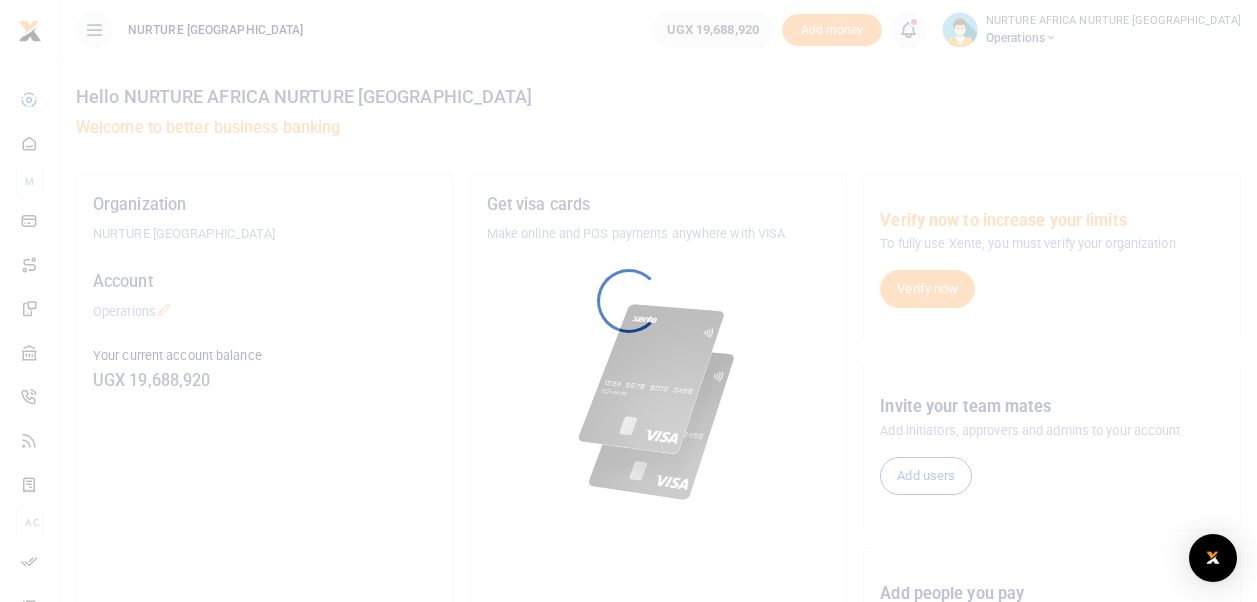 scroll, scrollTop: 0, scrollLeft: 0, axis: both 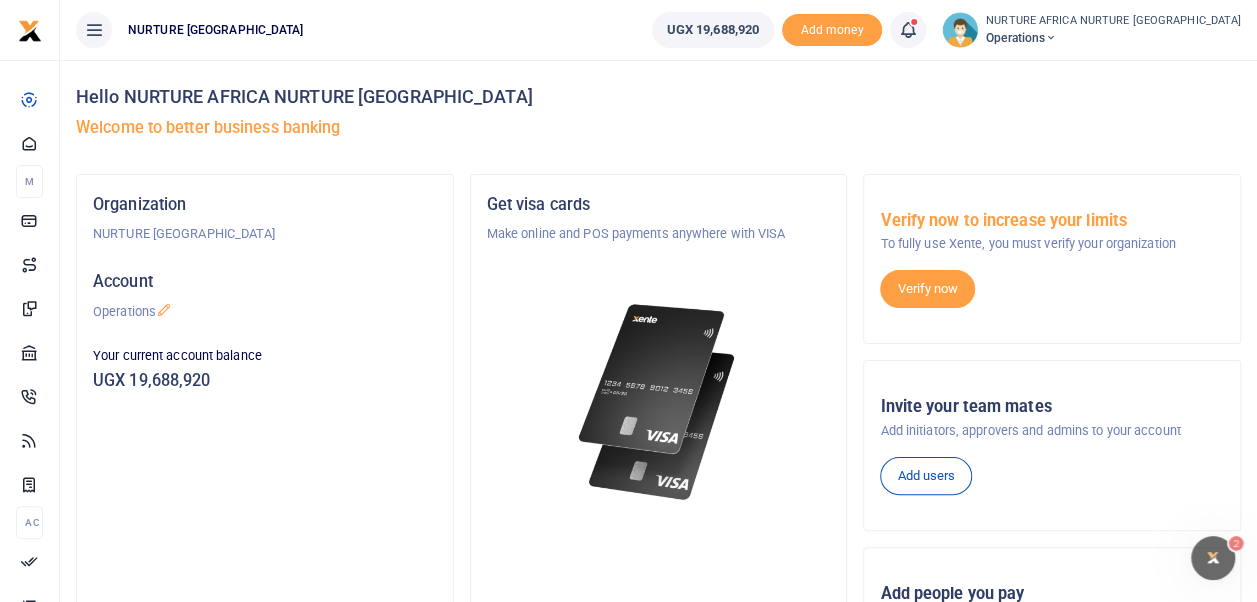 click at bounding box center (918, 30) 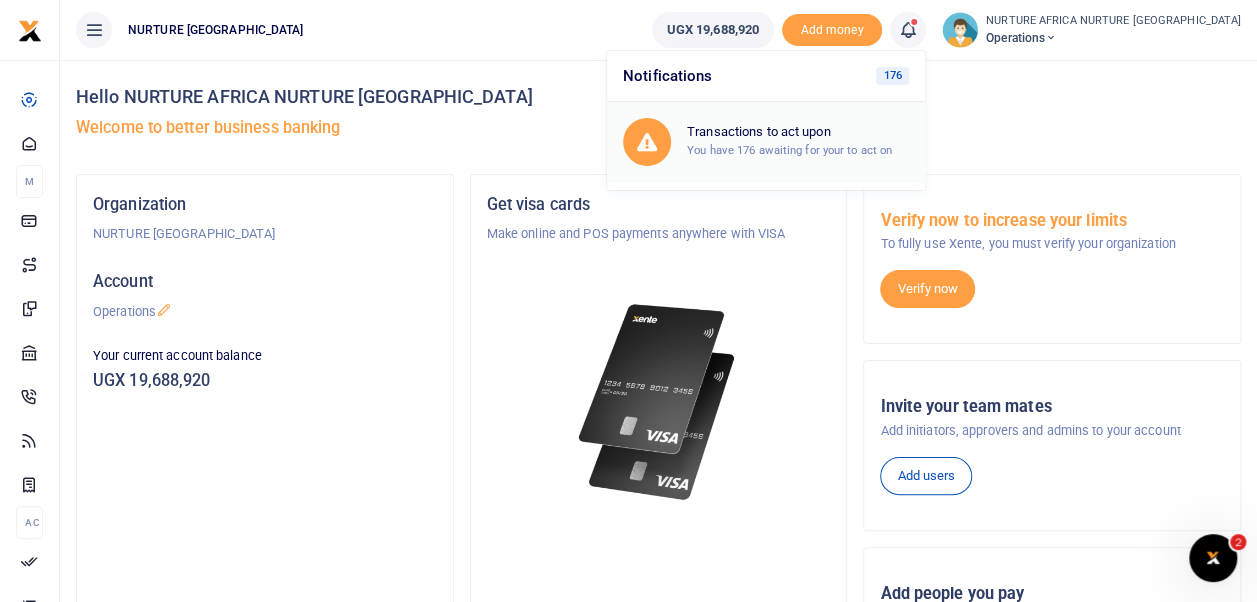 click on "Transactions to act upon
You have 176 awaiting for your to act on" at bounding box center [798, 141] 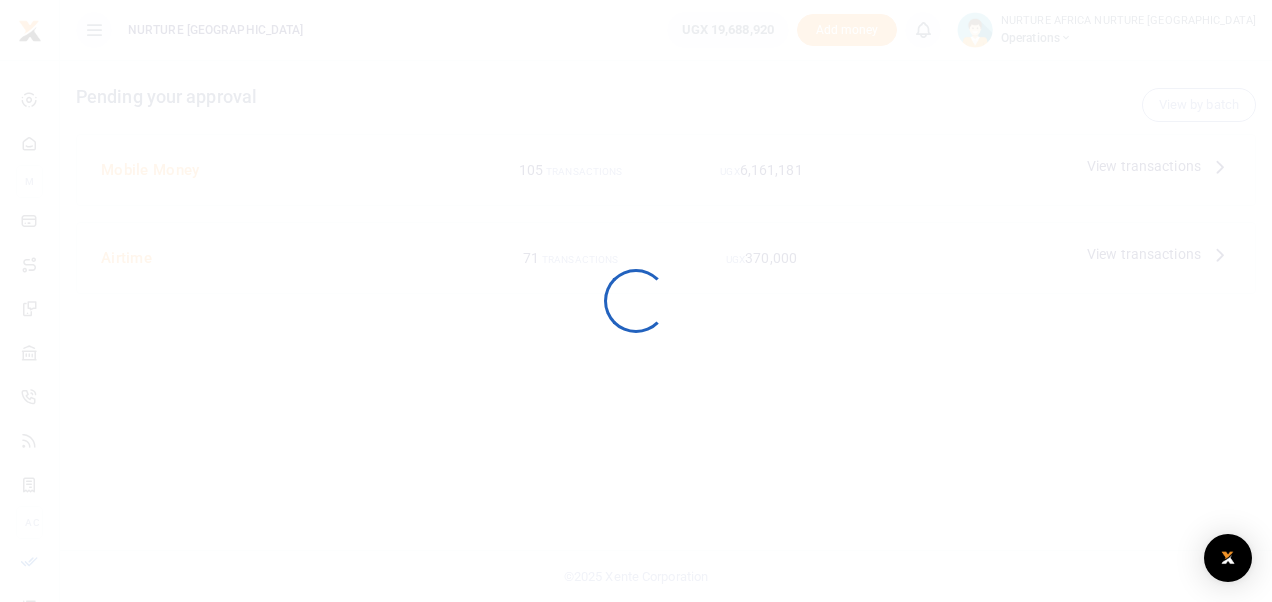 scroll, scrollTop: 0, scrollLeft: 0, axis: both 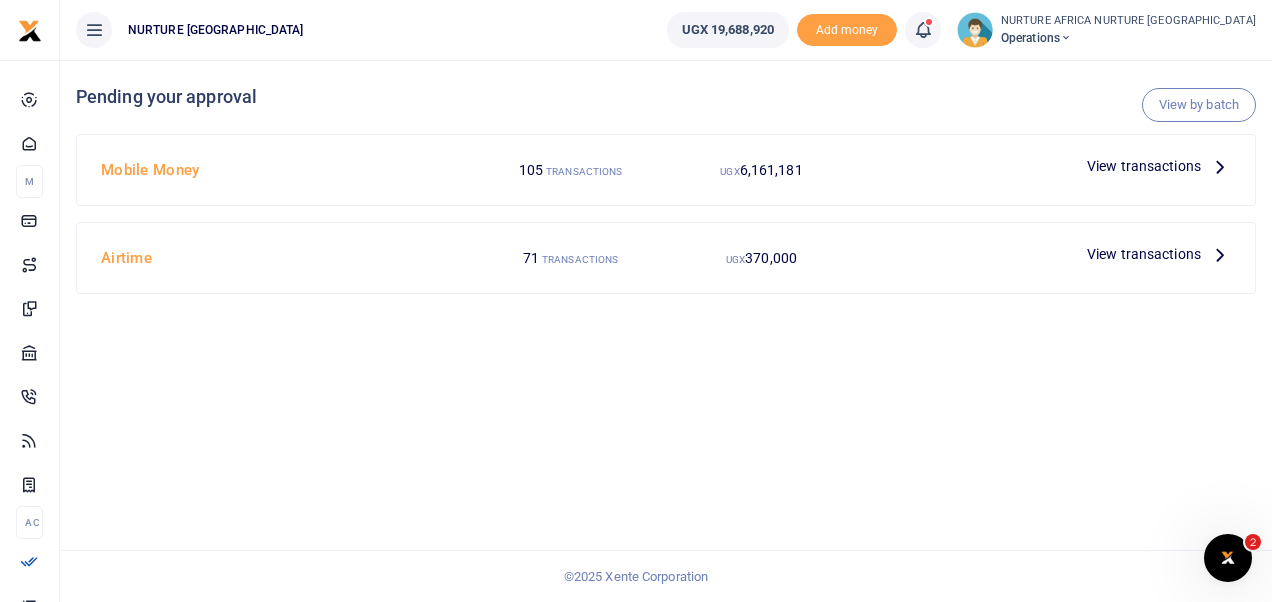 click on "View transactions" at bounding box center [1144, 166] 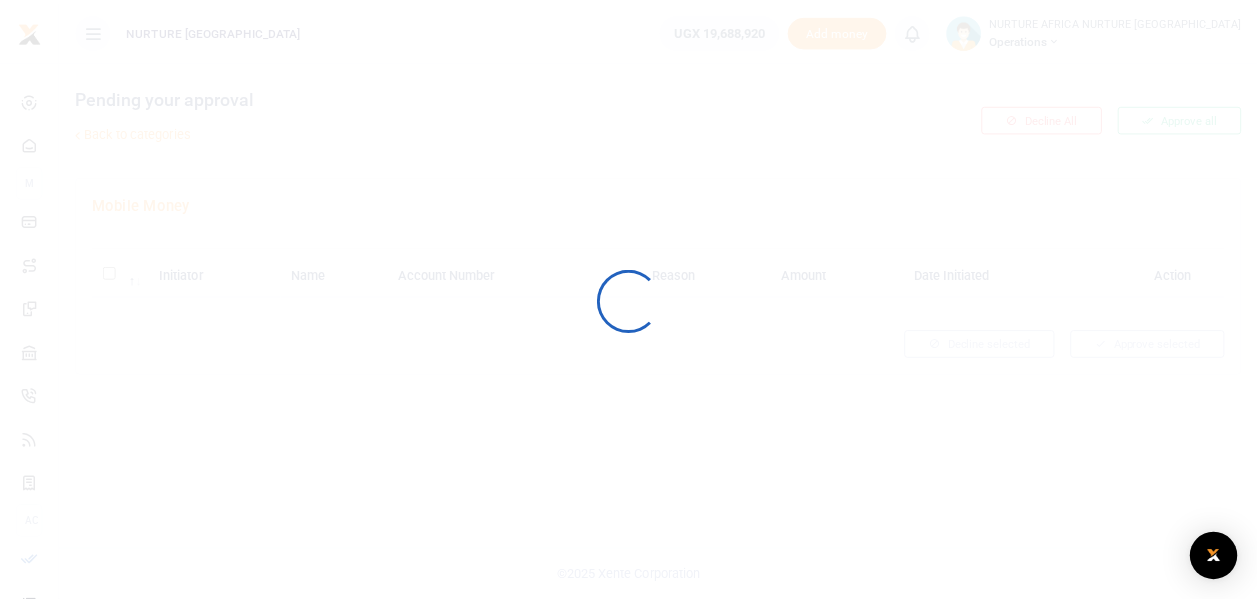 scroll, scrollTop: 0, scrollLeft: 0, axis: both 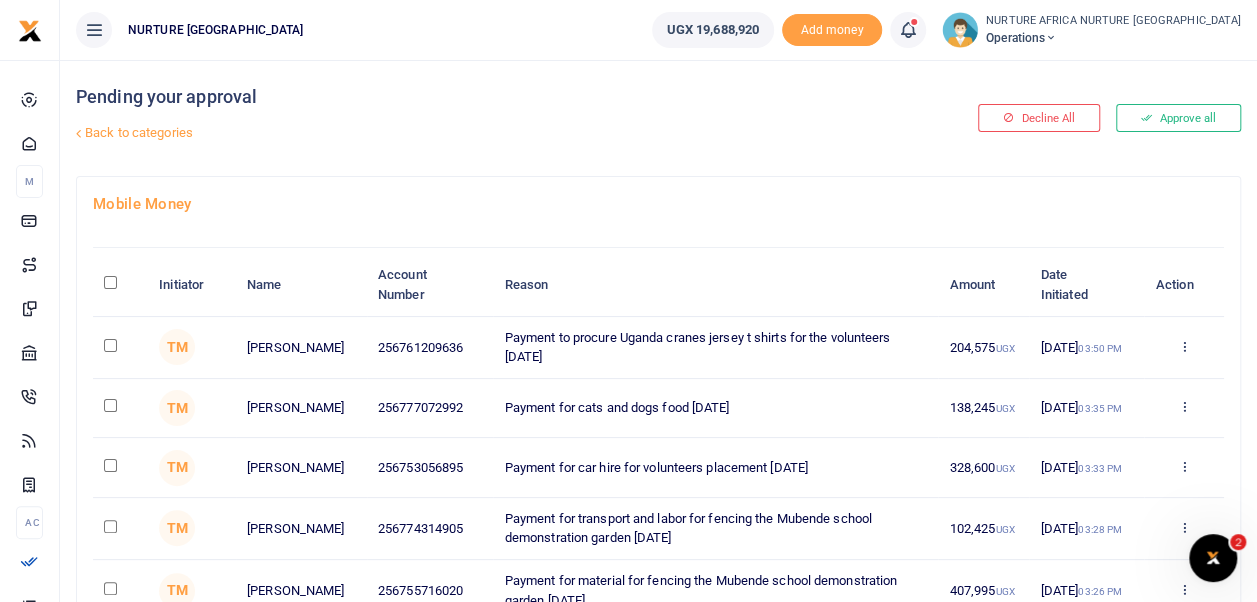 click on "Back to categories" at bounding box center [459, 133] 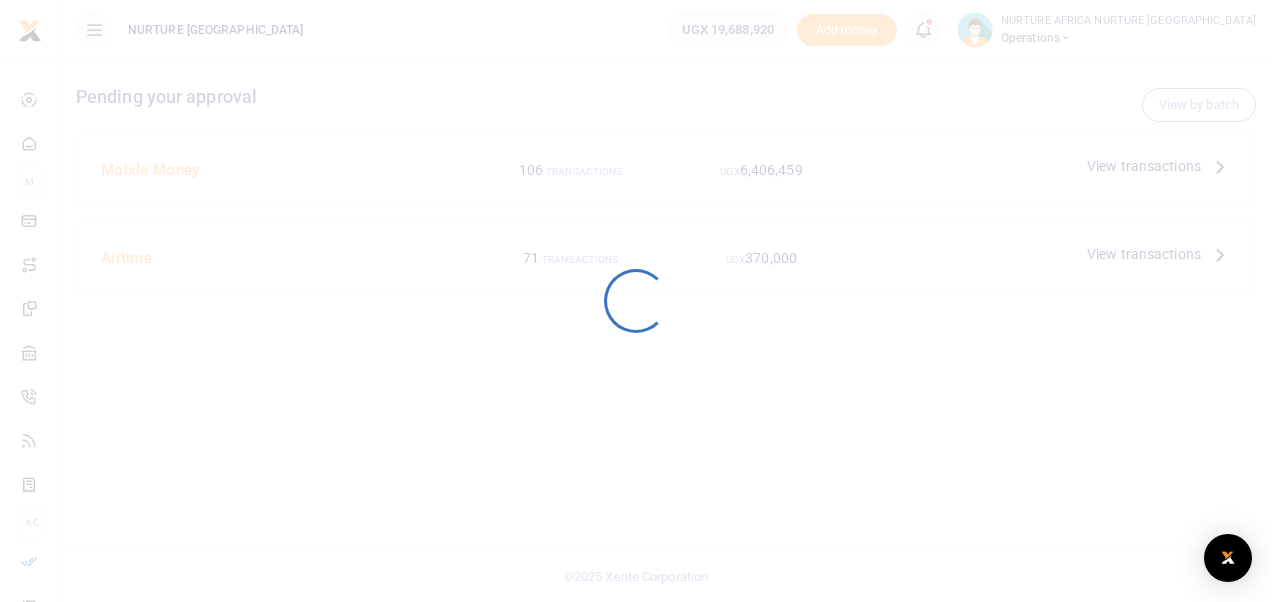 scroll, scrollTop: 0, scrollLeft: 0, axis: both 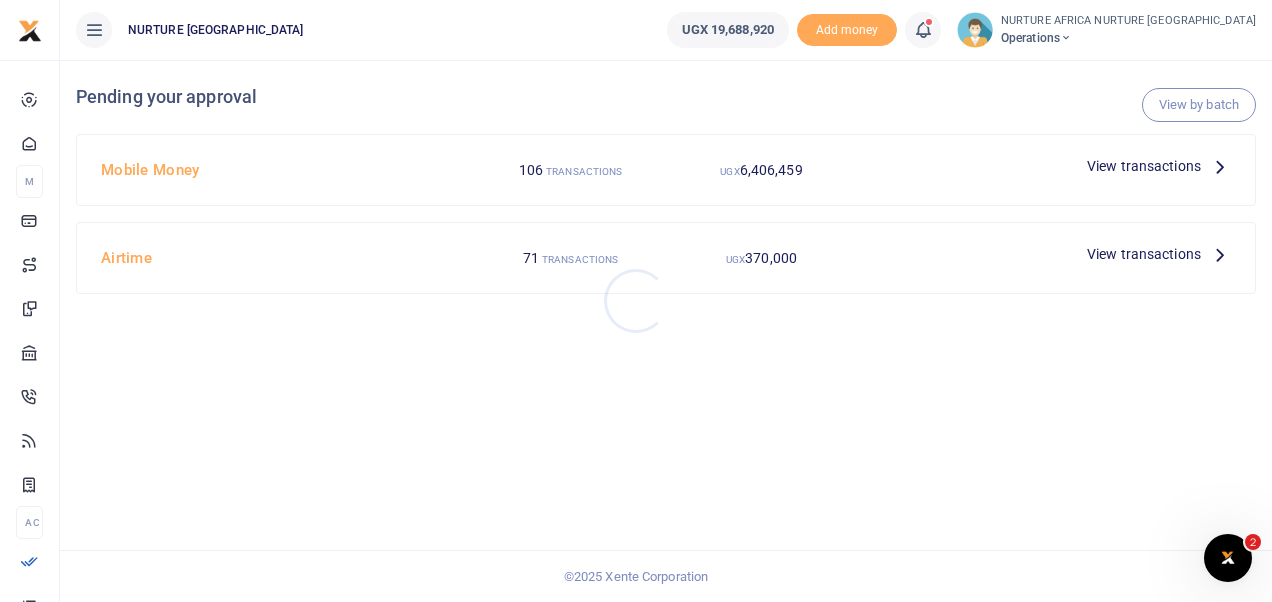 click at bounding box center [636, 301] 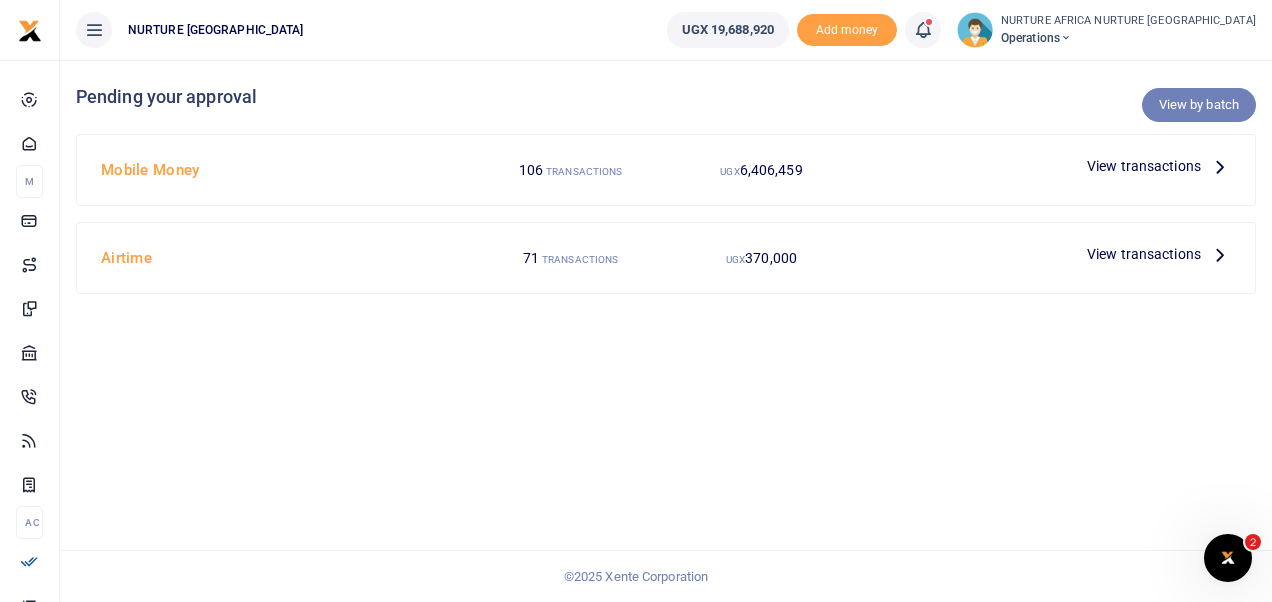click on "View by batch" at bounding box center (1199, 105) 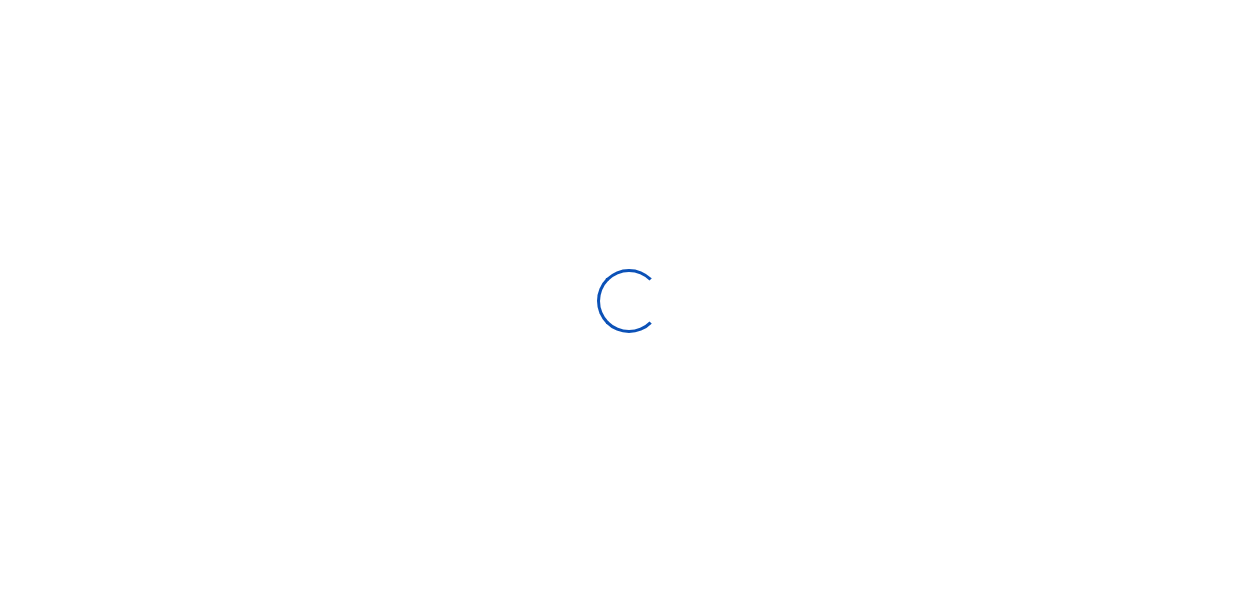 scroll, scrollTop: 0, scrollLeft: 0, axis: both 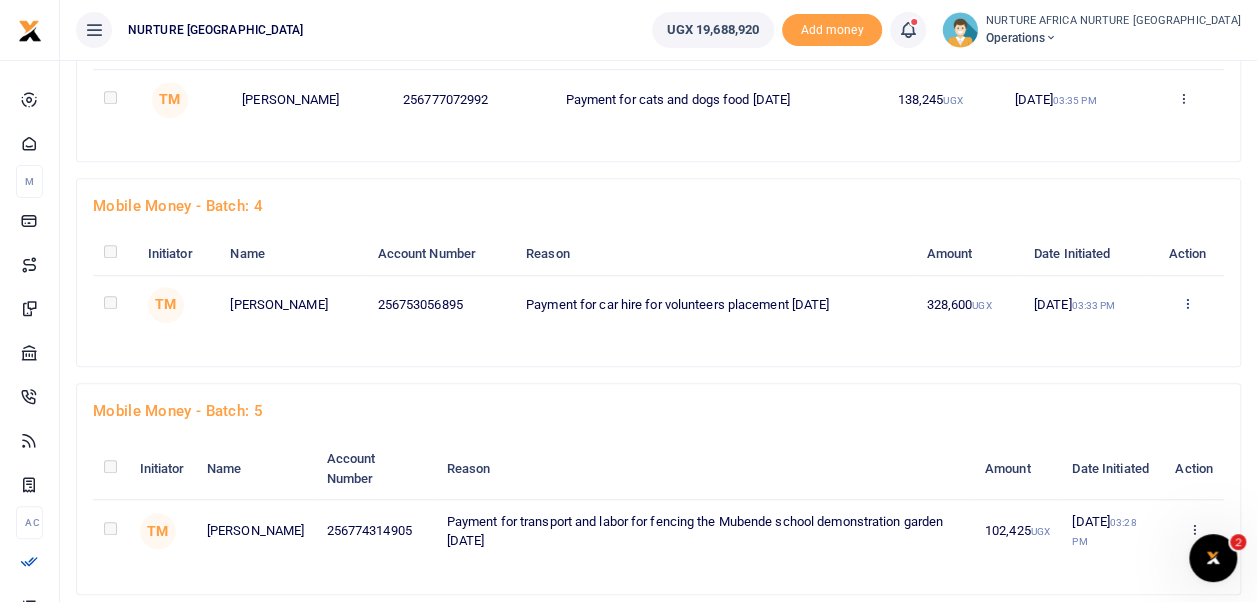 click at bounding box center [1188, -313] 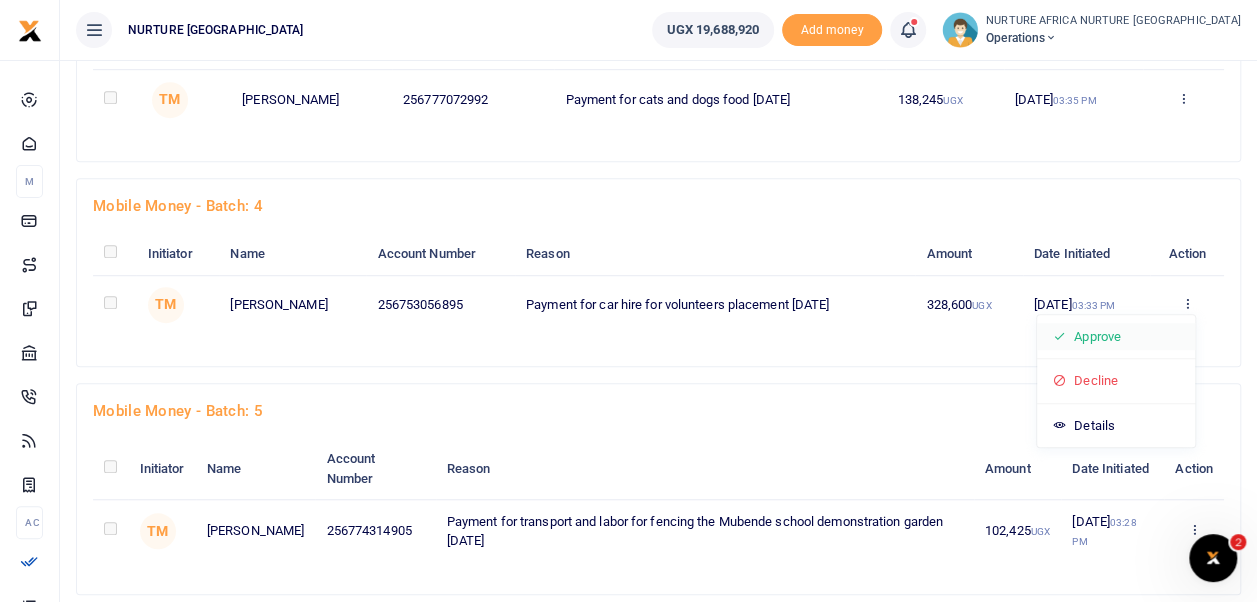 click on "Approve" at bounding box center [1116, 337] 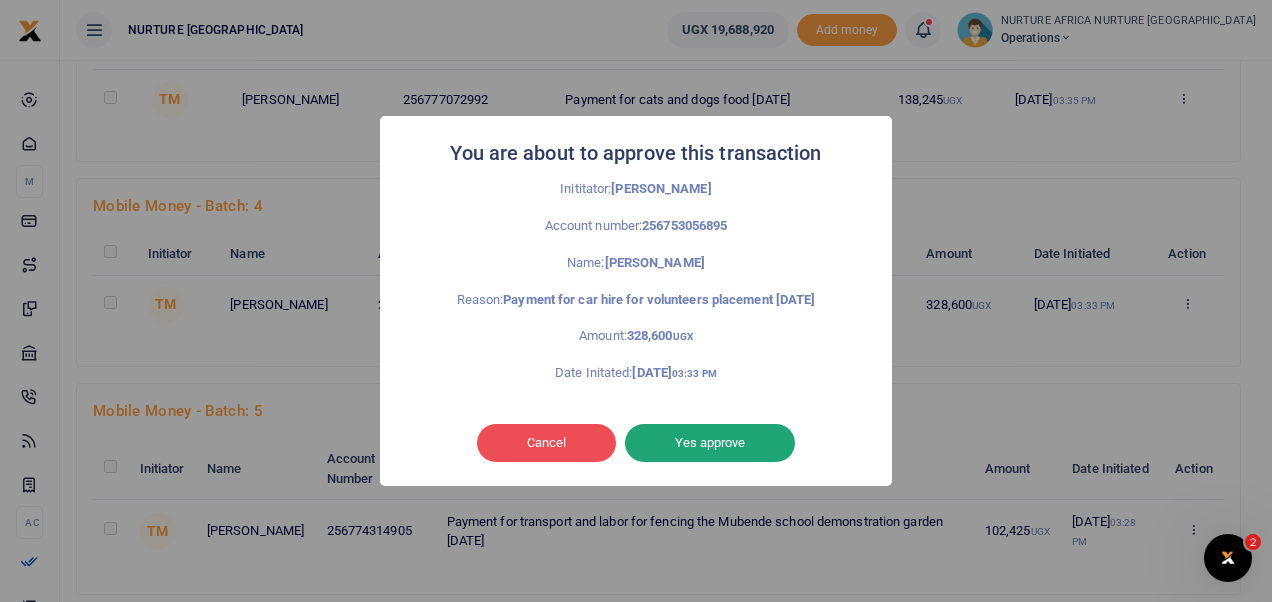 click on "Yes approve" at bounding box center (710, 443) 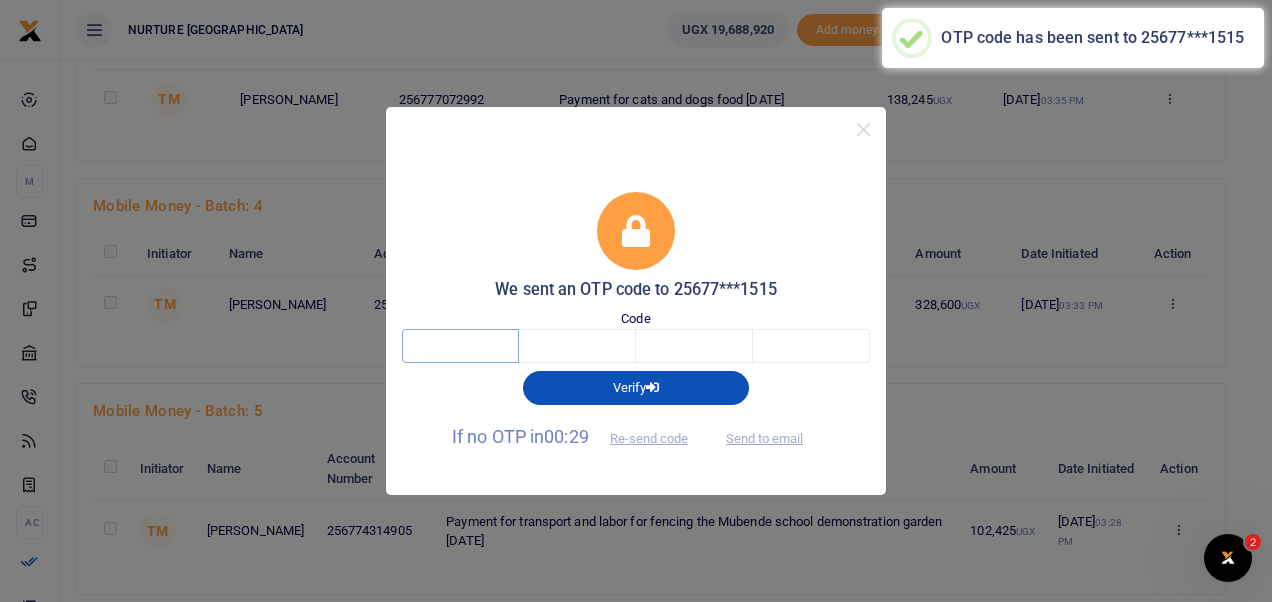 click at bounding box center [460, 346] 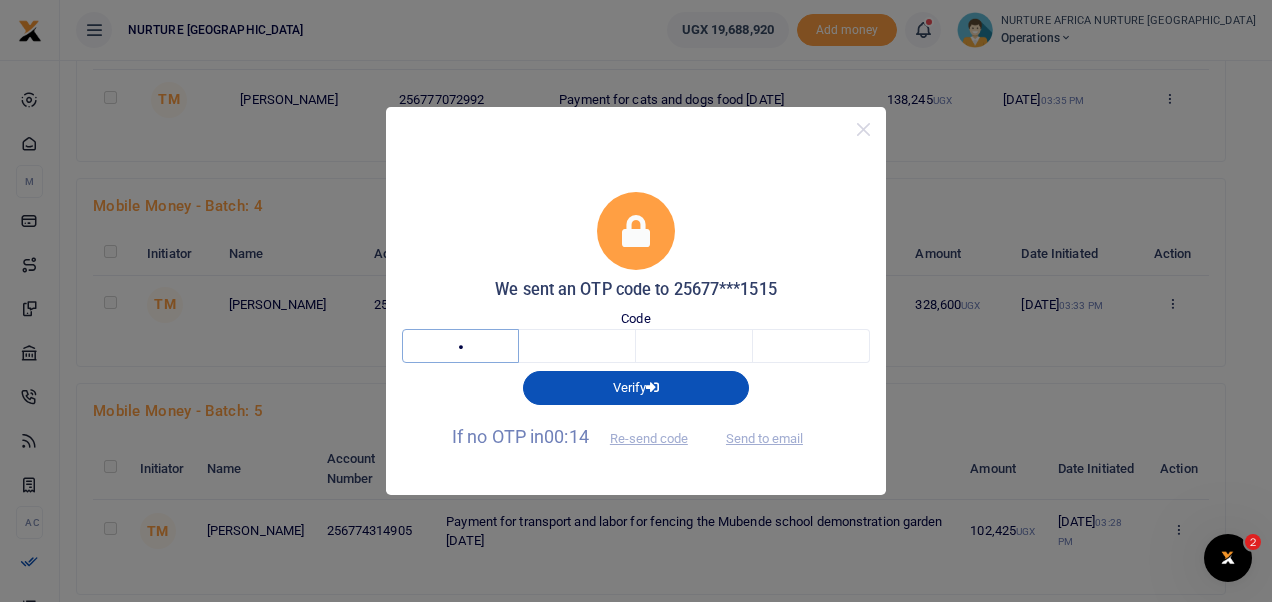 type on "8" 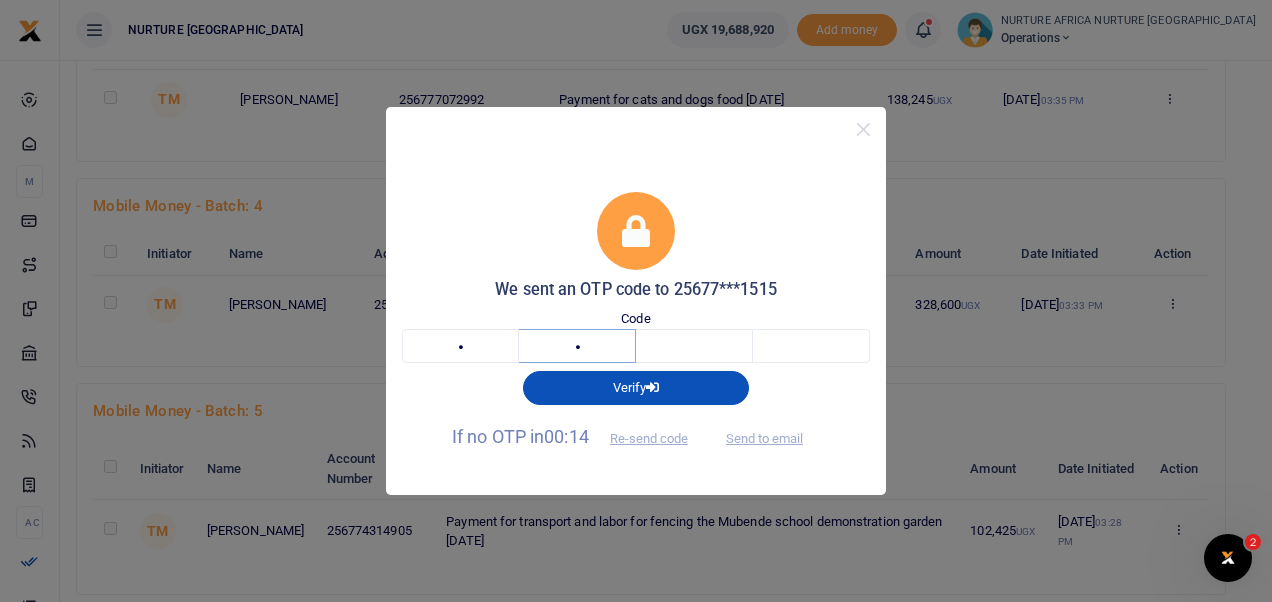 type on "2" 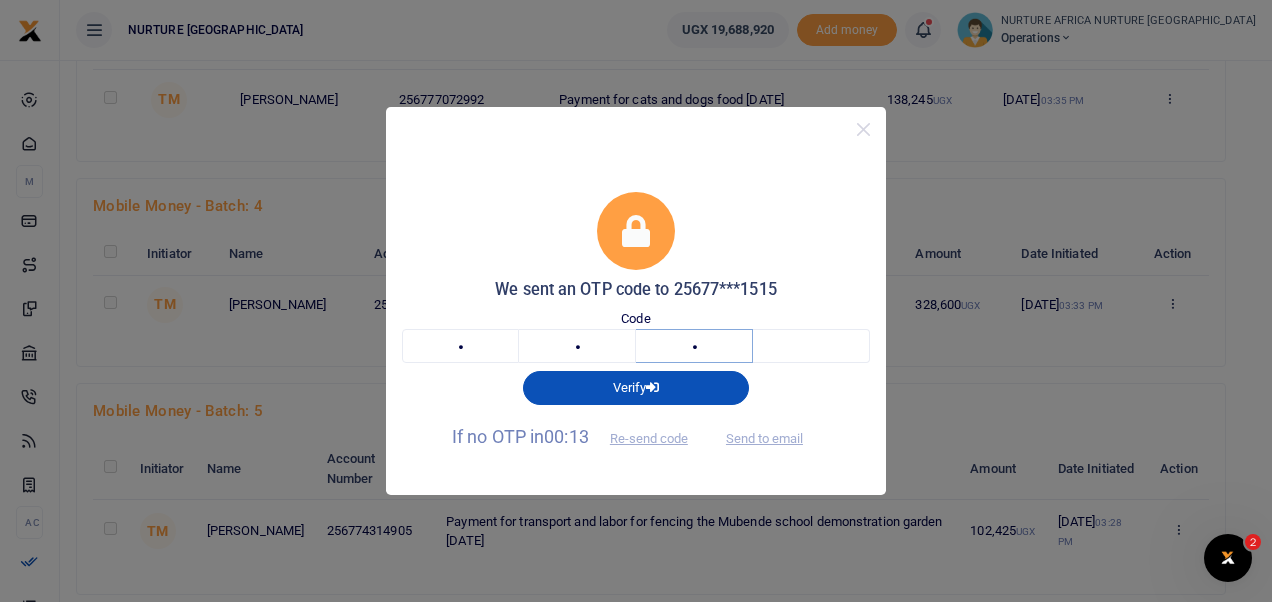 type on "8" 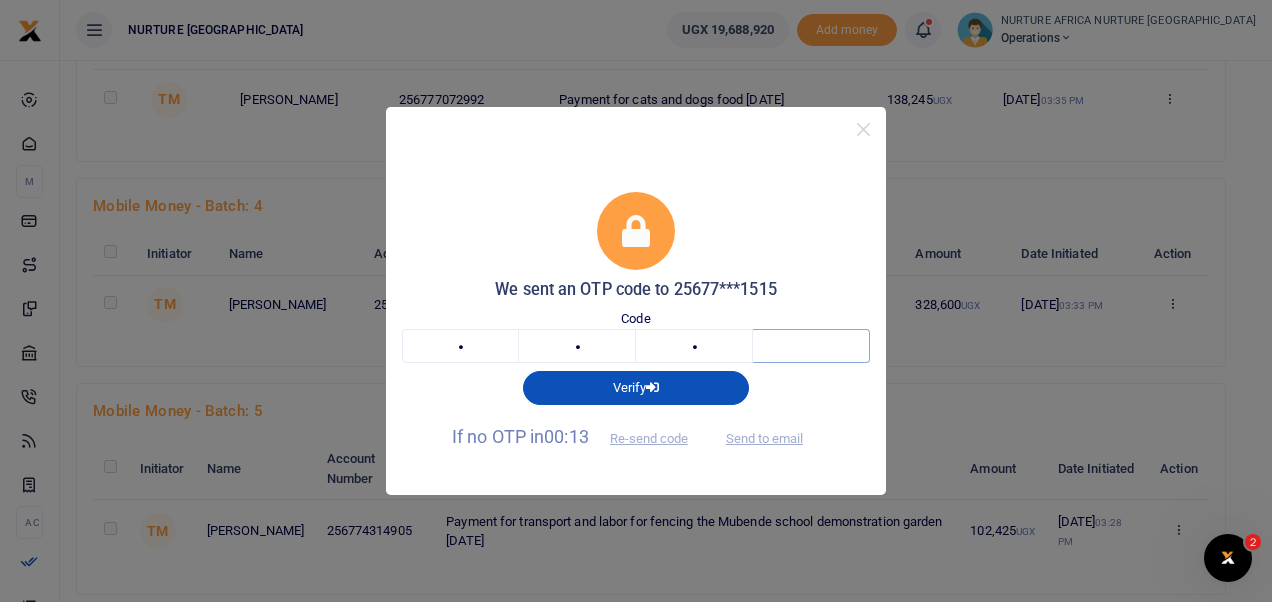 type on "6" 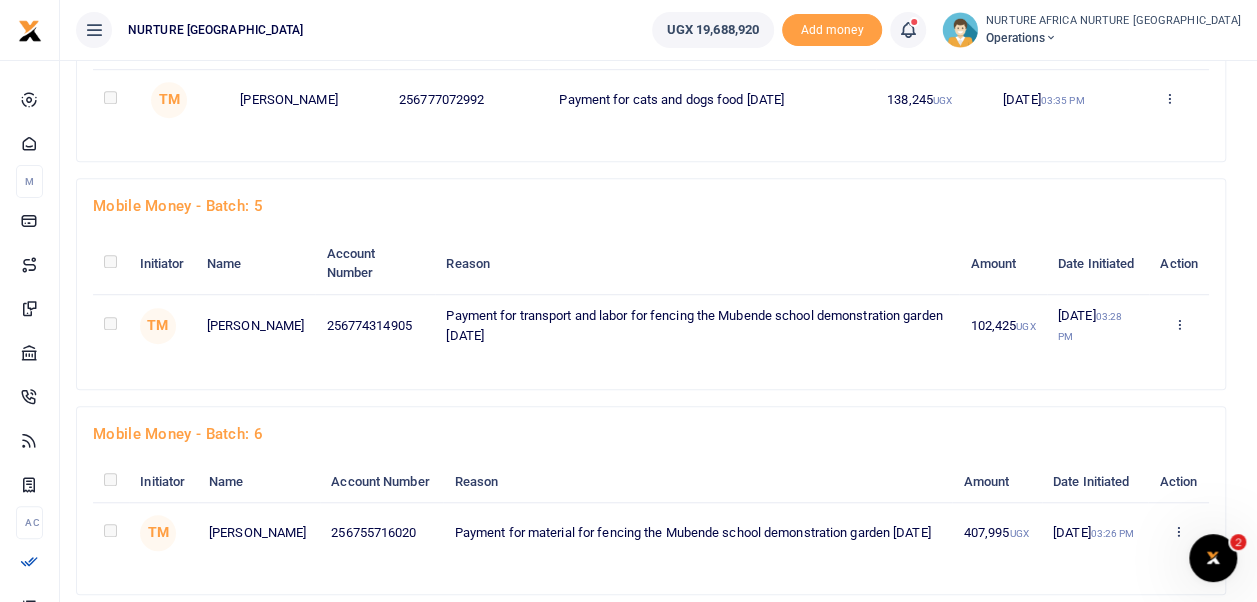scroll, scrollTop: 0, scrollLeft: 0, axis: both 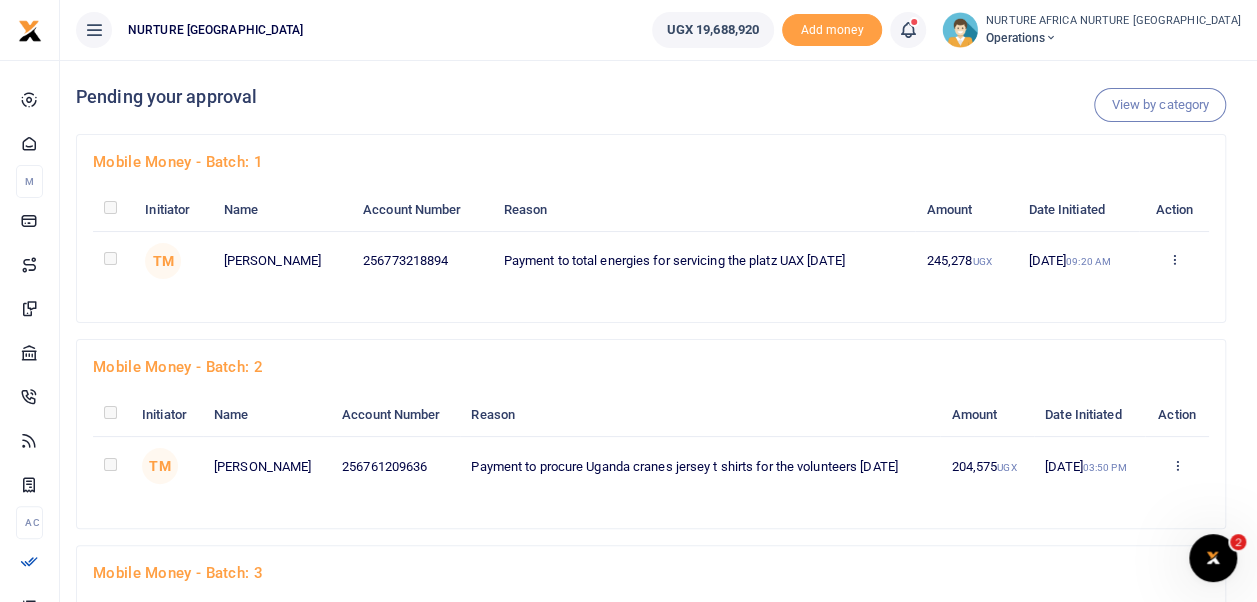 click at bounding box center (113, 260) 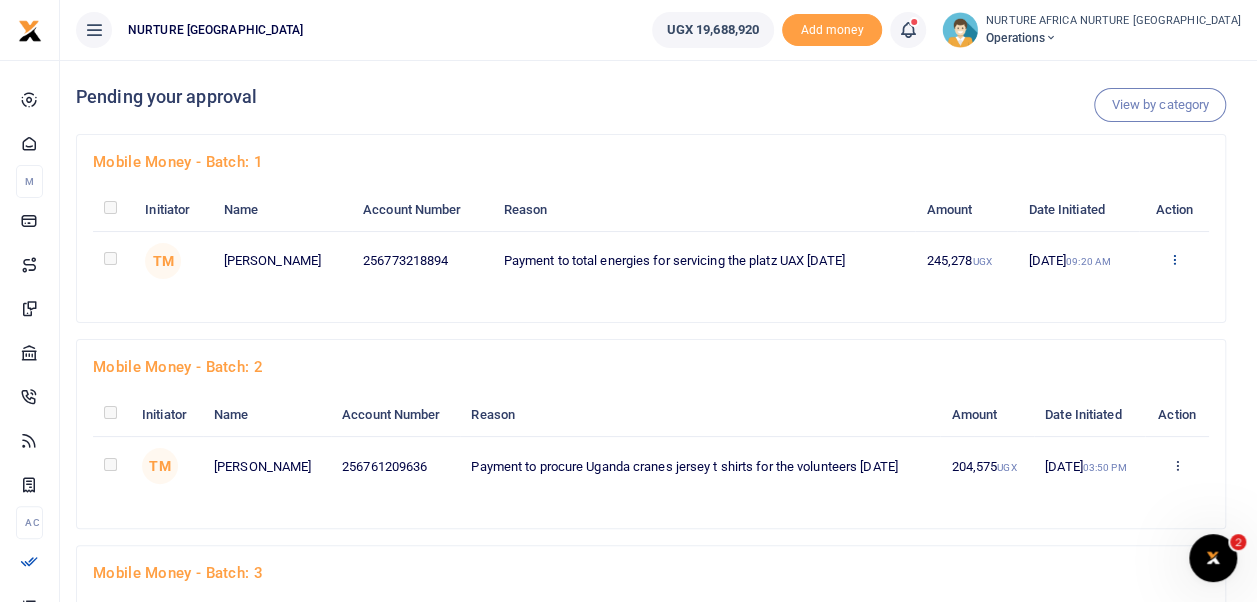 click at bounding box center (1174, 259) 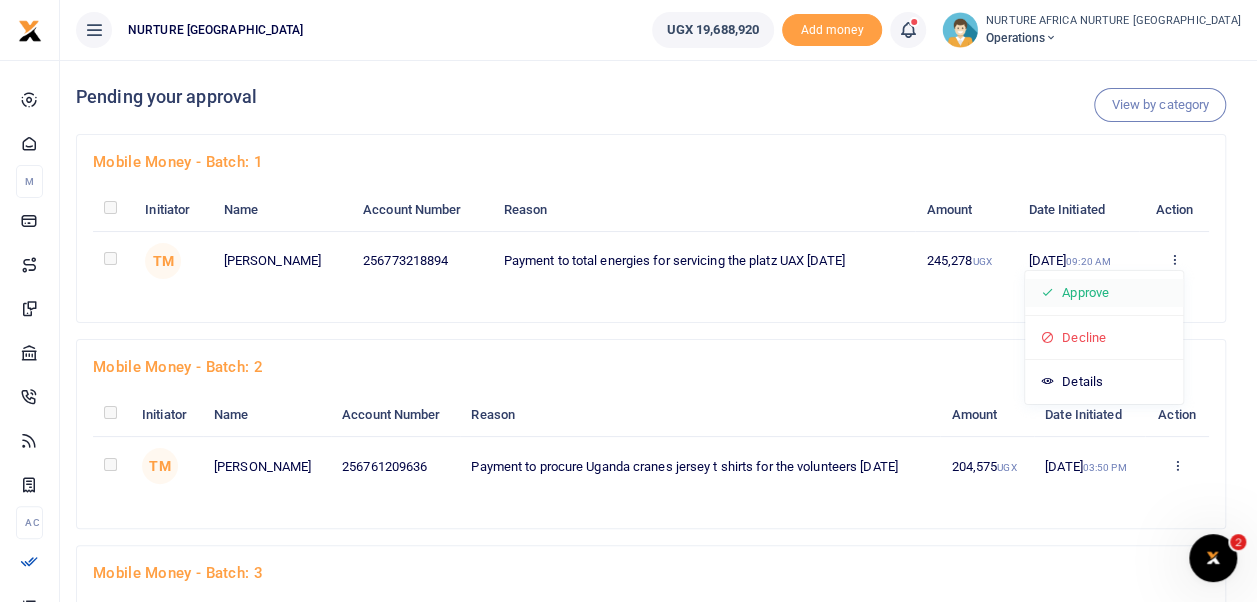 click on "Approve" at bounding box center (1104, 293) 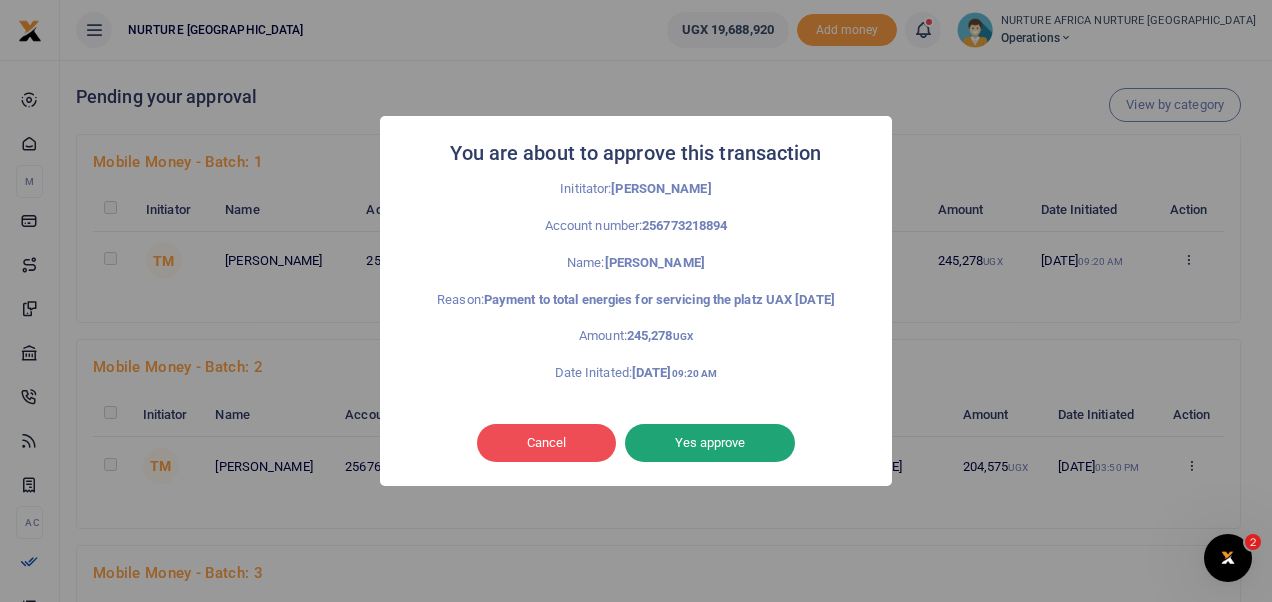 click on "Yes approve" at bounding box center [710, 443] 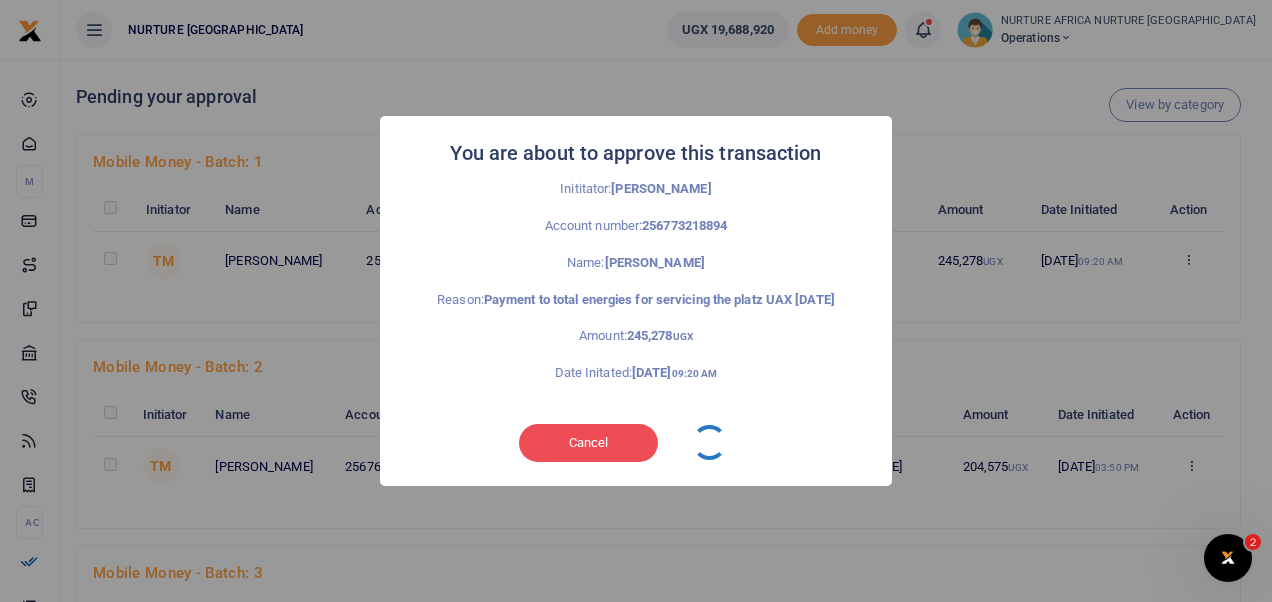 type 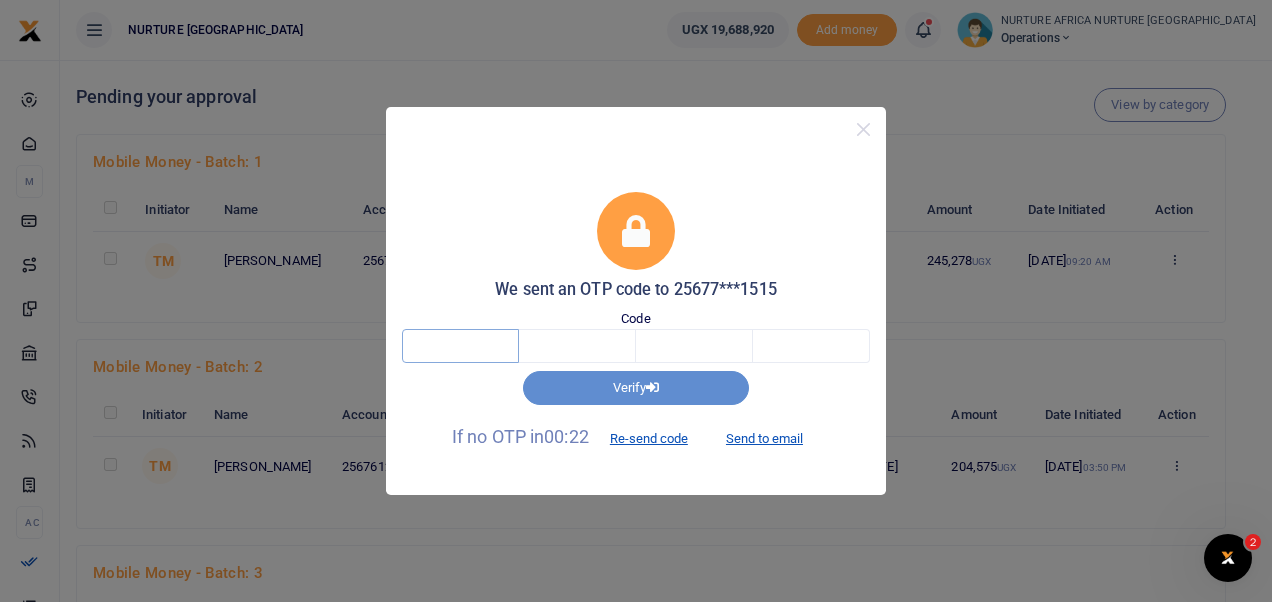 click at bounding box center [460, 346] 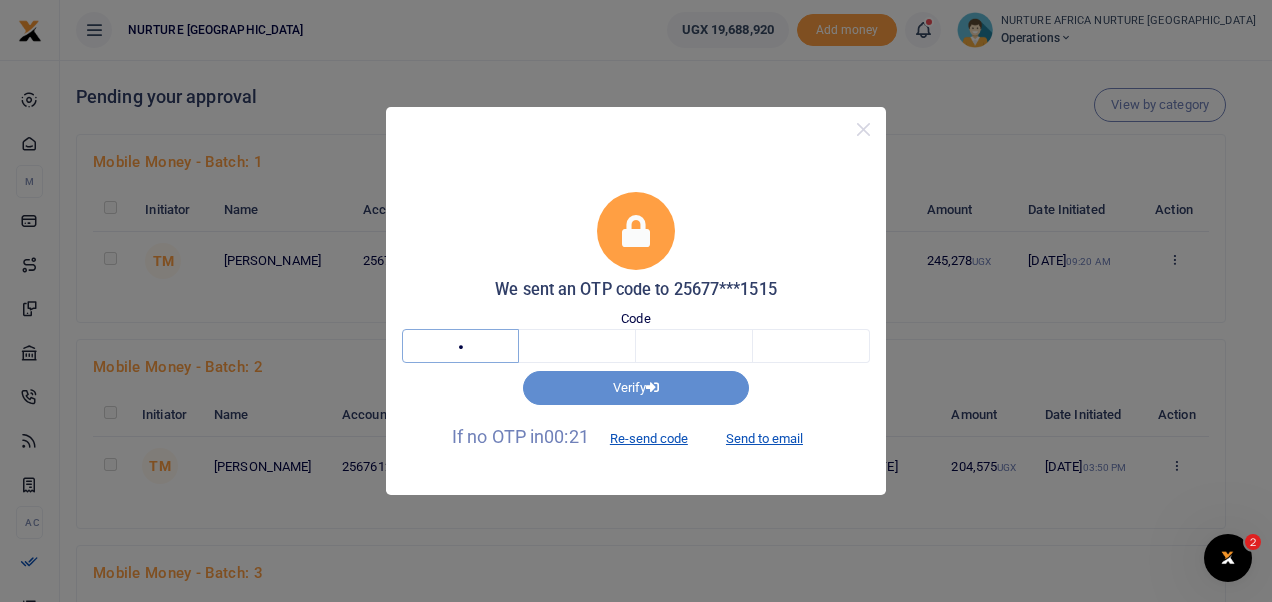 type on "7" 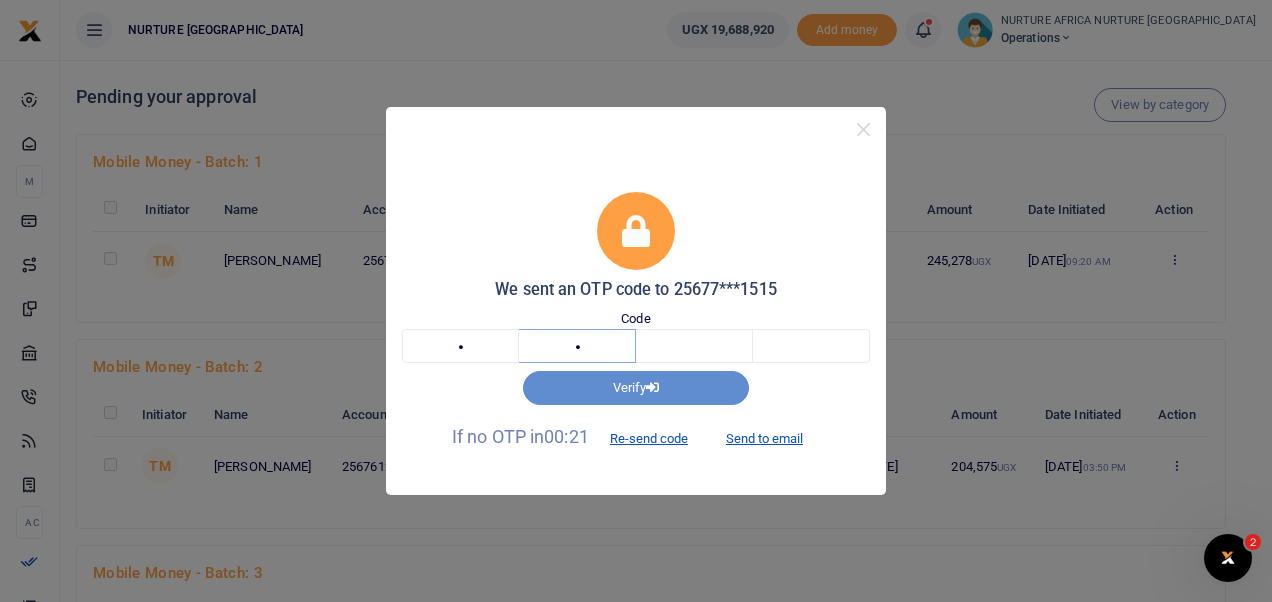 type on "9" 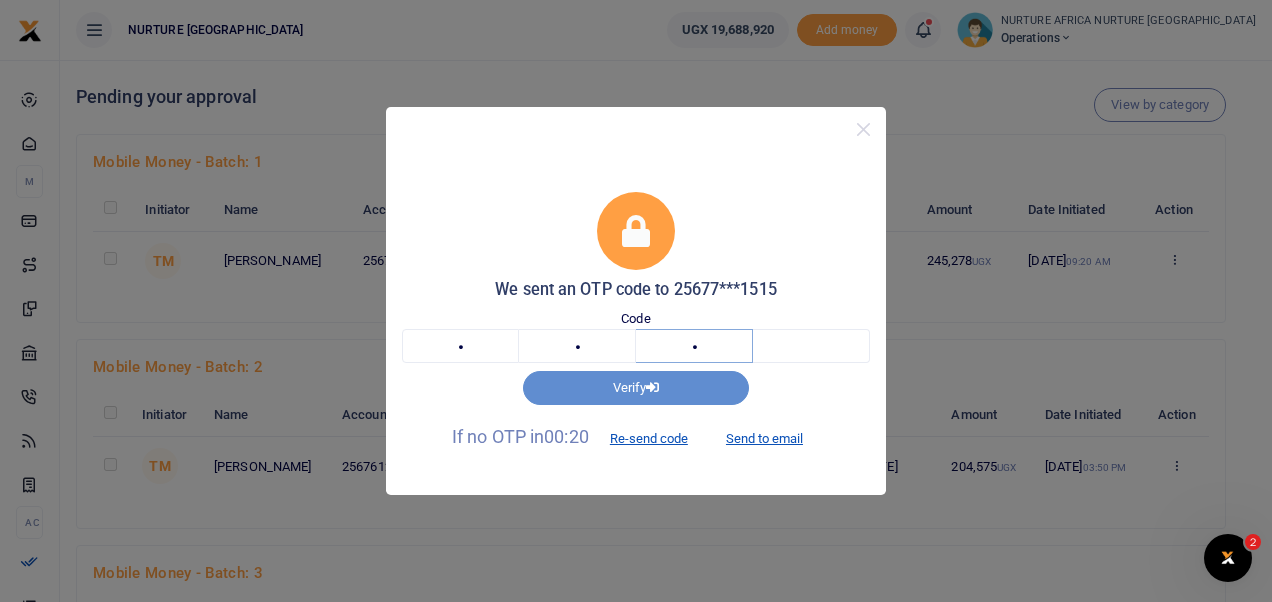 type on "1" 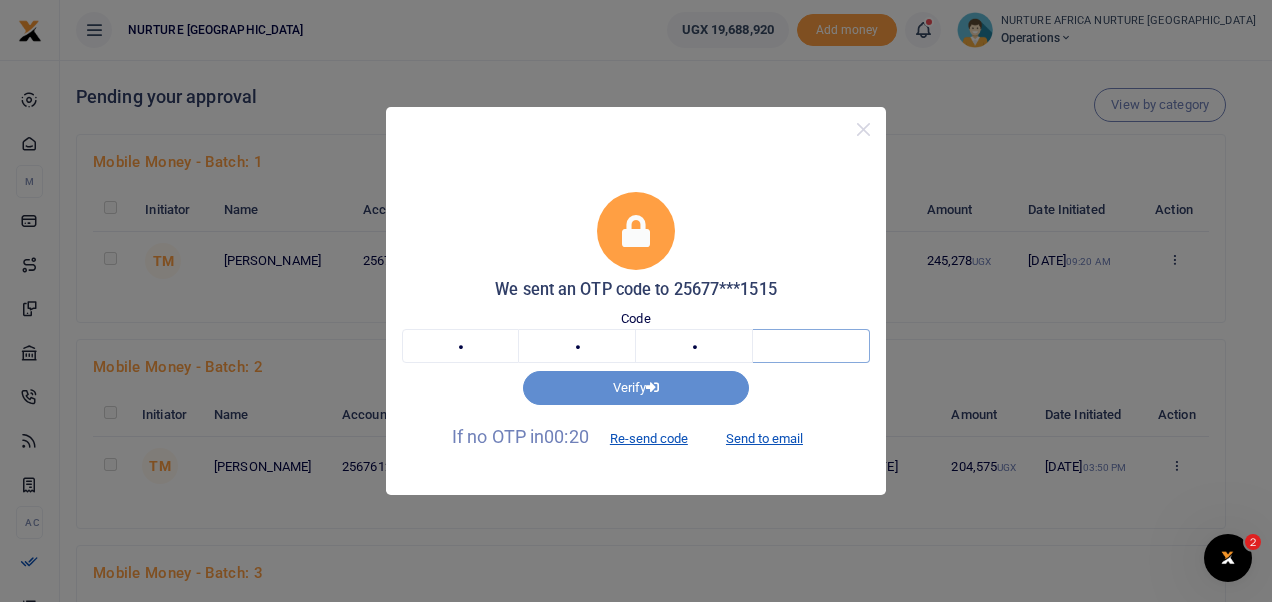type on "0" 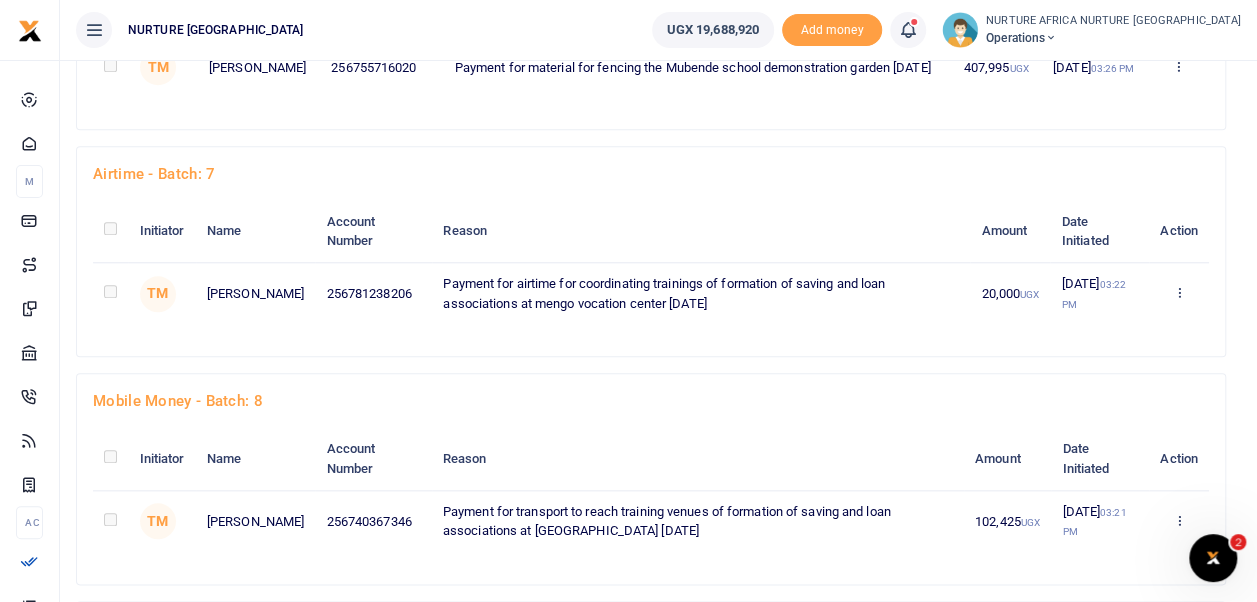 scroll, scrollTop: 1708, scrollLeft: 0, axis: vertical 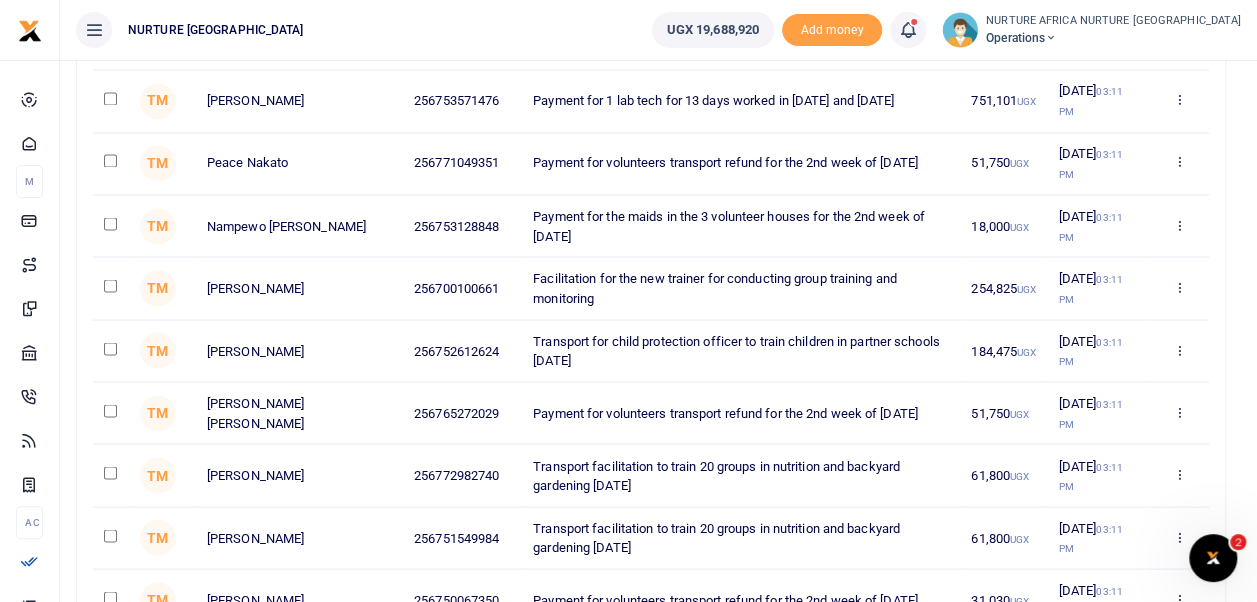 click at bounding box center (110, 285) 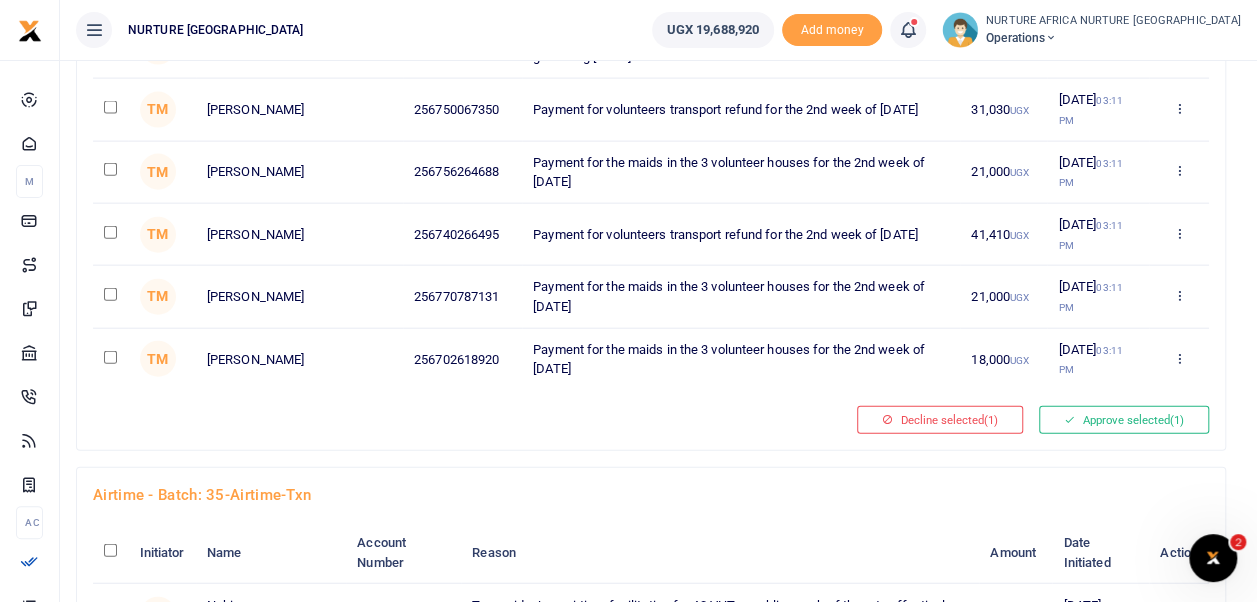 scroll, scrollTop: 2212, scrollLeft: 0, axis: vertical 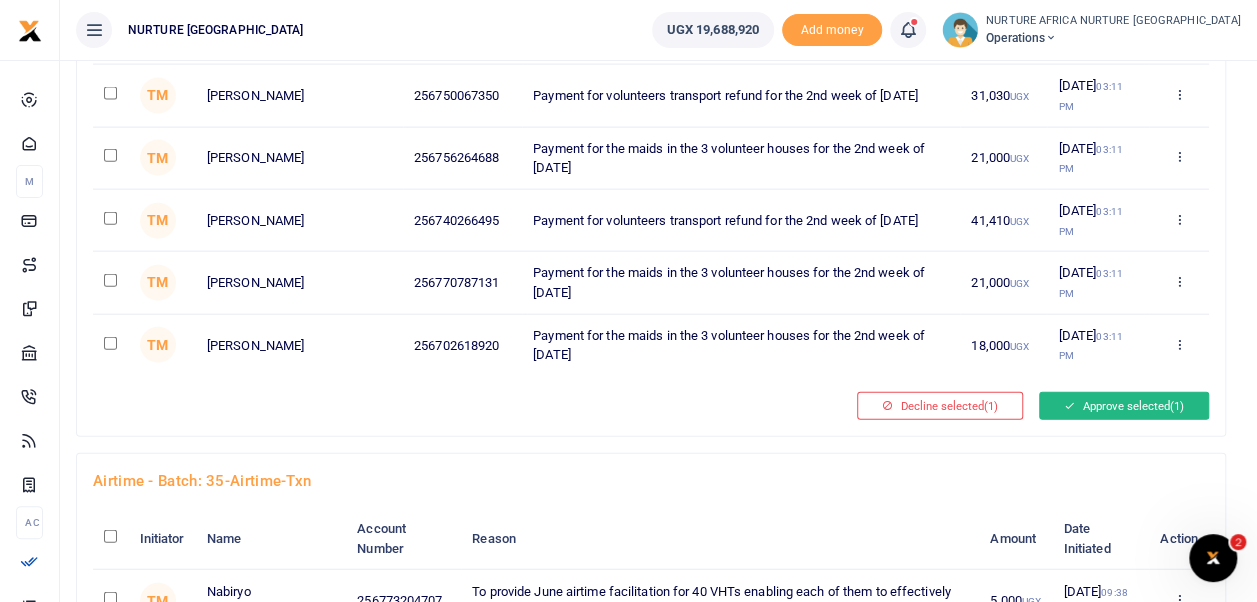 click on "Approve selected  (1)" at bounding box center (1124, 406) 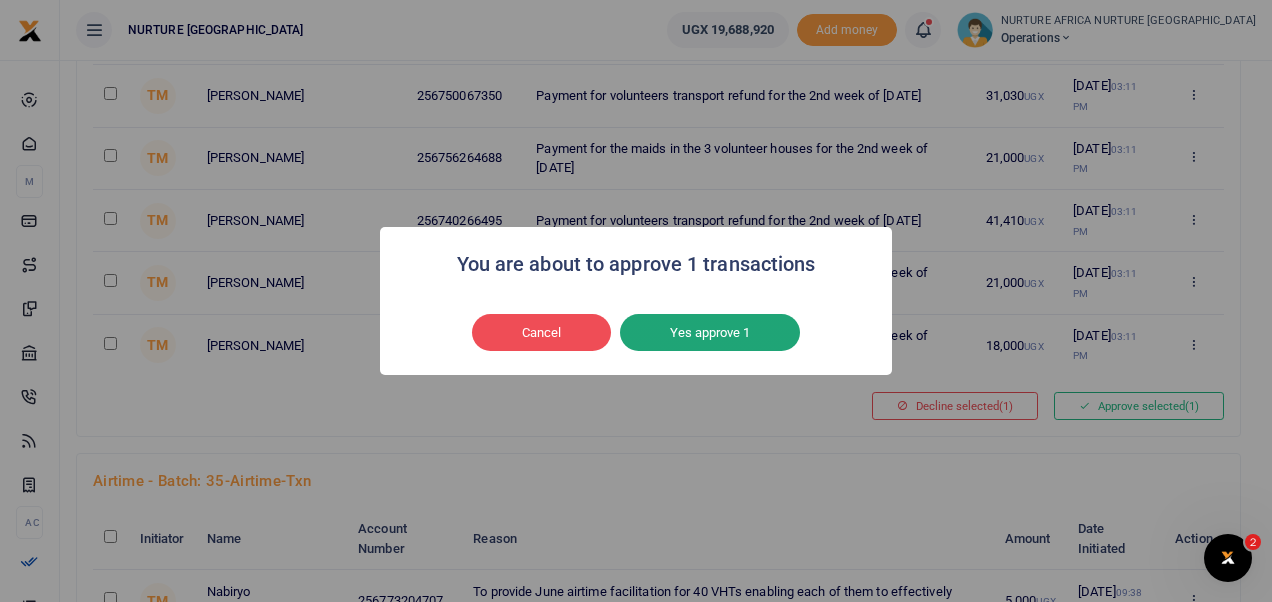 click on "Yes approve 1" at bounding box center [710, 333] 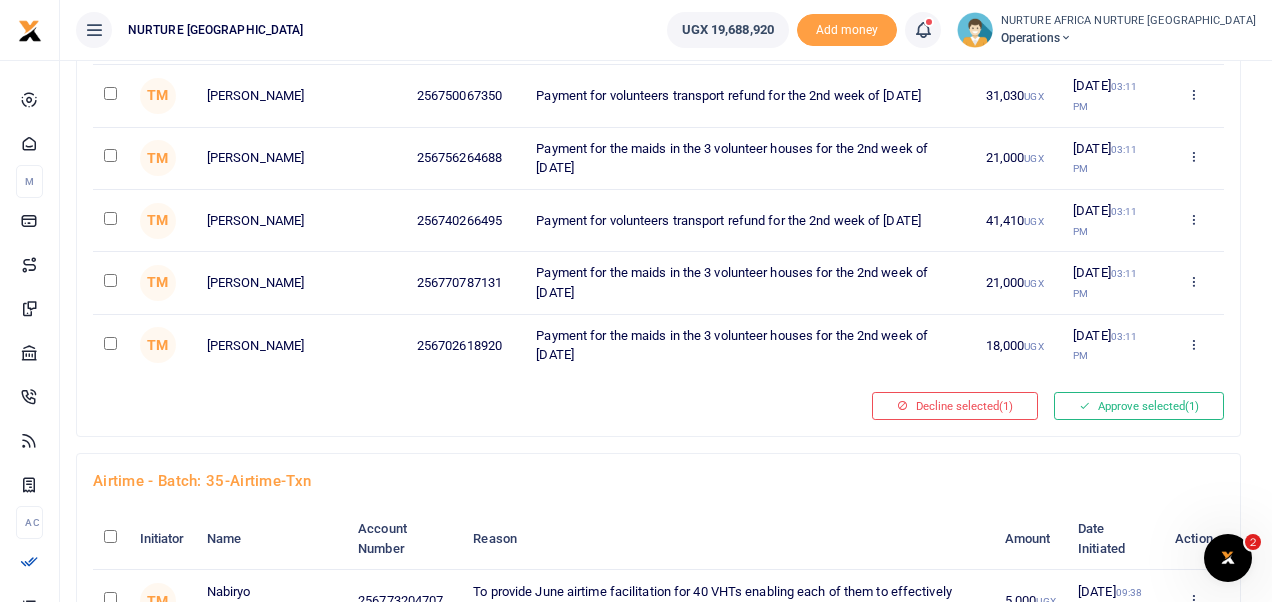 type 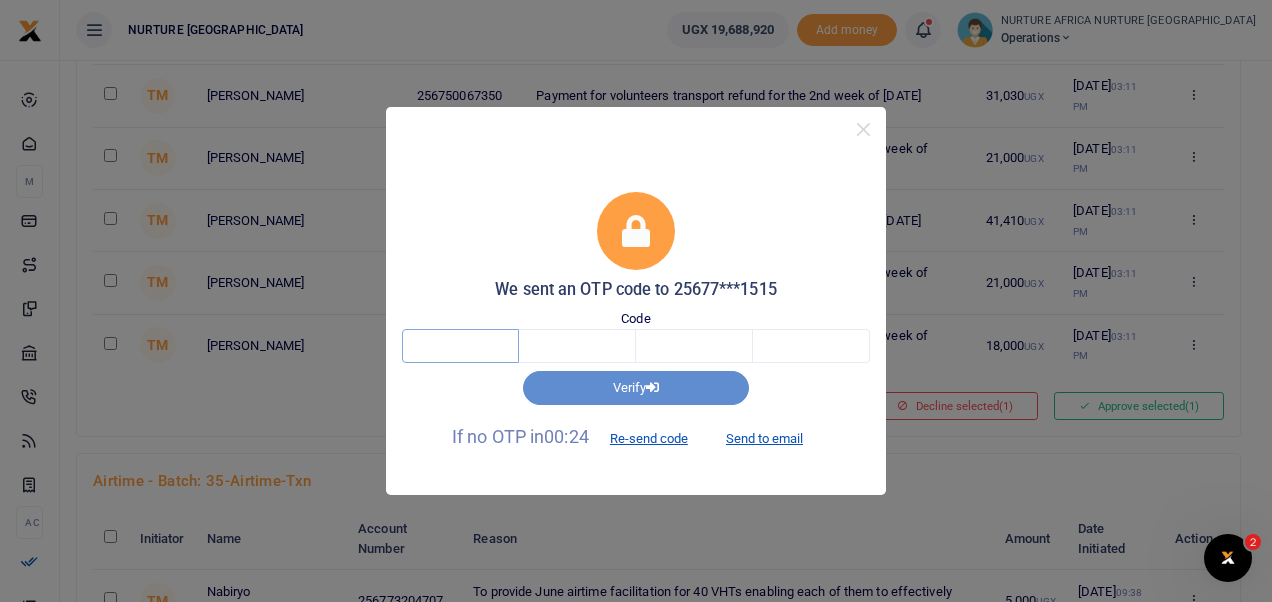 click at bounding box center [460, 346] 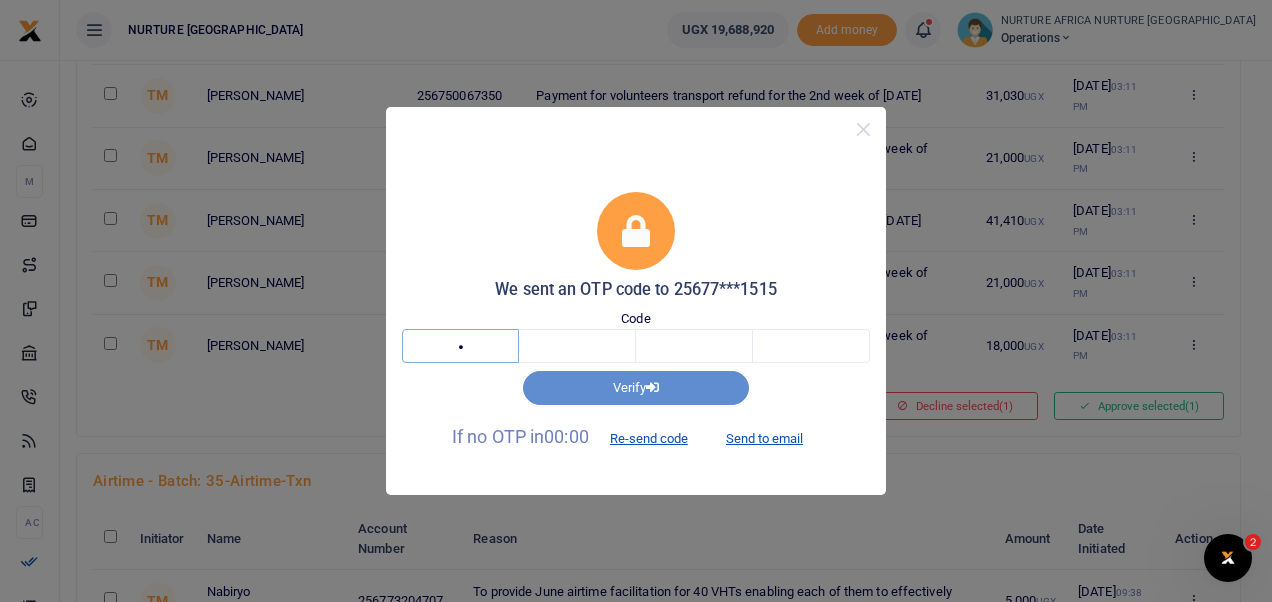 type on "9" 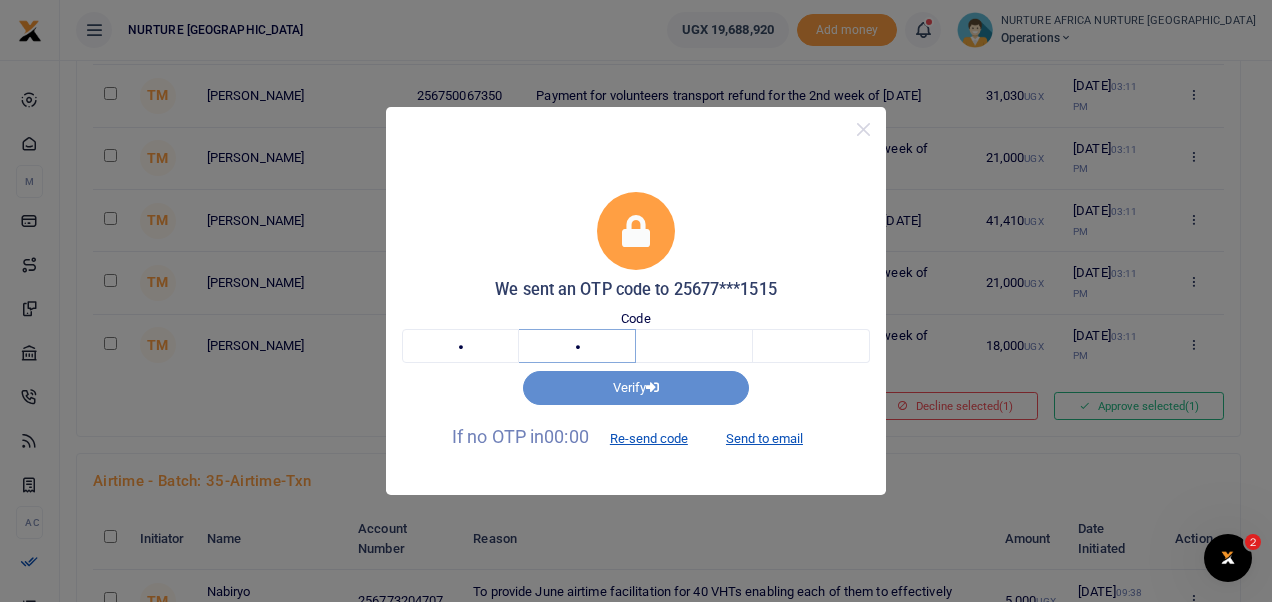 type on "7" 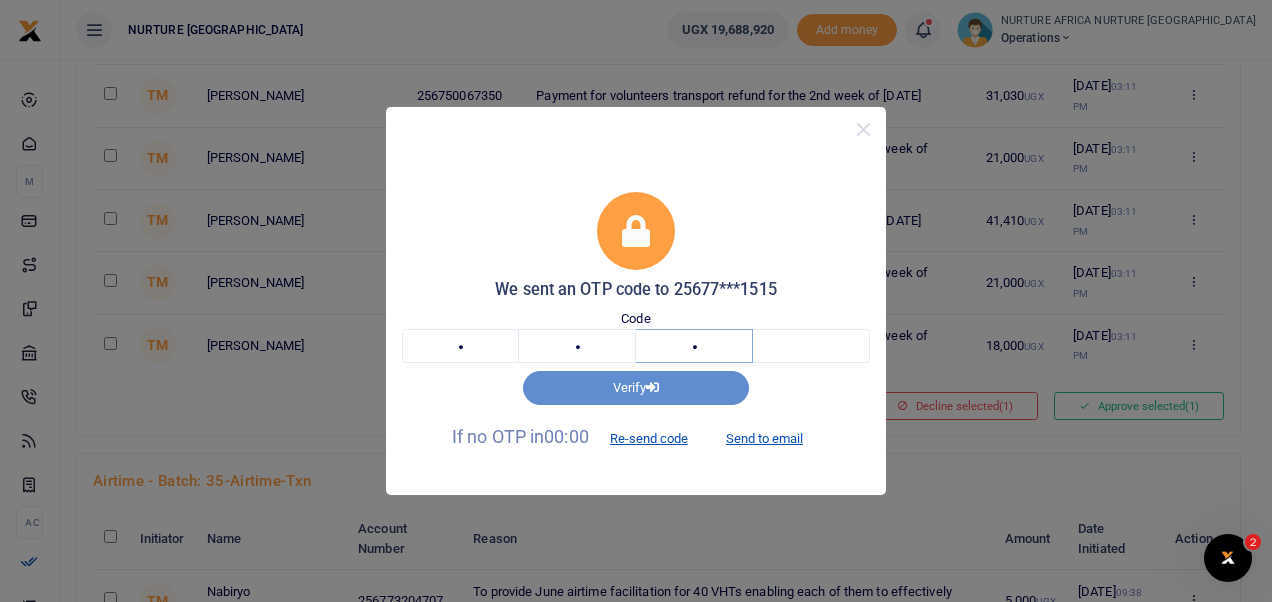 type on "2" 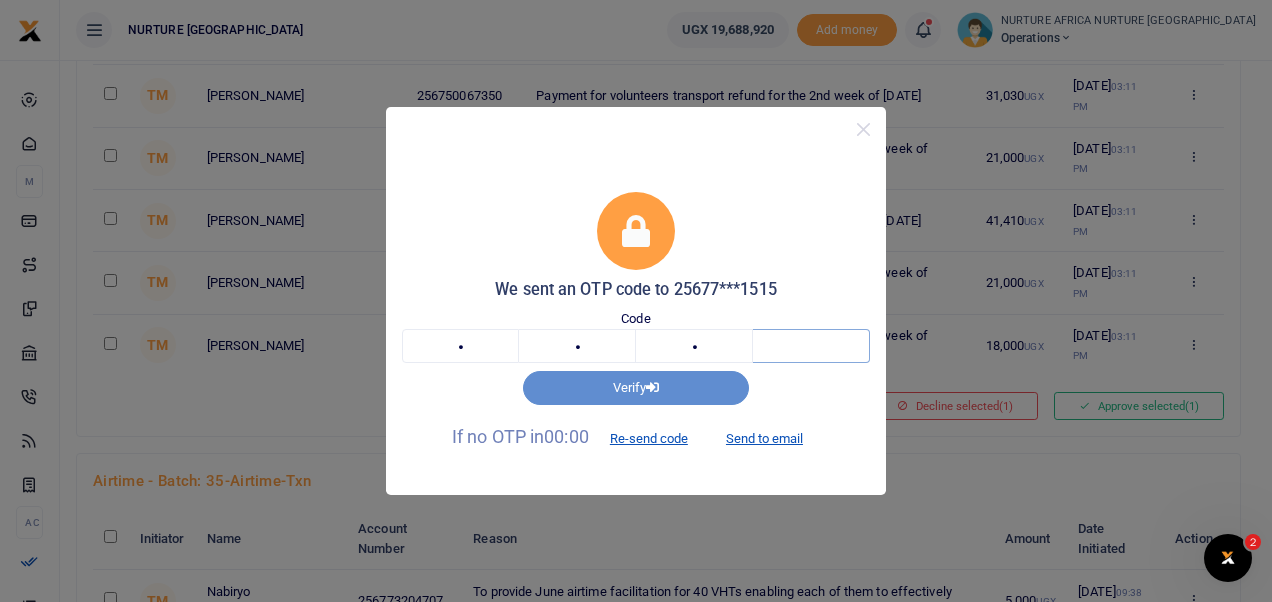 type on "8" 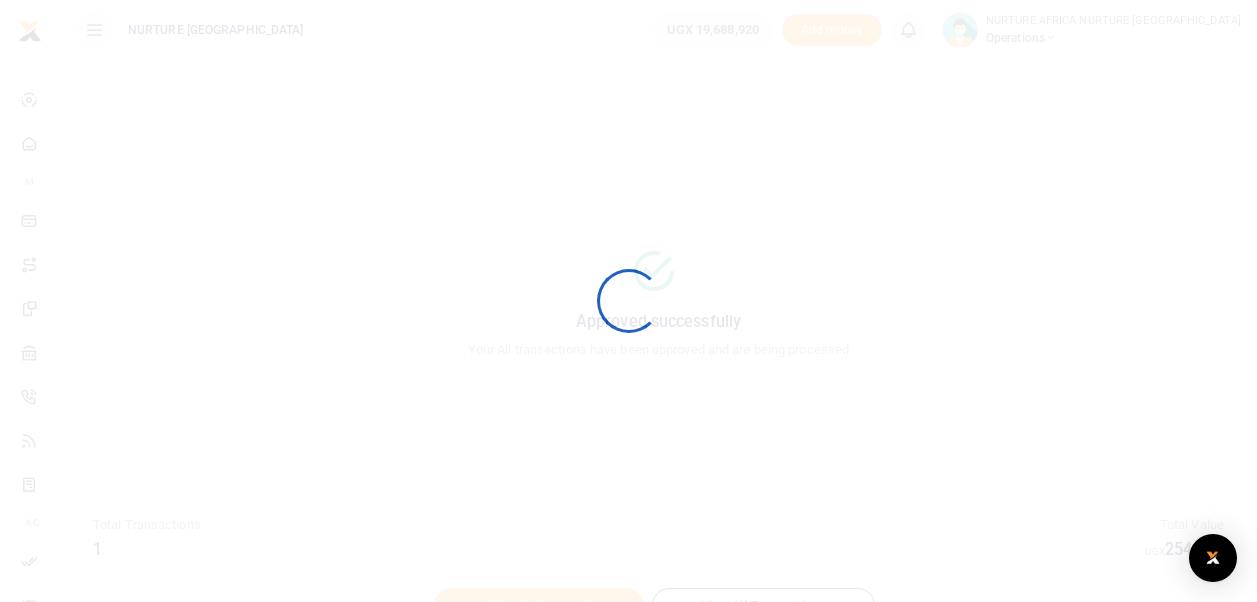scroll, scrollTop: 0, scrollLeft: 0, axis: both 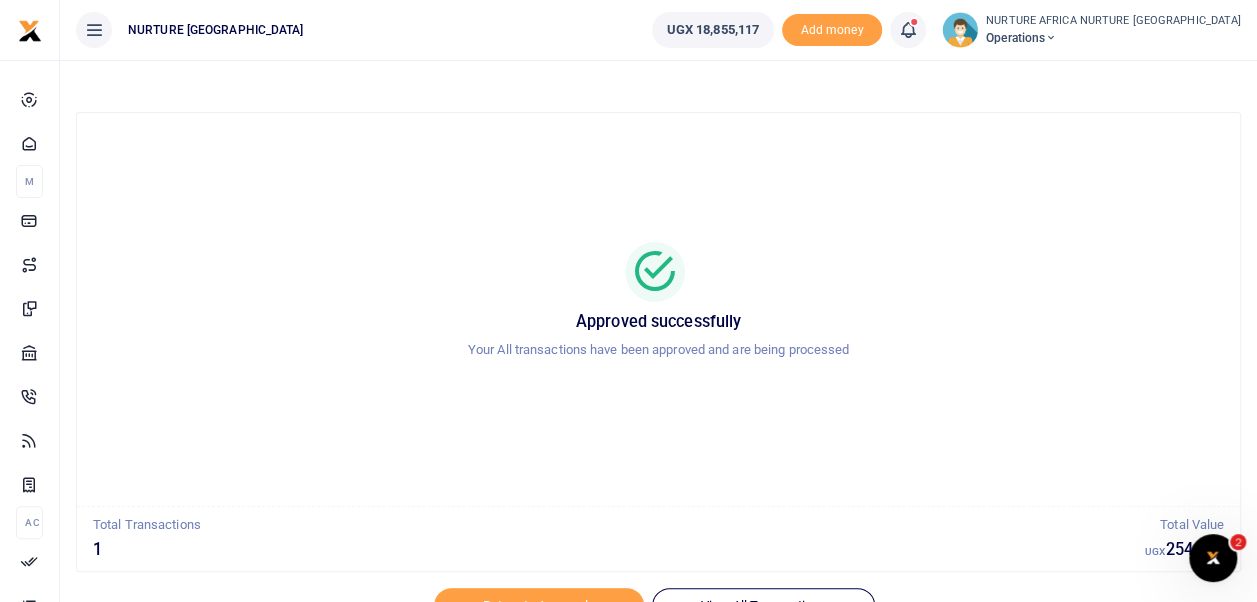 click at bounding box center [908, 30] 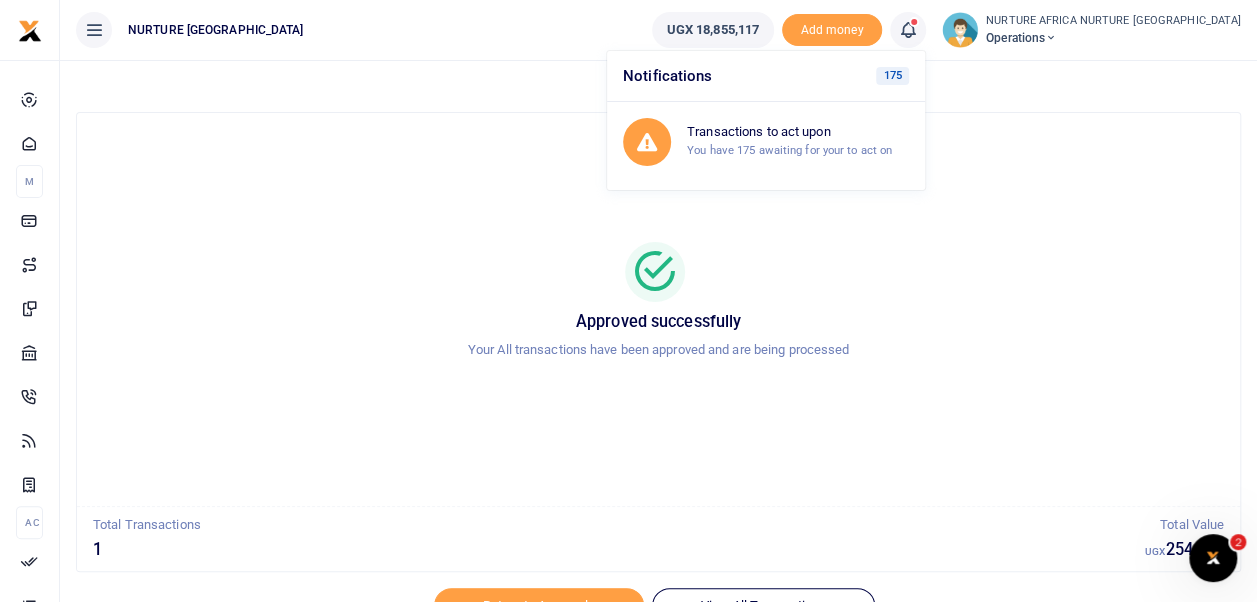 click on "You have 175 awaiting for your to act on" at bounding box center [789, 150] 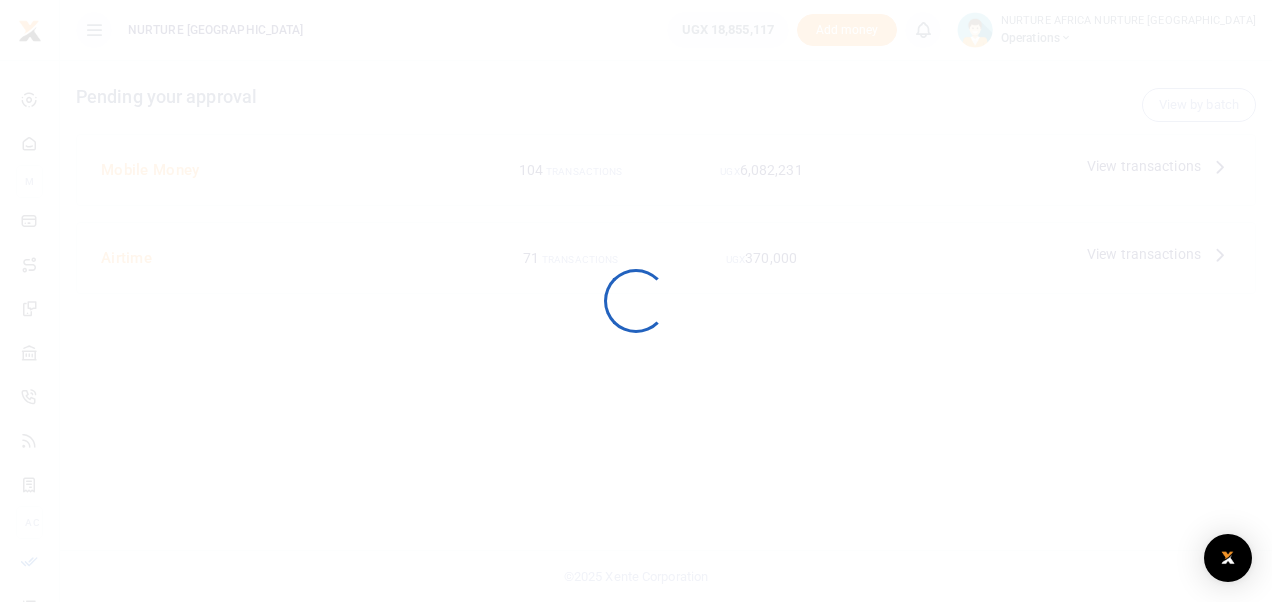 scroll, scrollTop: 0, scrollLeft: 0, axis: both 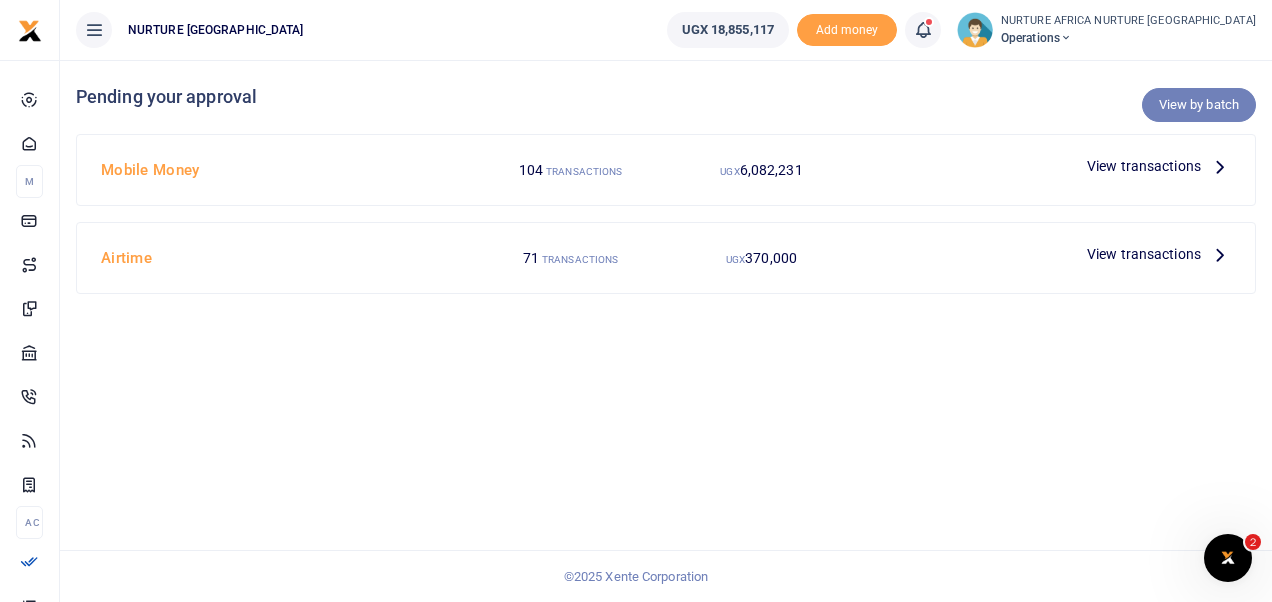 click on "View by batch" at bounding box center [1199, 105] 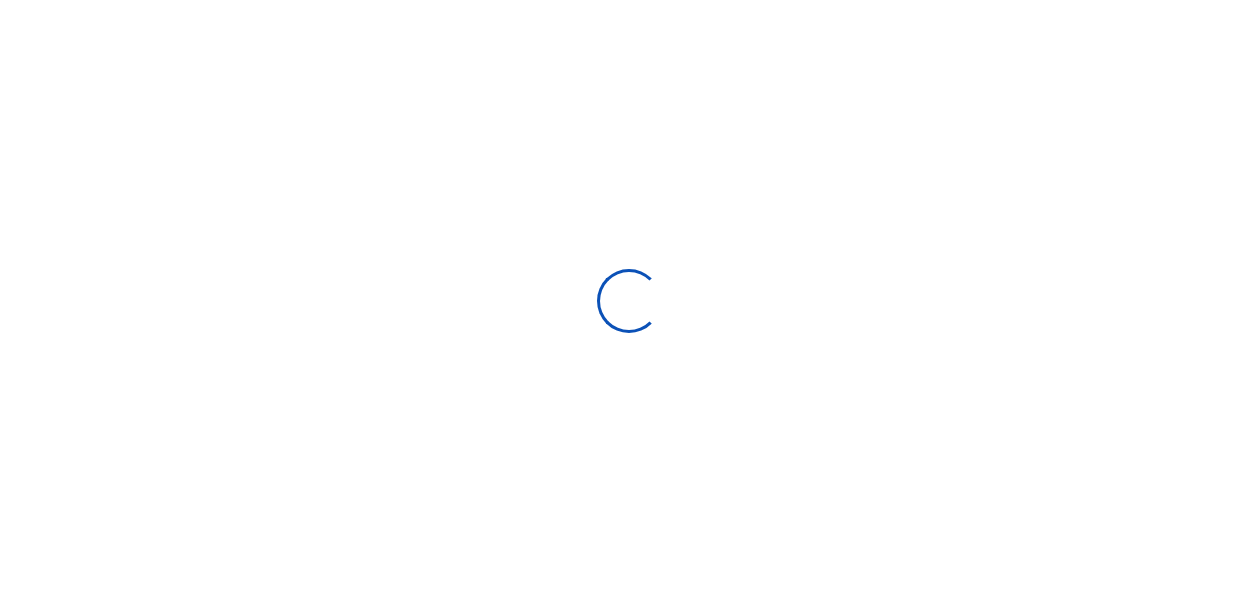 scroll, scrollTop: 0, scrollLeft: 0, axis: both 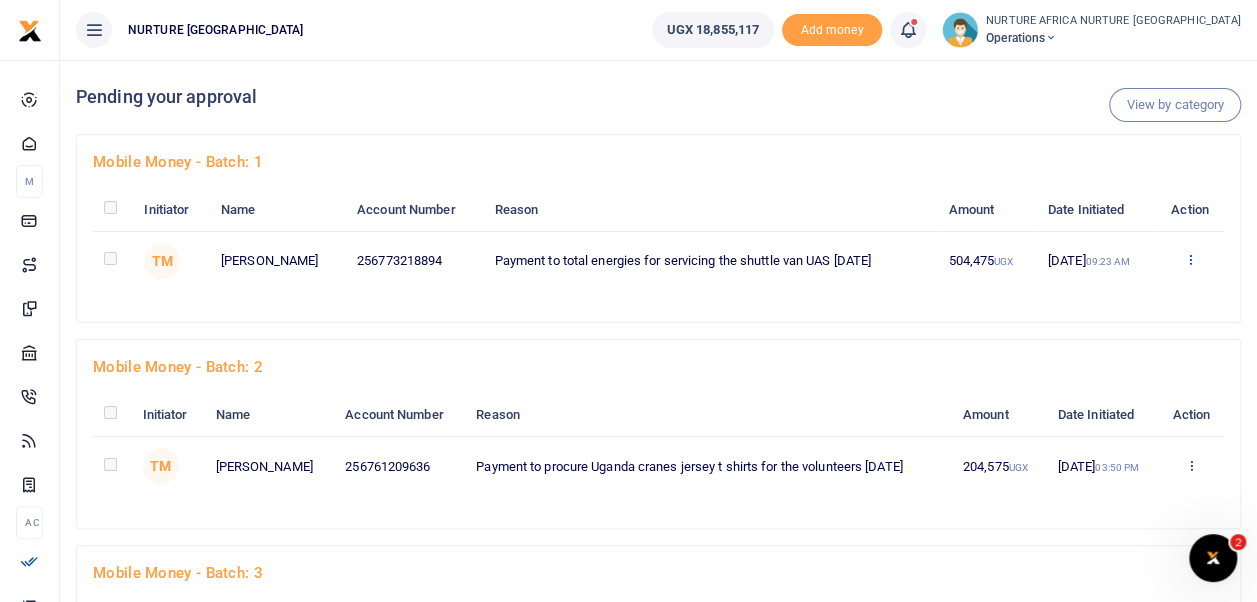 click at bounding box center [1189, 259] 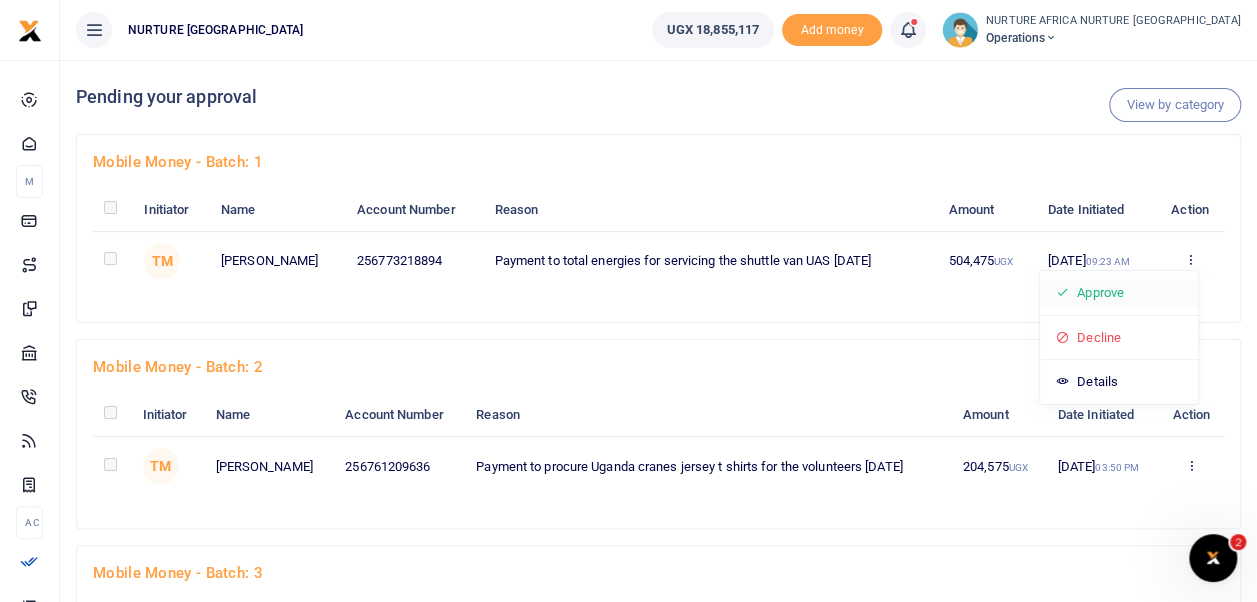 click on "Approve" at bounding box center (1119, 293) 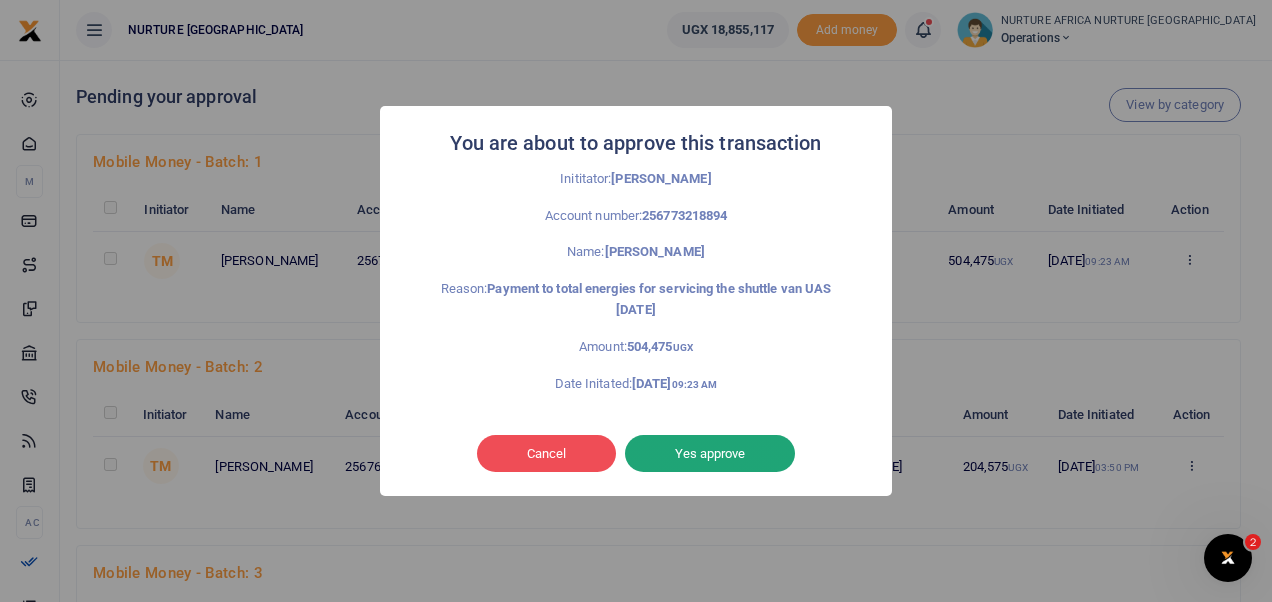 click on "Yes approve" at bounding box center [710, 454] 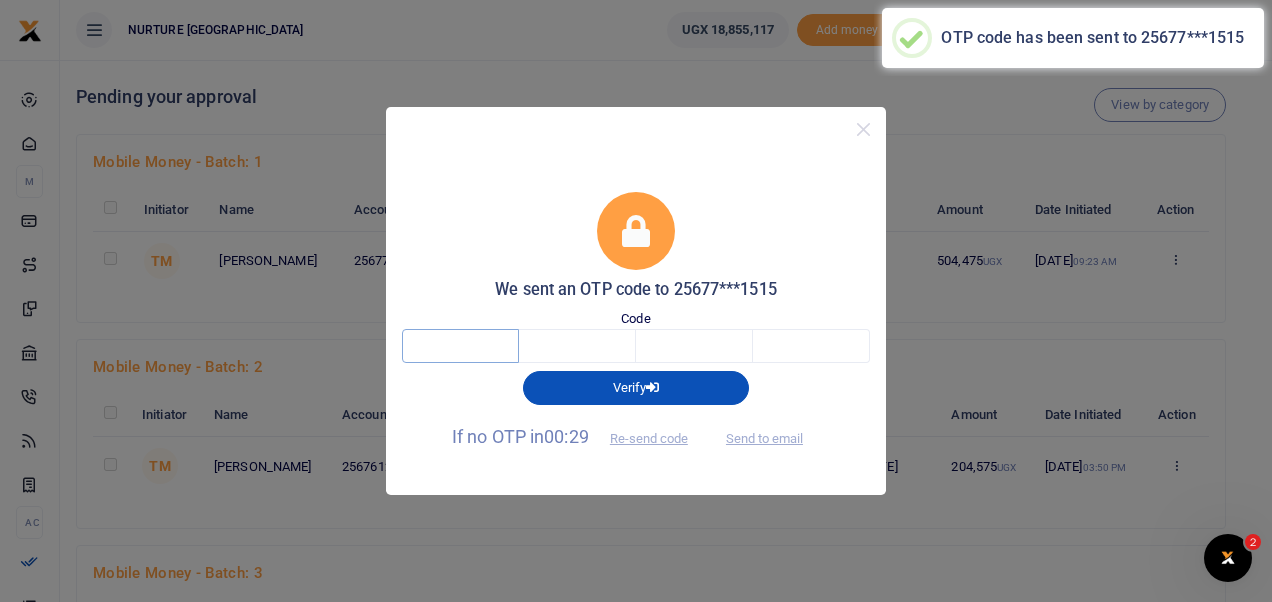 click at bounding box center (460, 346) 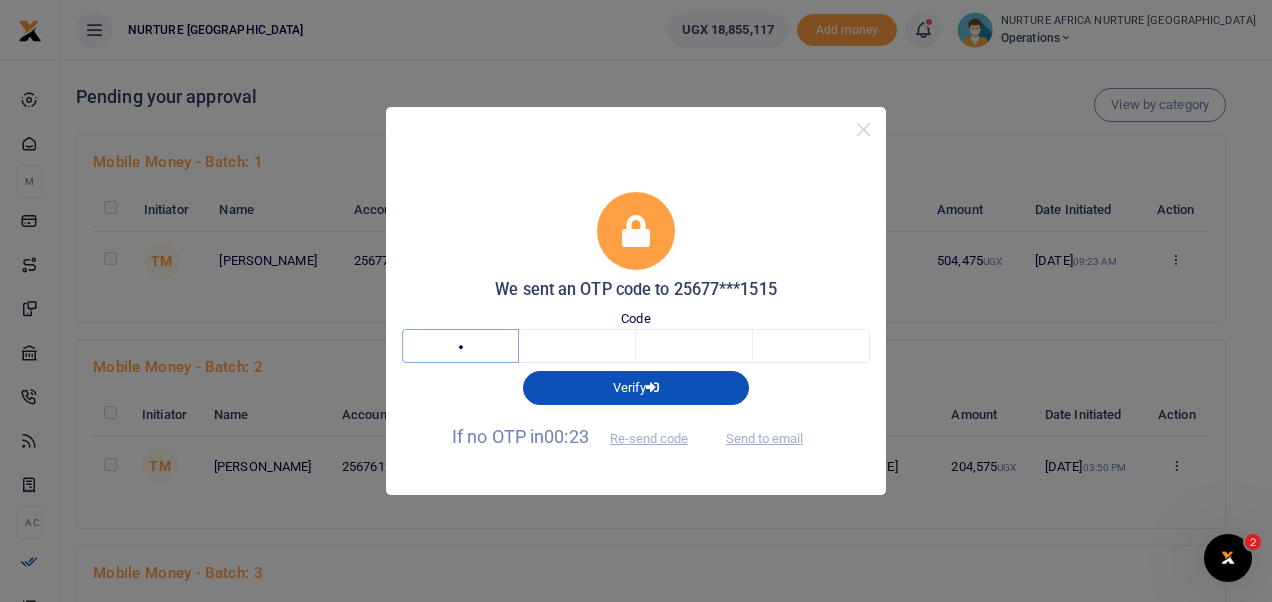 type on "9" 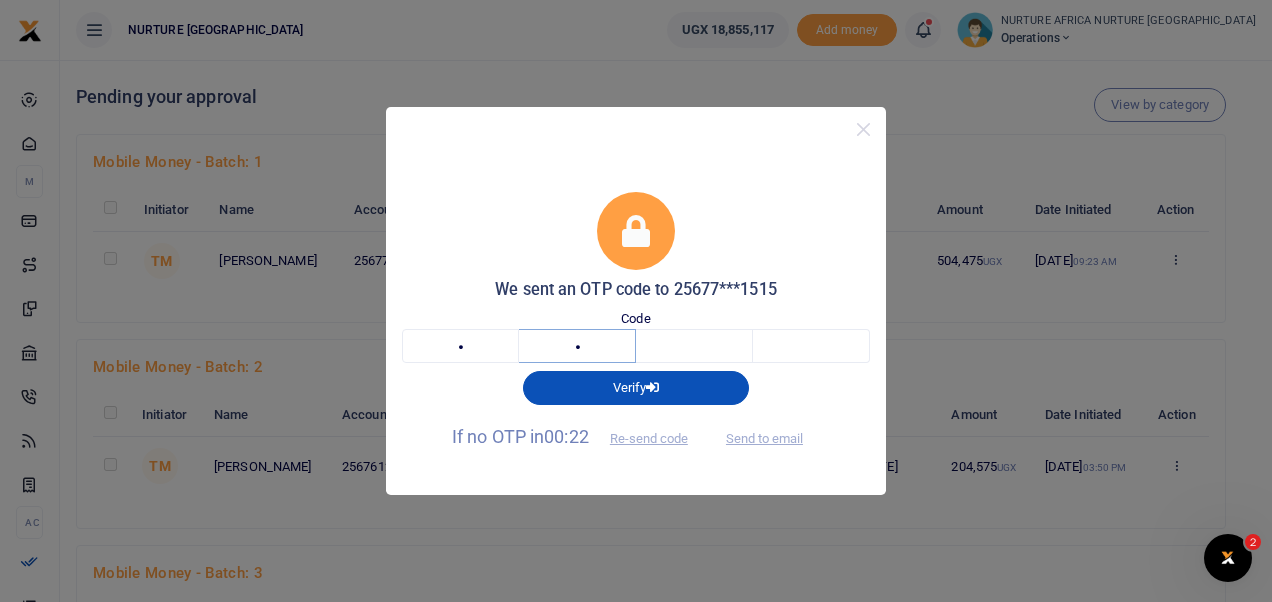 type on "7" 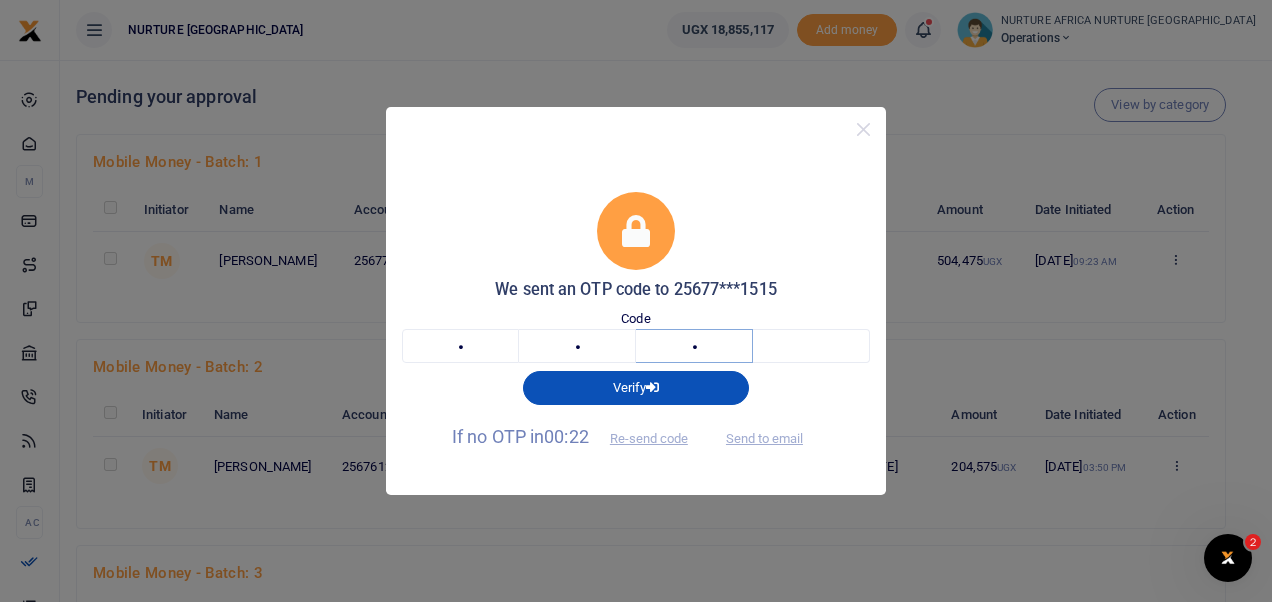 type on "2" 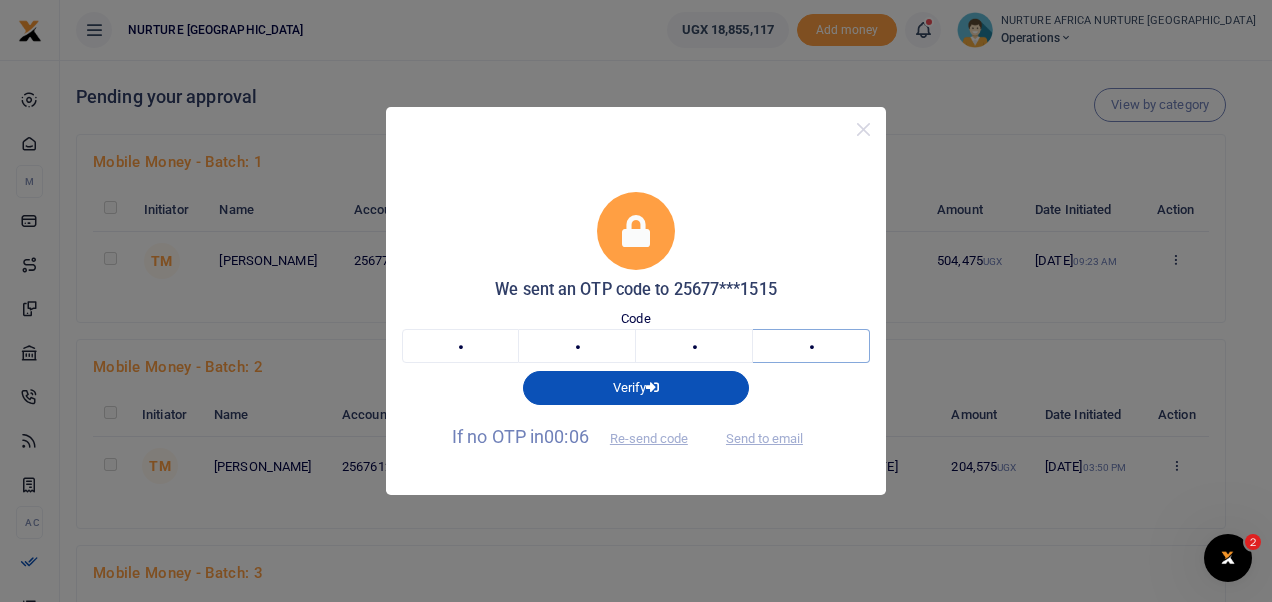 type on "8" 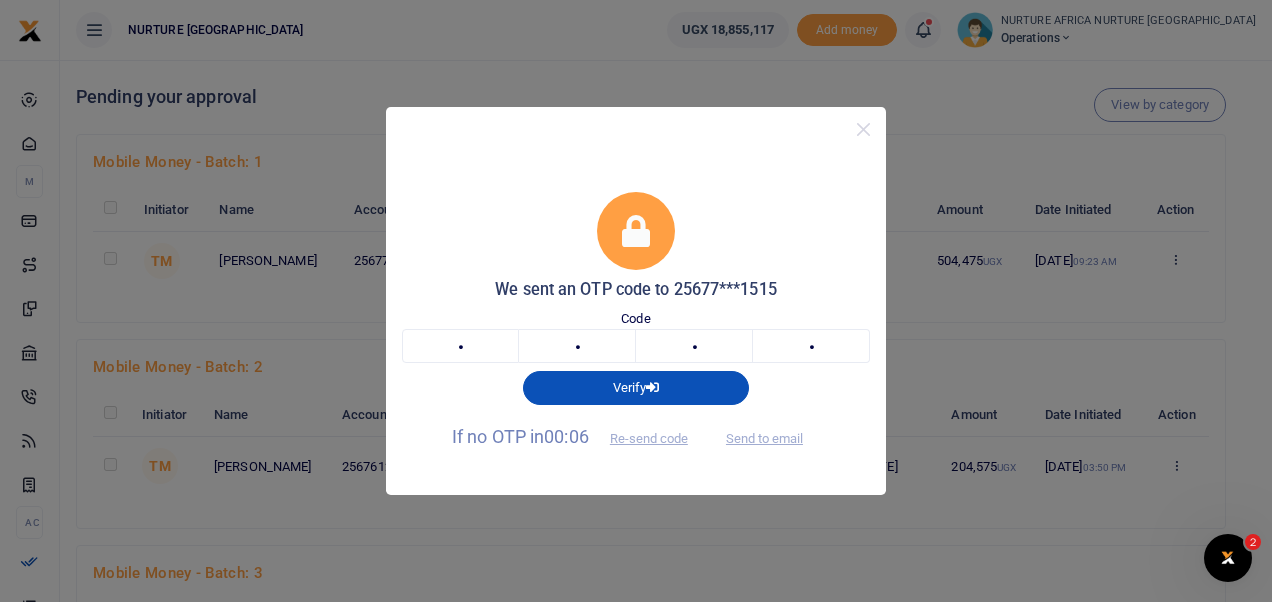 click on "Code
9 7 2 8 9728" at bounding box center [636, 336] 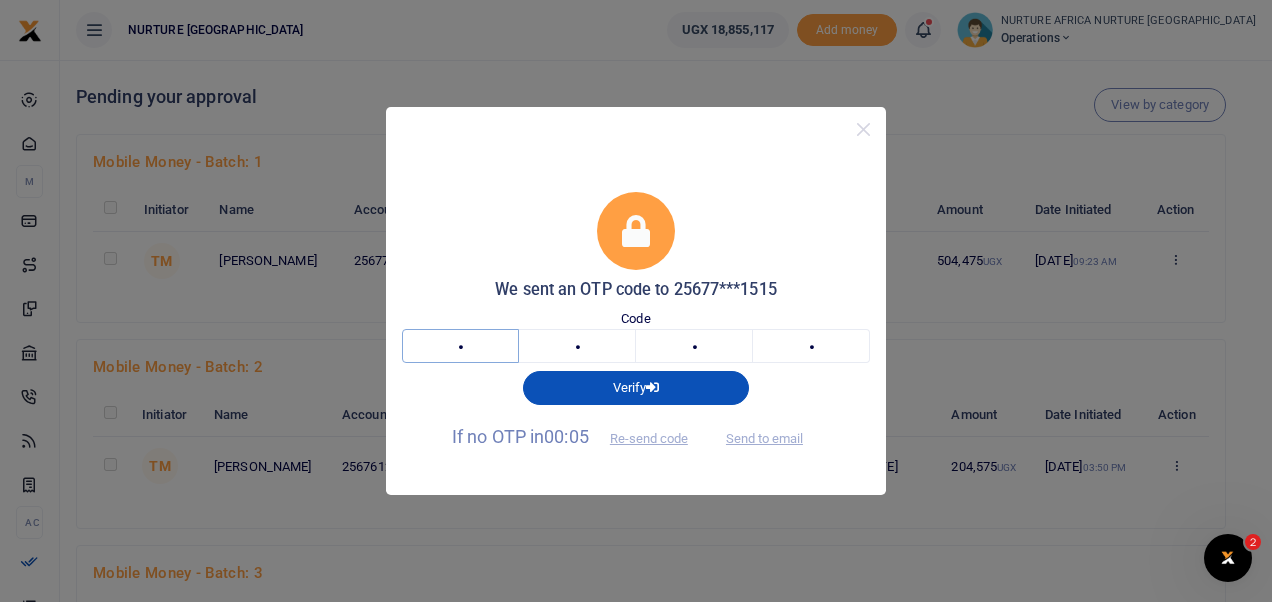 click on "9" at bounding box center [460, 346] 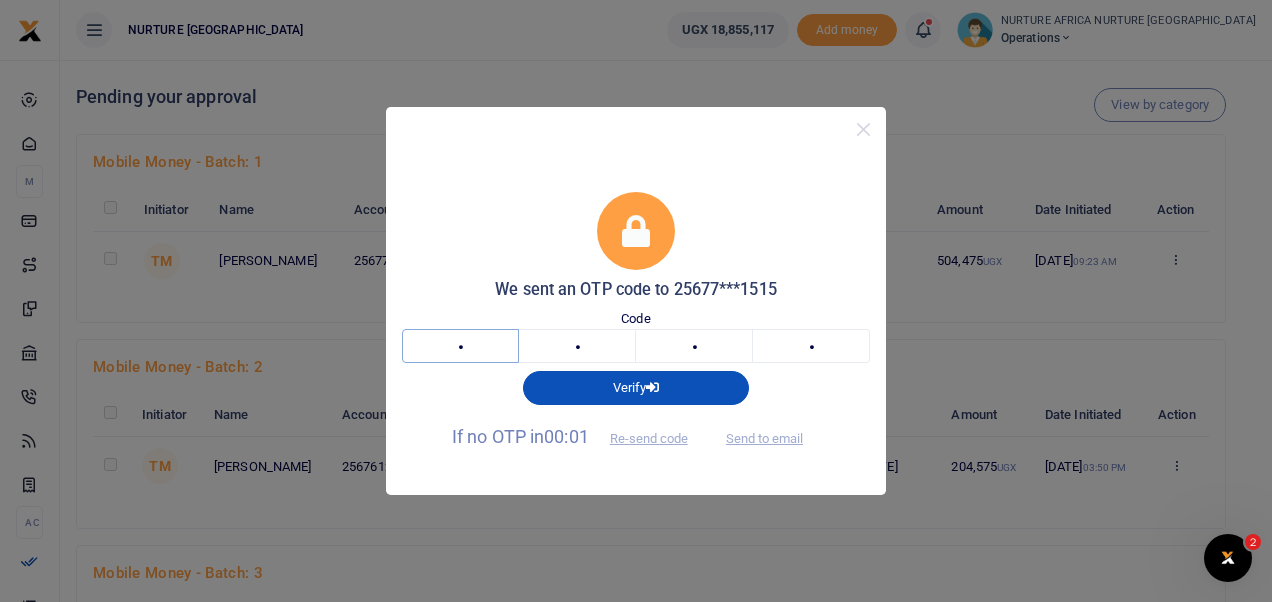 type on "2" 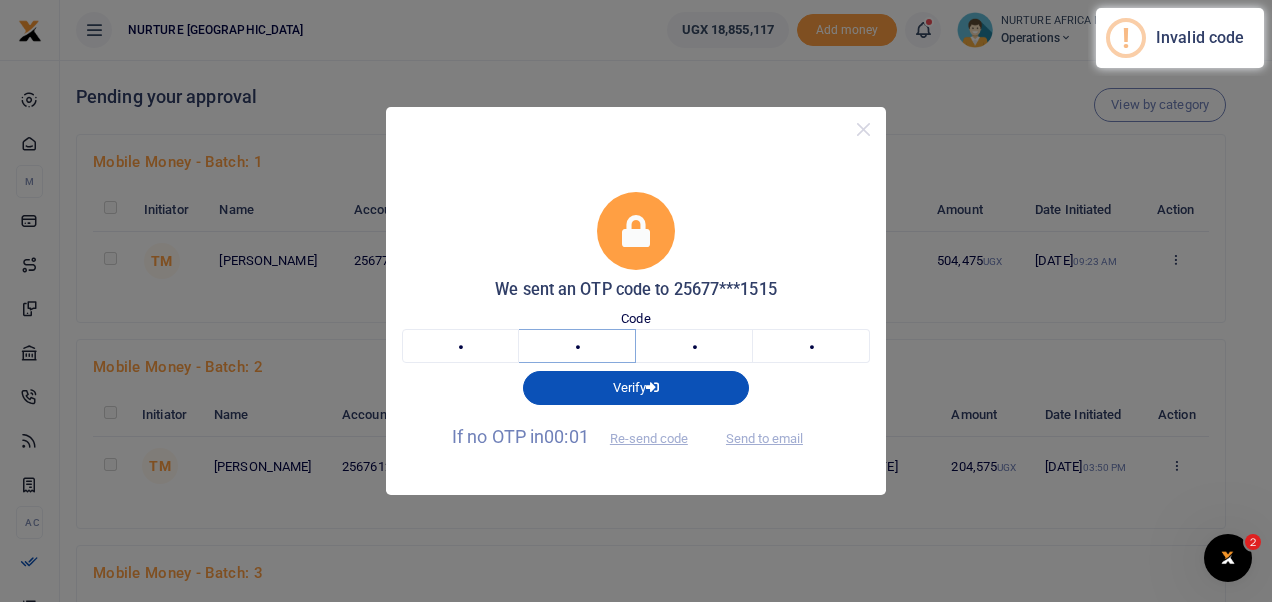 type on "9" 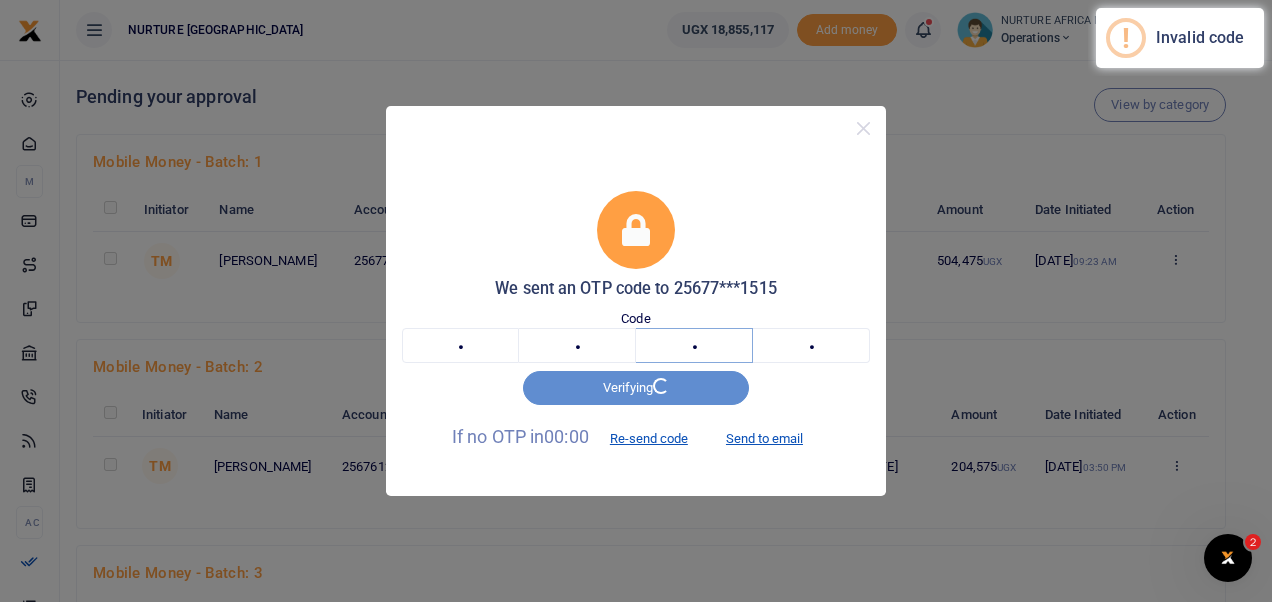 type on "6" 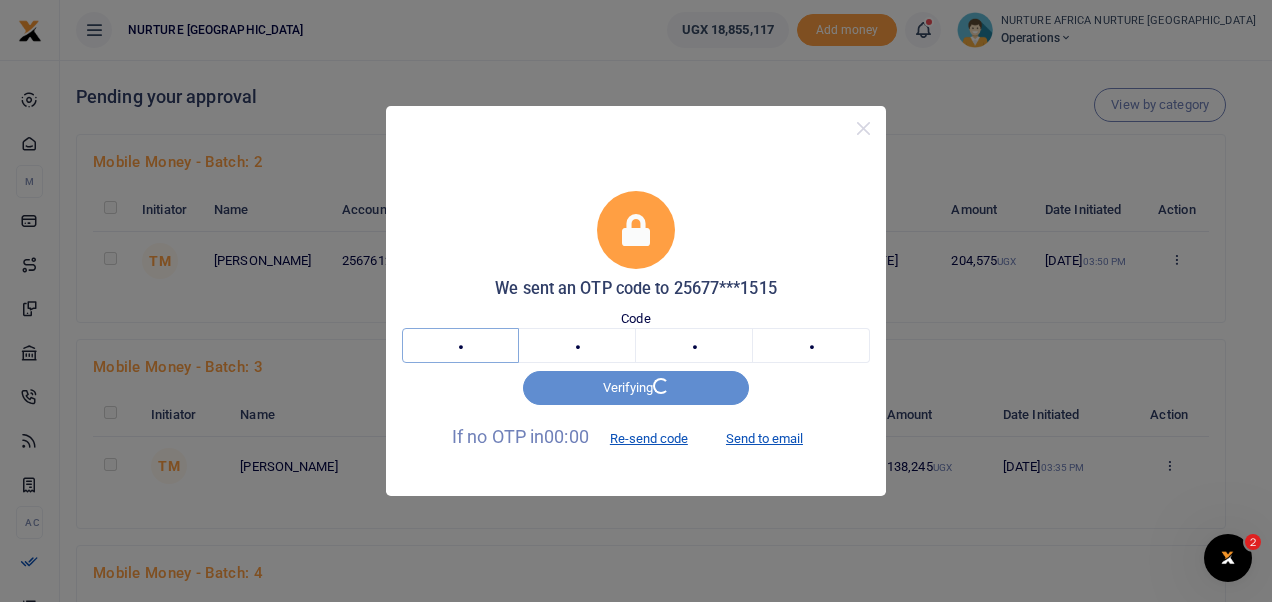 click on "2" at bounding box center [460, 345] 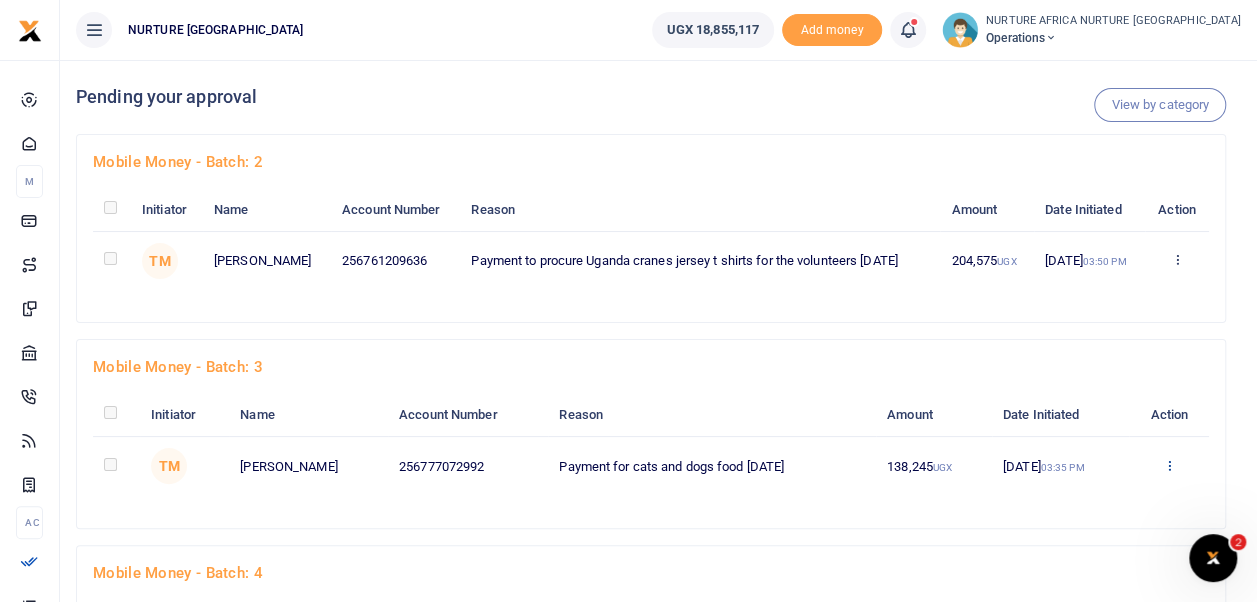 click at bounding box center [1176, 260] 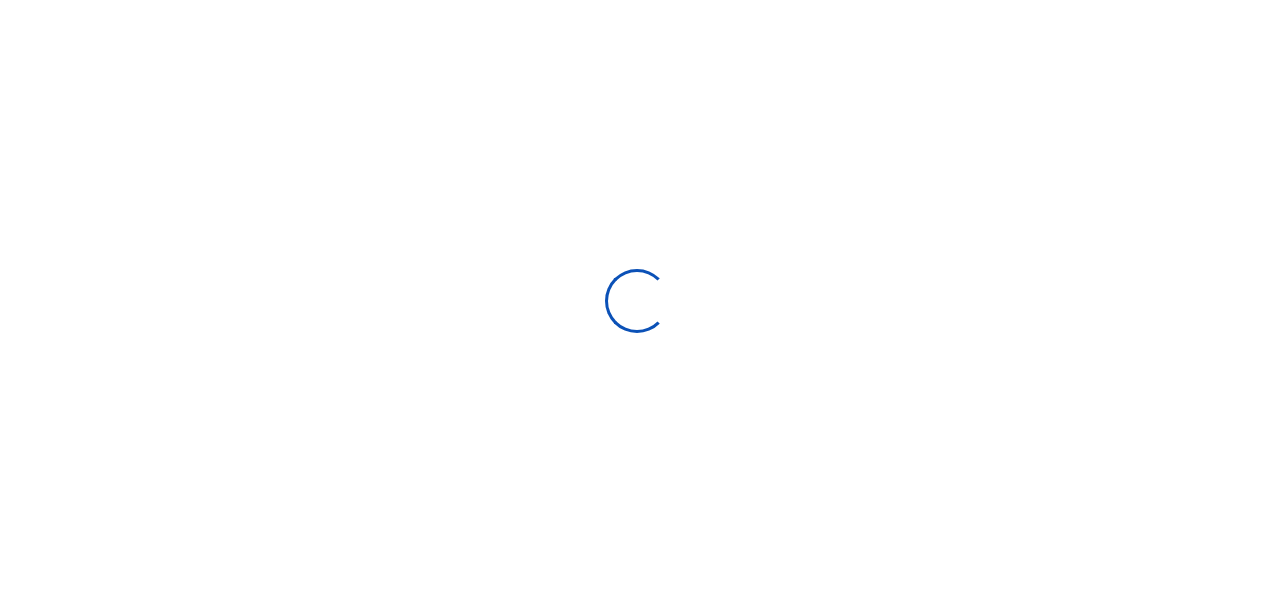 scroll, scrollTop: 0, scrollLeft: 0, axis: both 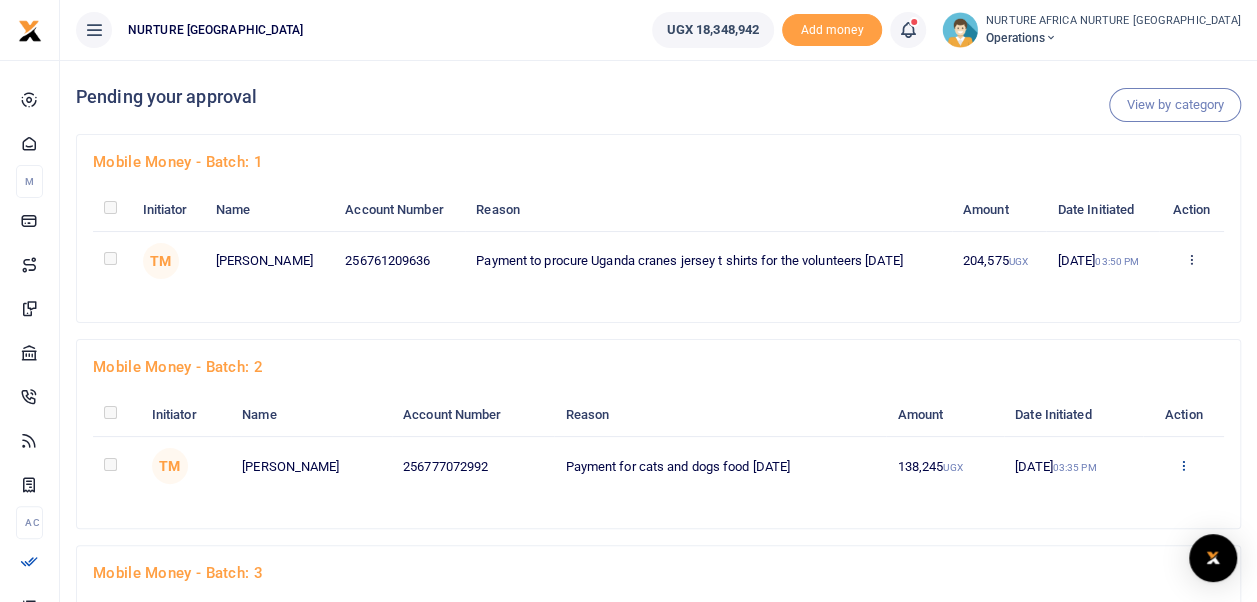 click at bounding box center (1191, 259) 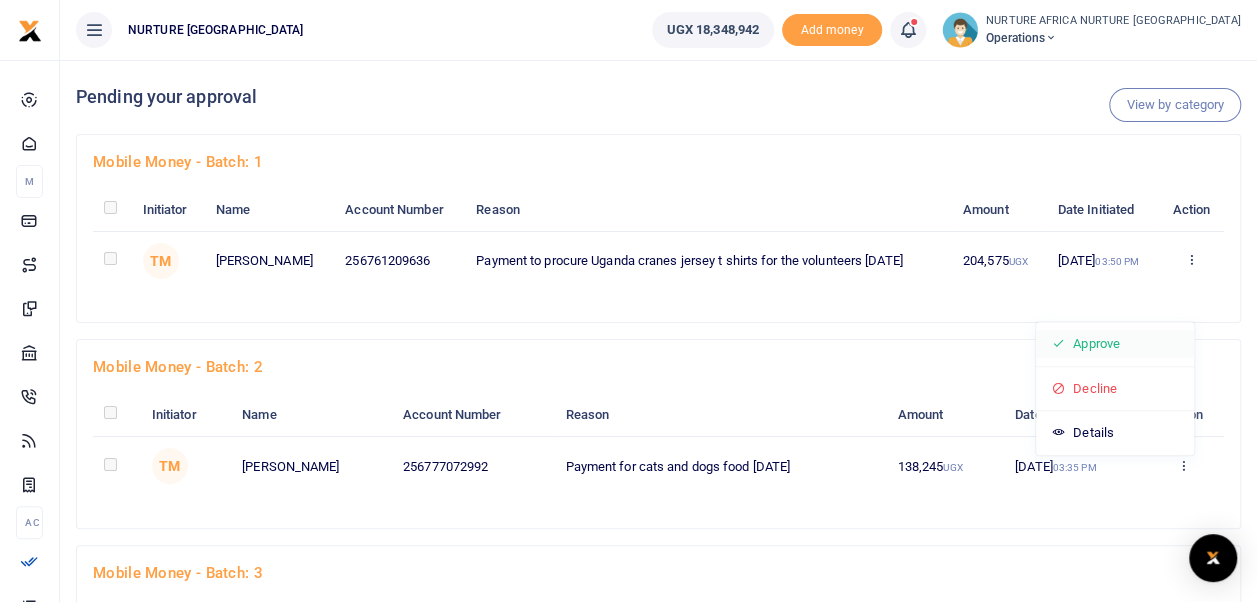 click on "Approve" at bounding box center [1115, 344] 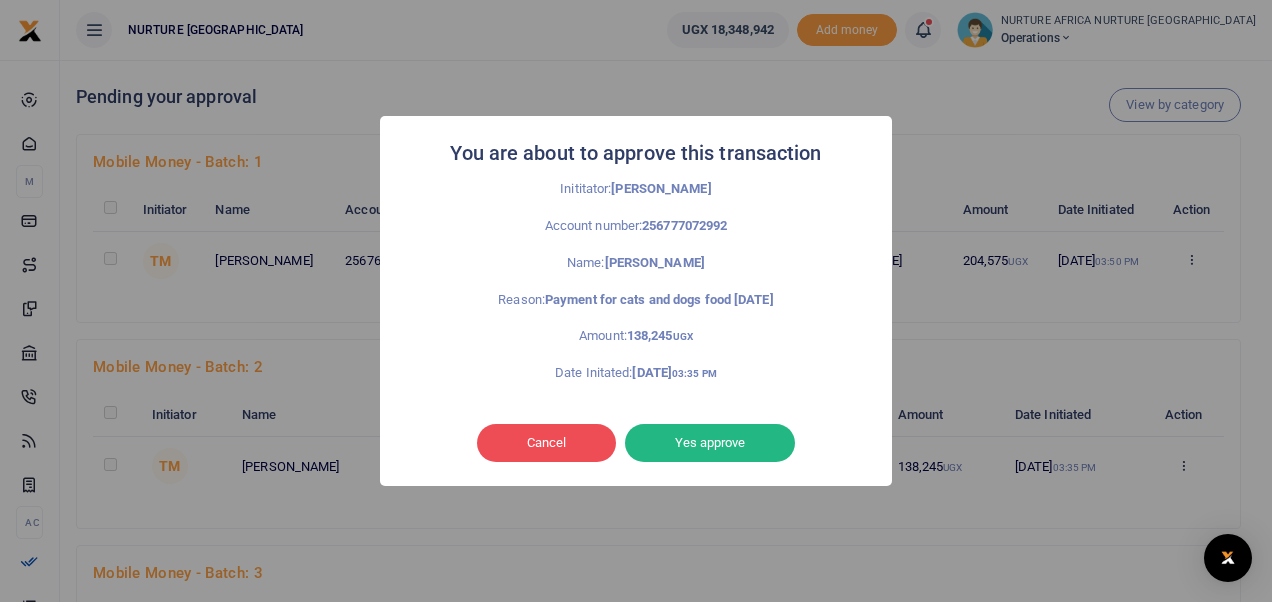 click on "Yes approve" at bounding box center [710, 443] 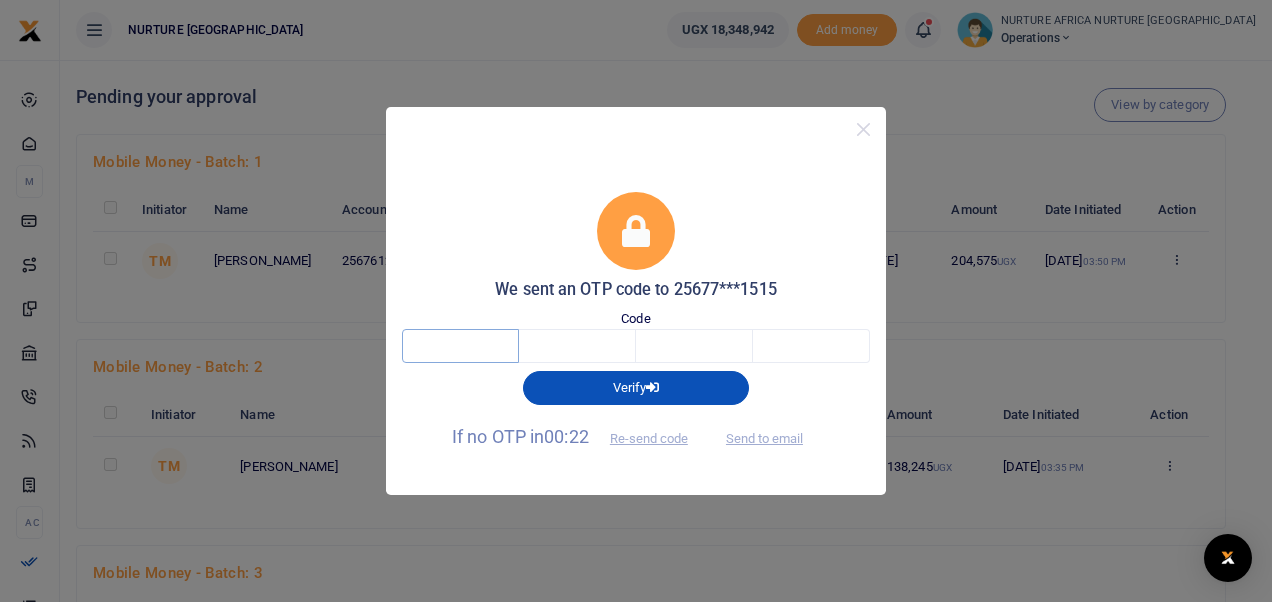 click at bounding box center [460, 346] 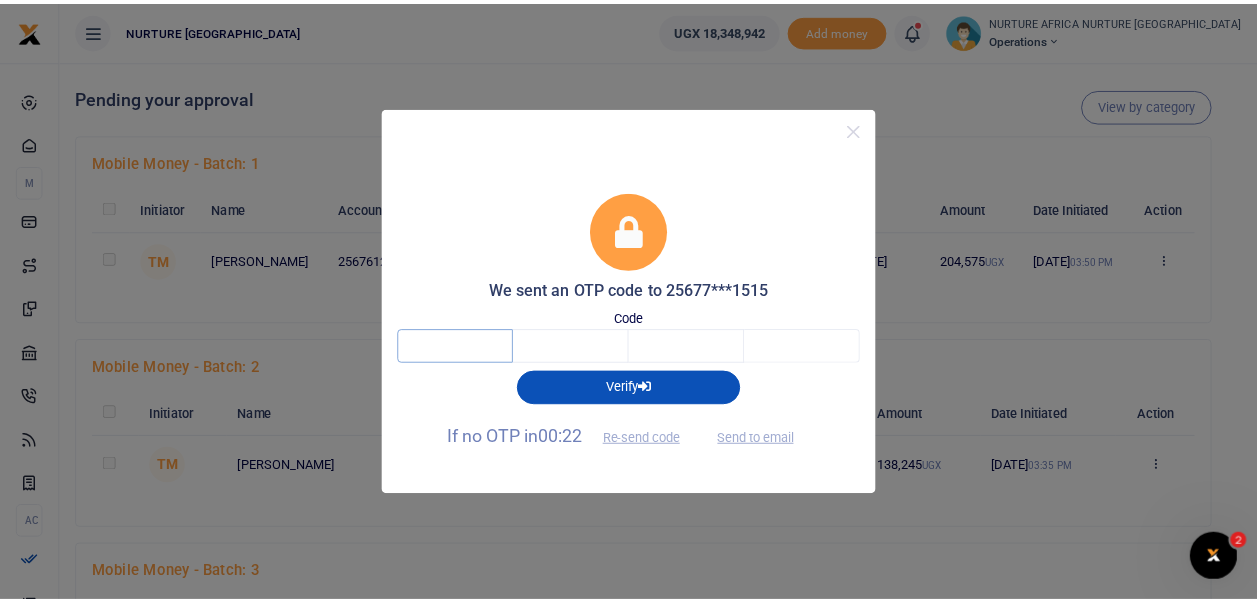 scroll, scrollTop: 0, scrollLeft: 0, axis: both 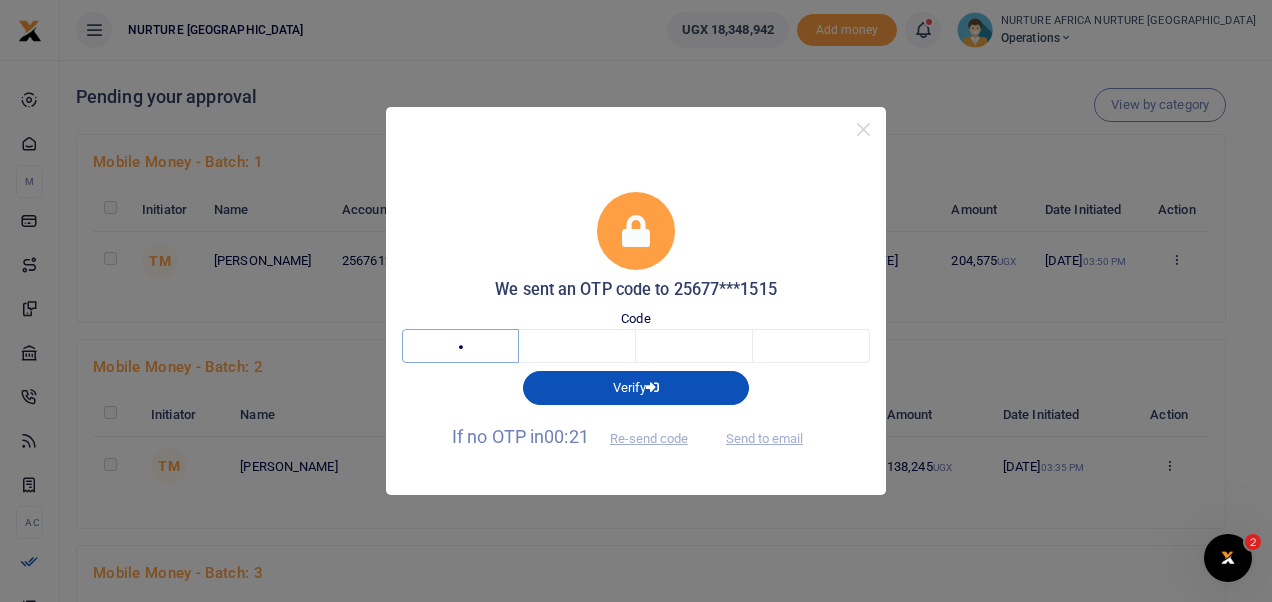 type on "3" 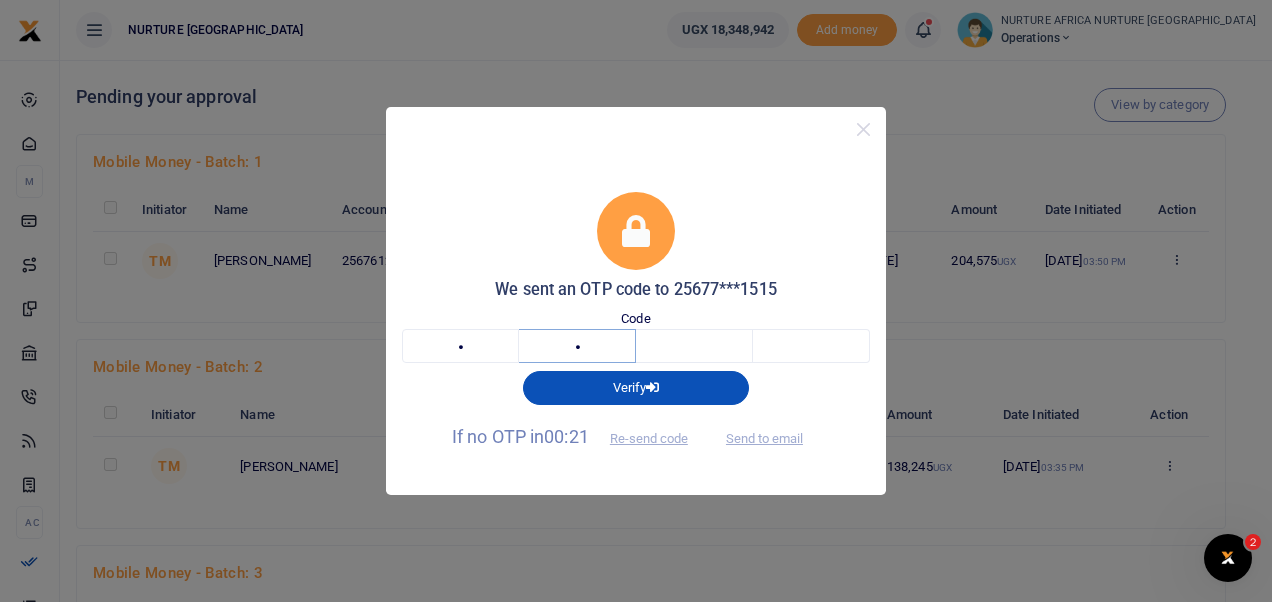 type on "4" 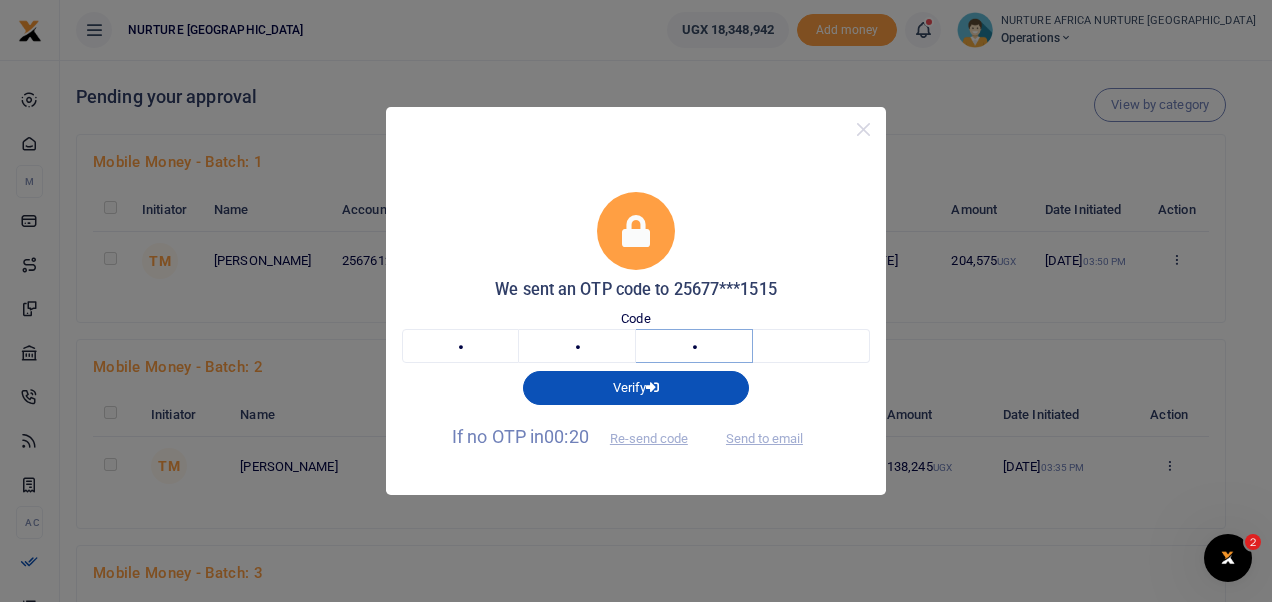 type on "8" 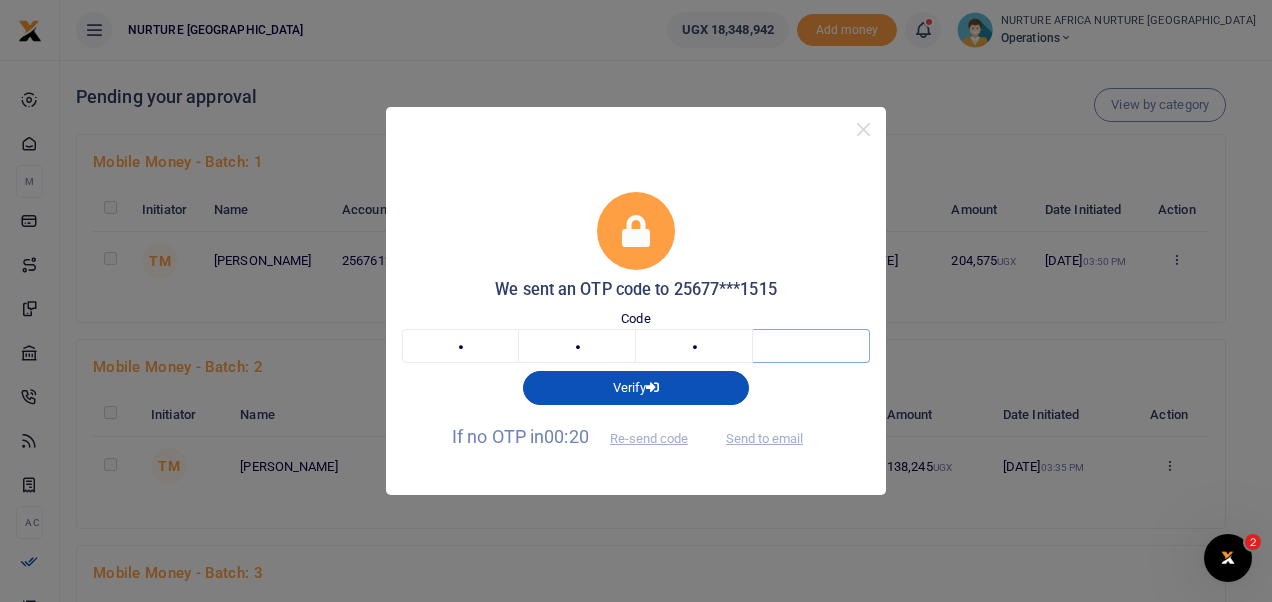 type on "4" 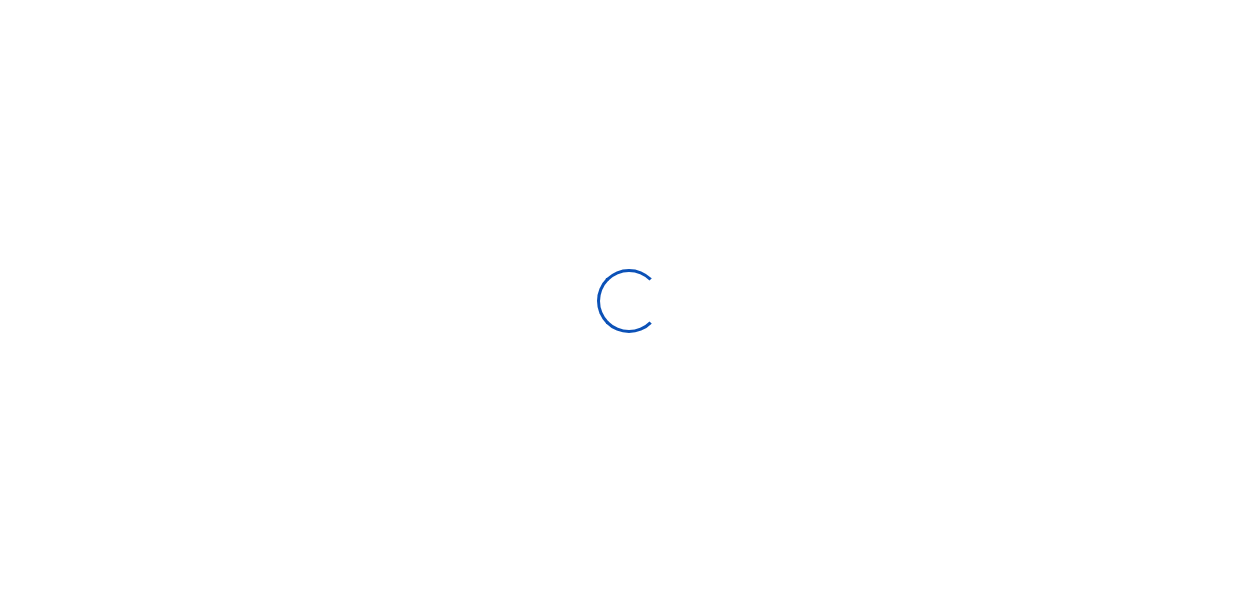 scroll, scrollTop: 0, scrollLeft: 0, axis: both 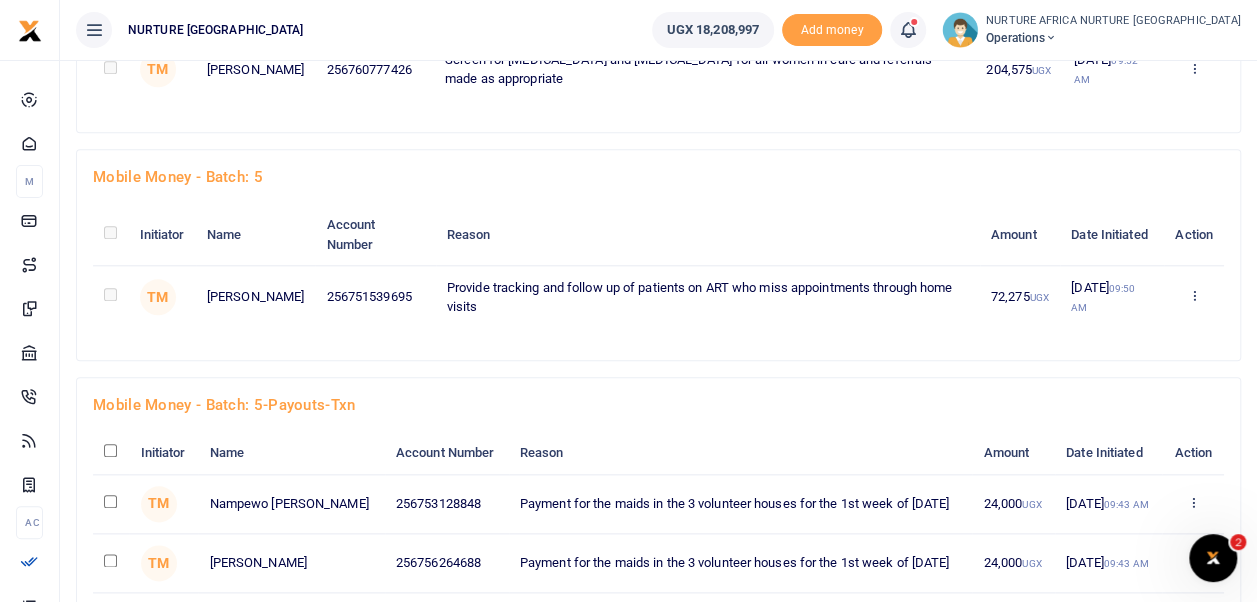 click at bounding box center (110, -614) 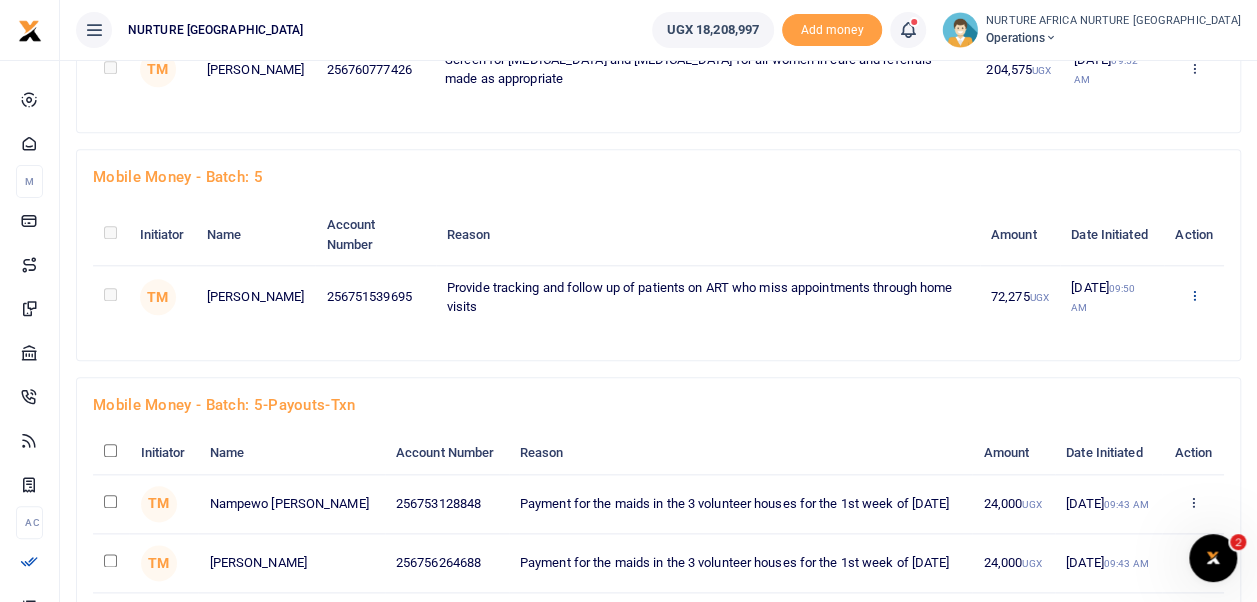 click at bounding box center [1193, -616] 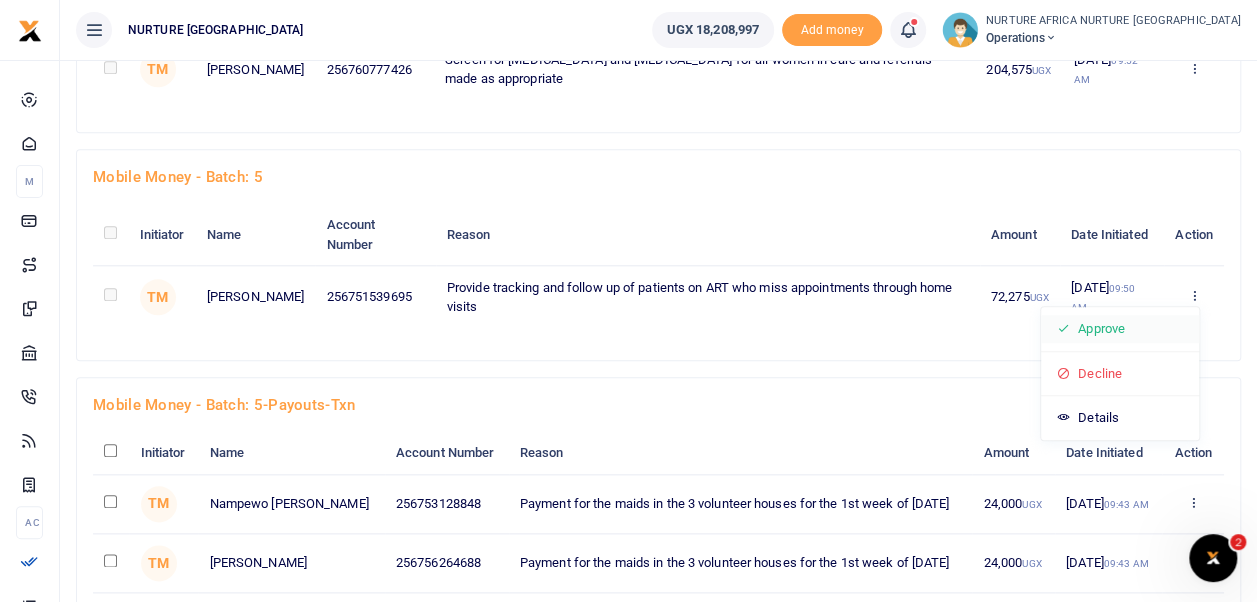 click on "Approve" at bounding box center [1120, 329] 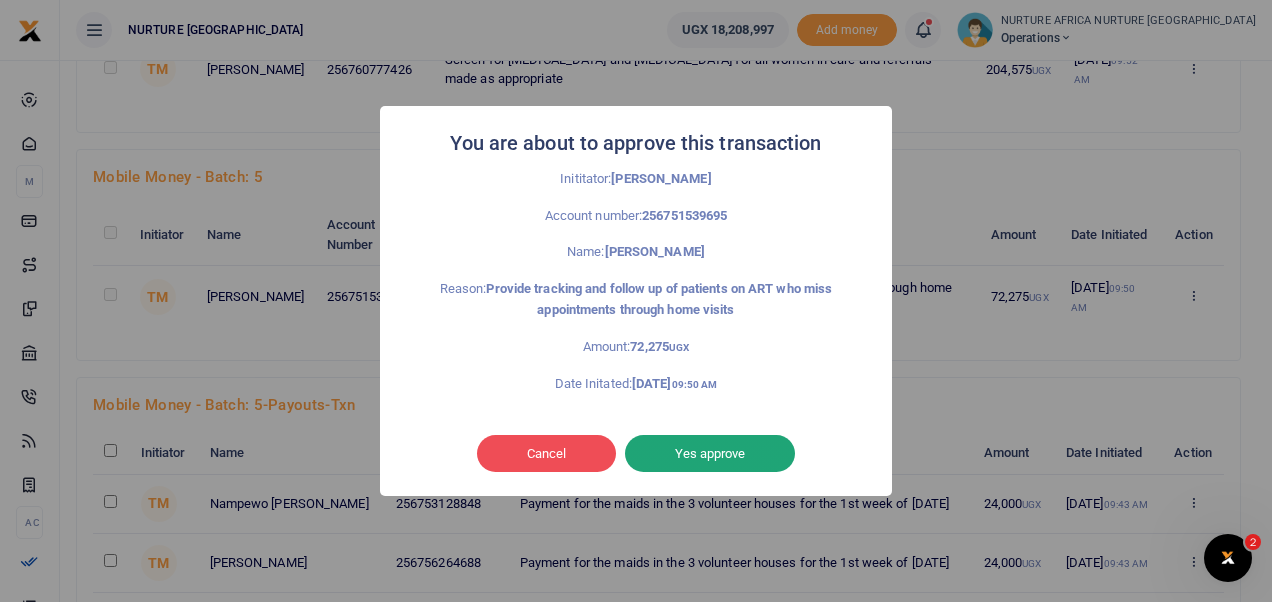 click on "Yes approve" at bounding box center [710, 454] 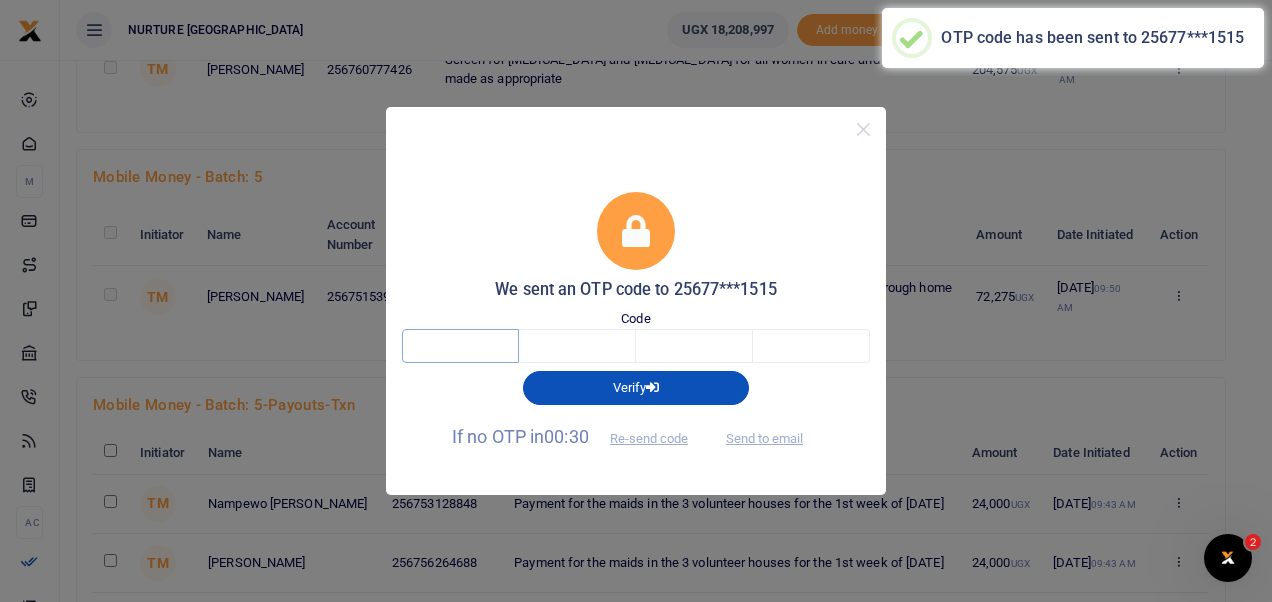 click at bounding box center (460, 346) 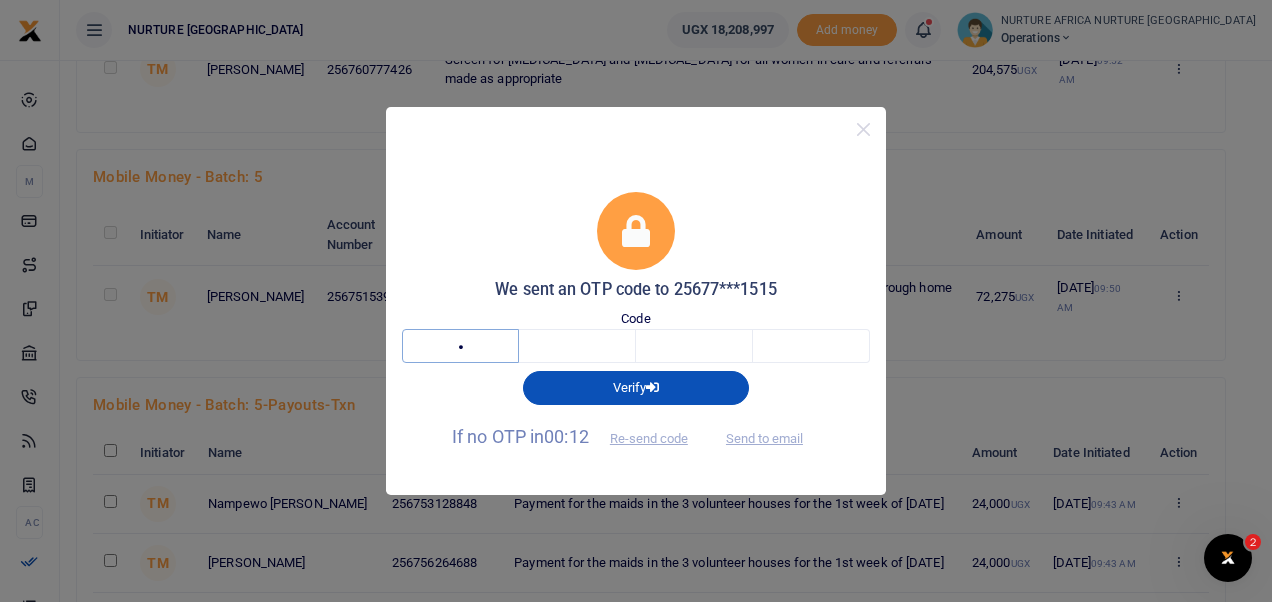 type on "4" 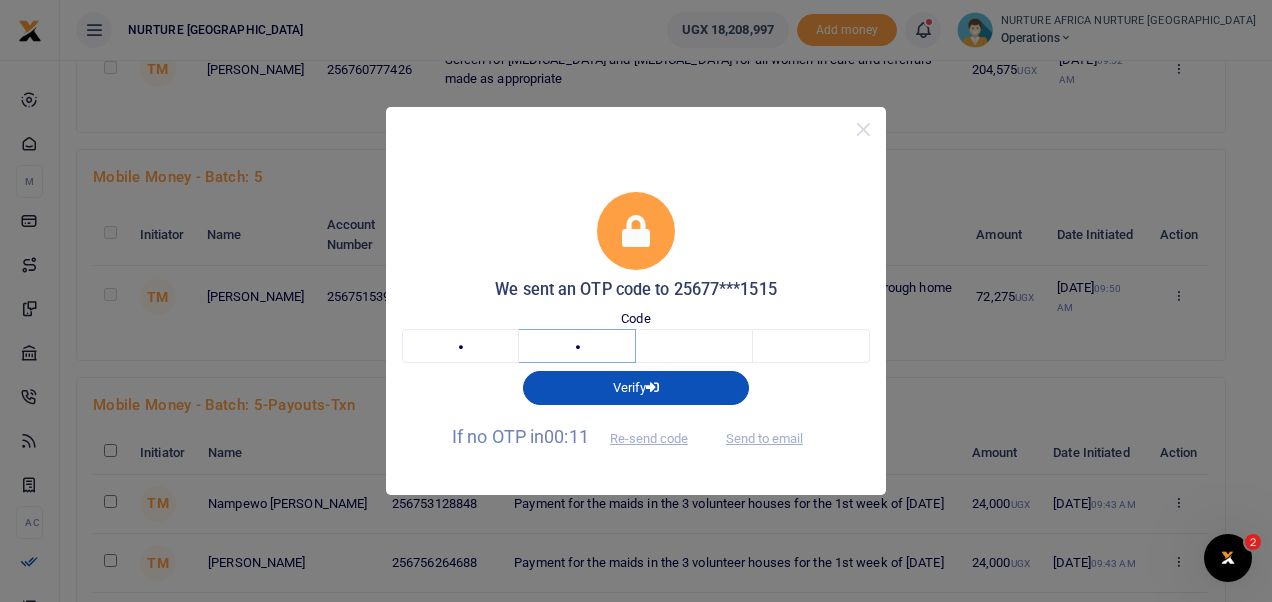 type on "5" 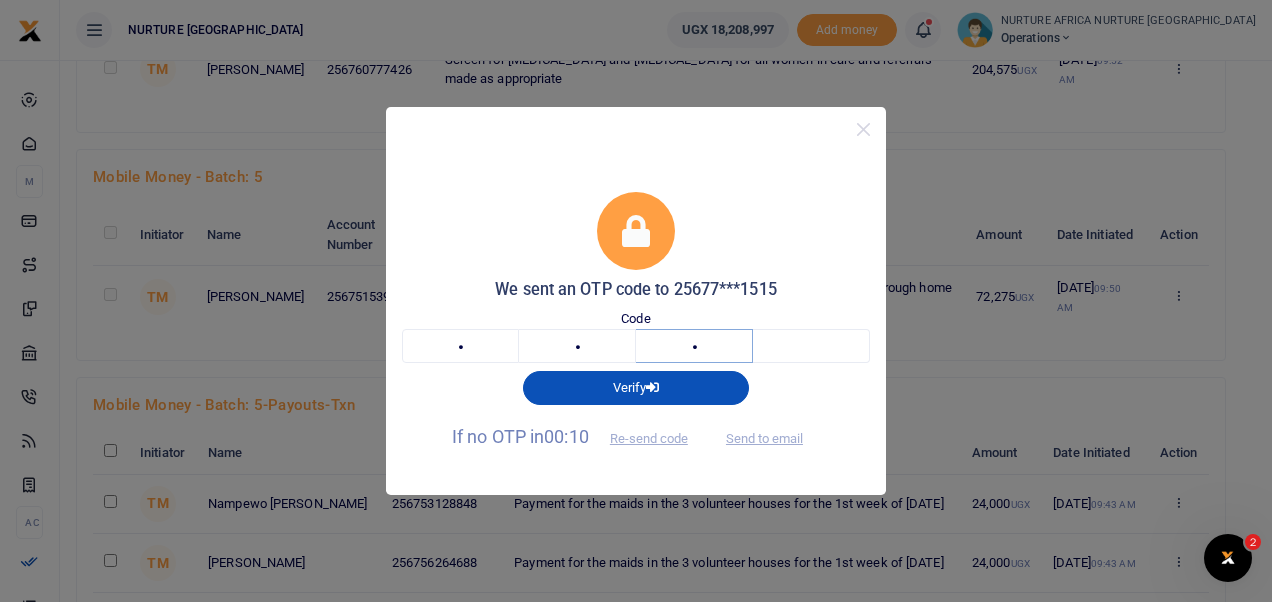 type on "1" 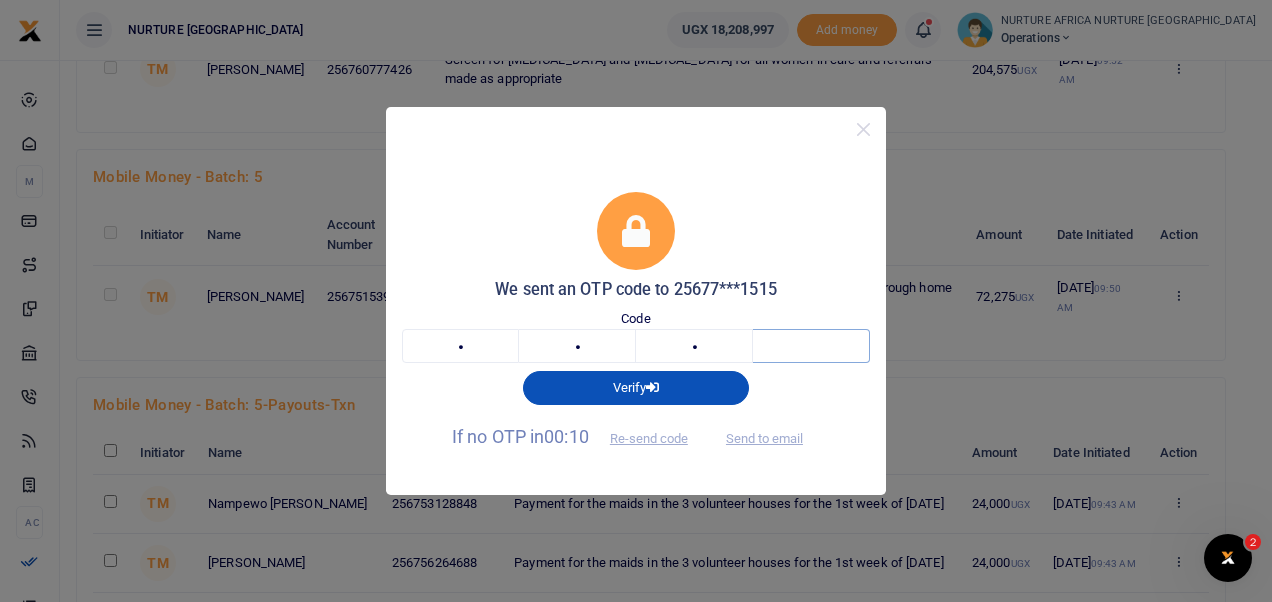 type on "6" 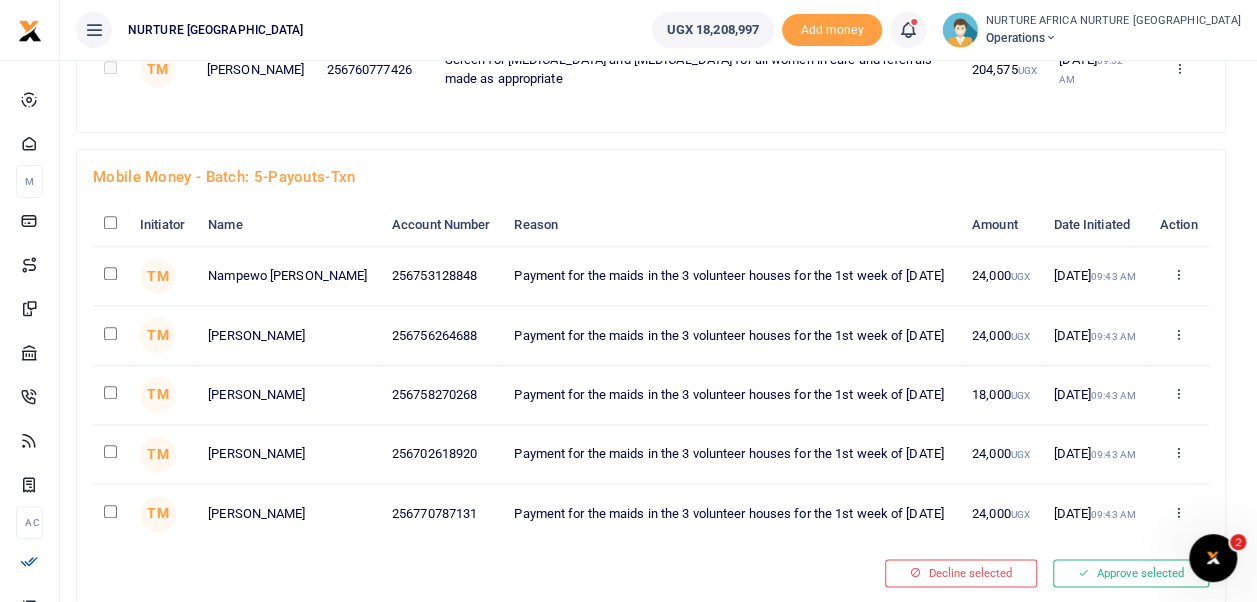 scroll, scrollTop: 1549, scrollLeft: 0, axis: vertical 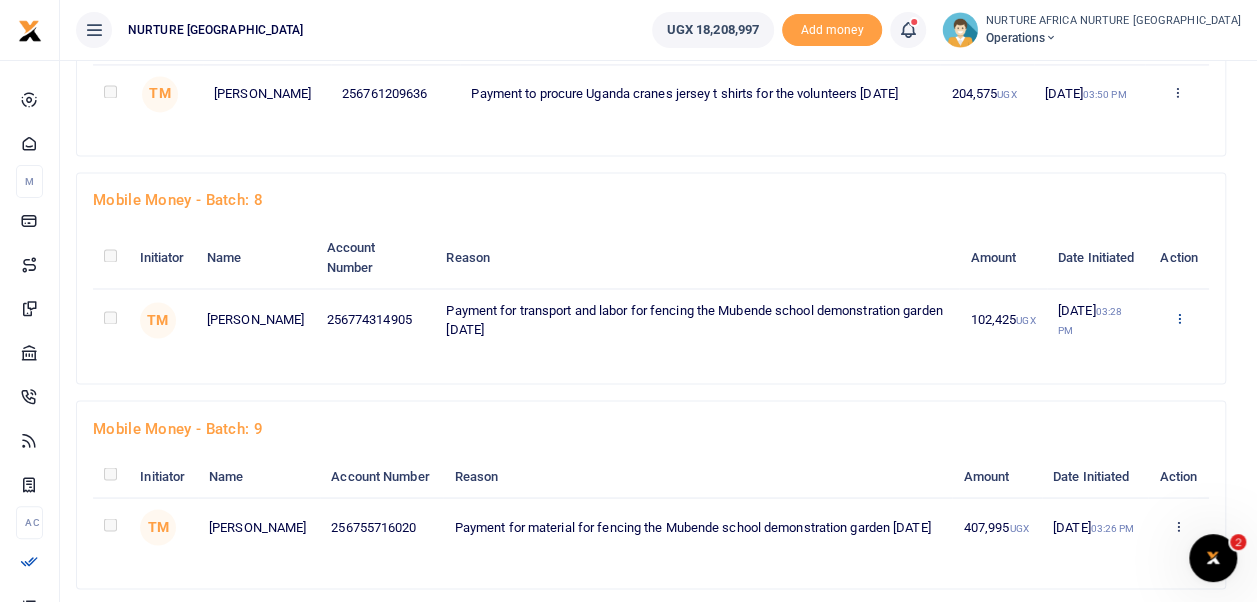 click at bounding box center [1178, -1269] 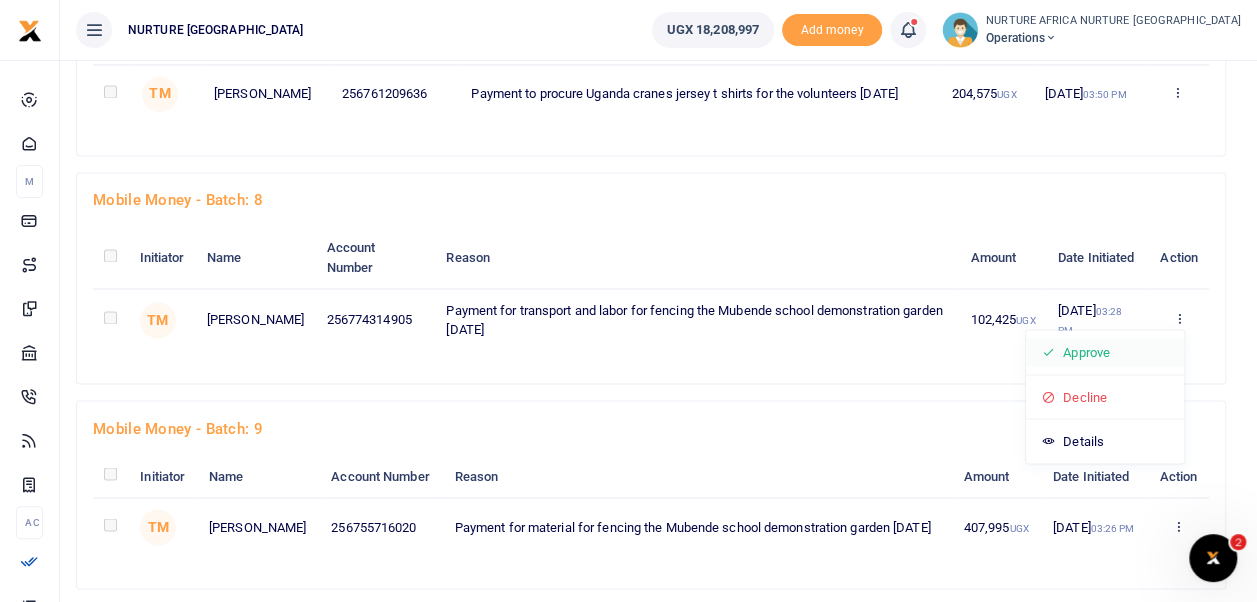 click on "Approve" at bounding box center (1105, 352) 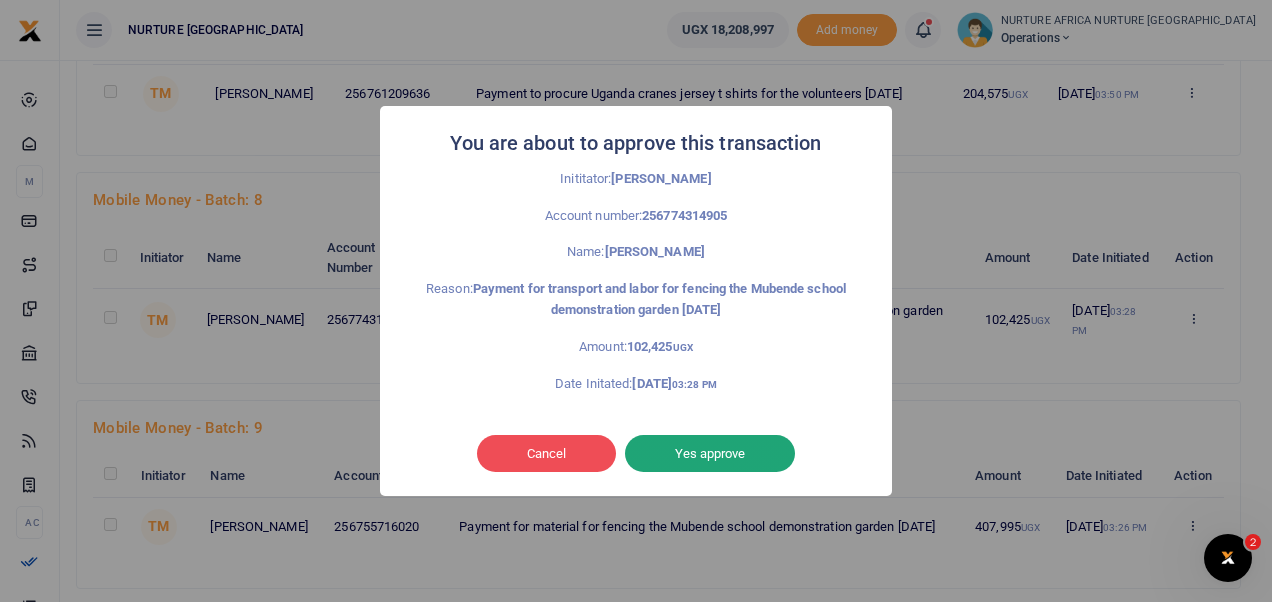click on "Yes approve" at bounding box center (710, 454) 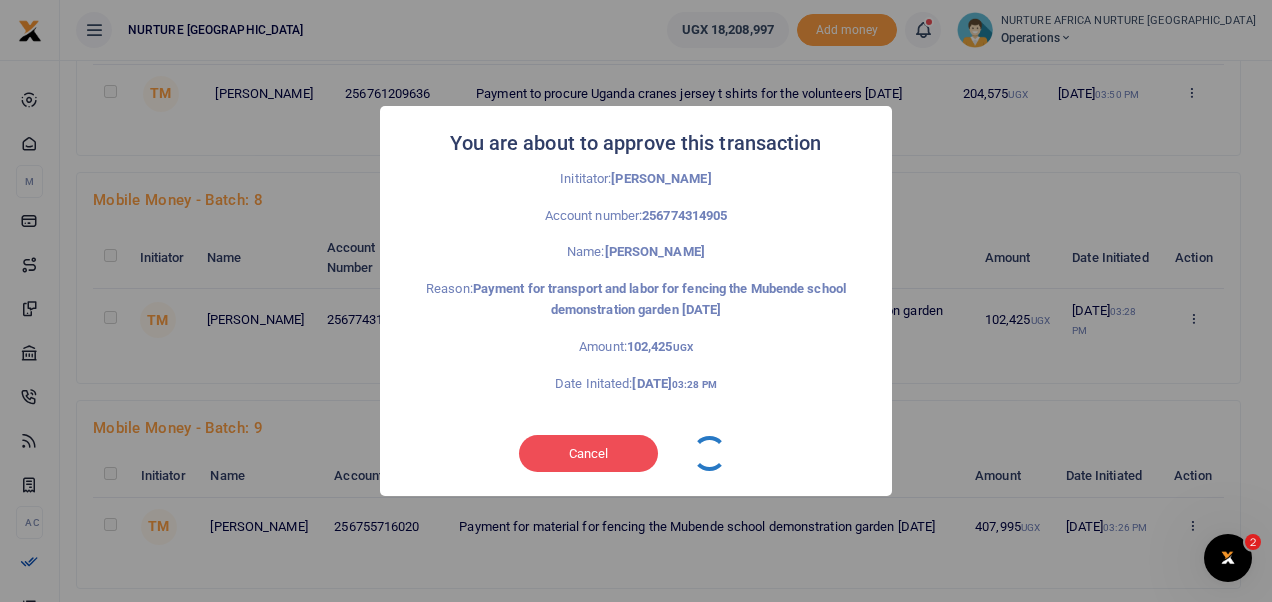type 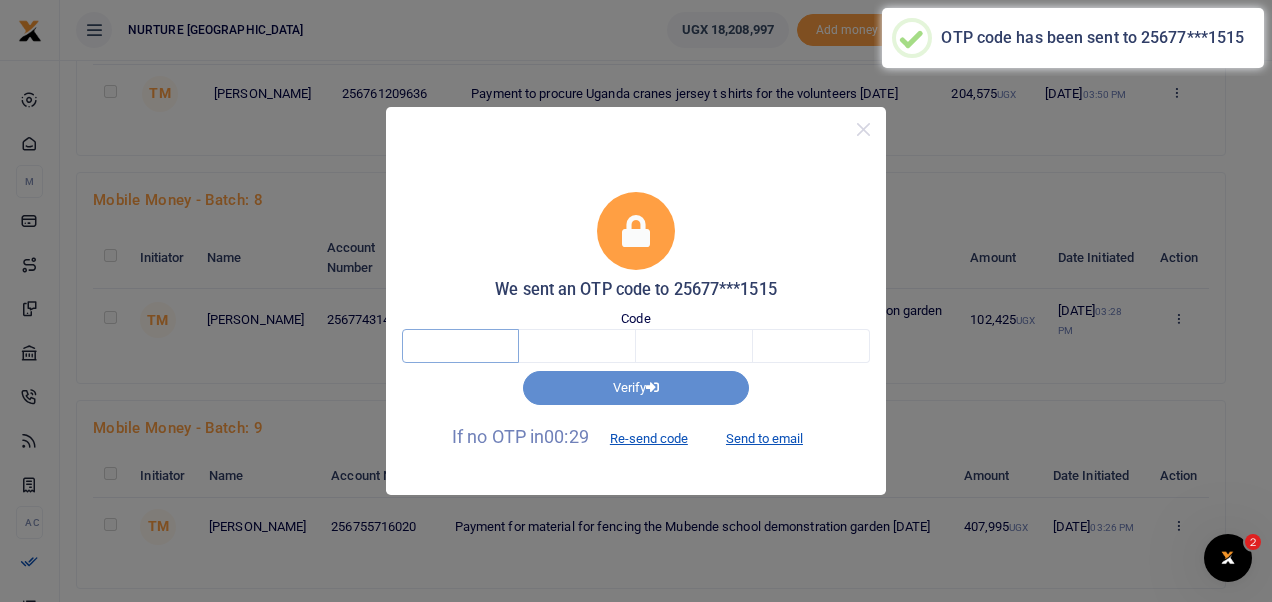 click at bounding box center (460, 346) 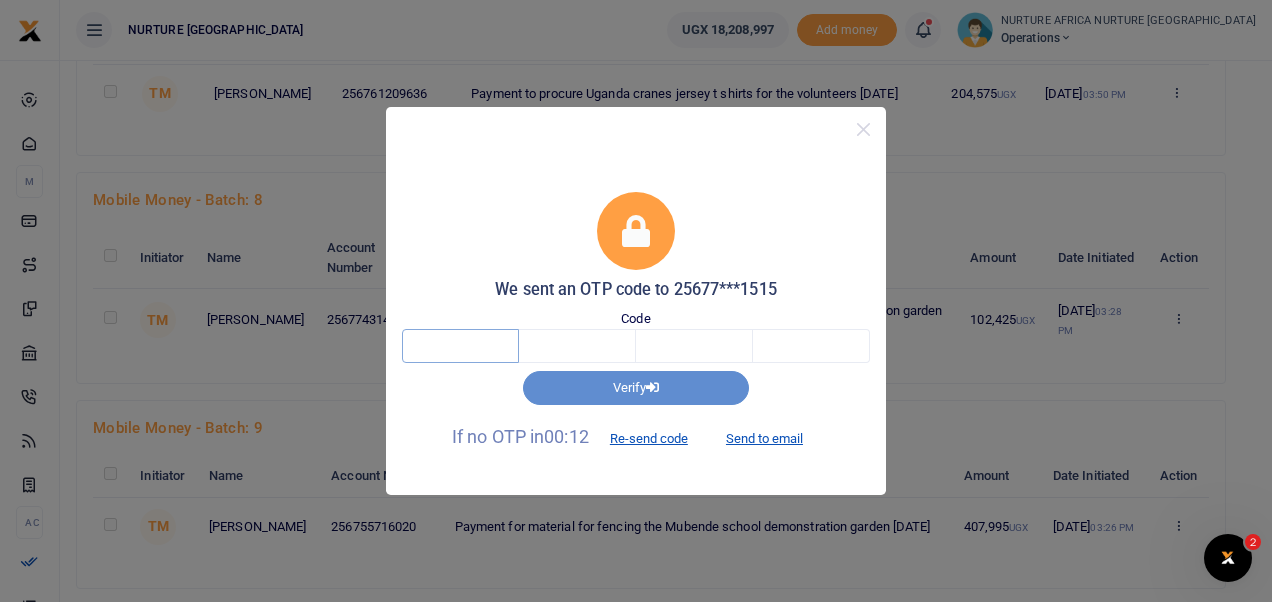 click at bounding box center [460, 346] 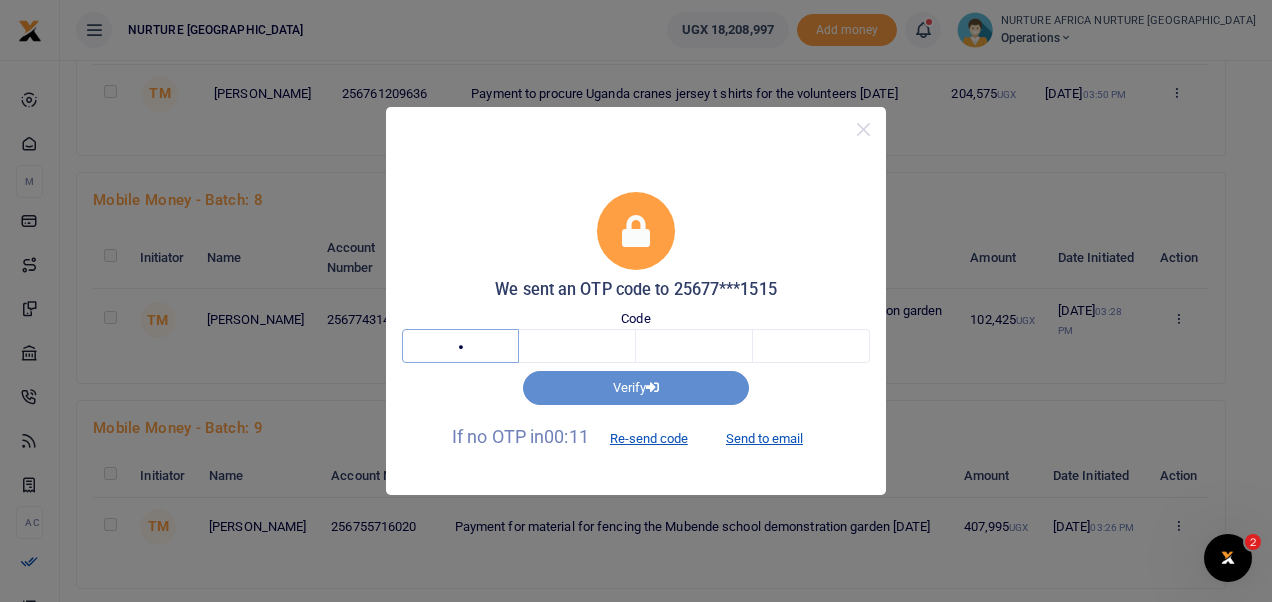 type on "9" 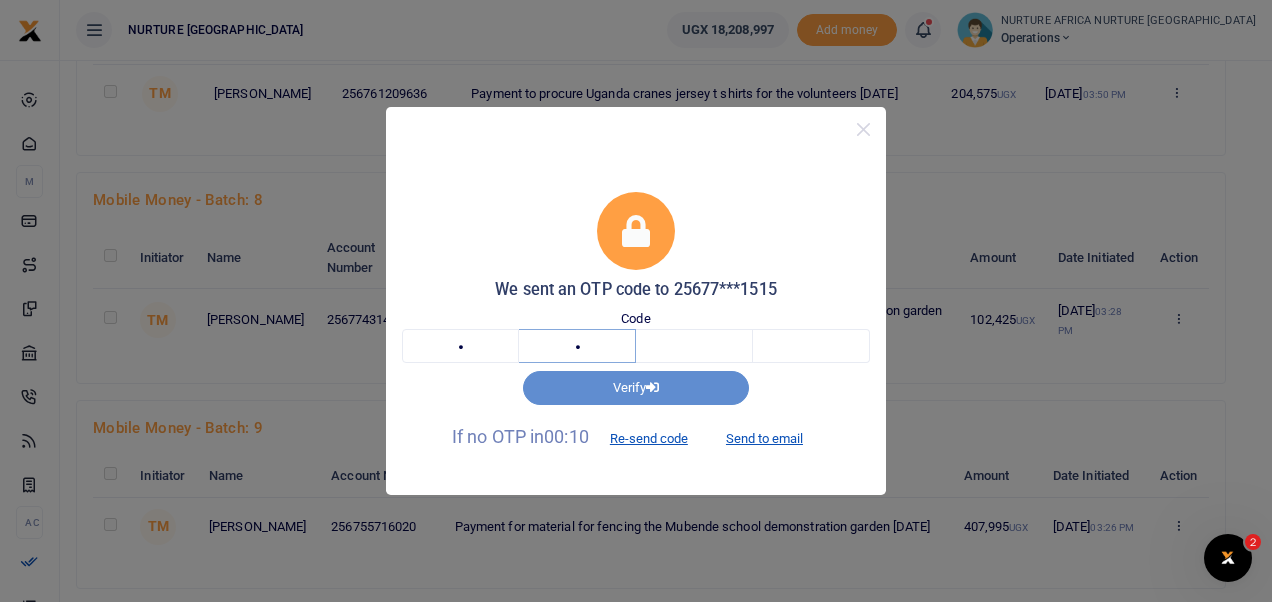 type on "3" 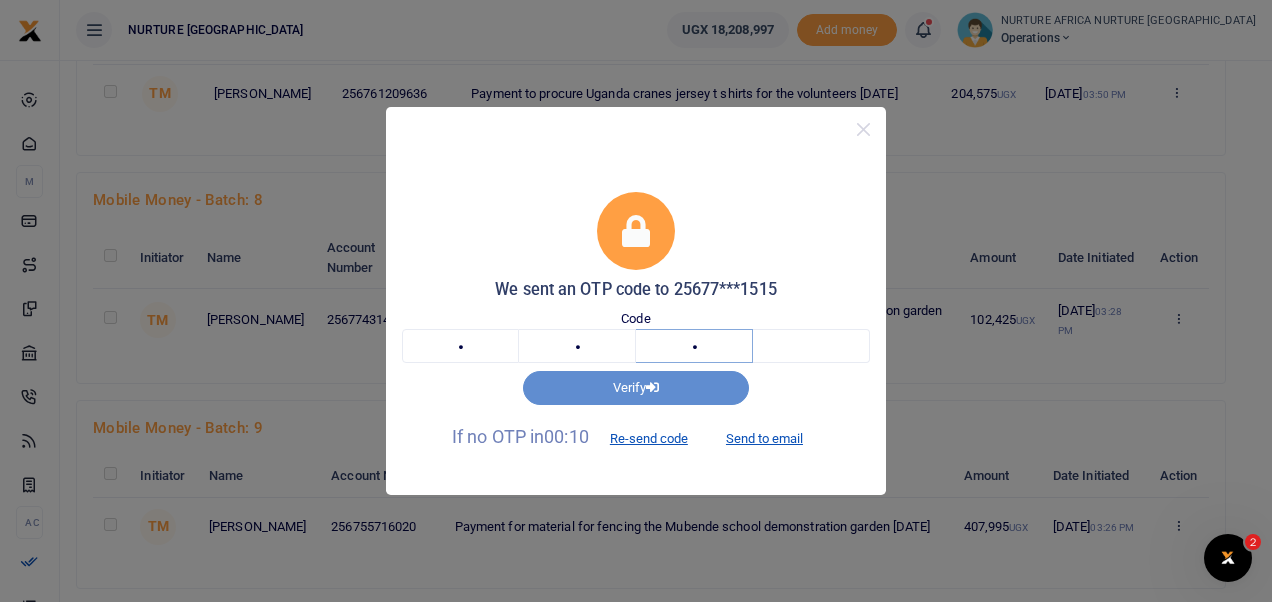 type on "1" 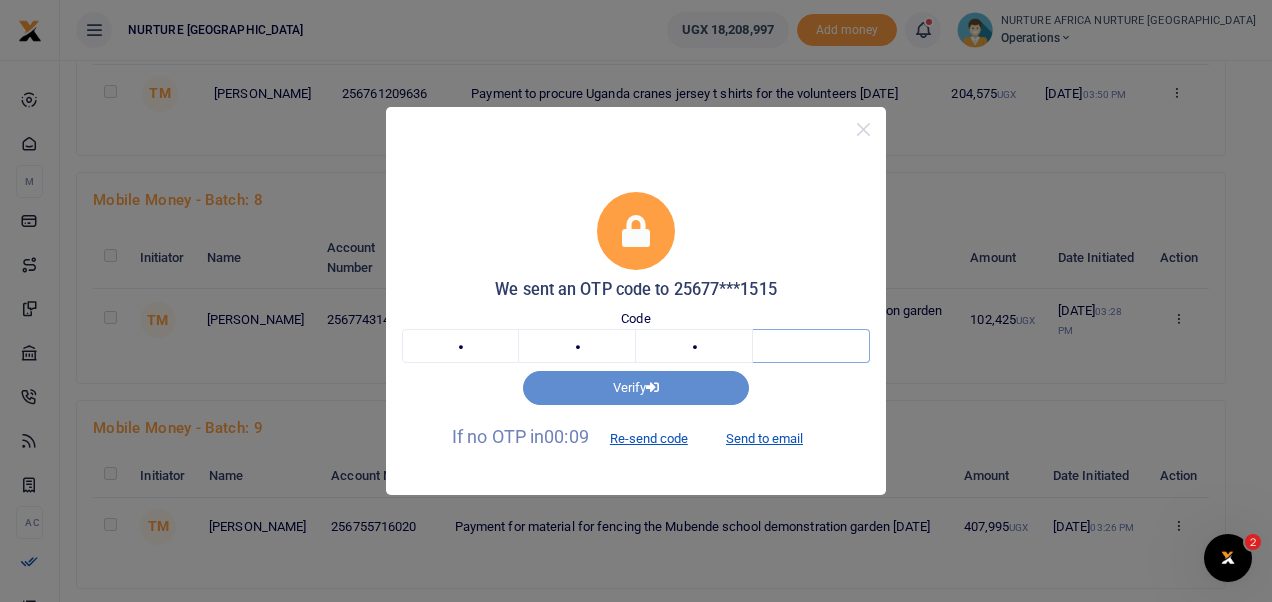type on "4" 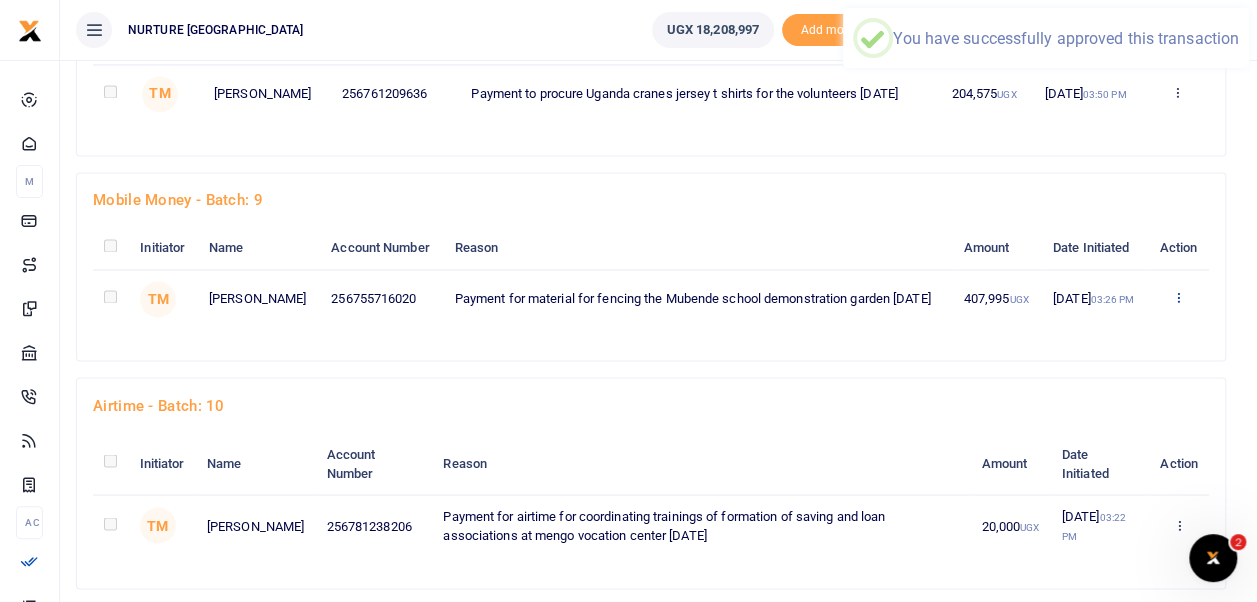 click at bounding box center [1178, -1269] 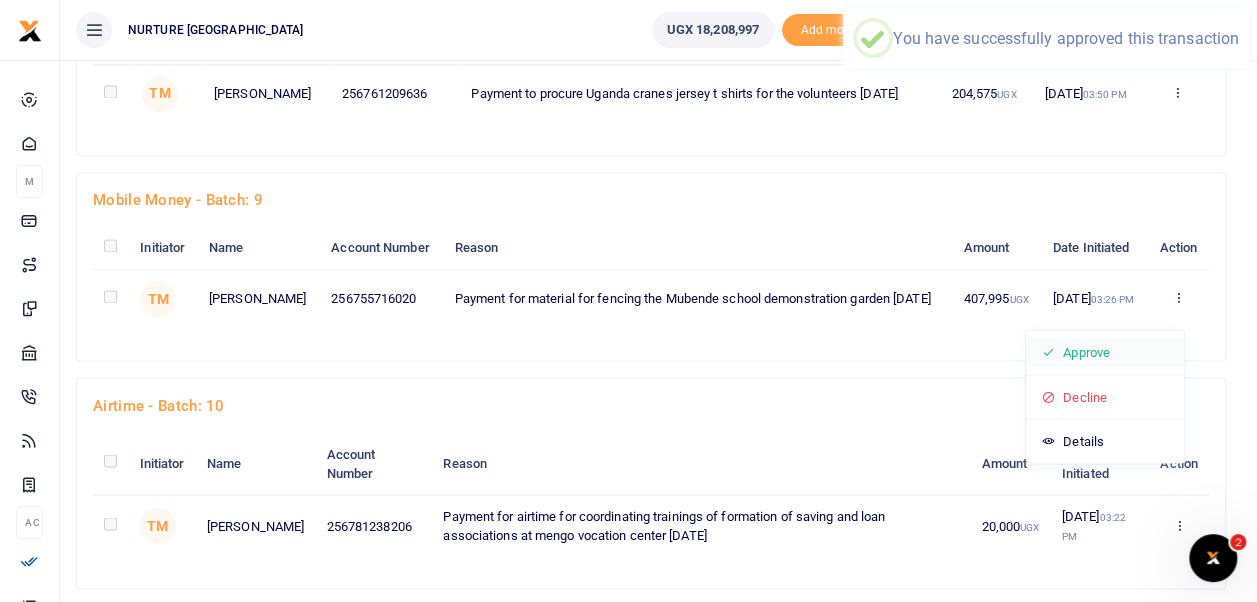 click on "Approve" at bounding box center (1105, 352) 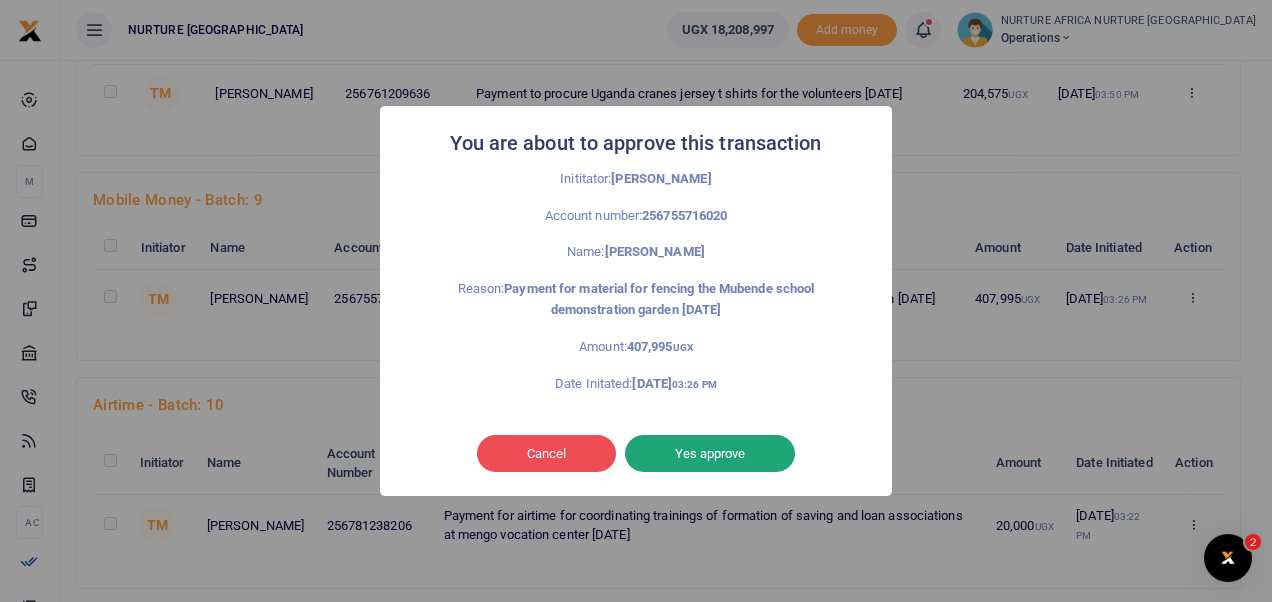 click on "Yes approve" at bounding box center (710, 454) 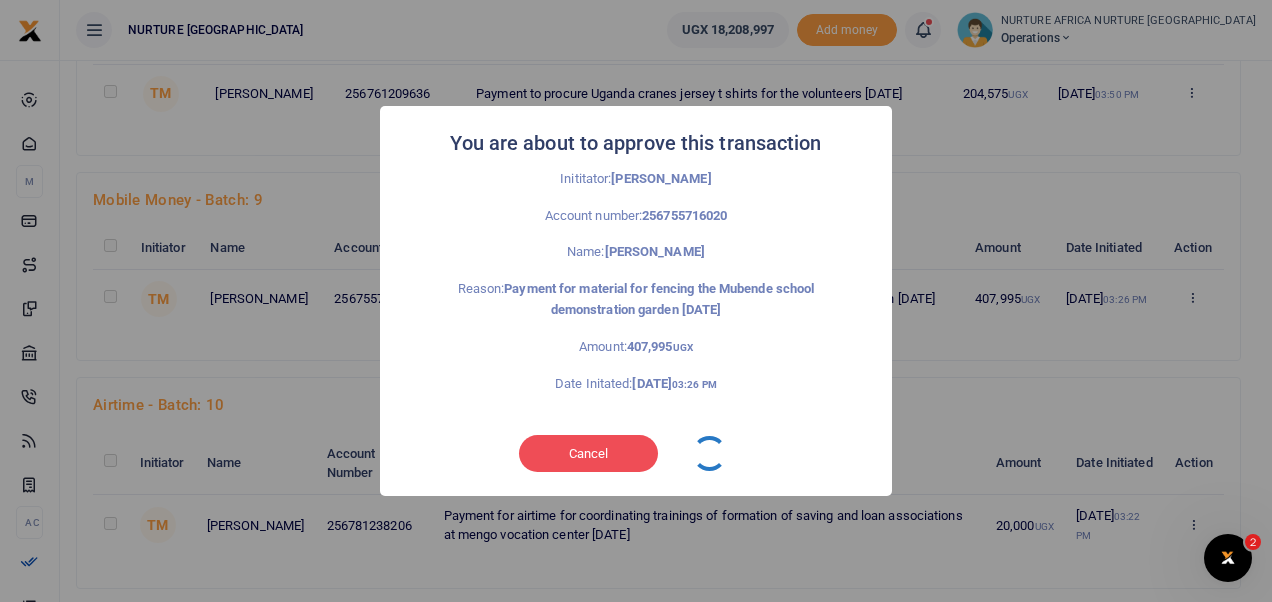 type 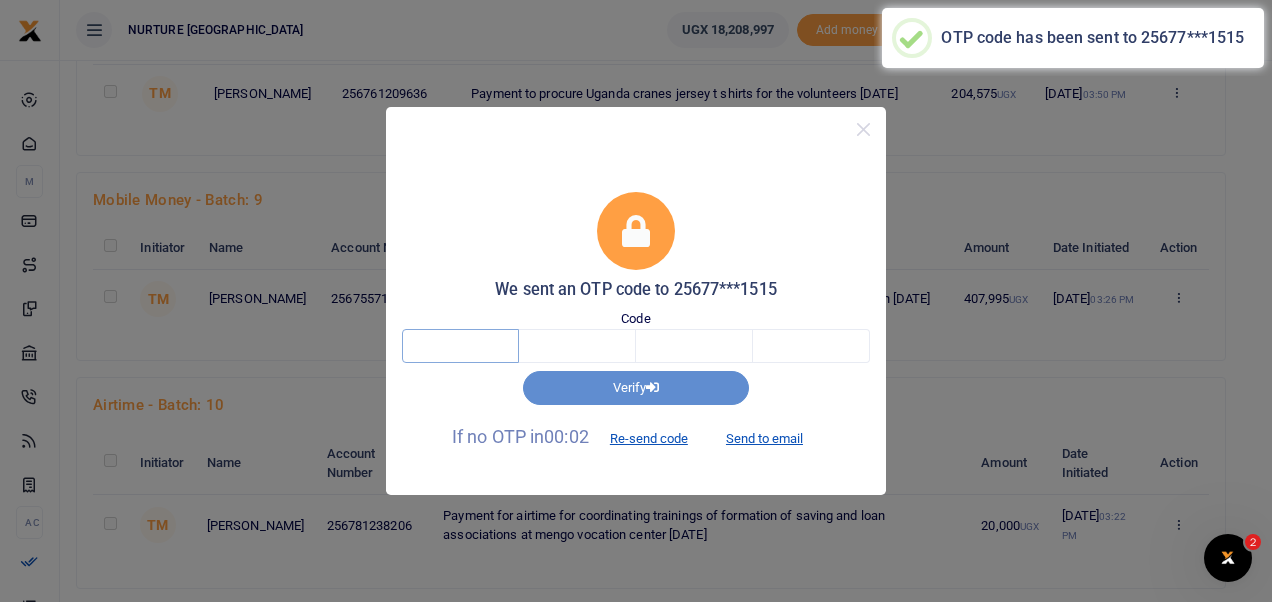 click at bounding box center [460, 346] 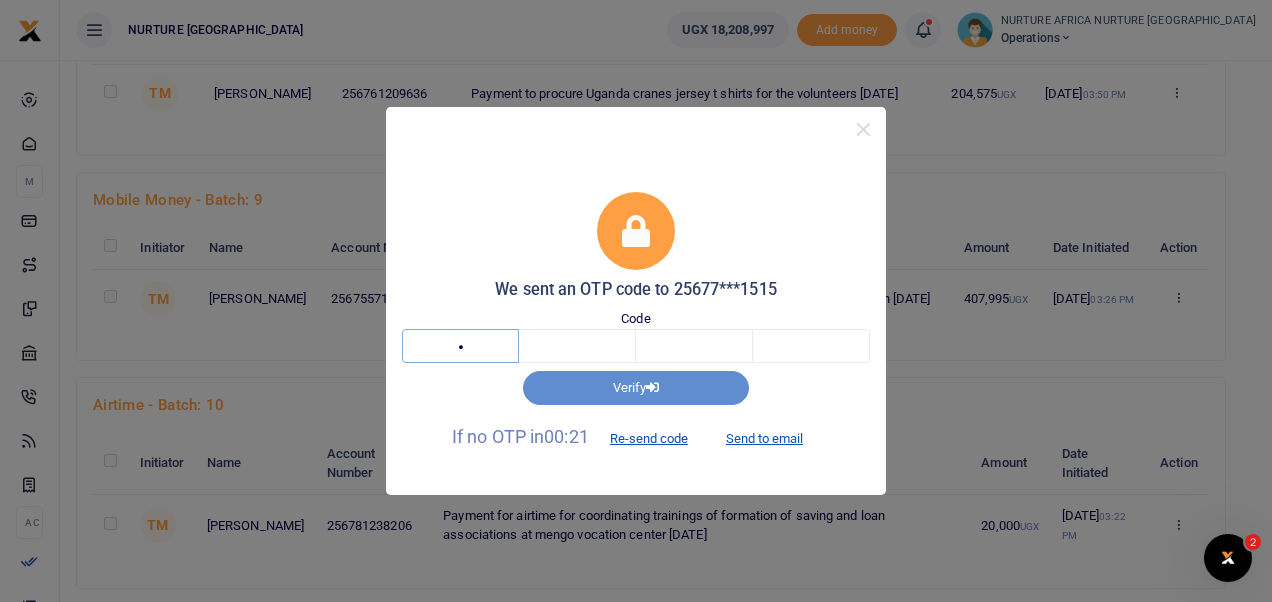 type on "8" 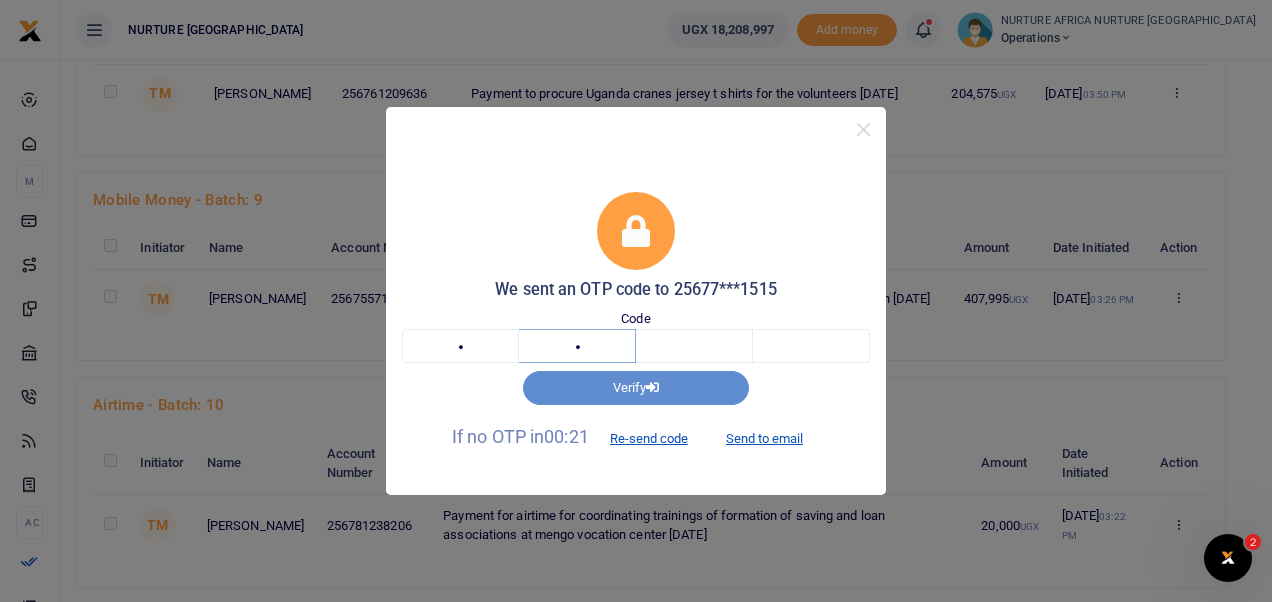 type on "4" 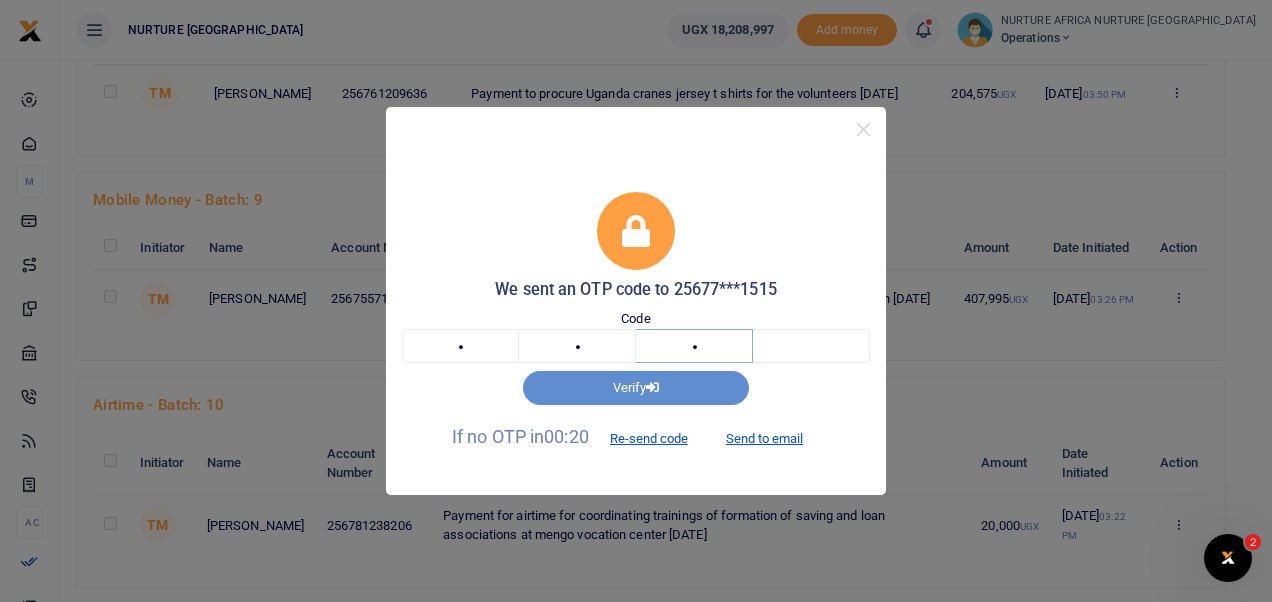 type on "3" 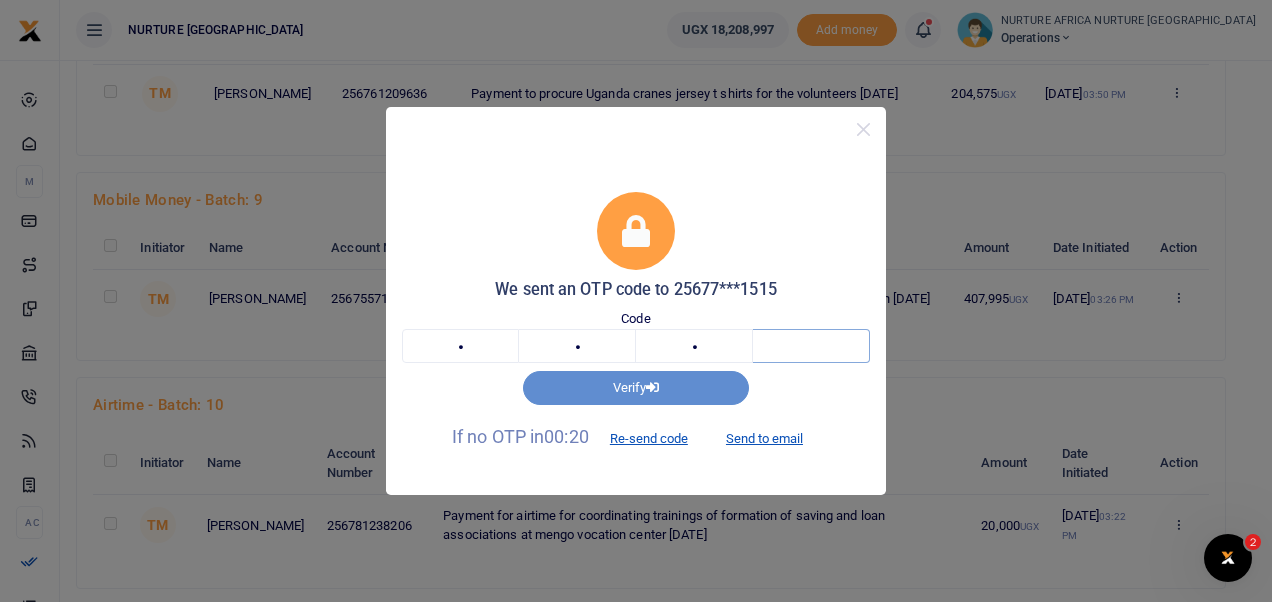 type on "3" 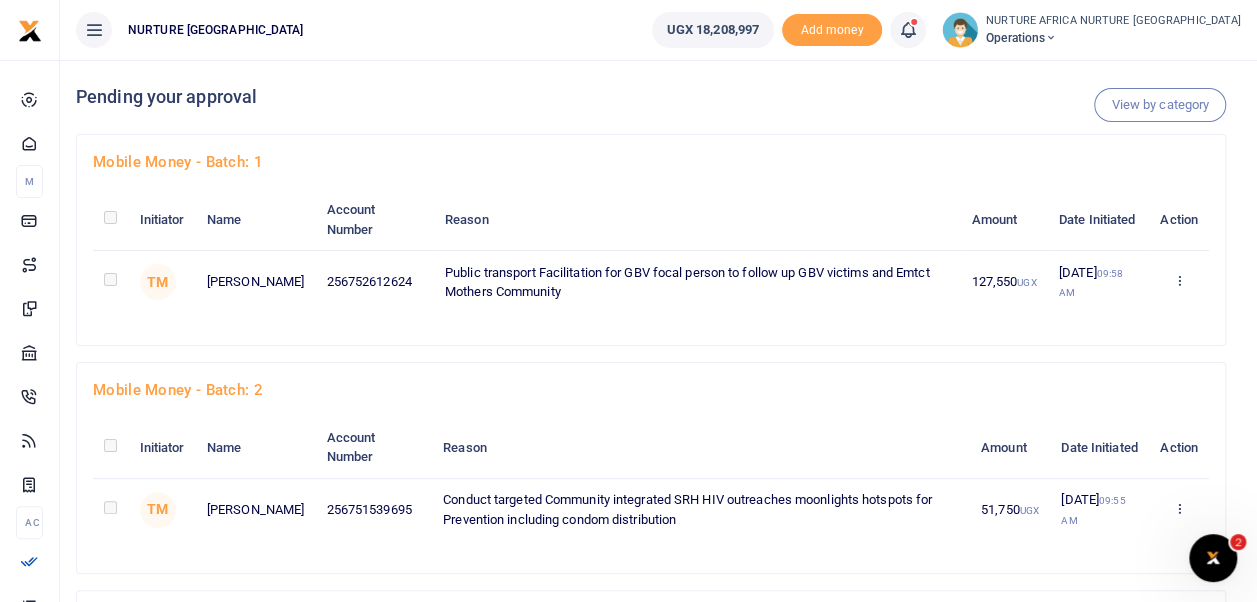 scroll, scrollTop: 2425, scrollLeft: 0, axis: vertical 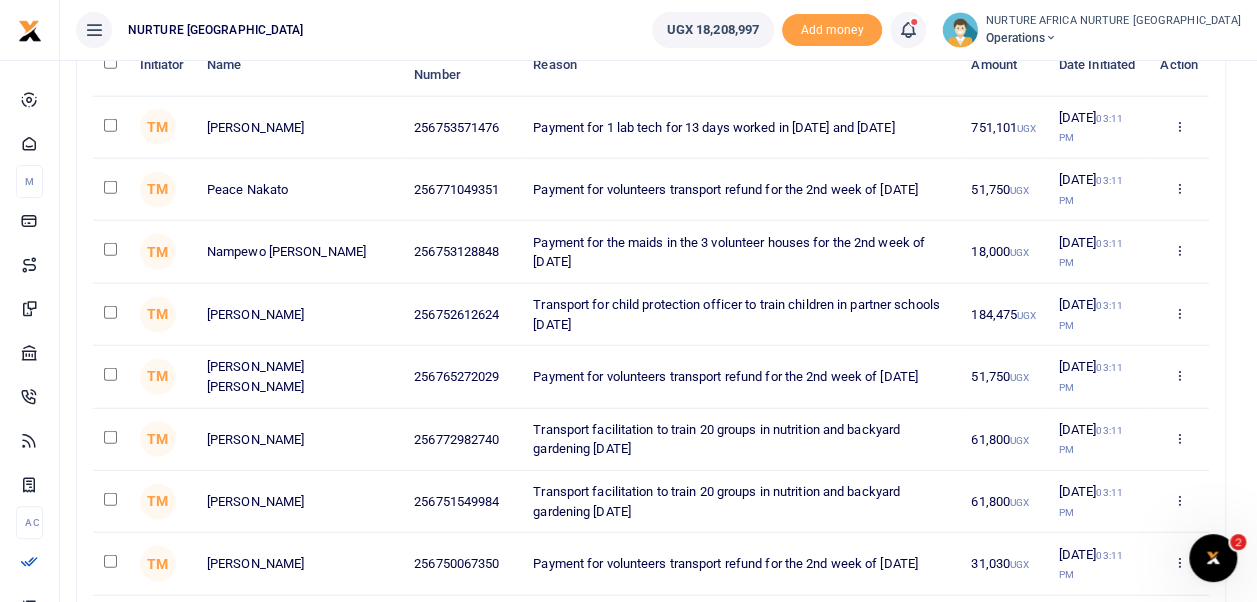 click at bounding box center [110, -1078] 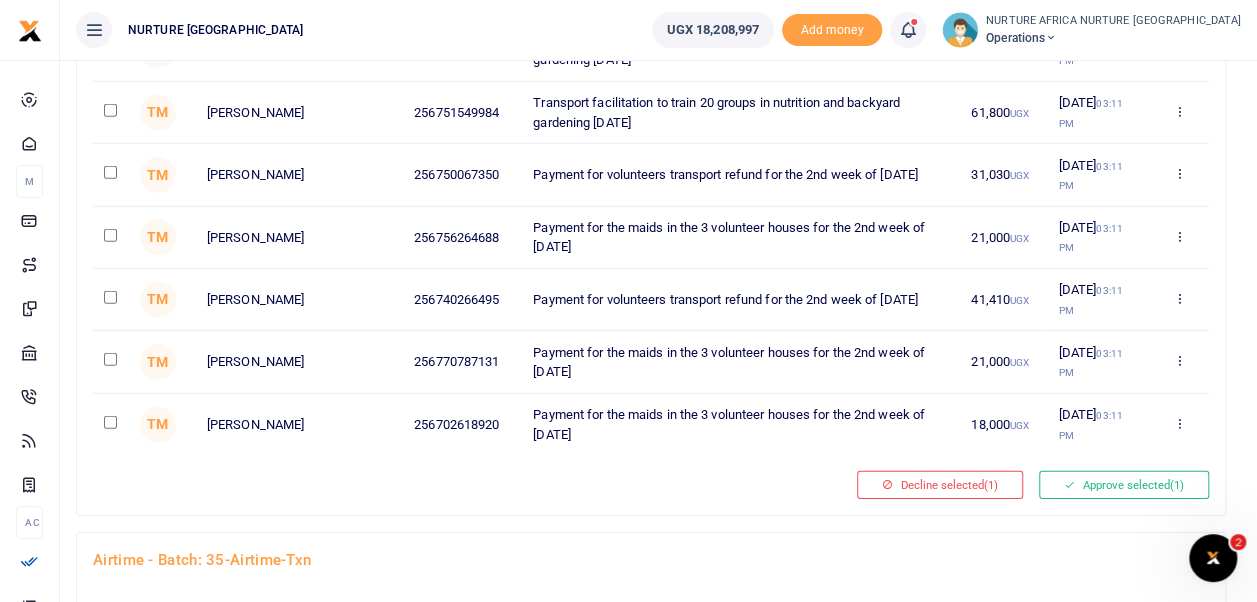 scroll, scrollTop: 2816, scrollLeft: 0, axis: vertical 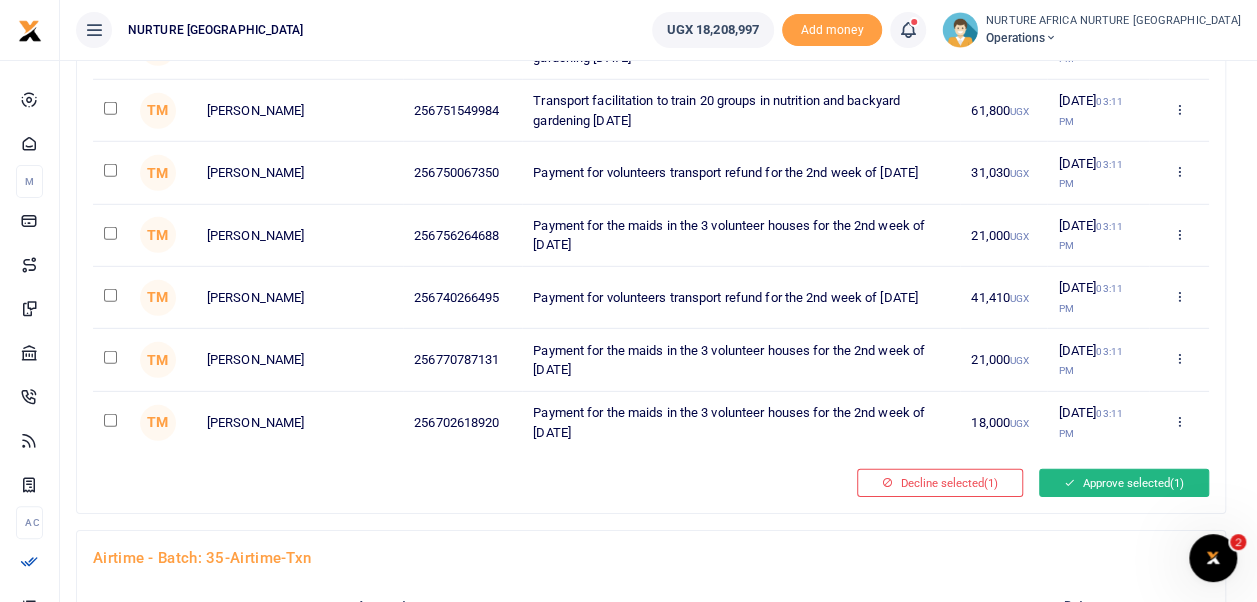 click on "Approve selected  (1)" at bounding box center (1124, 483) 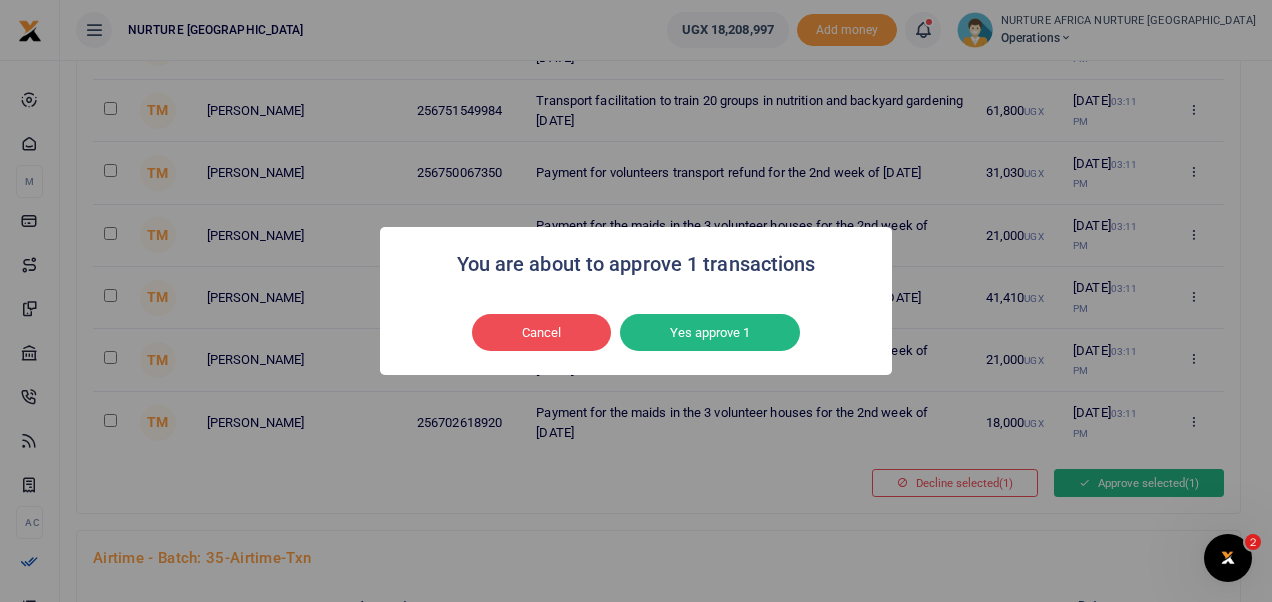 click on "Yes approve 1" at bounding box center [710, 333] 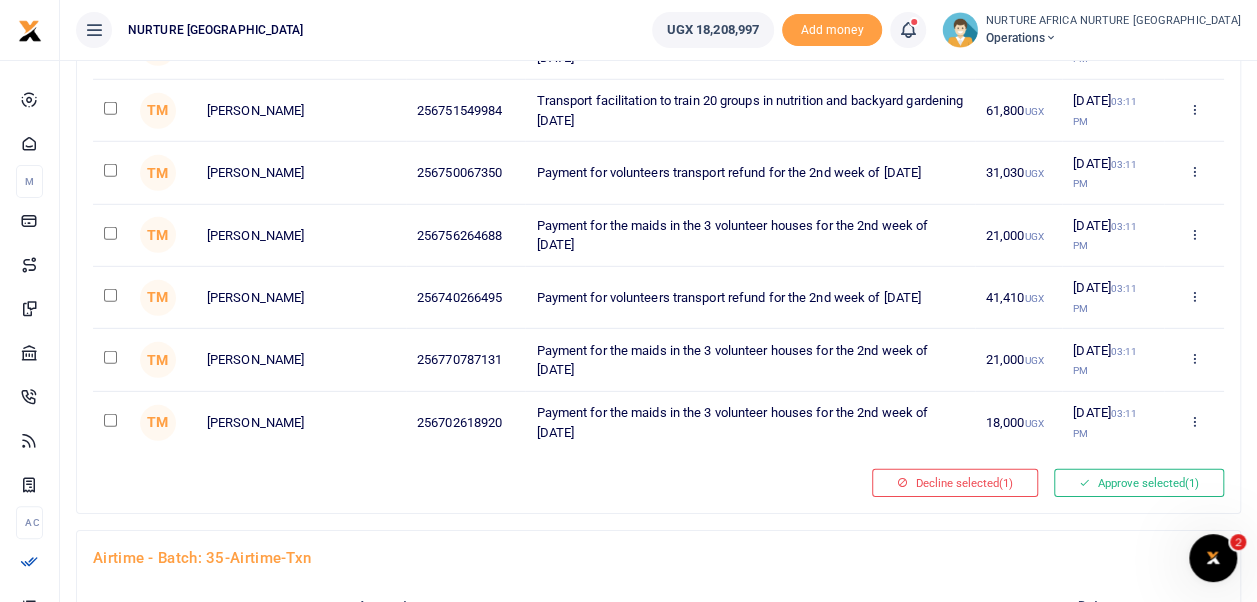 type 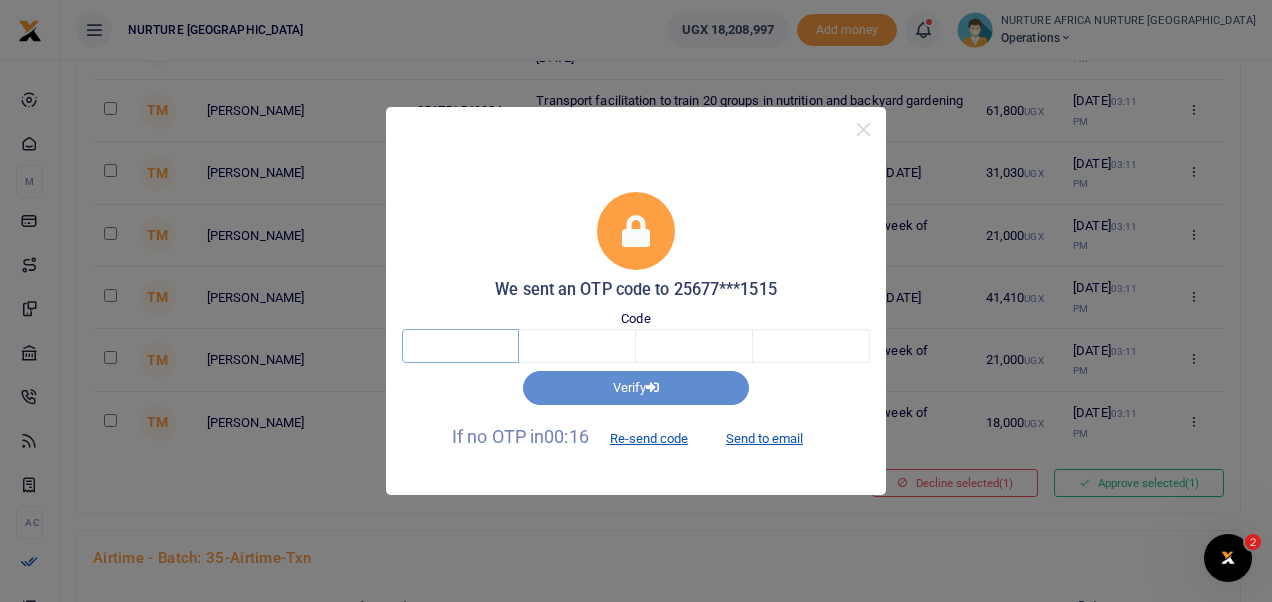 click at bounding box center [460, 346] 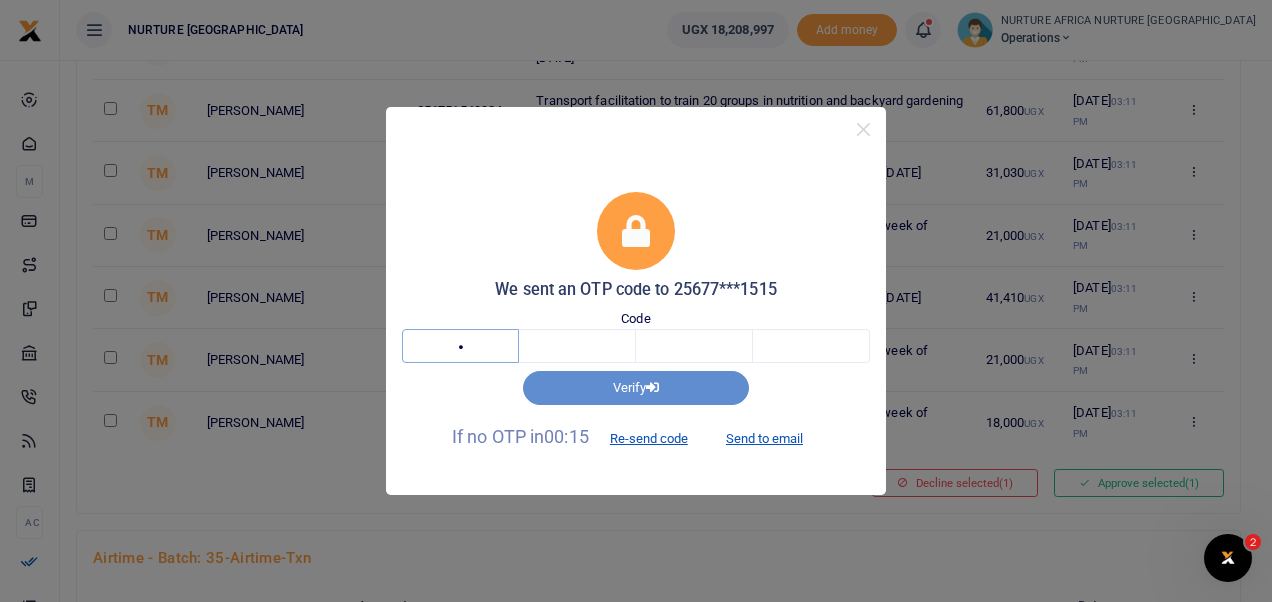 type on "7" 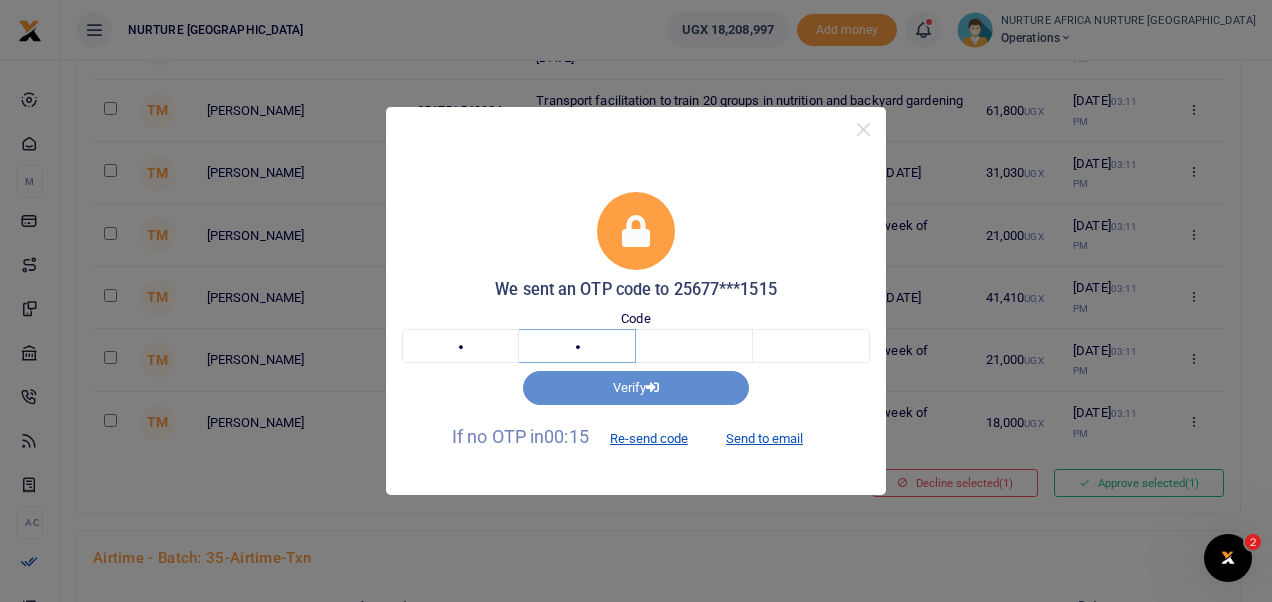 type on "8" 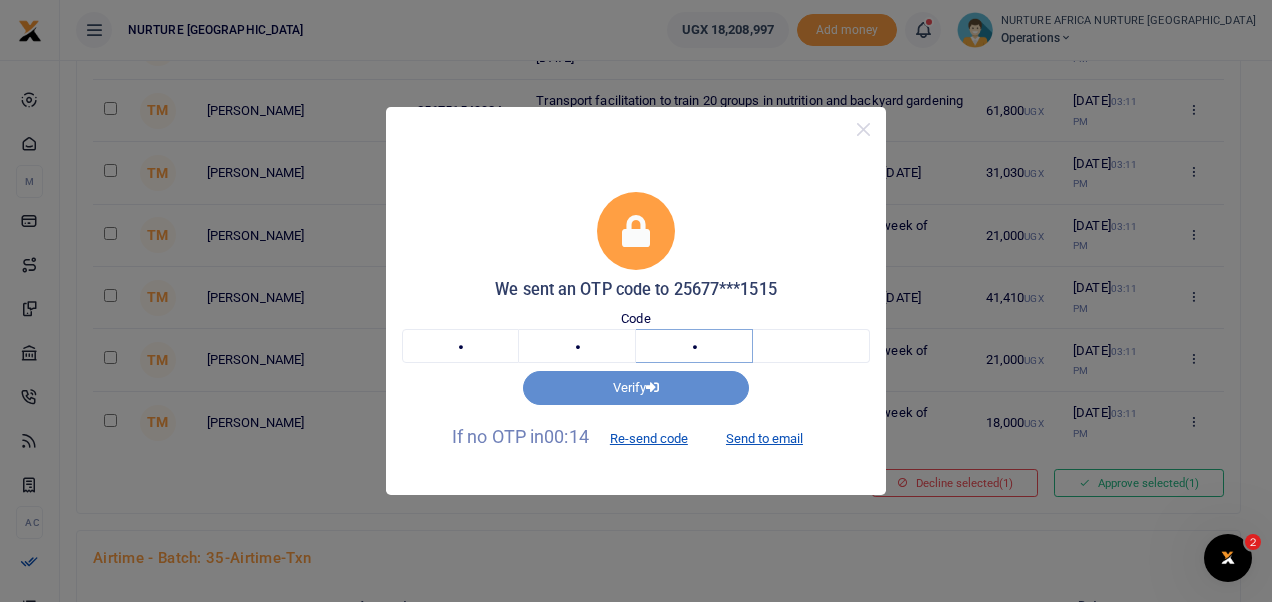 type on "9" 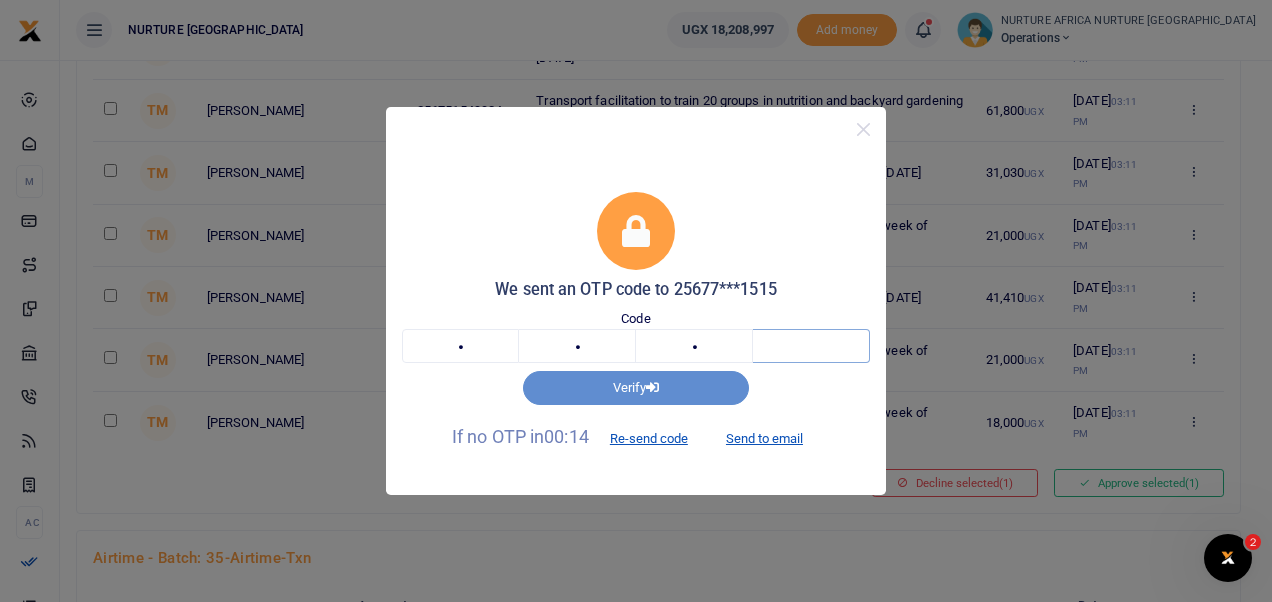 type on "3" 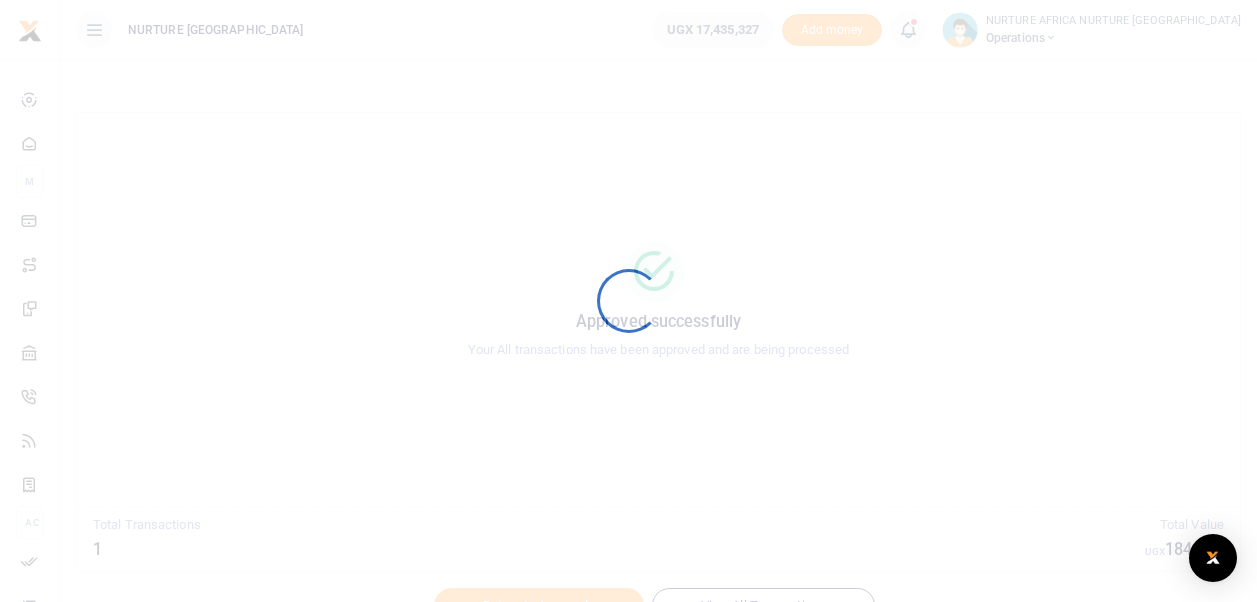 scroll, scrollTop: 0, scrollLeft: 0, axis: both 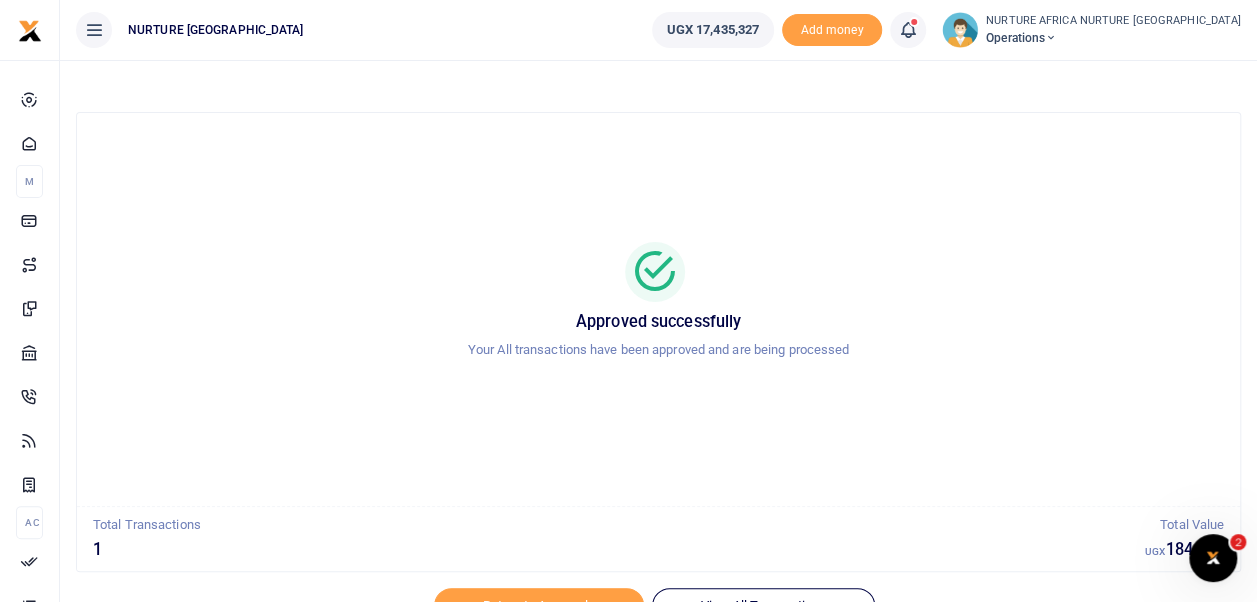 click at bounding box center [908, 30] 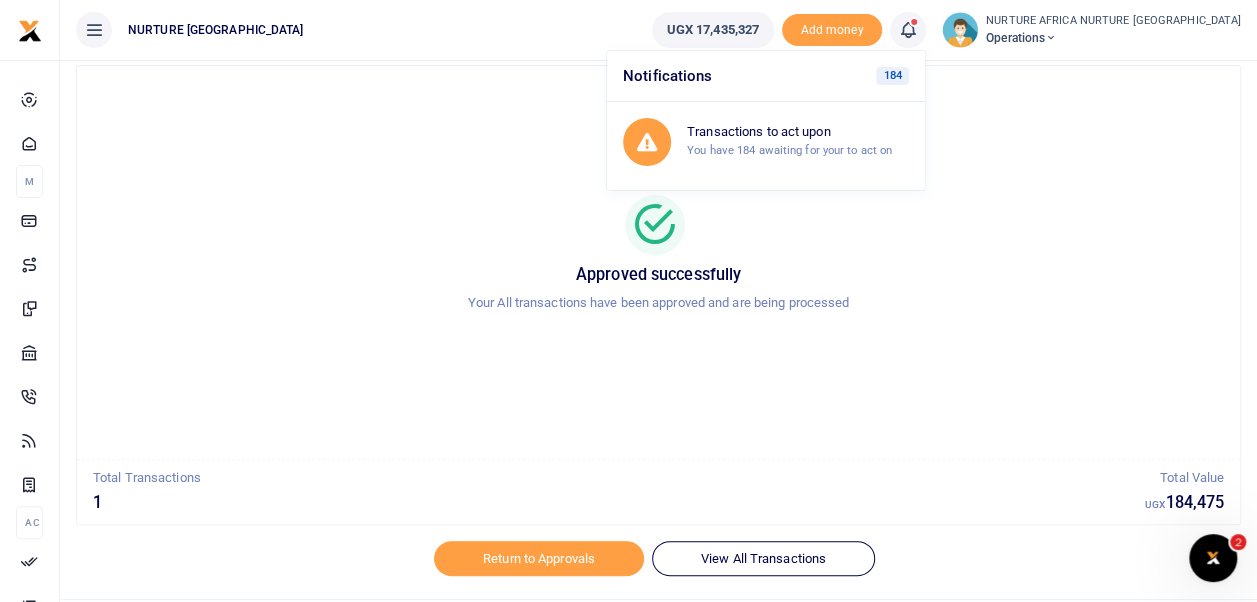 scroll, scrollTop: 95, scrollLeft: 0, axis: vertical 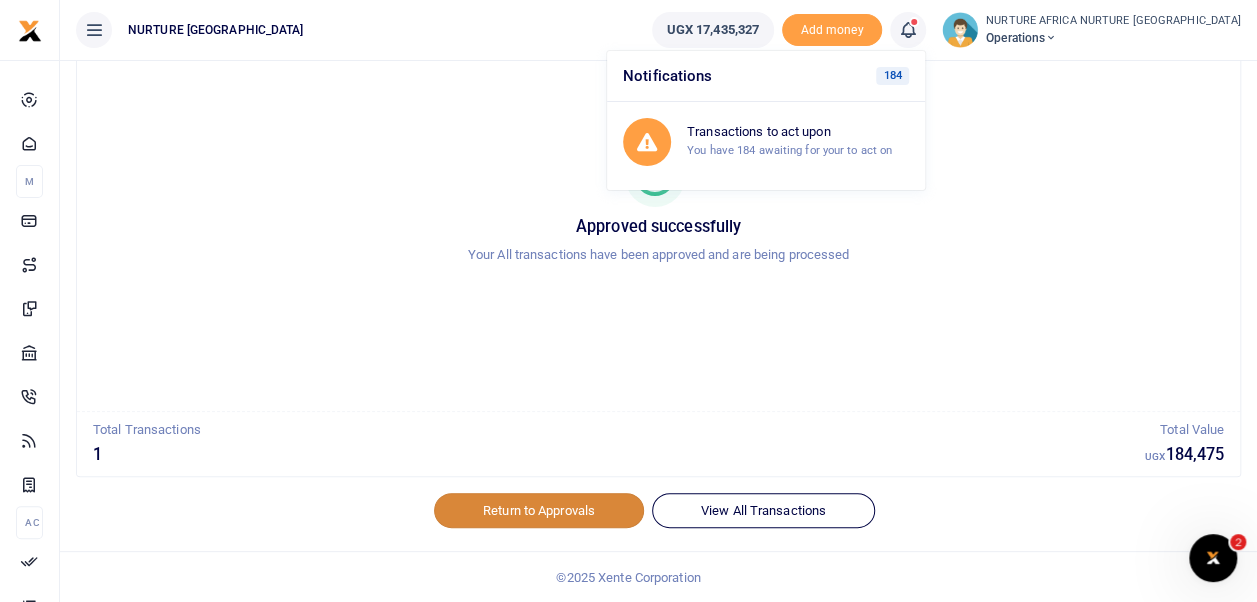 click on "Return to Approvals" at bounding box center [539, 510] 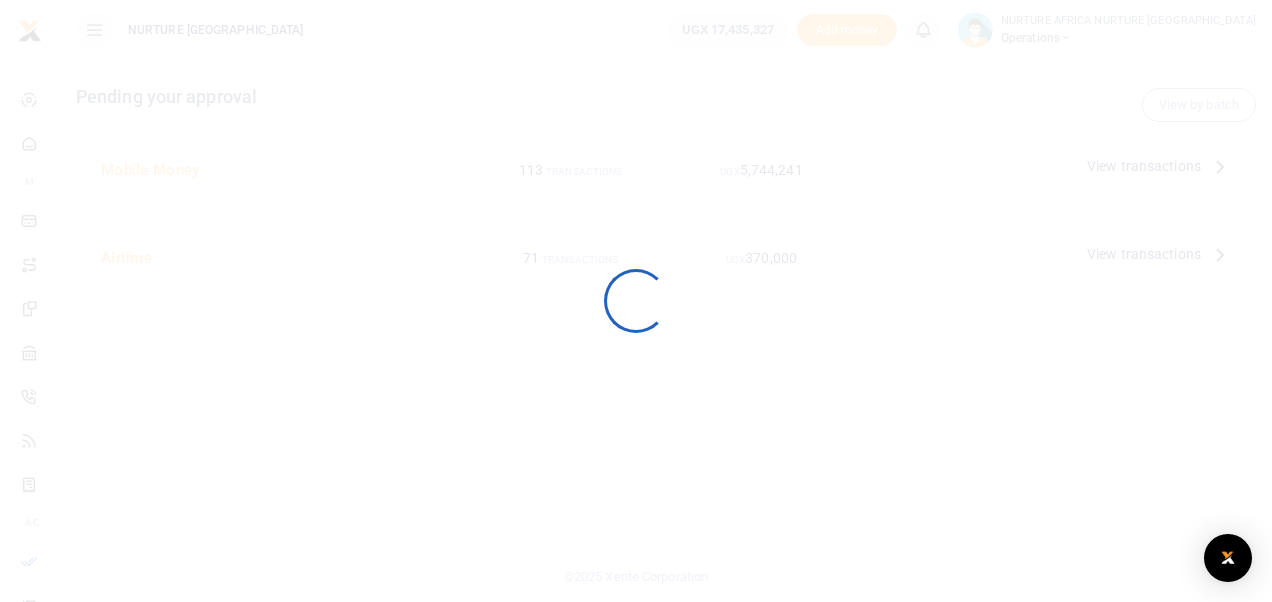 scroll, scrollTop: 0, scrollLeft: 0, axis: both 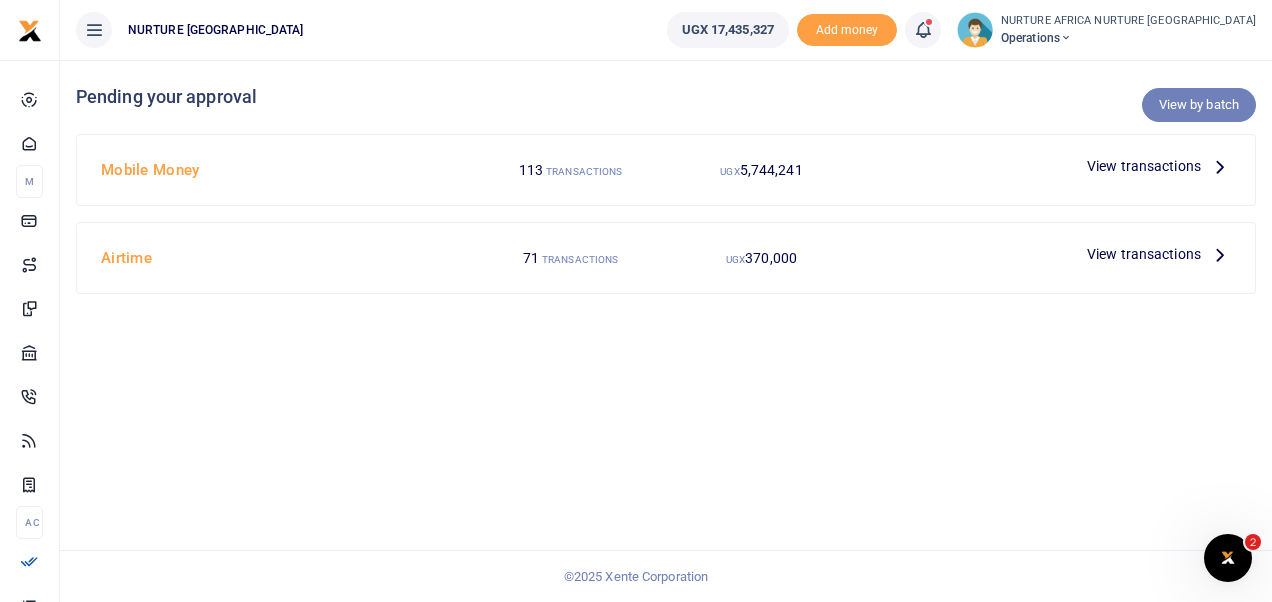 click on "View by batch" at bounding box center (1199, 105) 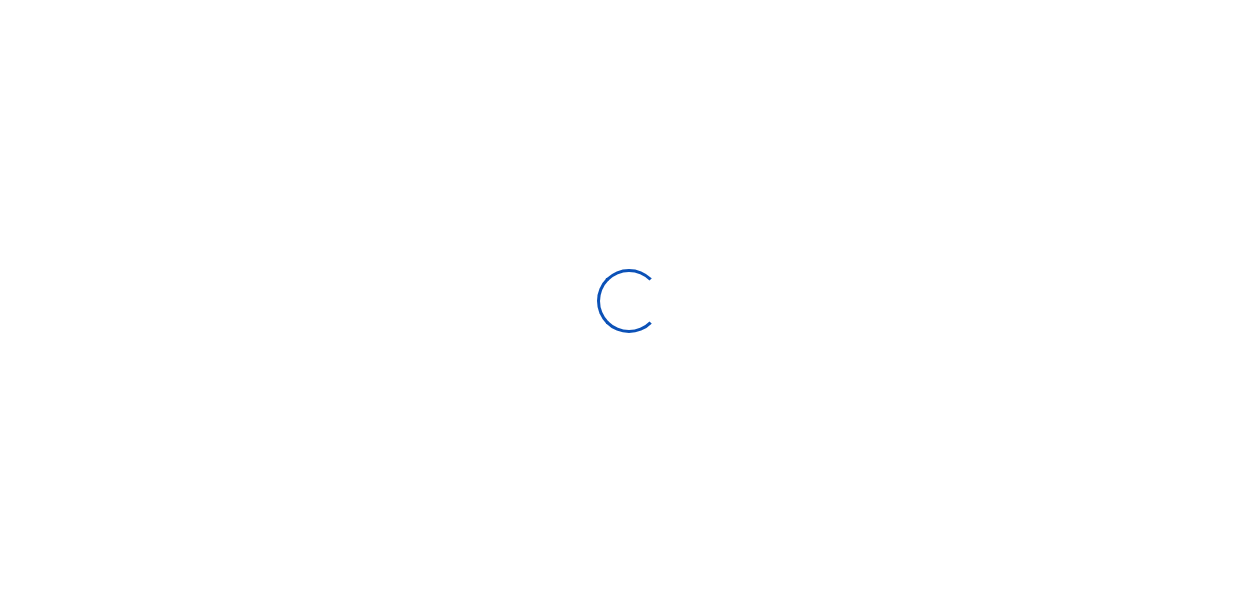 scroll, scrollTop: 0, scrollLeft: 0, axis: both 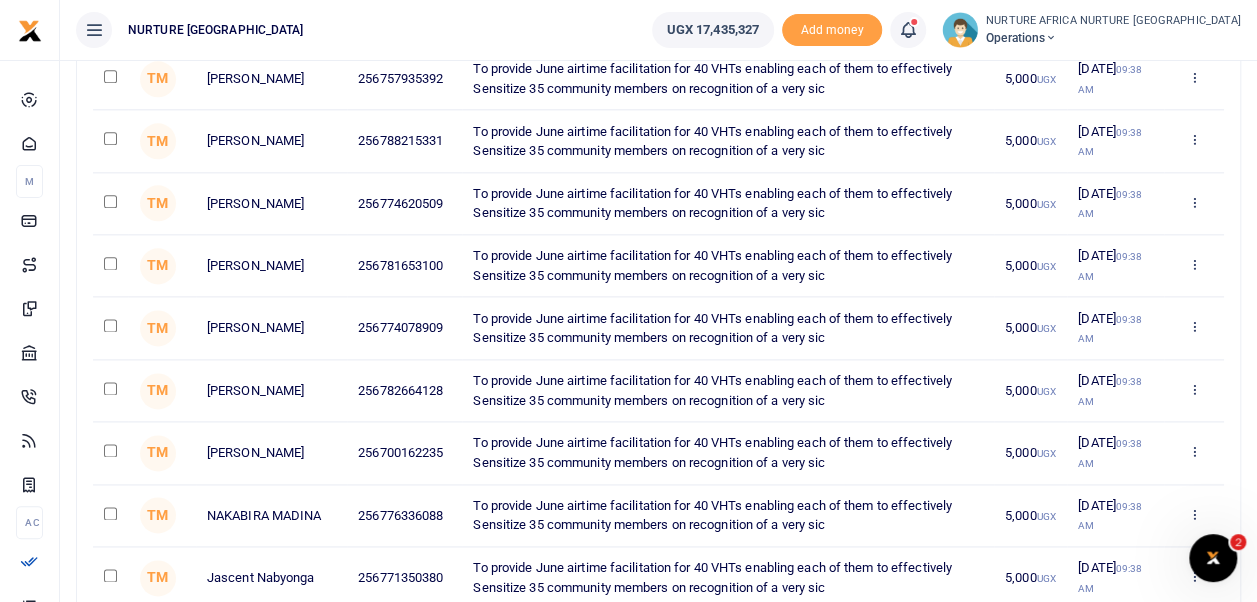 click at bounding box center (110, 325) 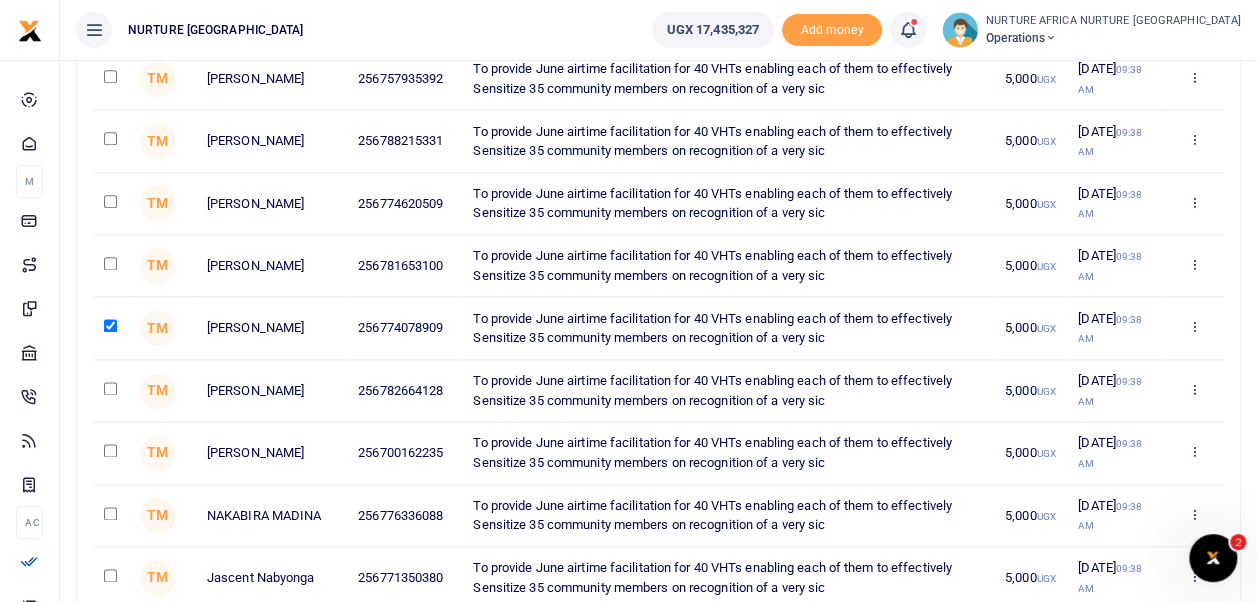 scroll, scrollTop: 6104, scrollLeft: 0, axis: vertical 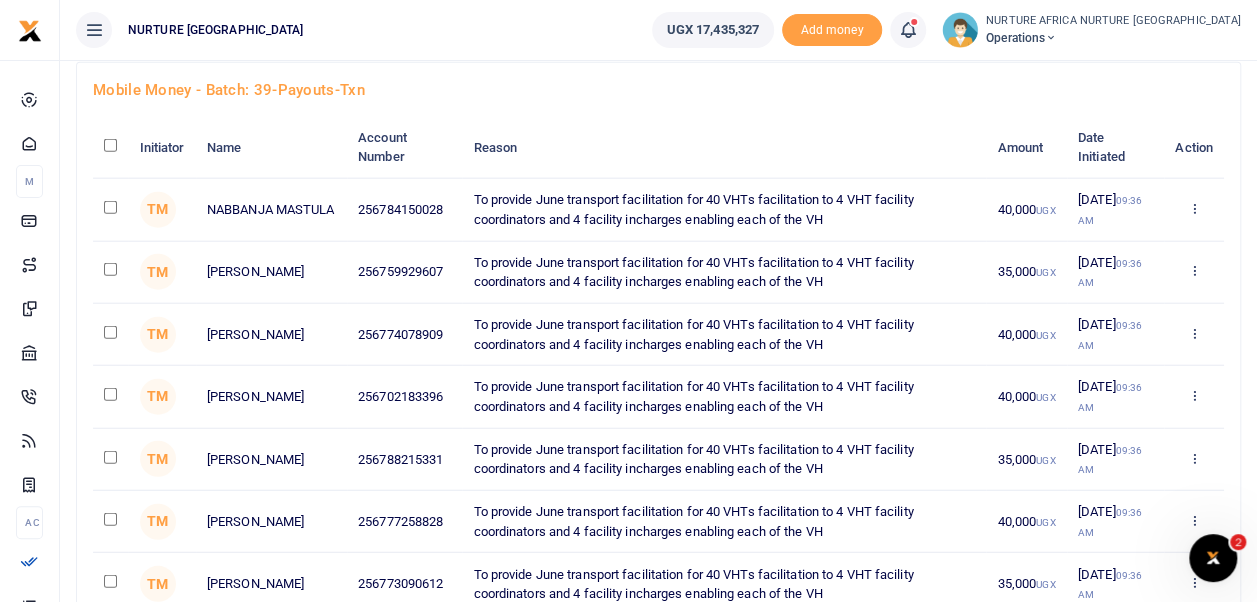 click at bounding box center (110, -5700) 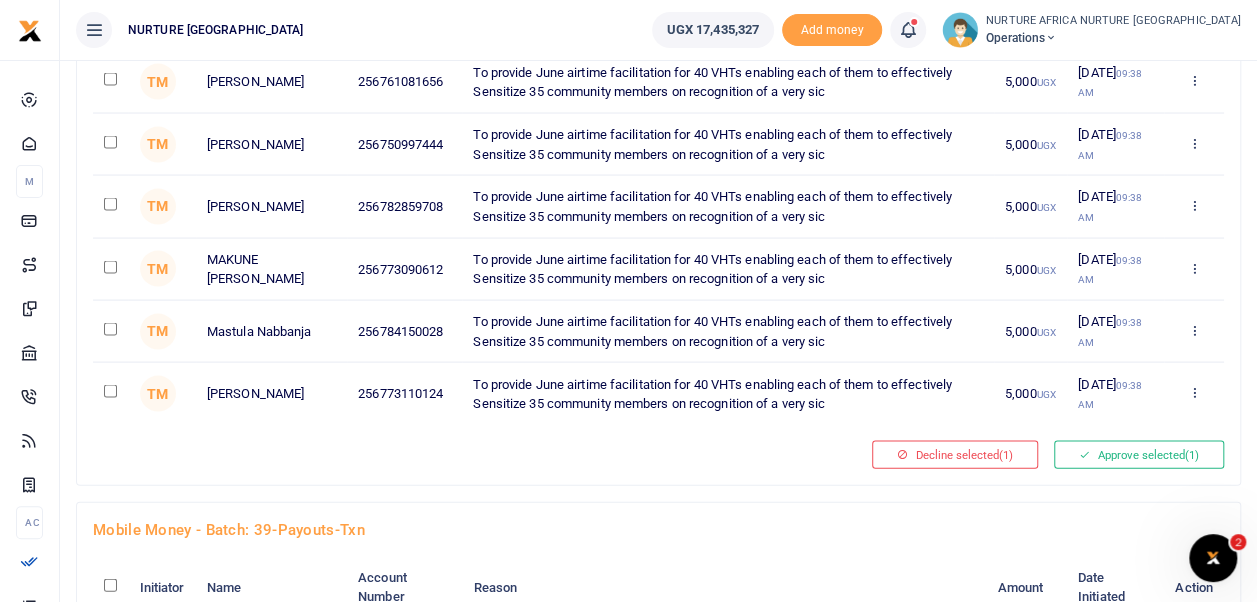 scroll, scrollTop: 5665, scrollLeft: 0, axis: vertical 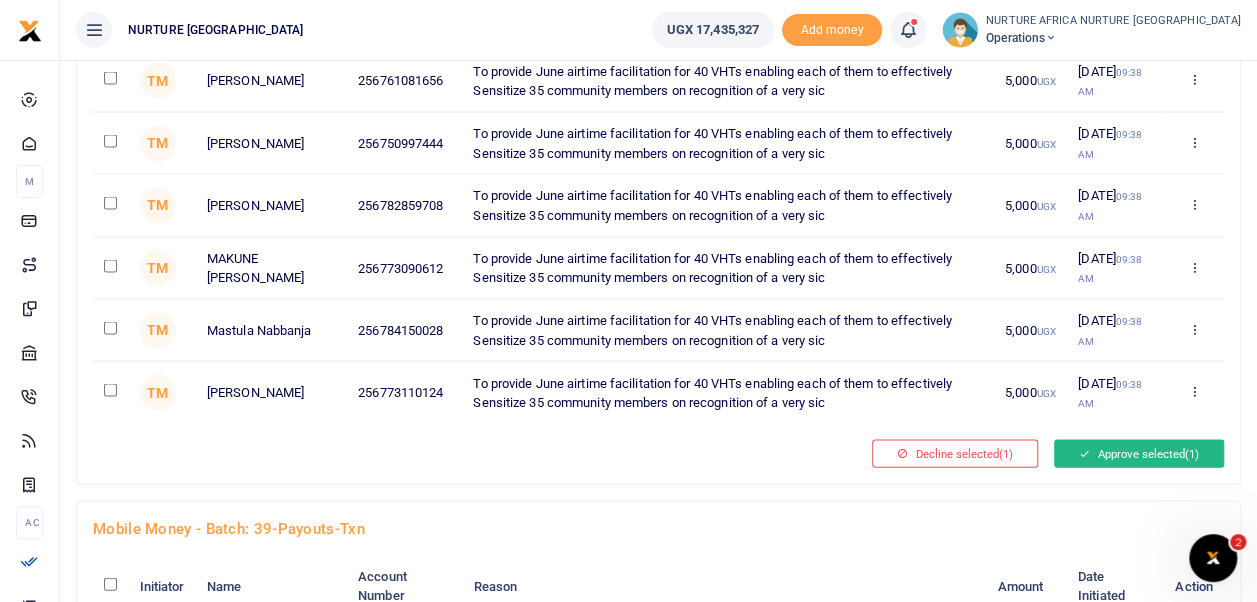 click on "Approve selected  (1)" at bounding box center [1139, 454] 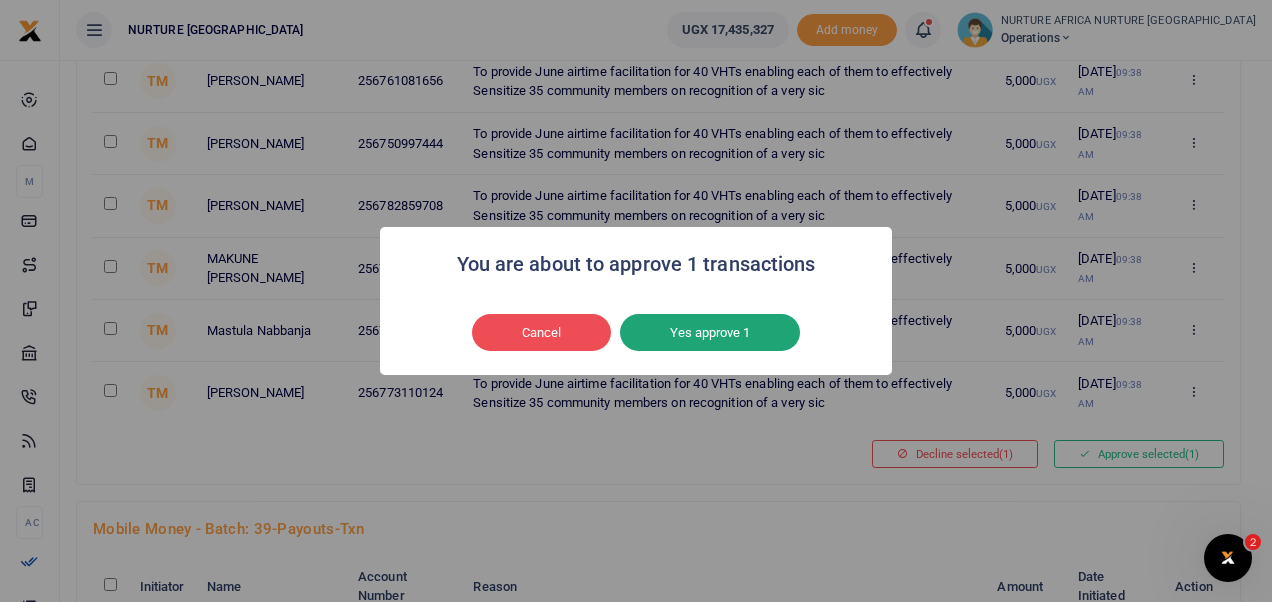 click on "Yes approve 1" at bounding box center (710, 333) 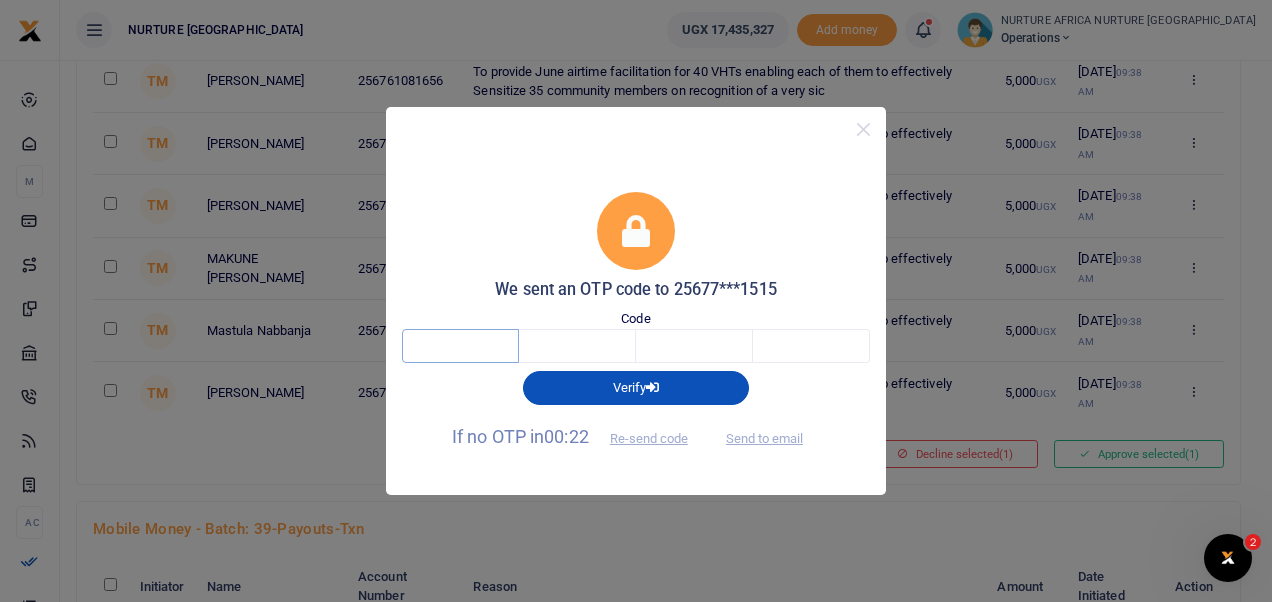 click at bounding box center (460, 346) 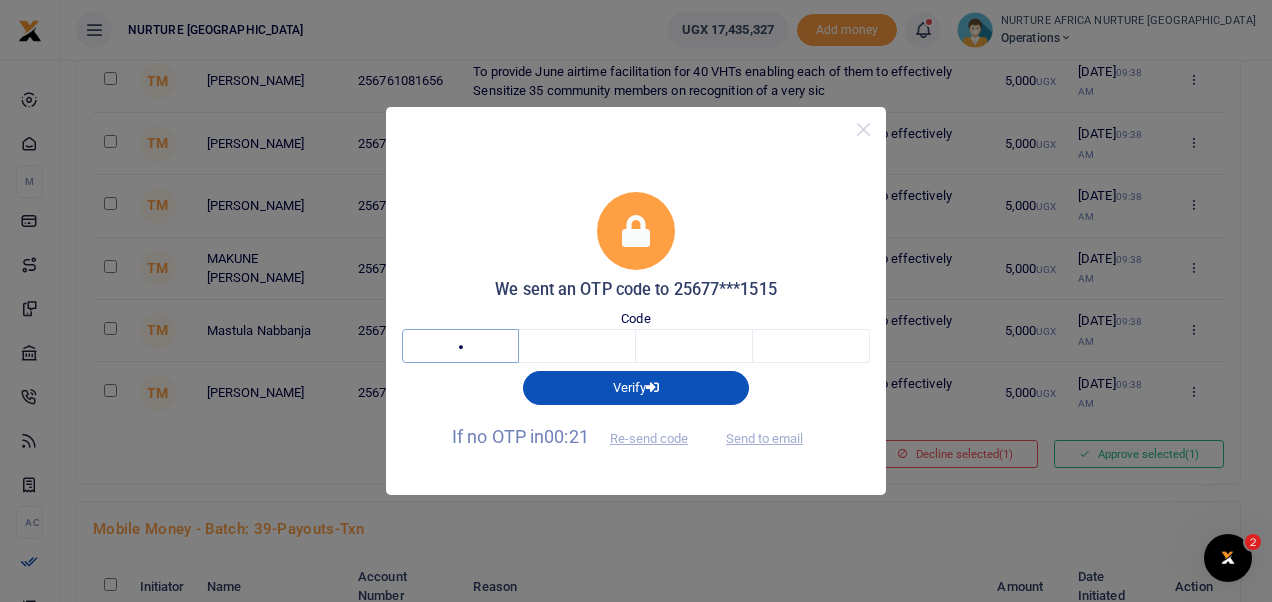 type on "6" 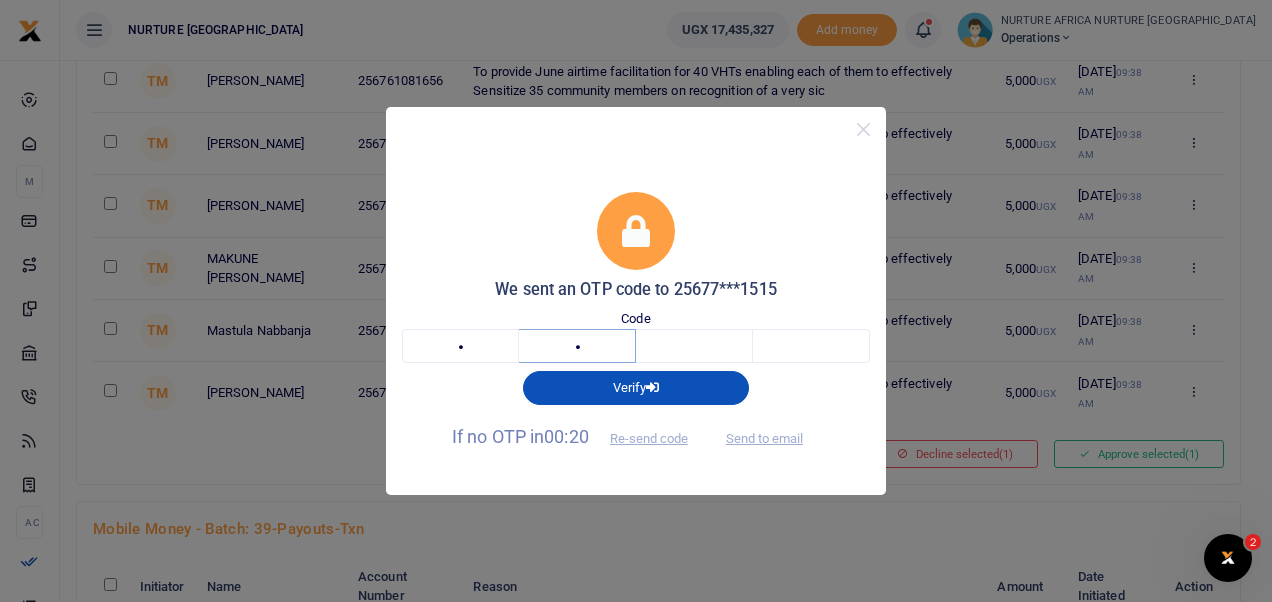 type on "2" 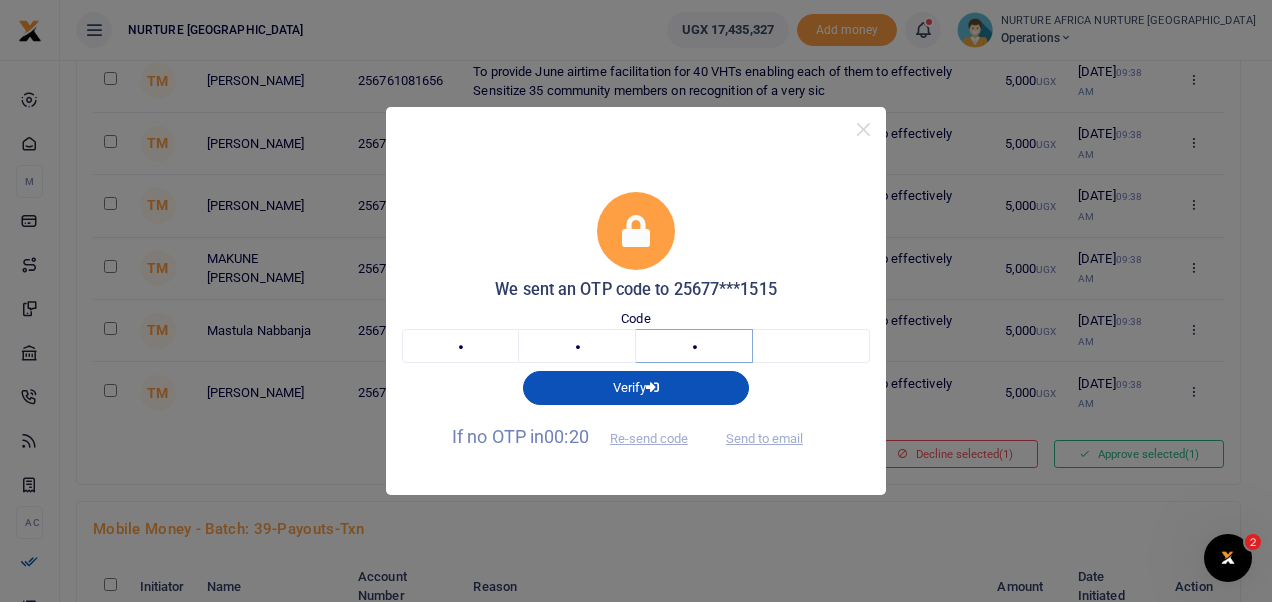 type on "7" 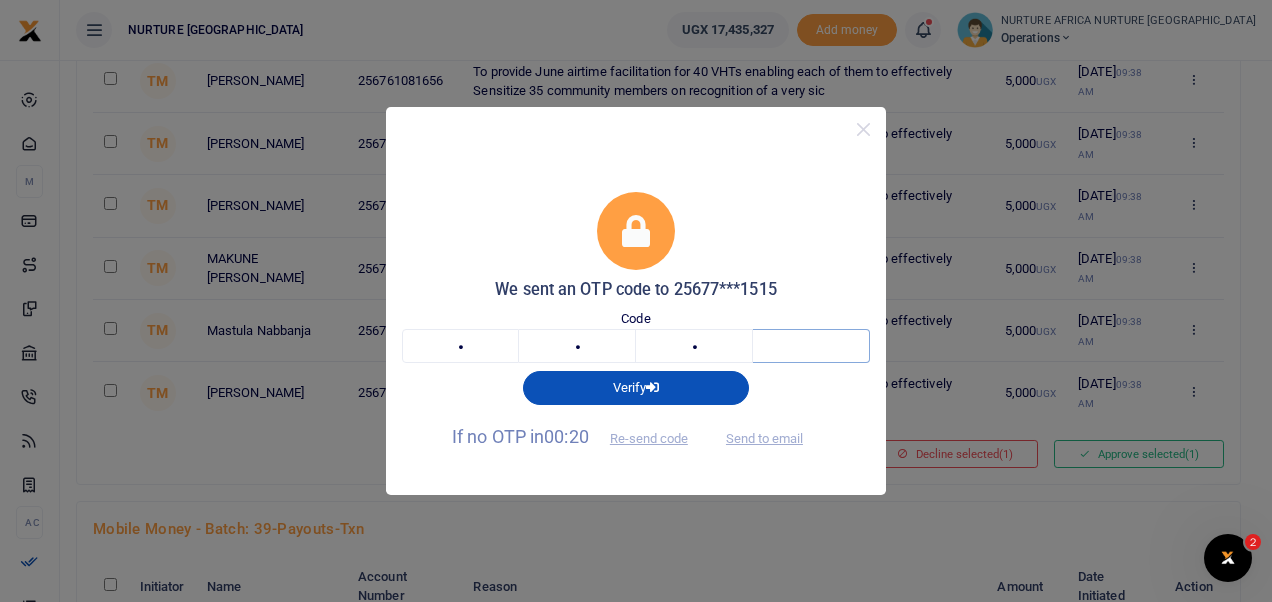 type on "5" 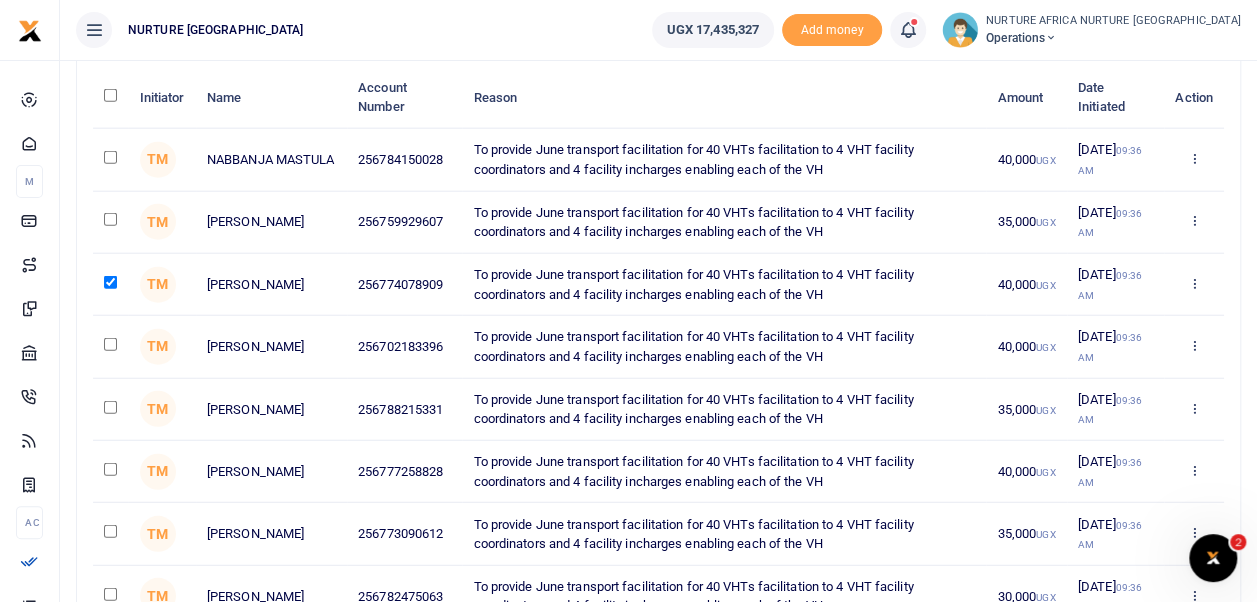 scroll, scrollTop: 6183, scrollLeft: 0, axis: vertical 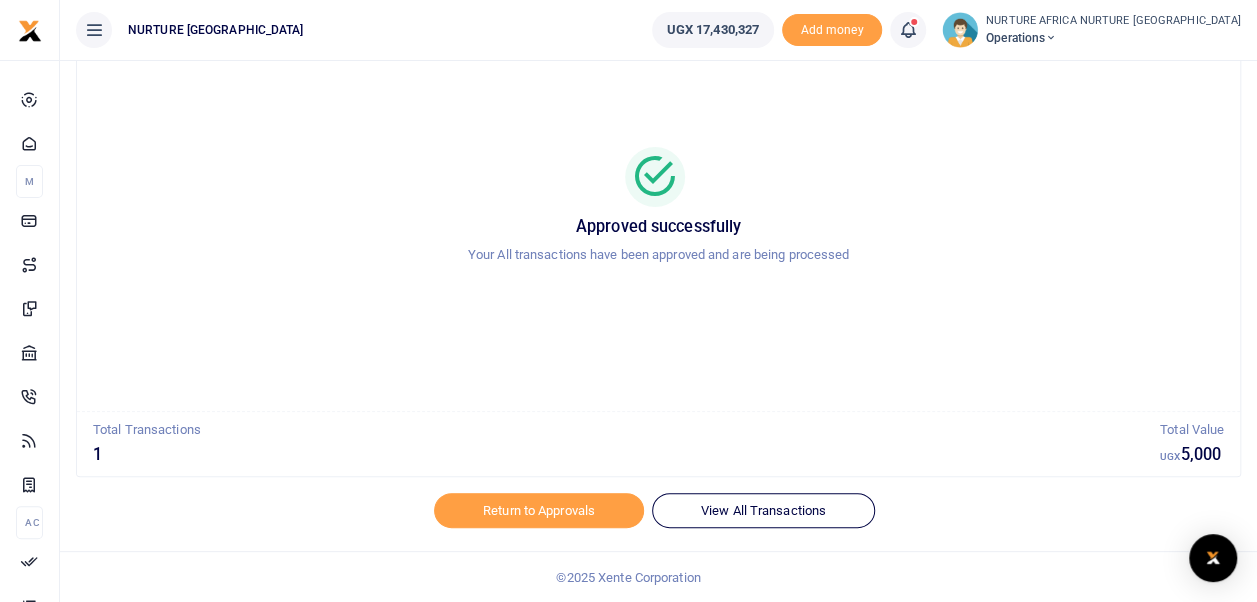 click at bounding box center (628, 301) 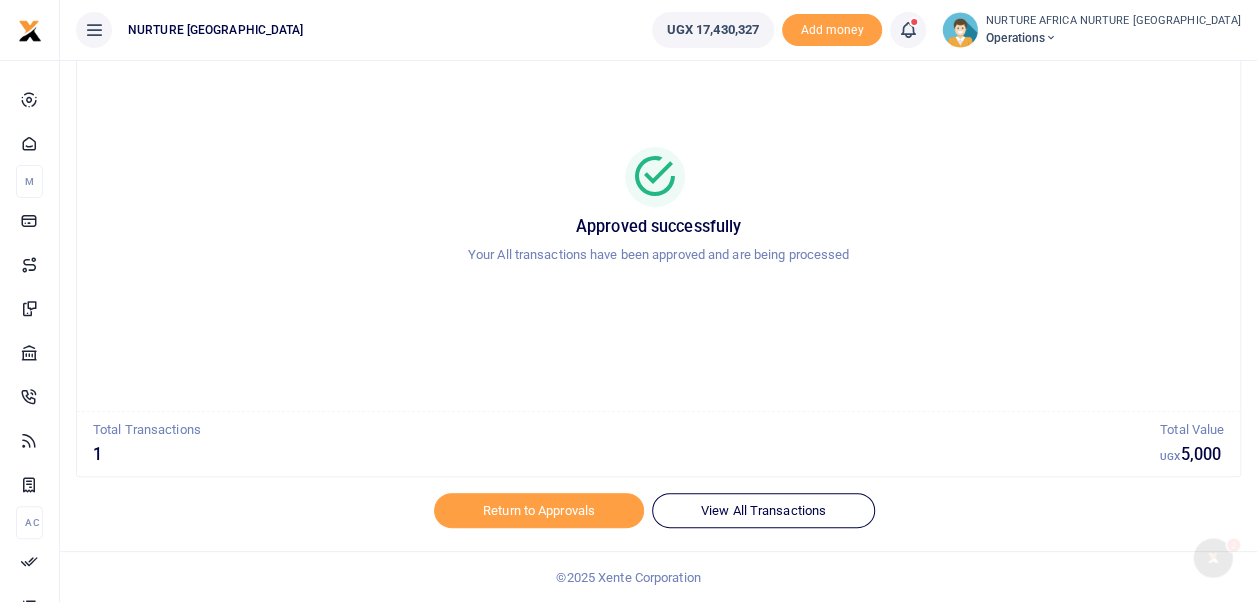 scroll, scrollTop: 0, scrollLeft: 0, axis: both 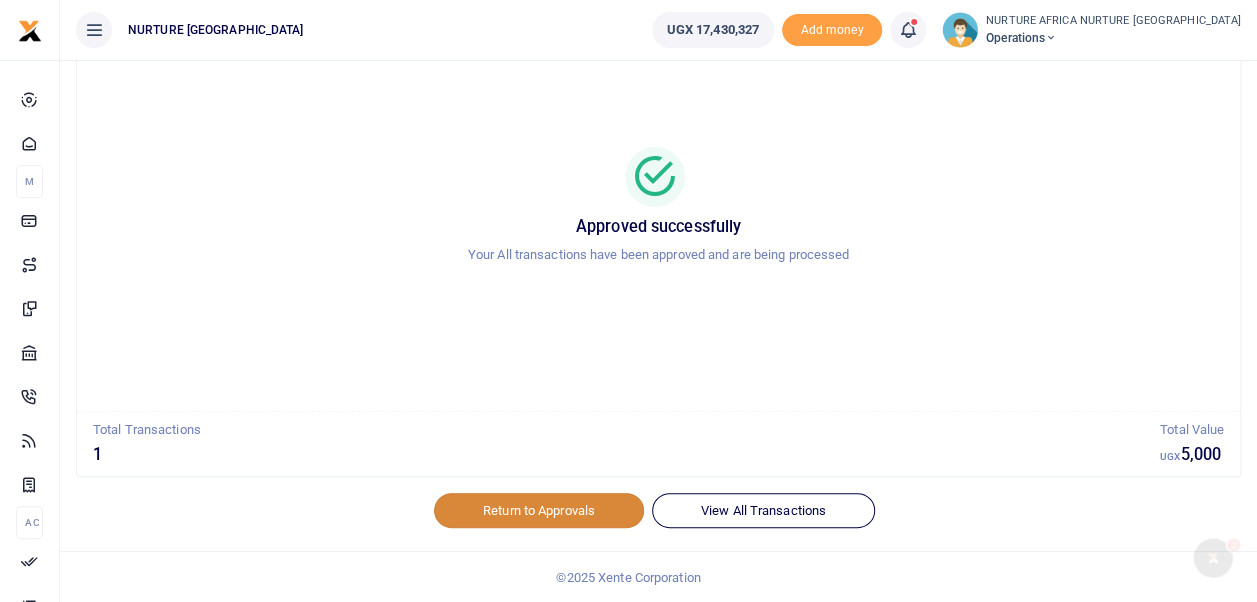 click on "Return to Approvals" at bounding box center [539, 510] 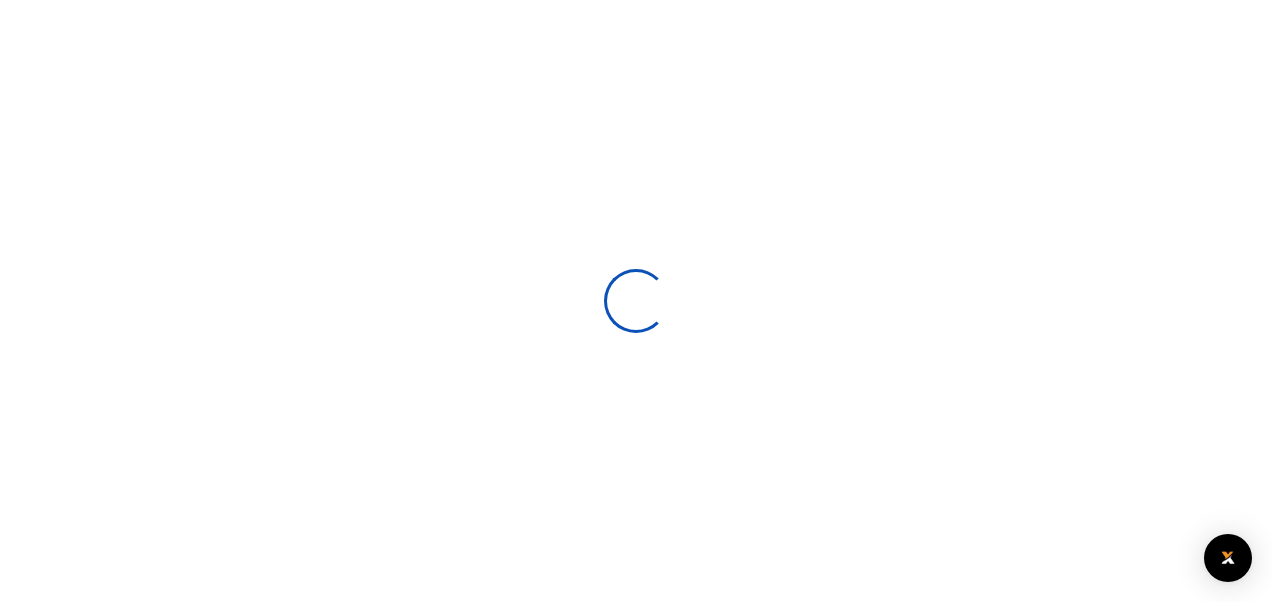 scroll, scrollTop: 0, scrollLeft: 0, axis: both 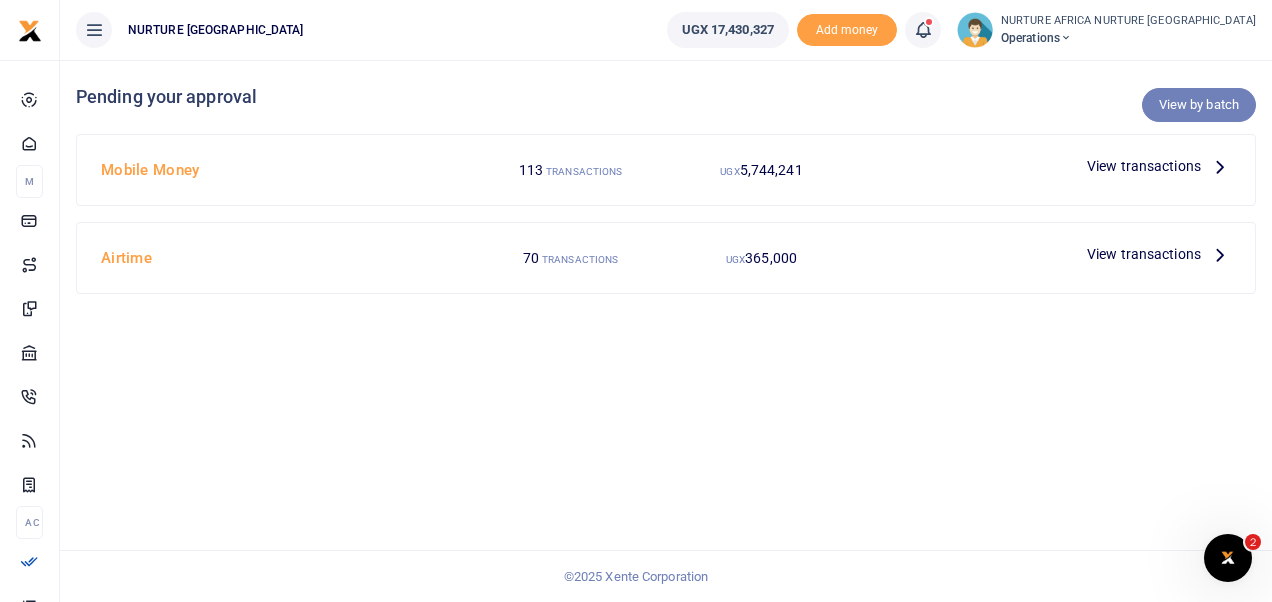 click on "View by batch" at bounding box center (1199, 105) 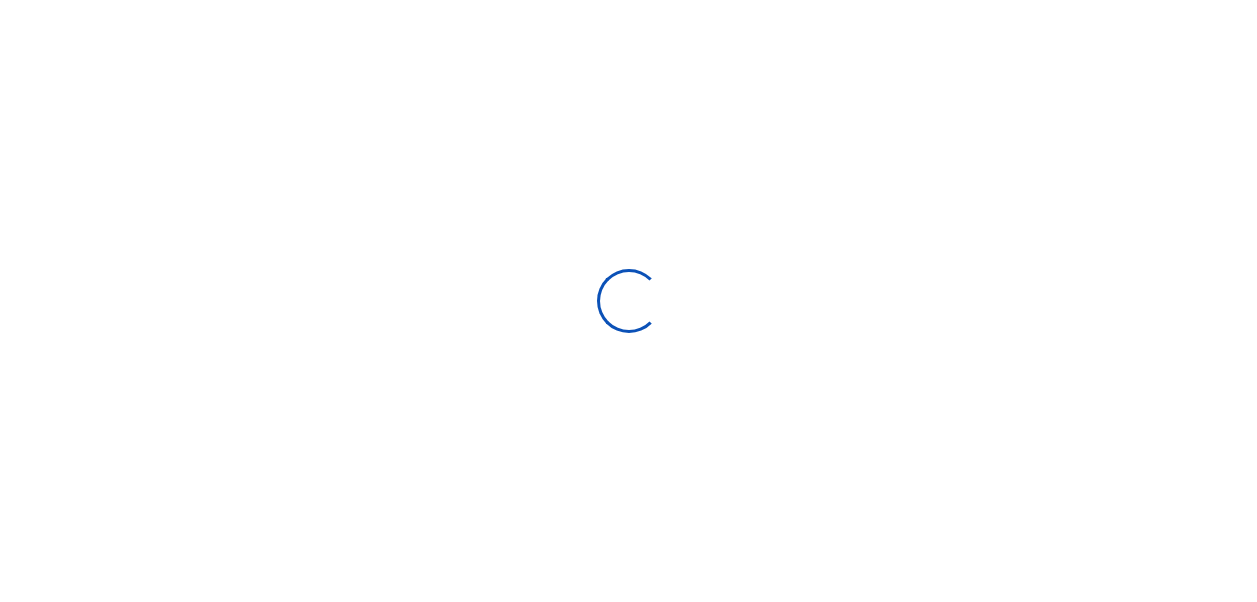 scroll, scrollTop: 0, scrollLeft: 0, axis: both 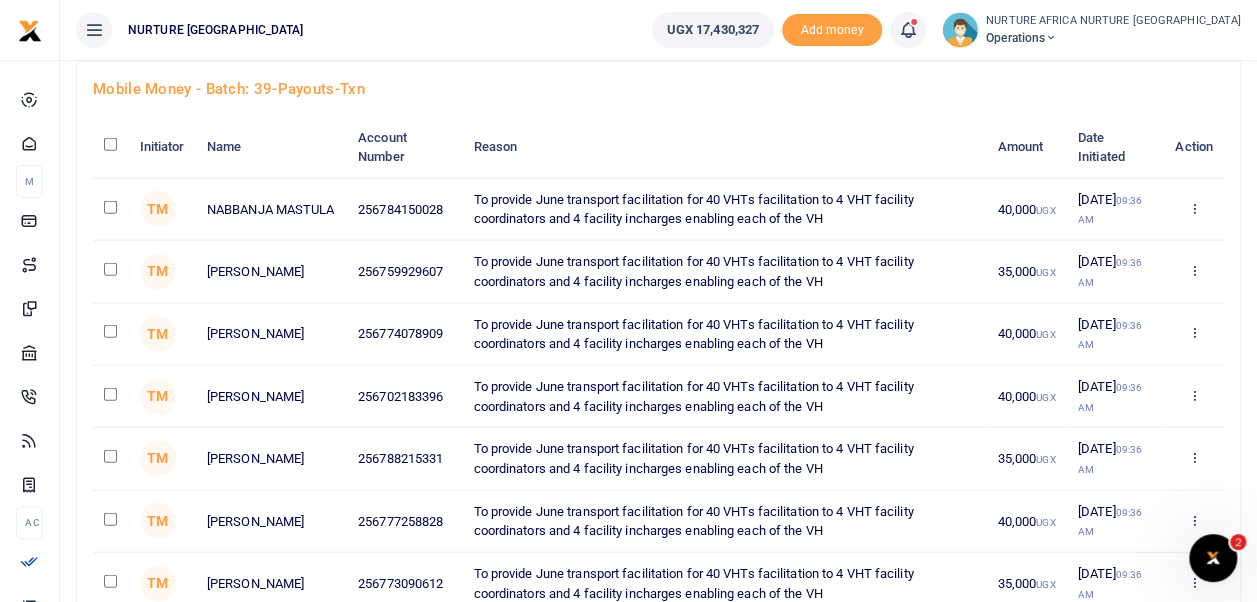 click at bounding box center [110, -5638] 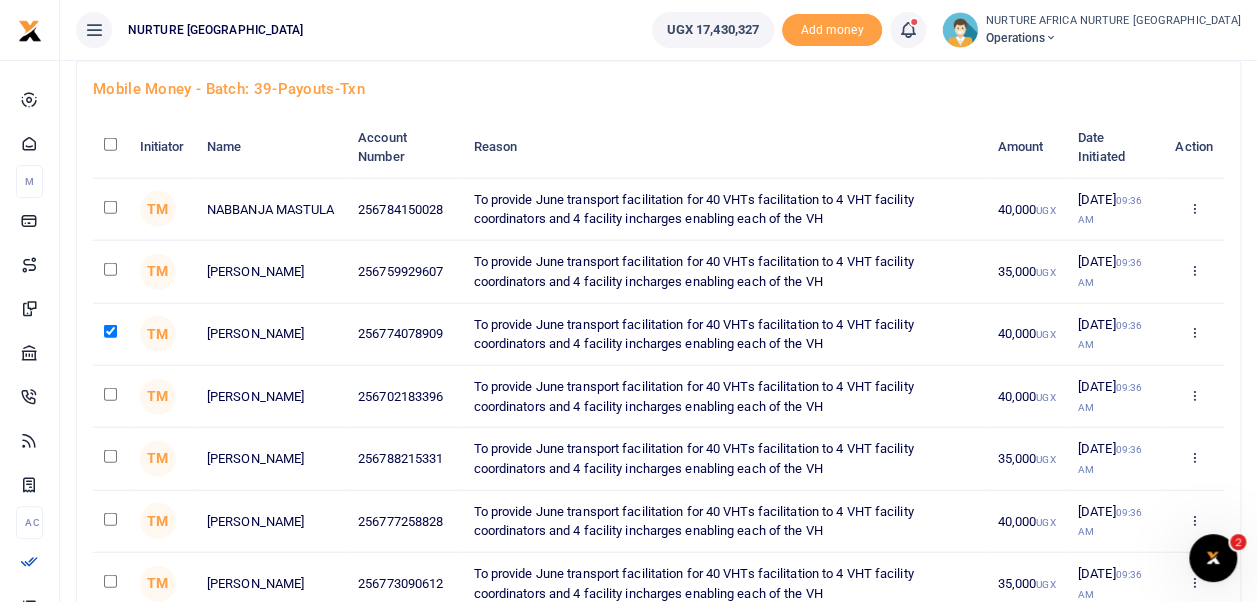 scroll, scrollTop: 3740, scrollLeft: 0, axis: vertical 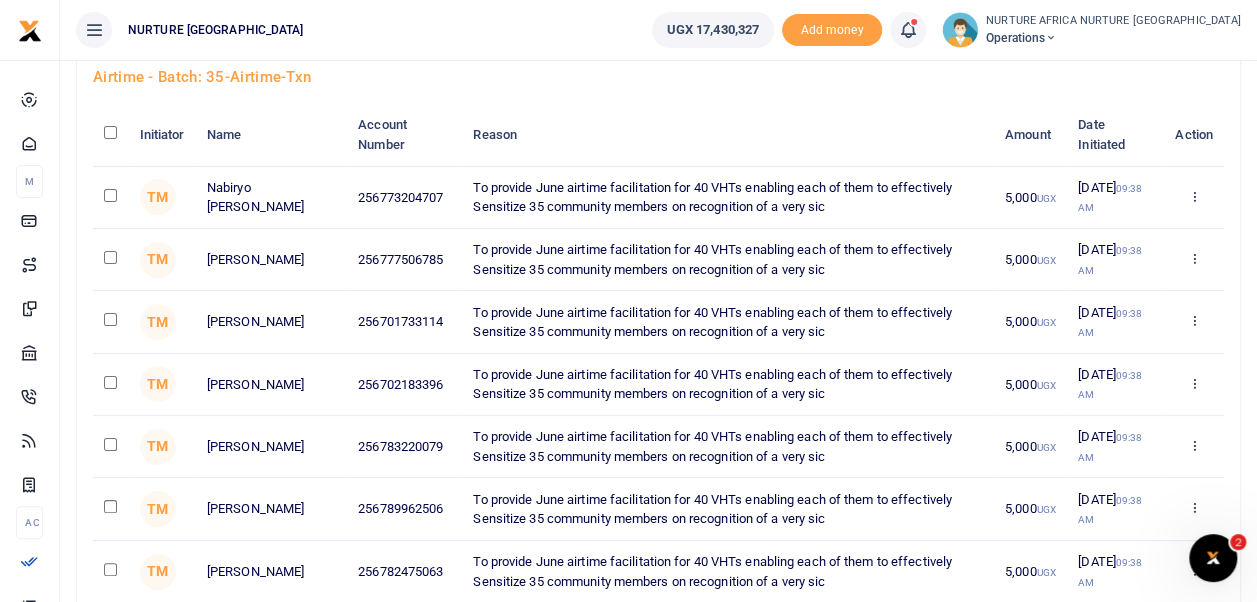 click at bounding box center (110, -3336) 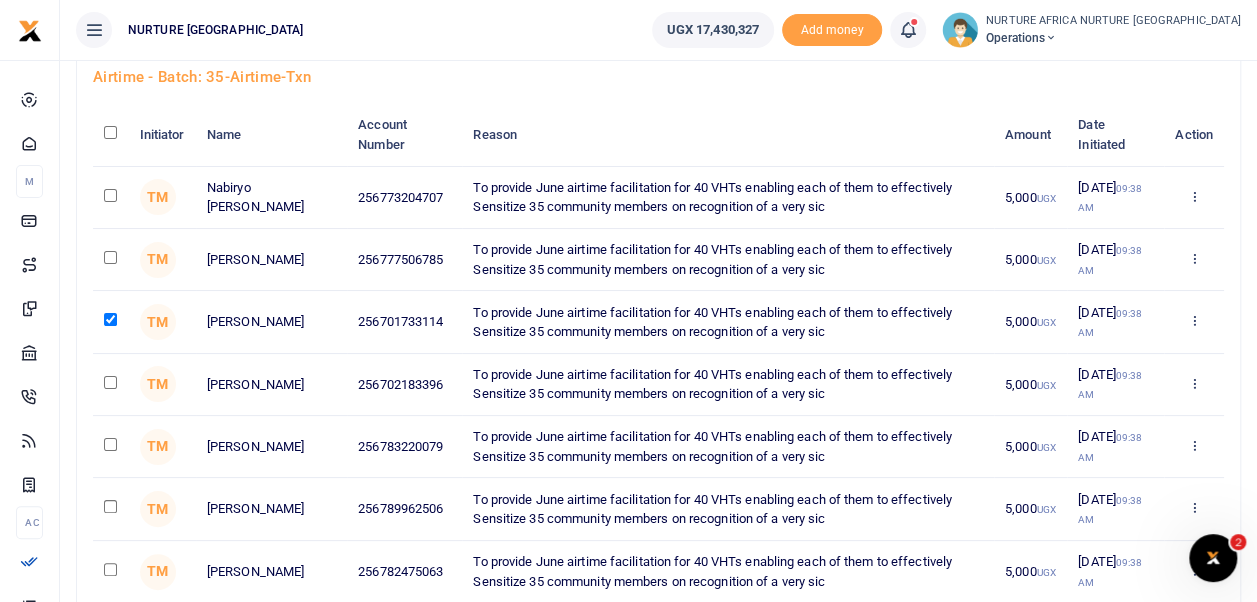 scroll, scrollTop: 6724, scrollLeft: 0, axis: vertical 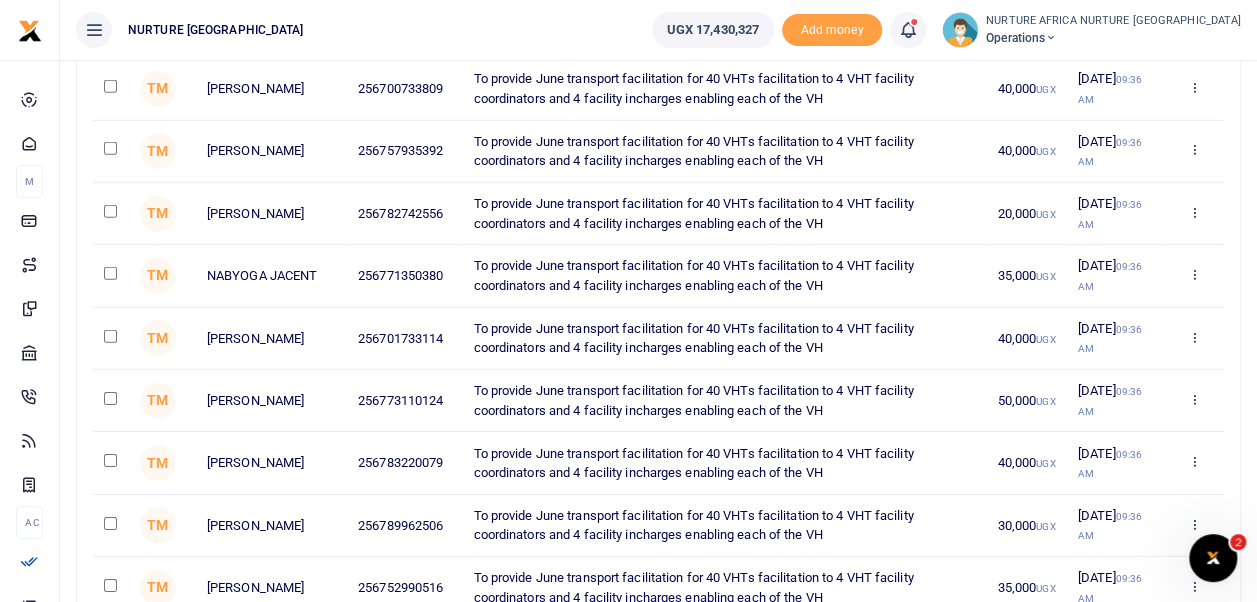 click at bounding box center [110, -1979] 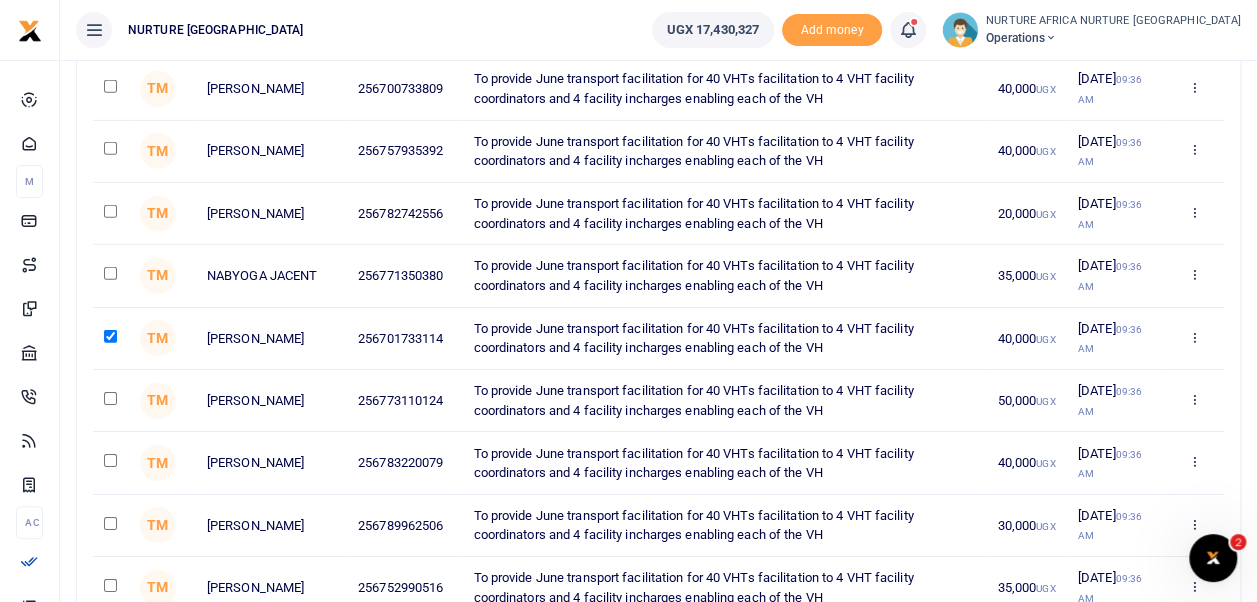 scroll, scrollTop: 4981, scrollLeft: 0, axis: vertical 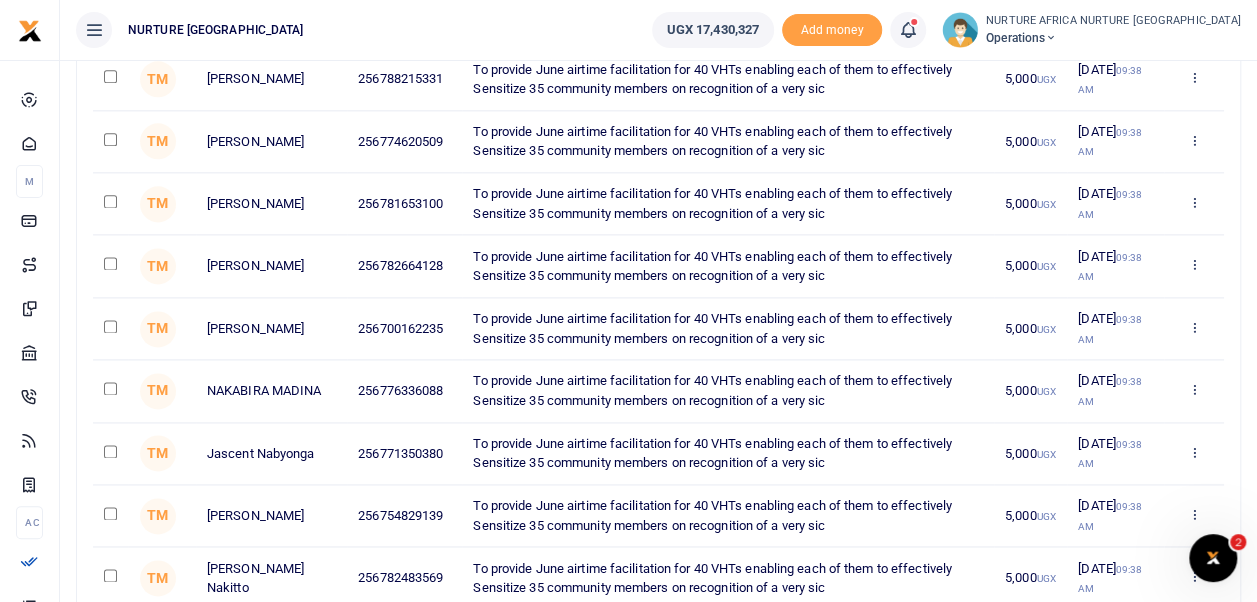 click at bounding box center [110, 326] 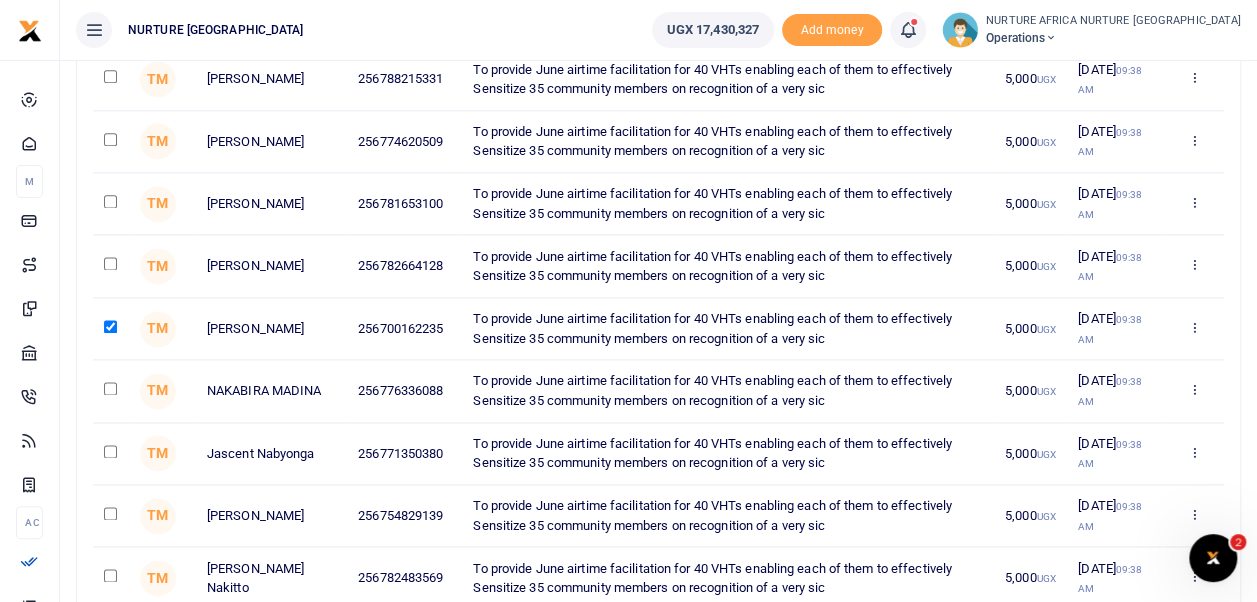 scroll, scrollTop: 7656, scrollLeft: 0, axis: vertical 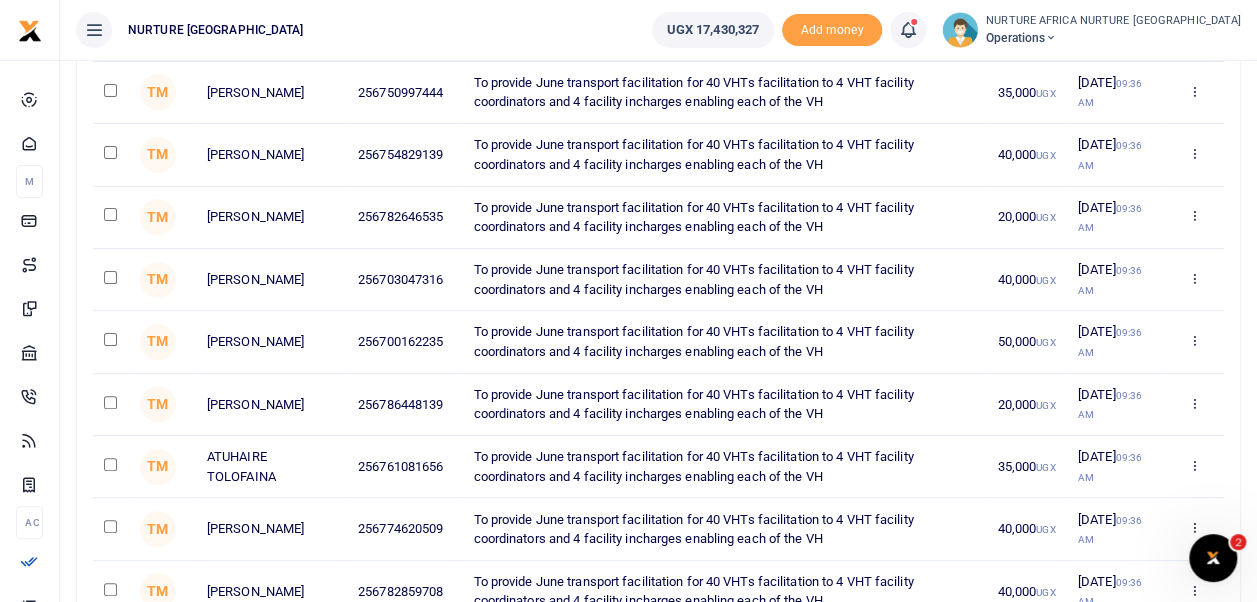 click at bounding box center (110, -1975) 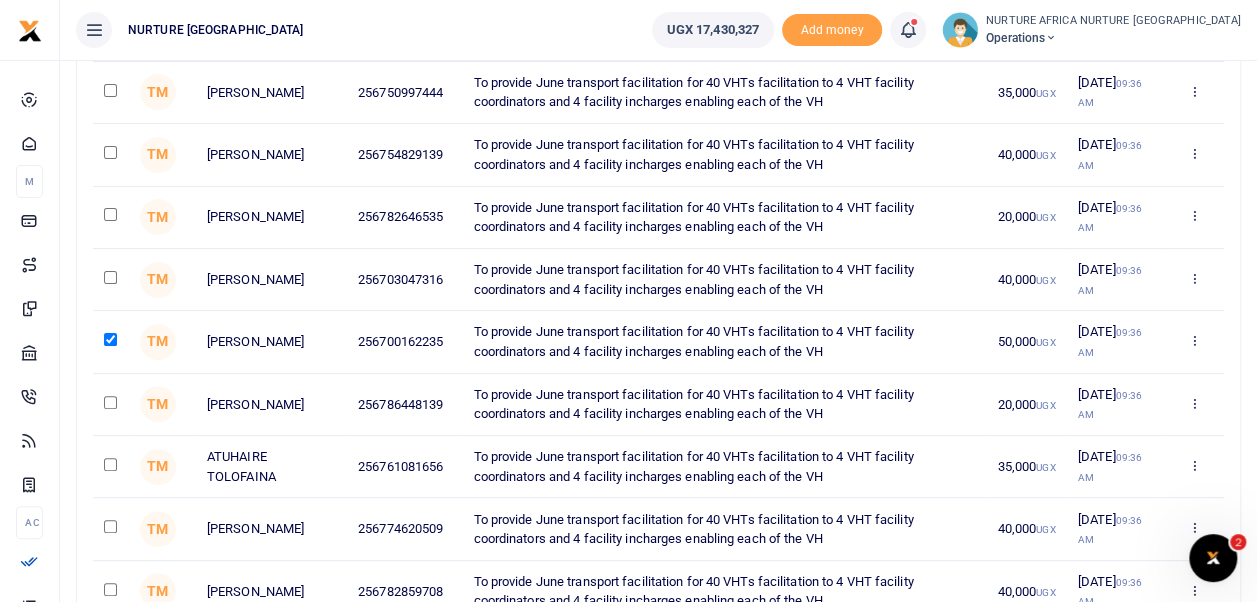 click at bounding box center [110, -2037] 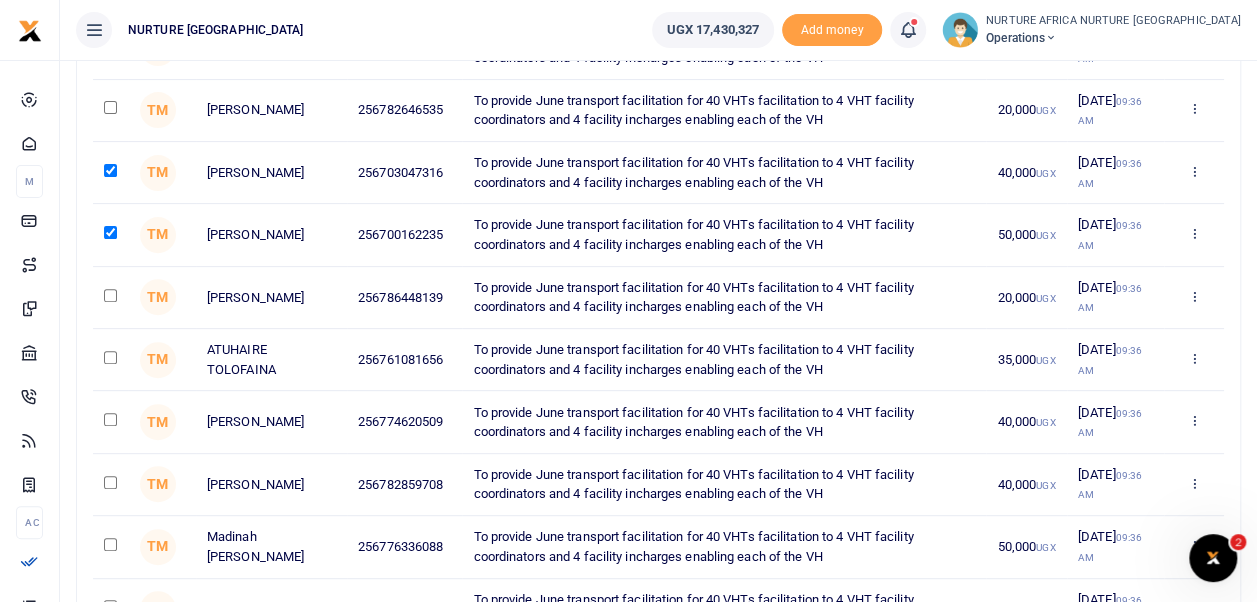 scroll, scrollTop: 7764, scrollLeft: 0, axis: vertical 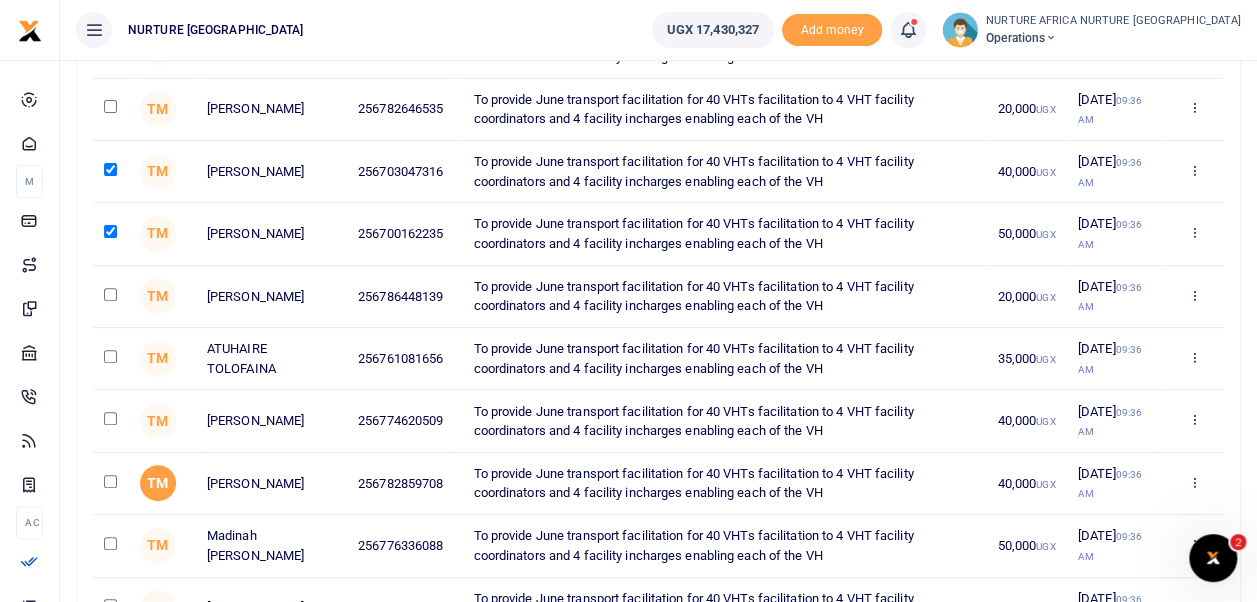 click on "TM" at bounding box center (158, -1831) 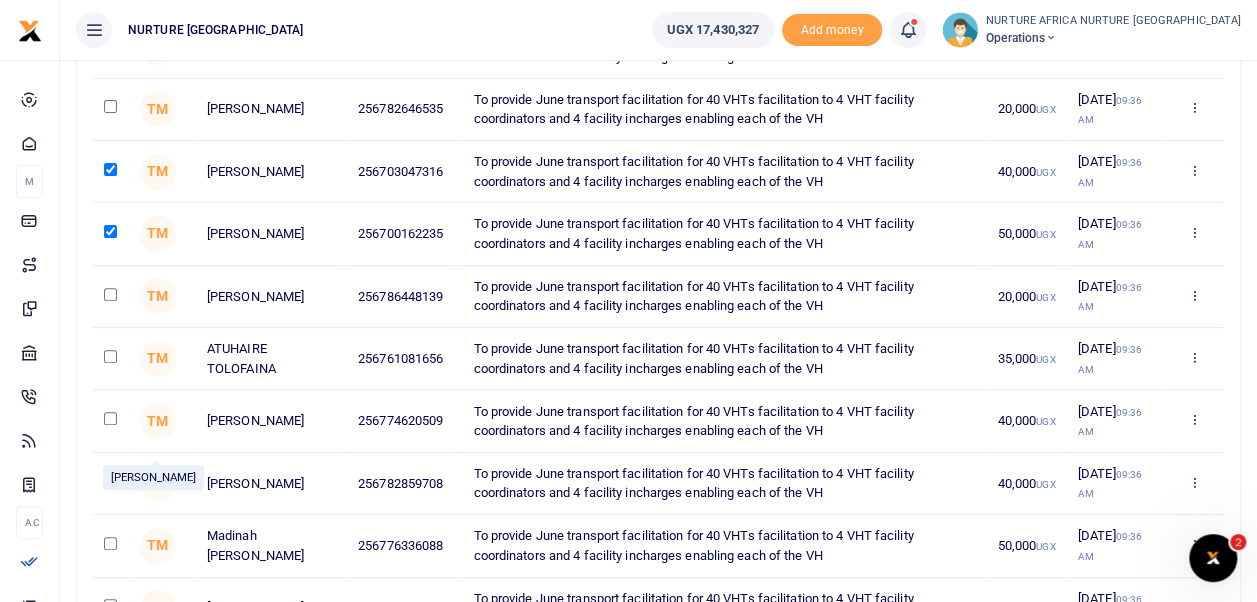 click at bounding box center [110, -1833] 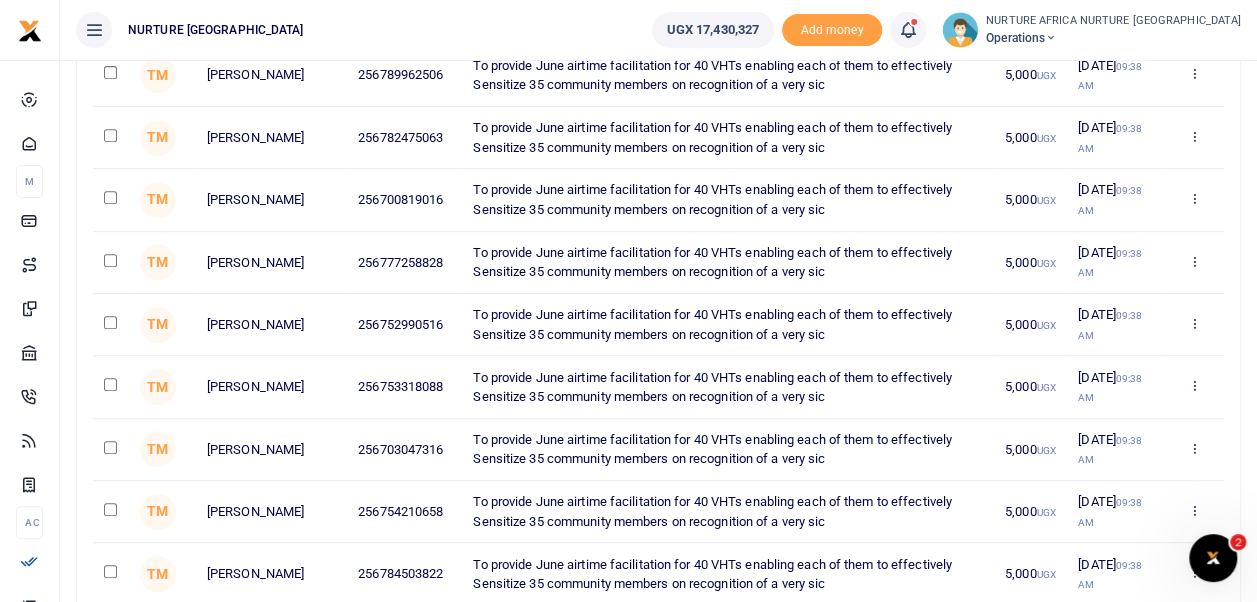 scroll, scrollTop: 6973, scrollLeft: 0, axis: vertical 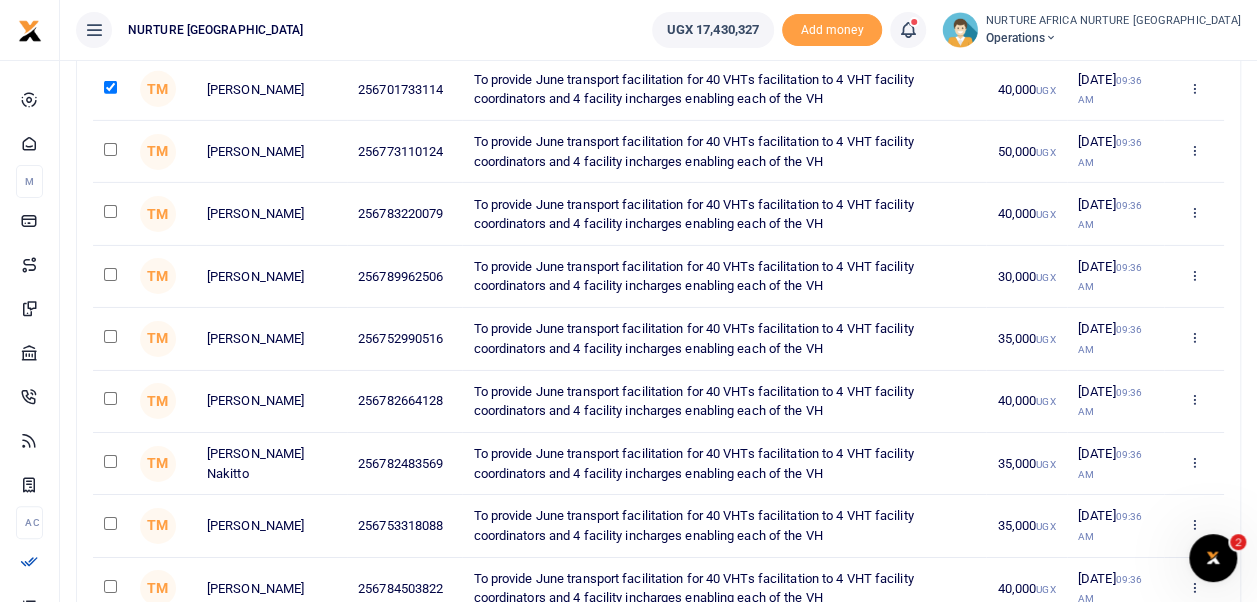 click at bounding box center (110, -1978) 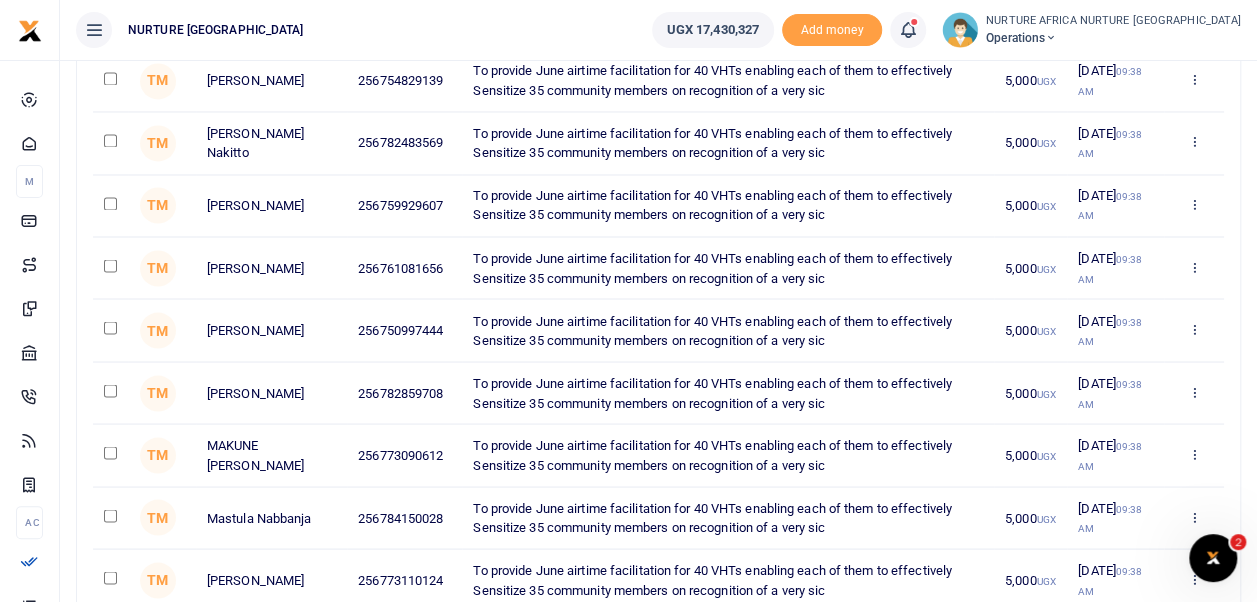 scroll, scrollTop: 7407, scrollLeft: 0, axis: vertical 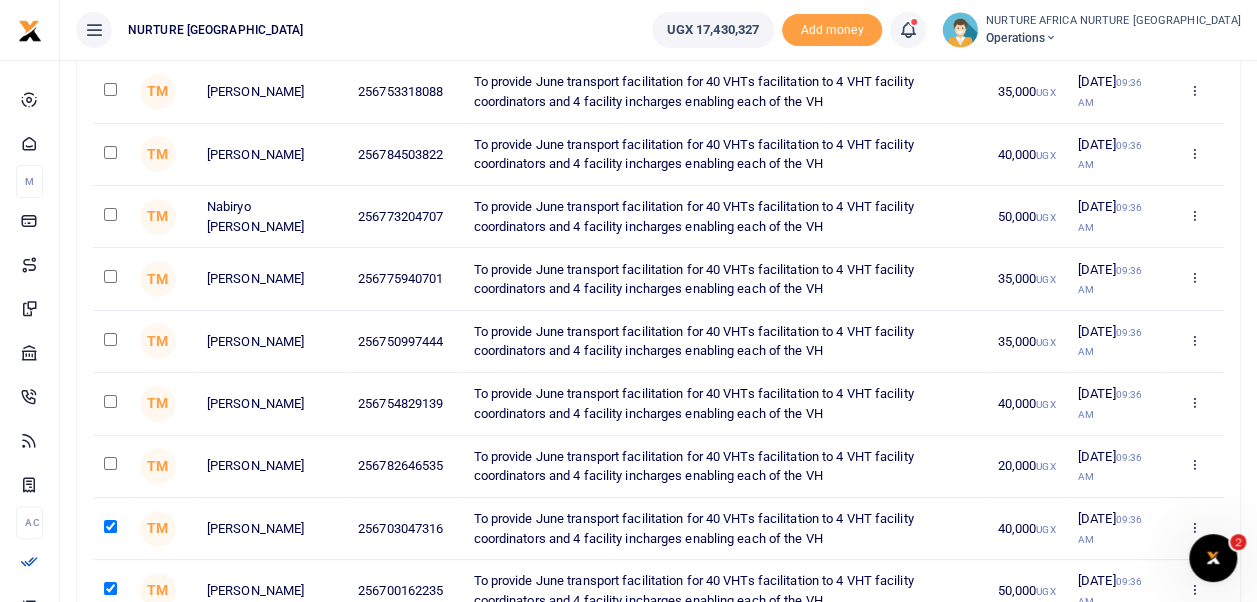 click at bounding box center (110, -1975) 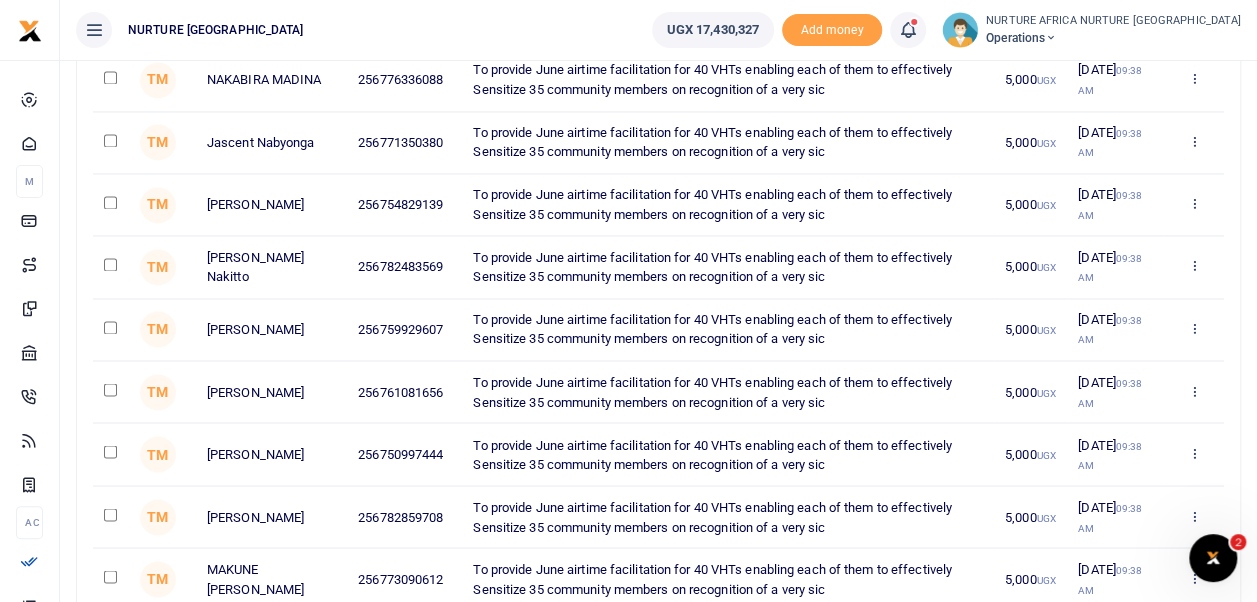 scroll, scrollTop: 5980, scrollLeft: 0, axis: vertical 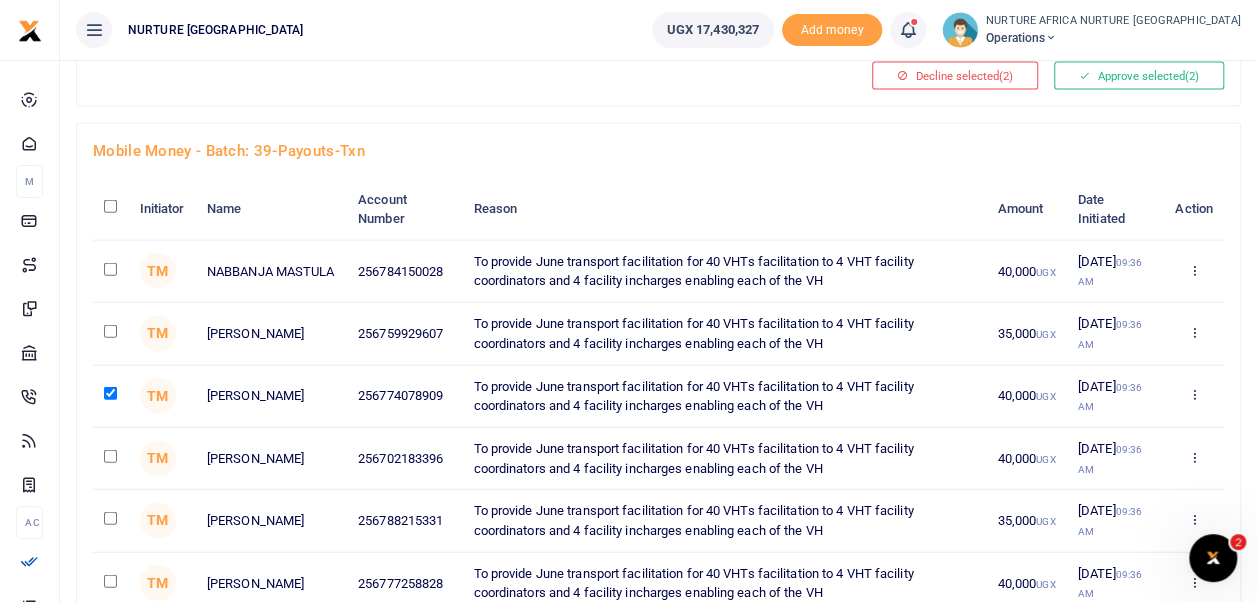 click at bounding box center [110, -5638] 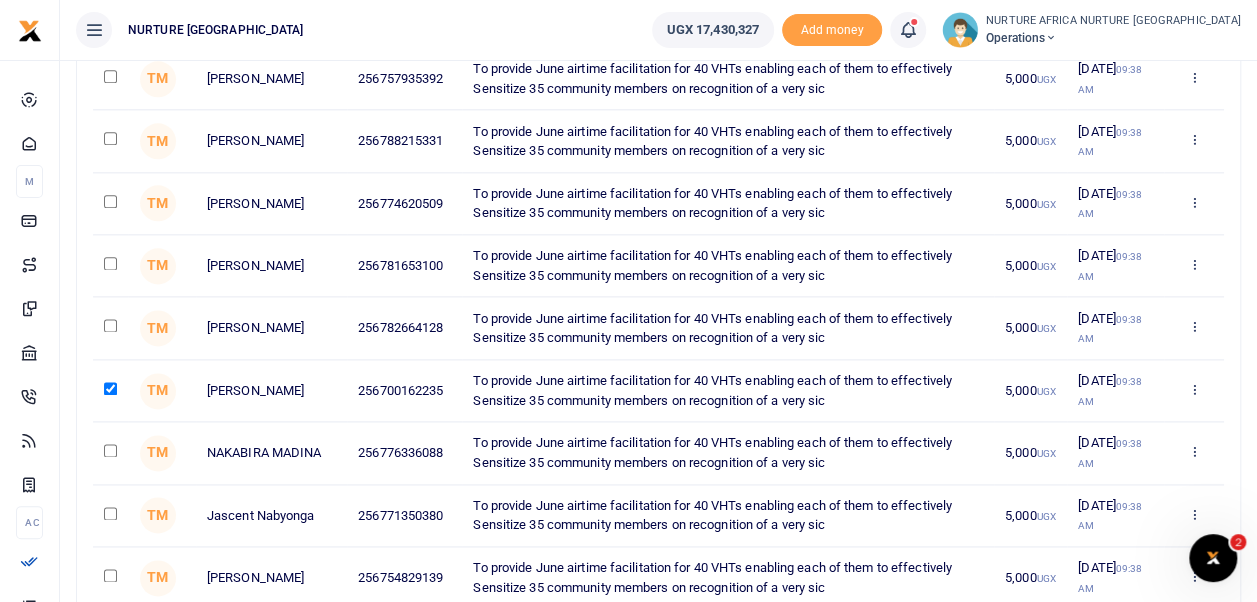 scroll, scrollTop: 7035, scrollLeft: 0, axis: vertical 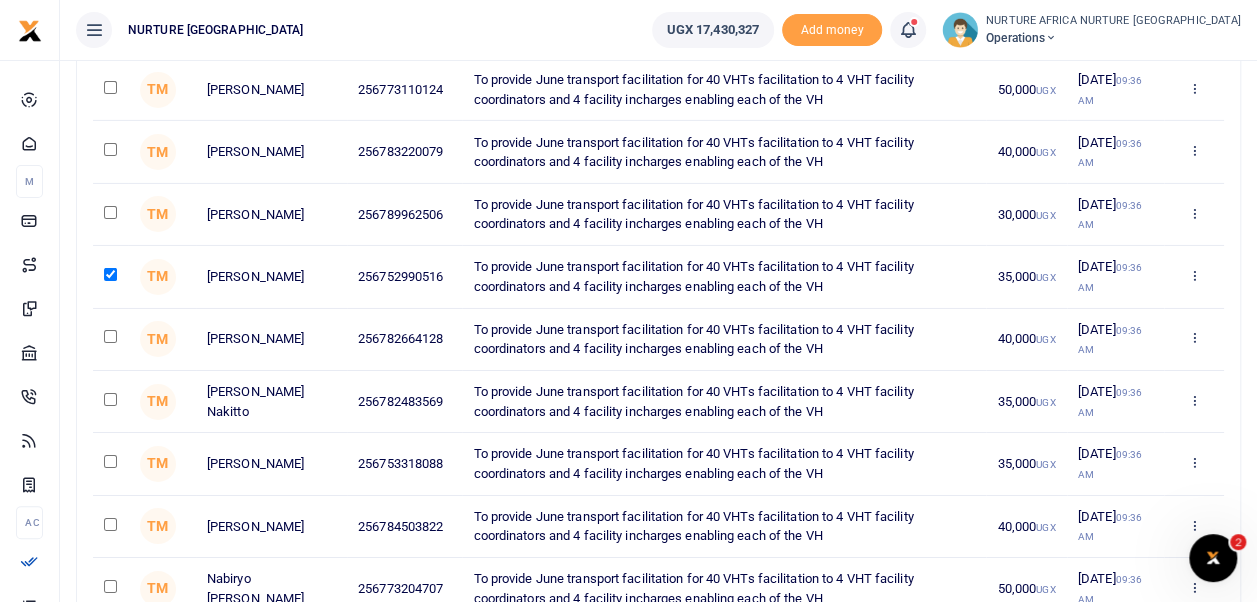 click at bounding box center (110, -1978) 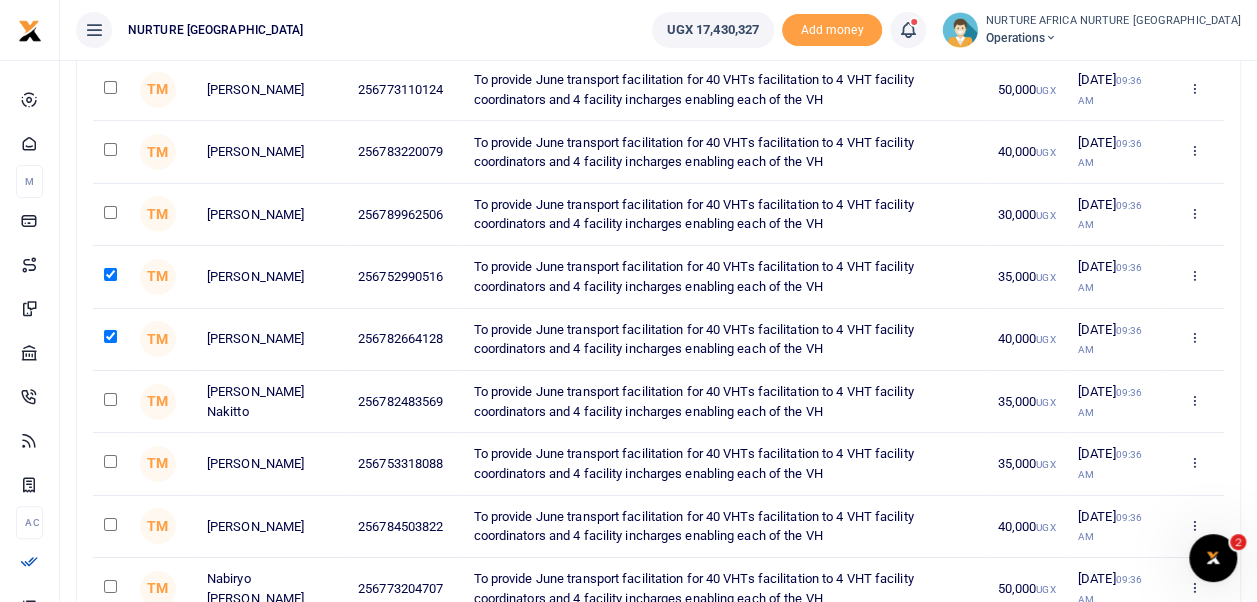 scroll, scrollTop: 10268, scrollLeft: 0, axis: vertical 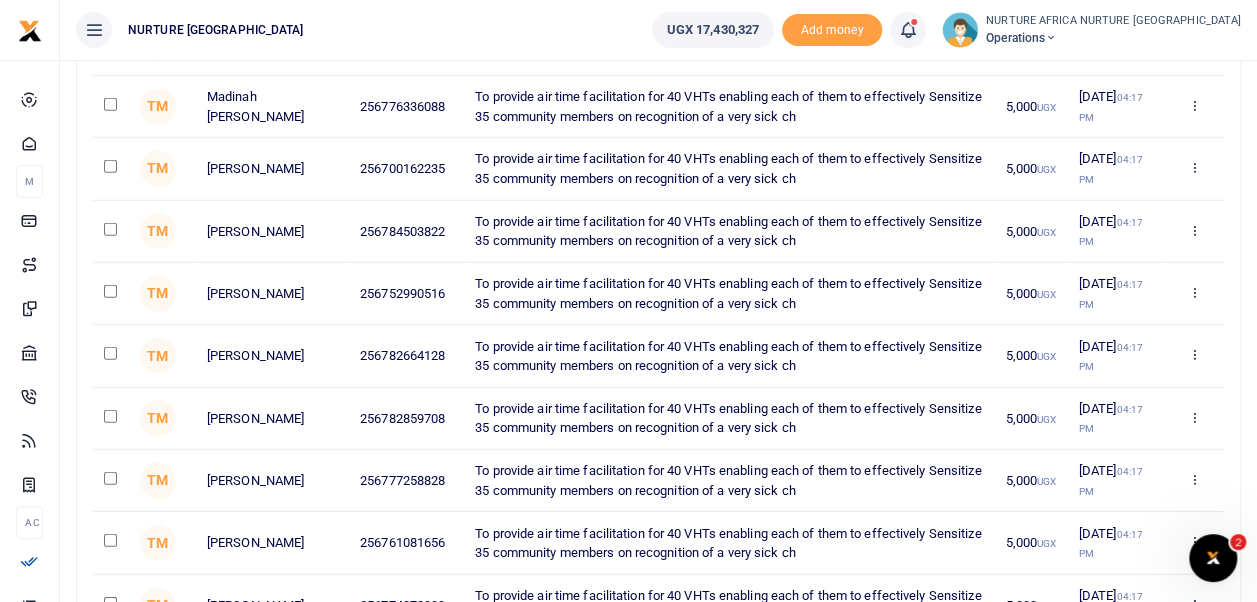 click at bounding box center [110, -4587] 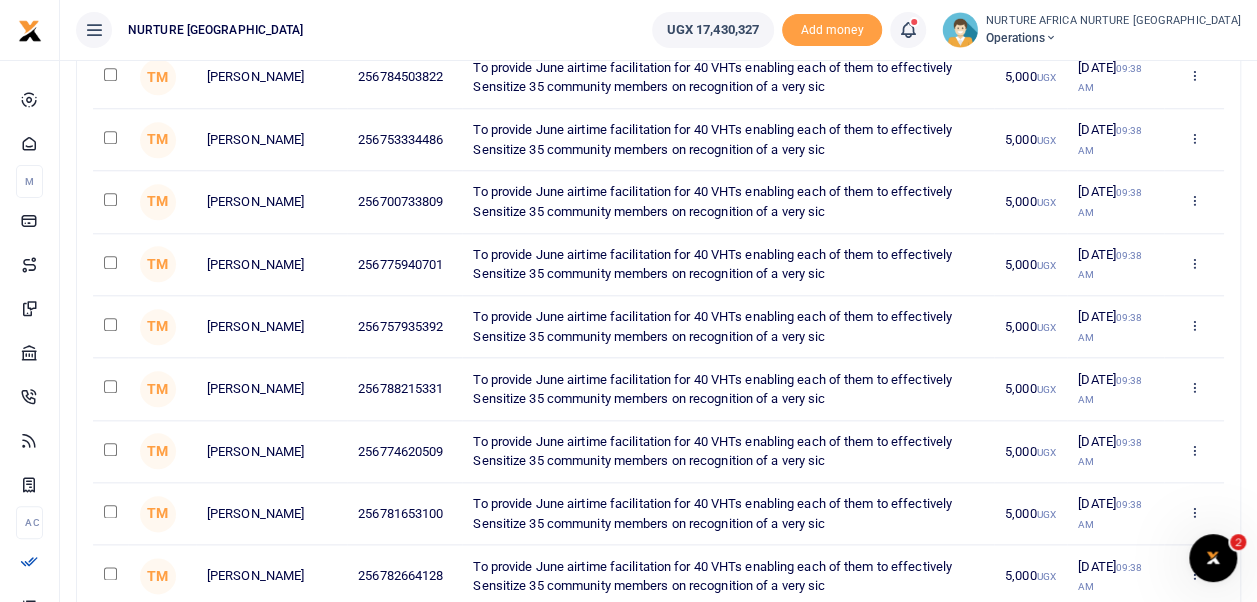scroll, scrollTop: 6538, scrollLeft: 0, axis: vertical 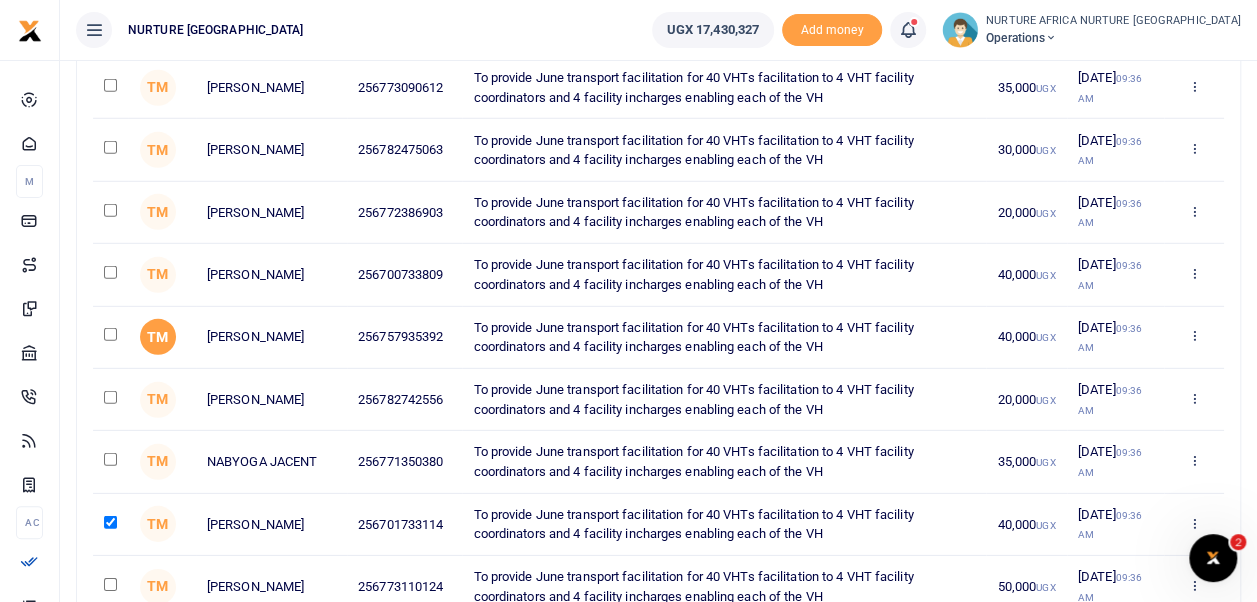 click on "TM" at bounding box center (158, -2857) 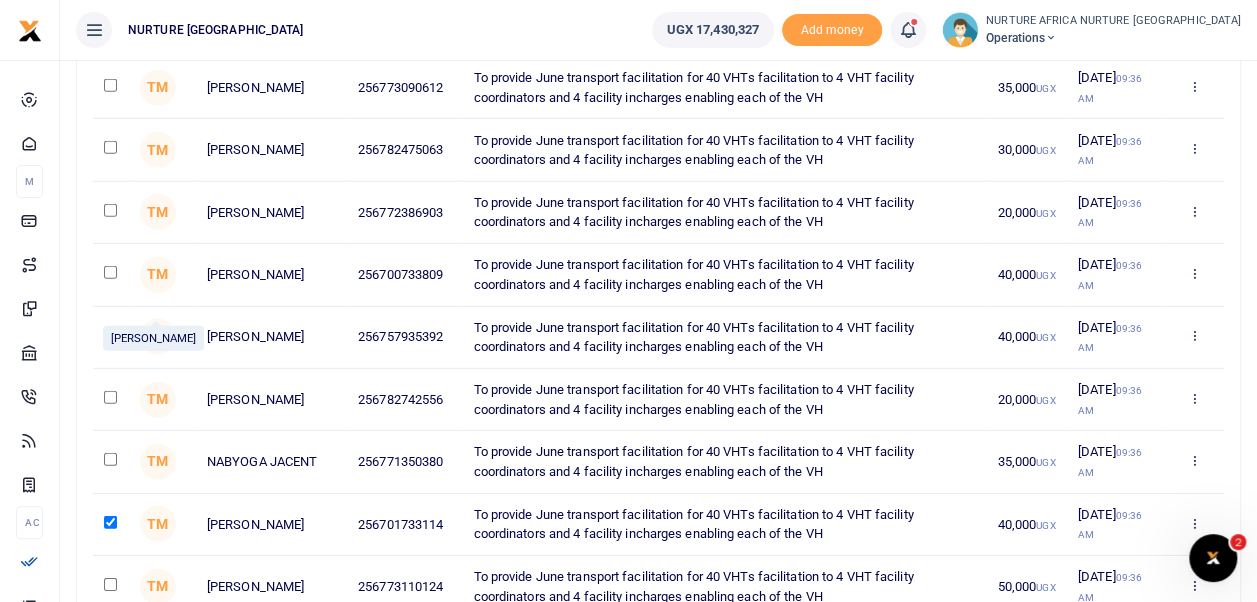 click at bounding box center (110, -2859) 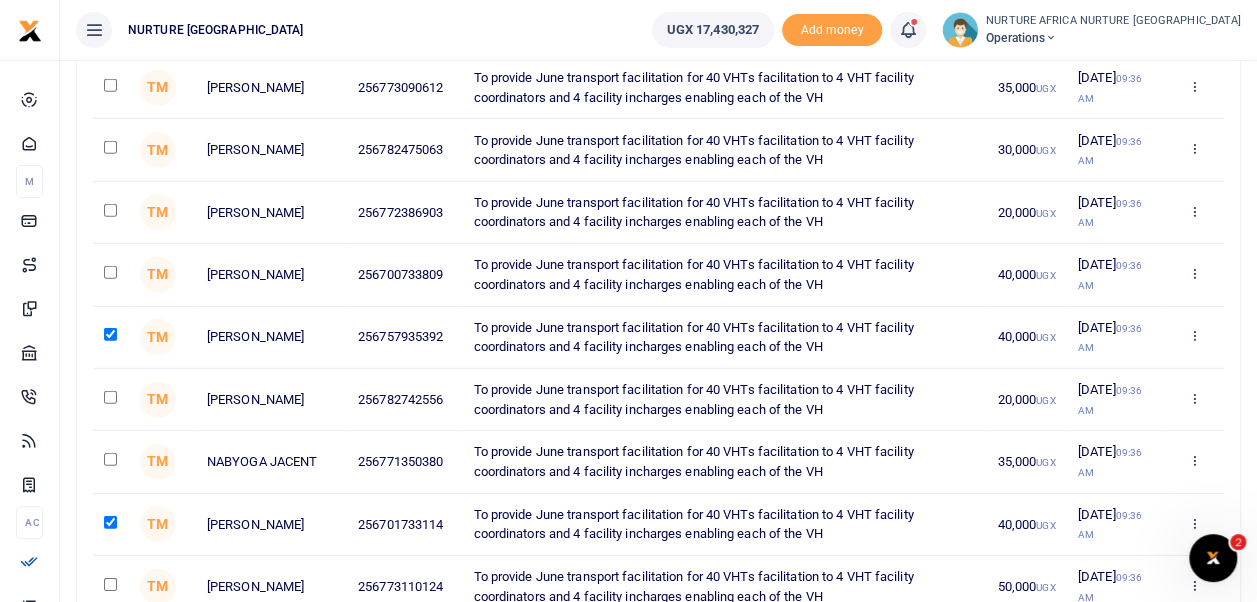 scroll, scrollTop: 8028, scrollLeft: 0, axis: vertical 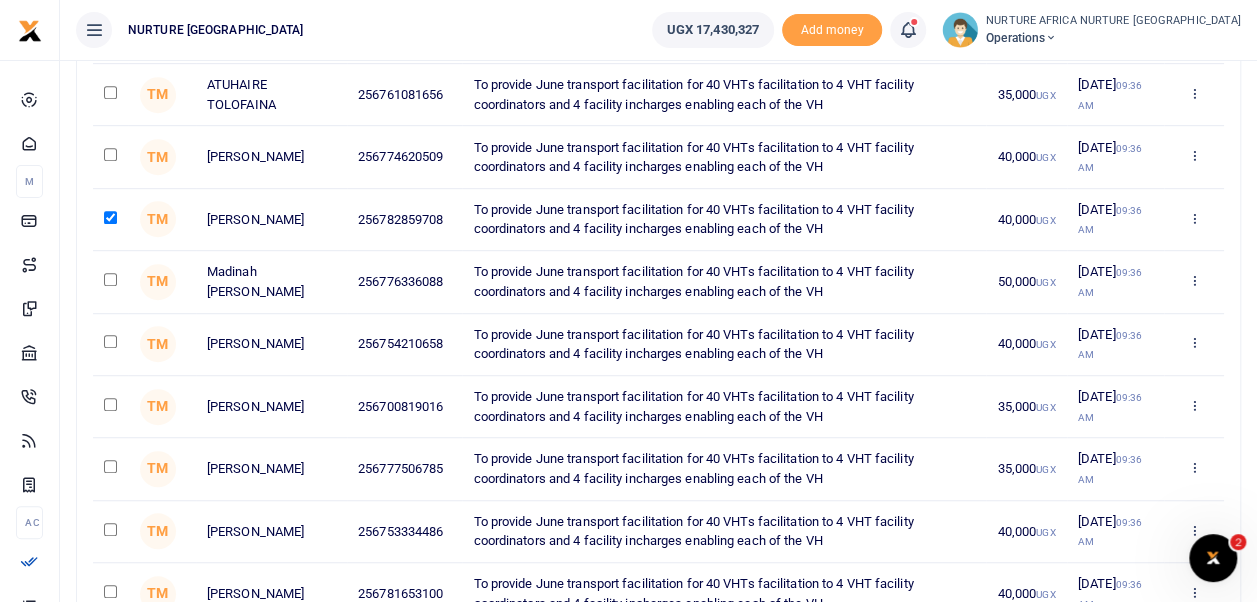 click at bounding box center [110, 341] 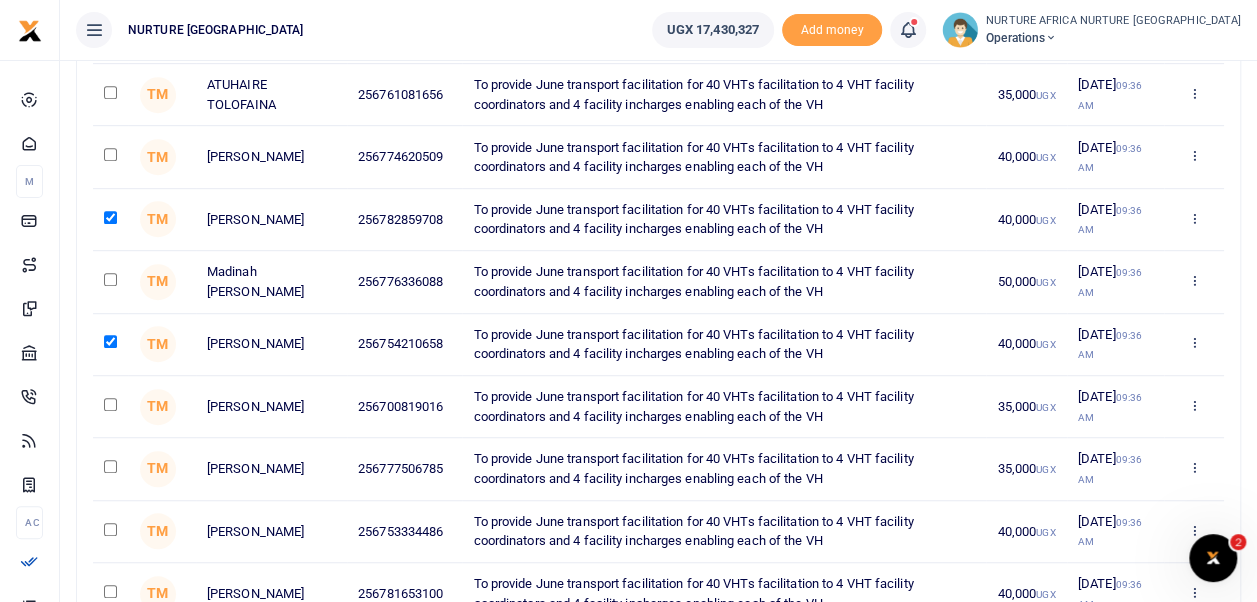 scroll, scrollTop: 9336, scrollLeft: 0, axis: vertical 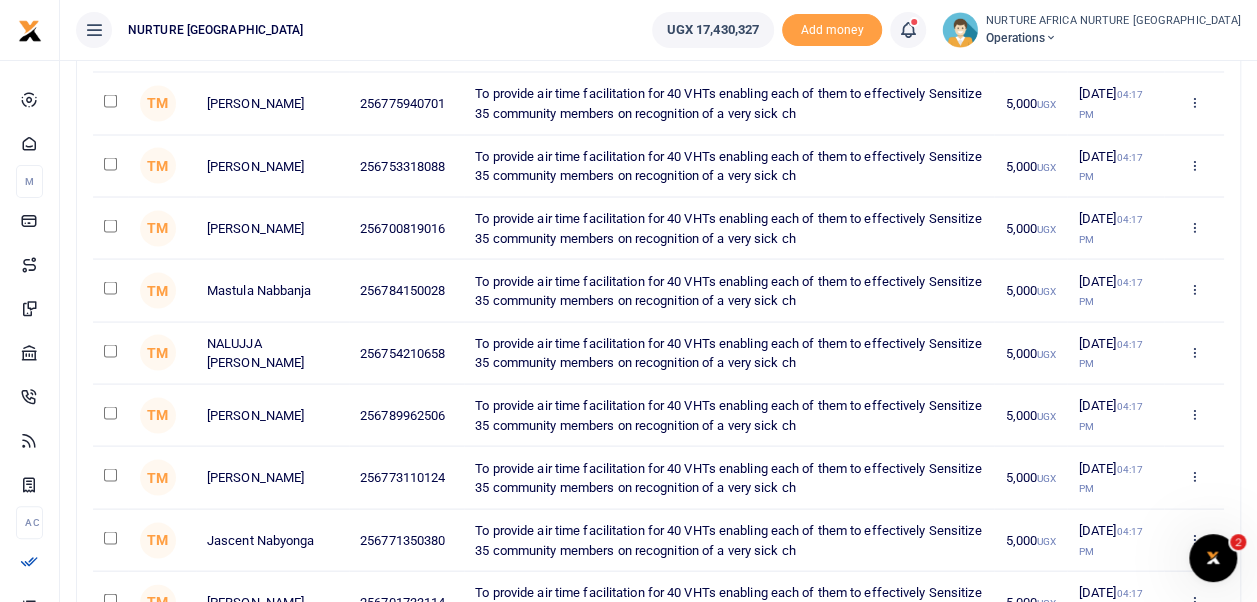 click at bounding box center [110, -4591] 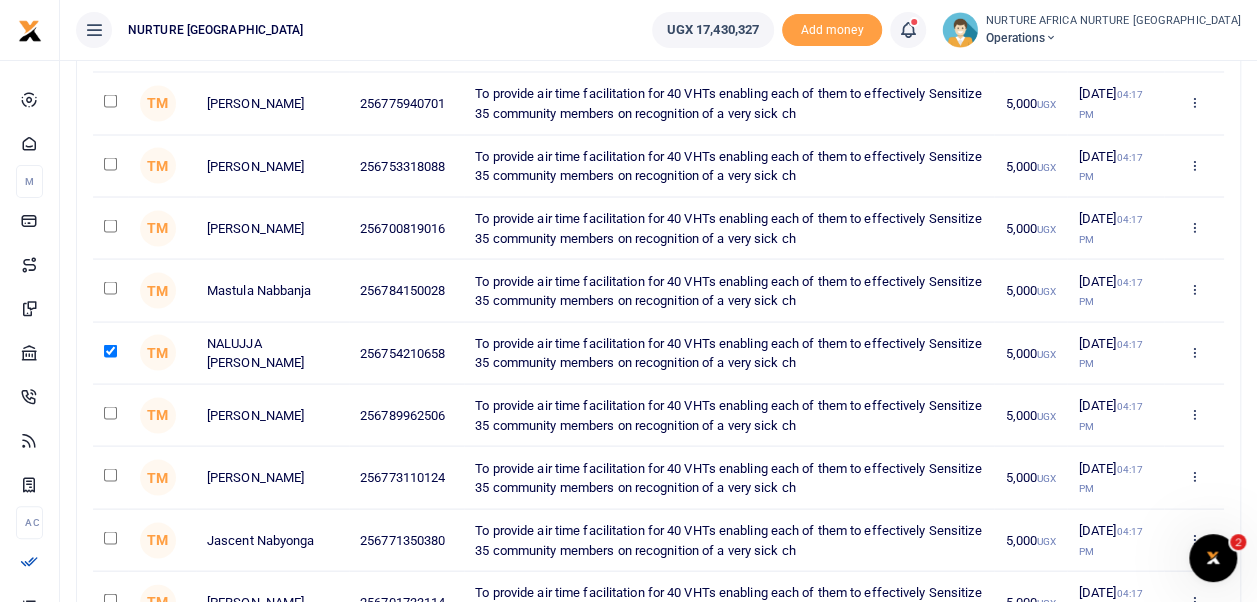 scroll, scrollTop: 5664, scrollLeft: 0, axis: vertical 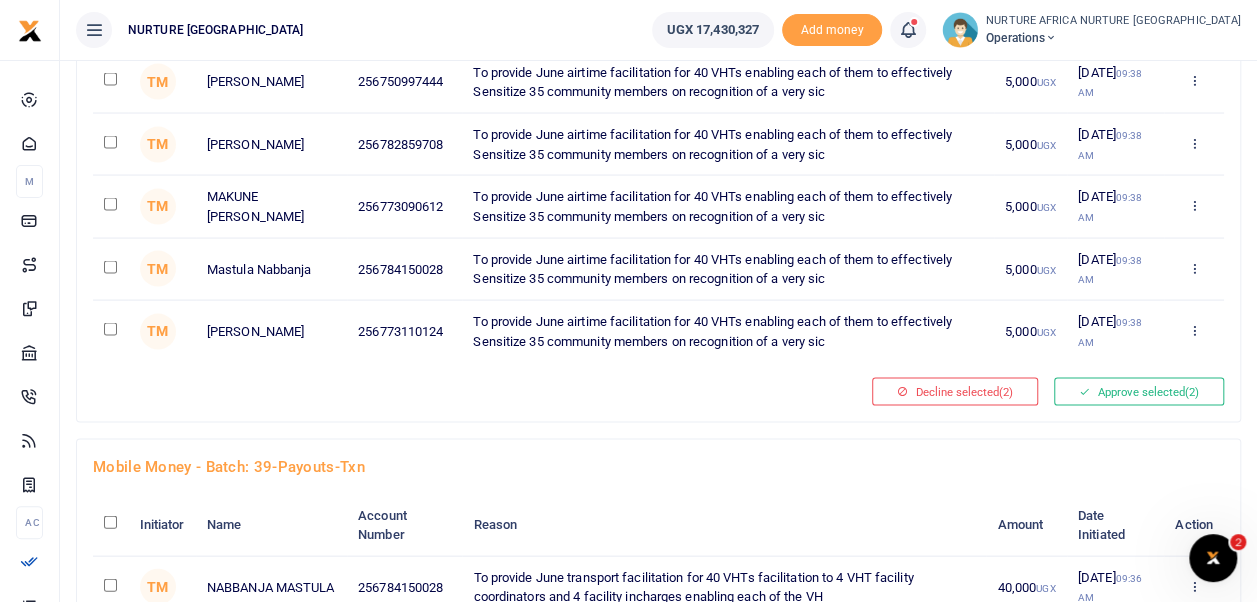 click at bounding box center [110, 329] 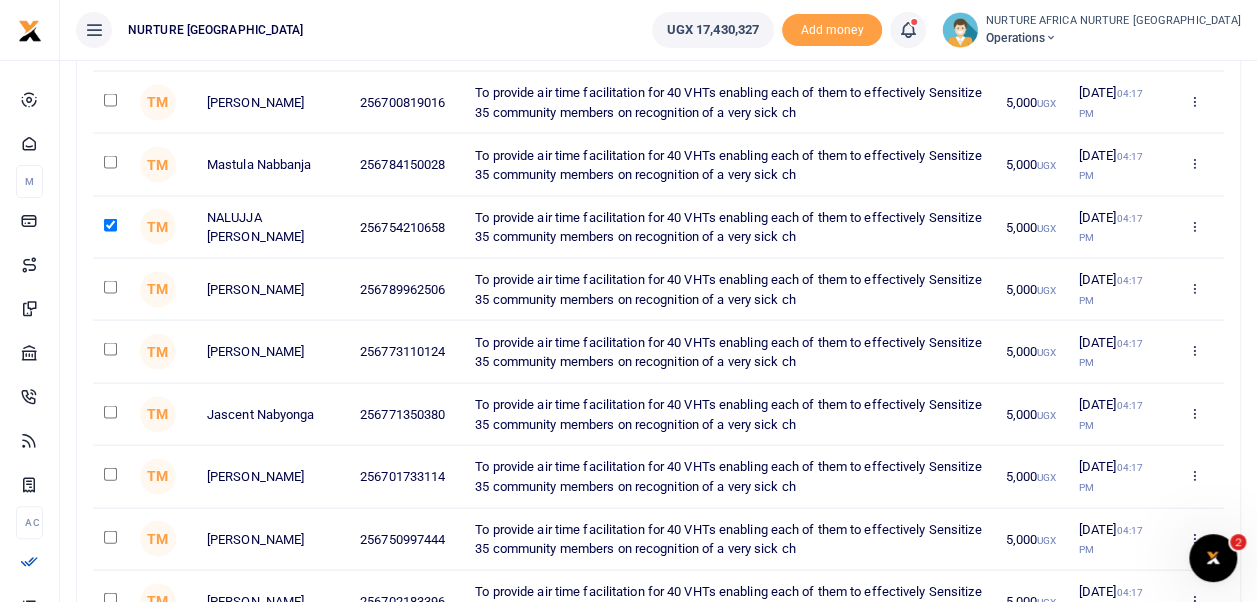 scroll, scrollTop: 6786, scrollLeft: 0, axis: vertical 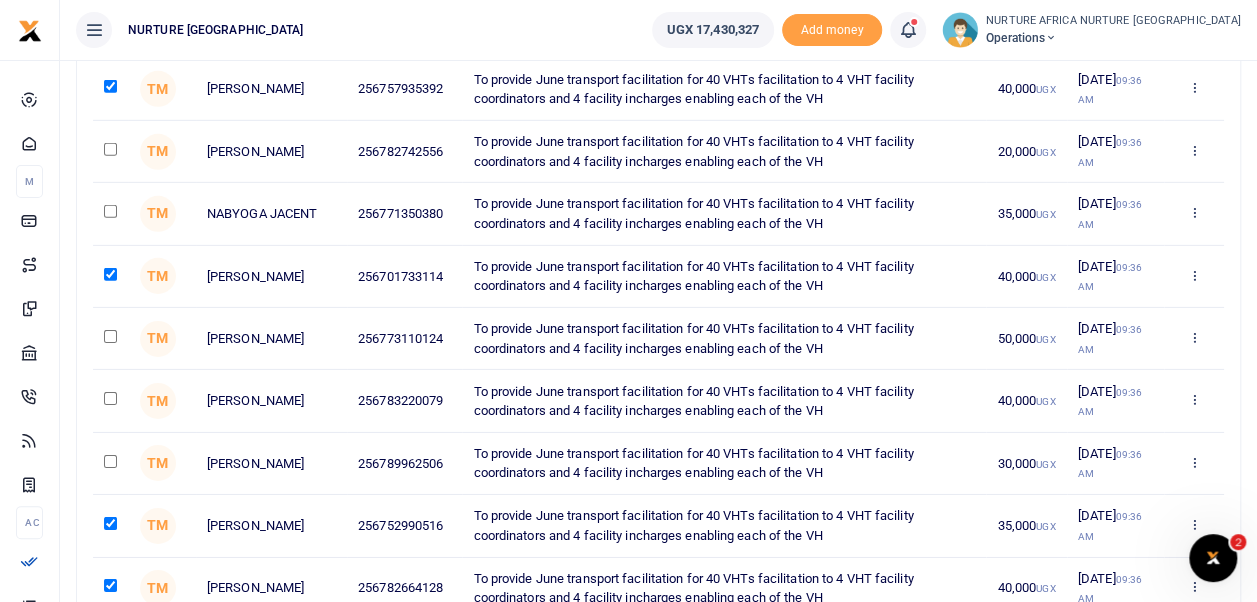 click at bounding box center (110, -1978) 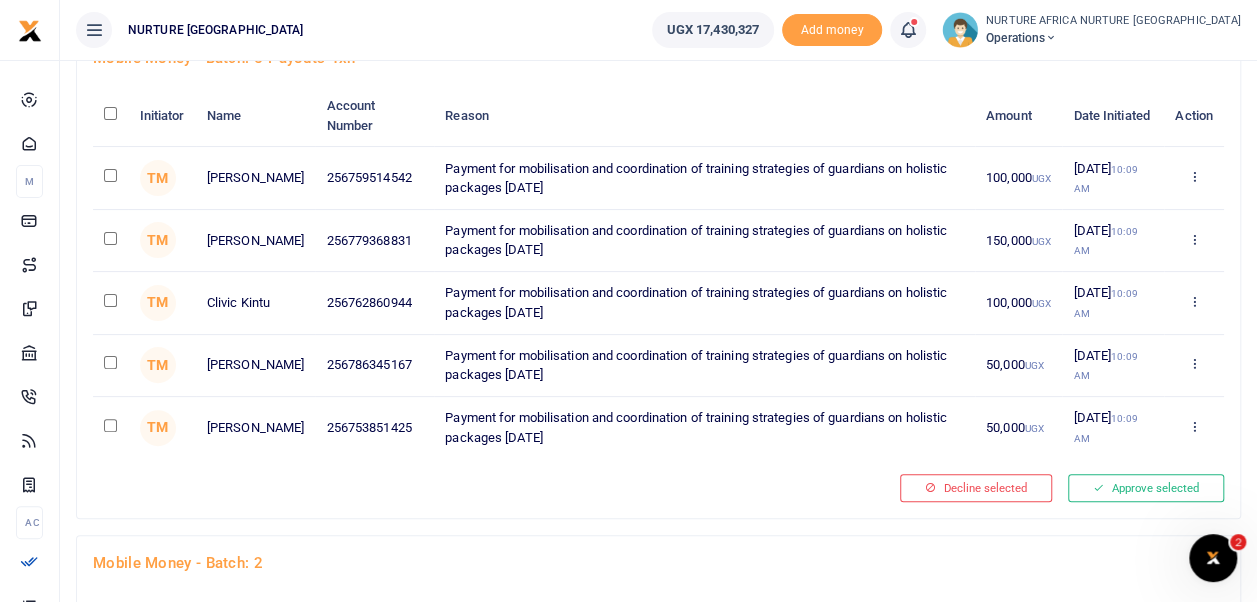 scroll, scrollTop: 4484, scrollLeft: 0, axis: vertical 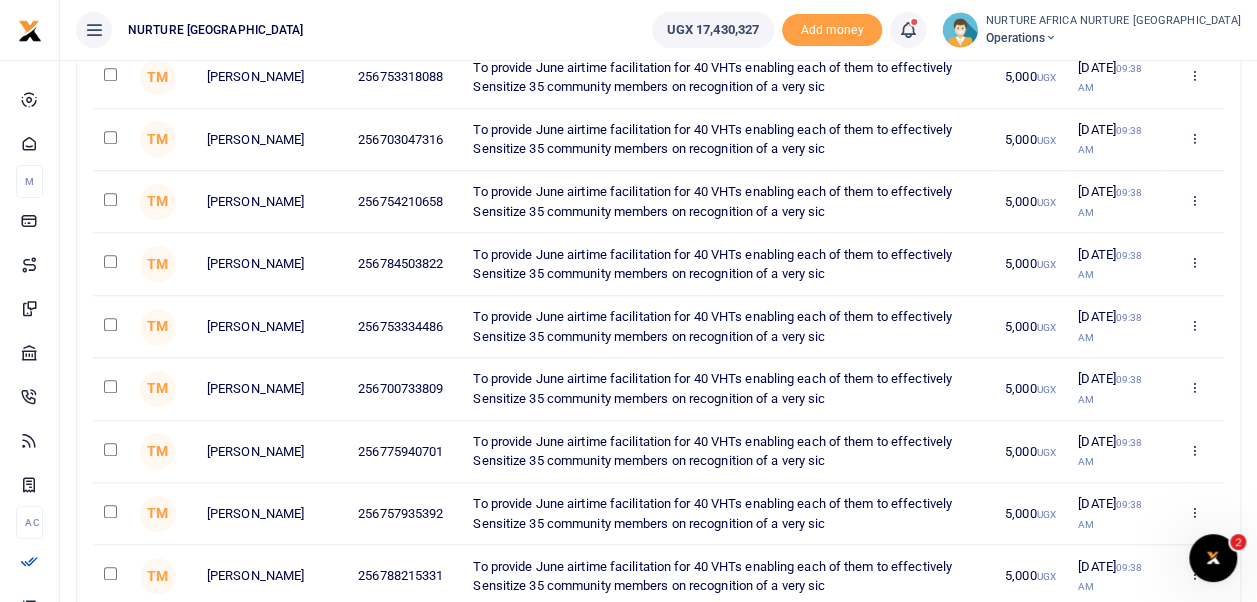 click at bounding box center (110, 324) 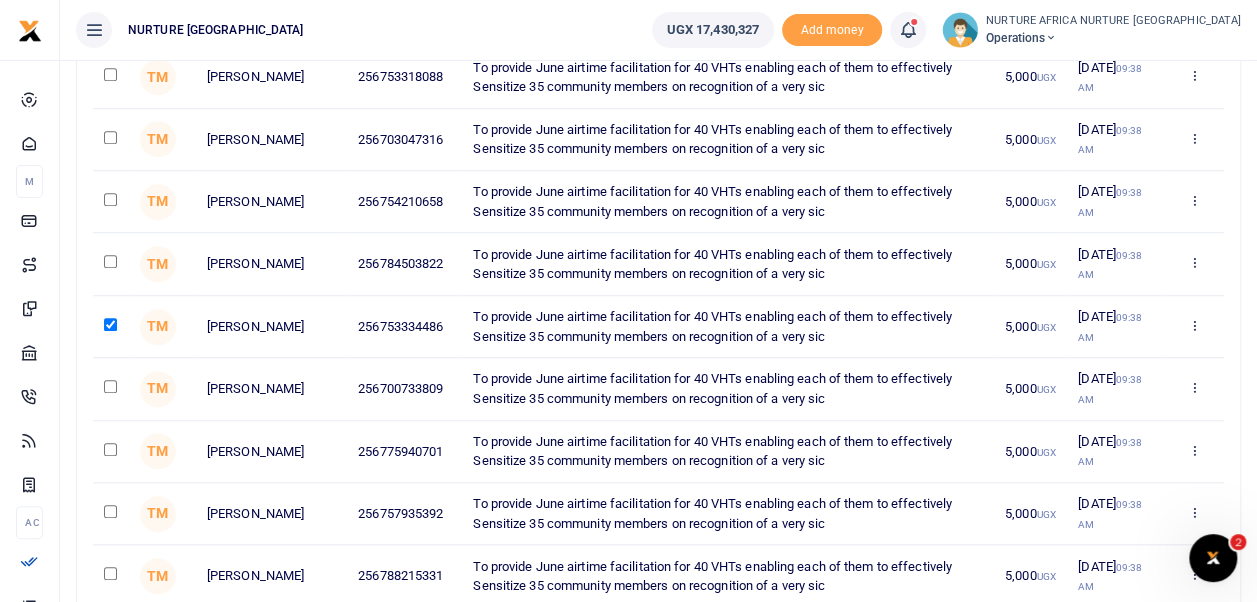 scroll, scrollTop: 8214, scrollLeft: 0, axis: vertical 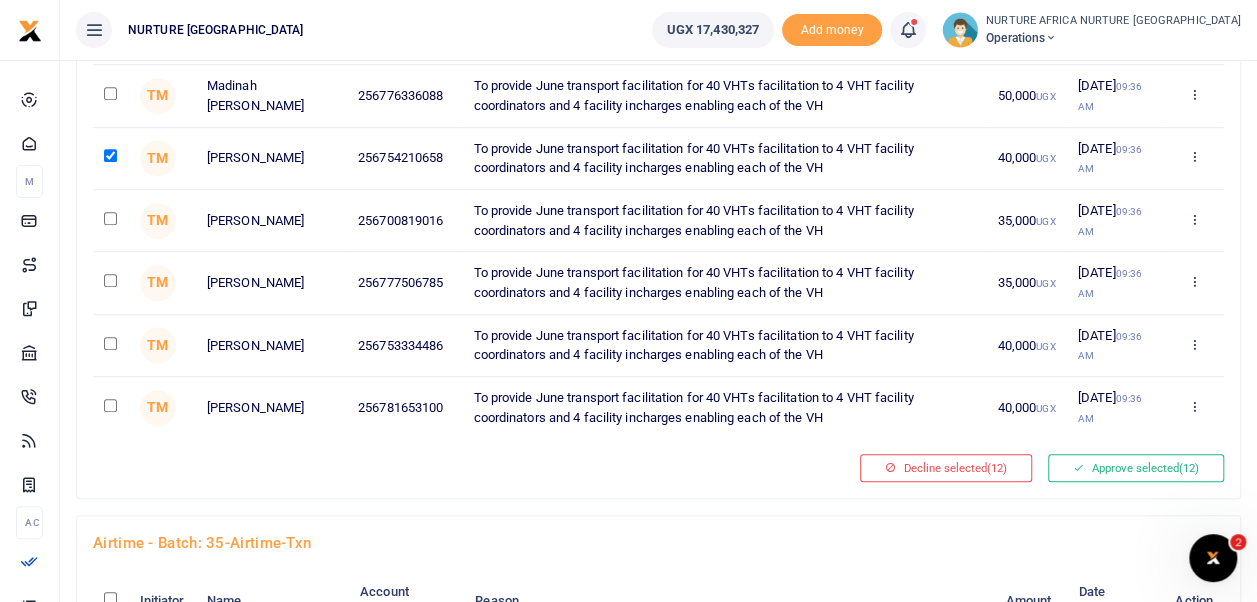 click at bounding box center (110, 343) 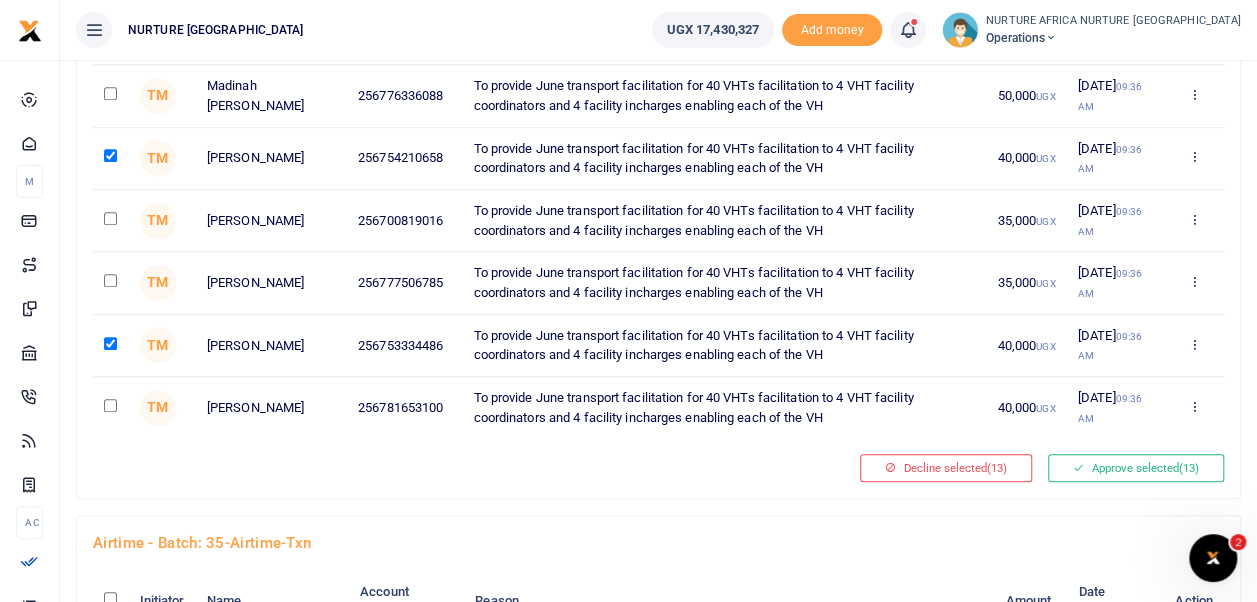 scroll, scrollTop: 3864, scrollLeft: 0, axis: vertical 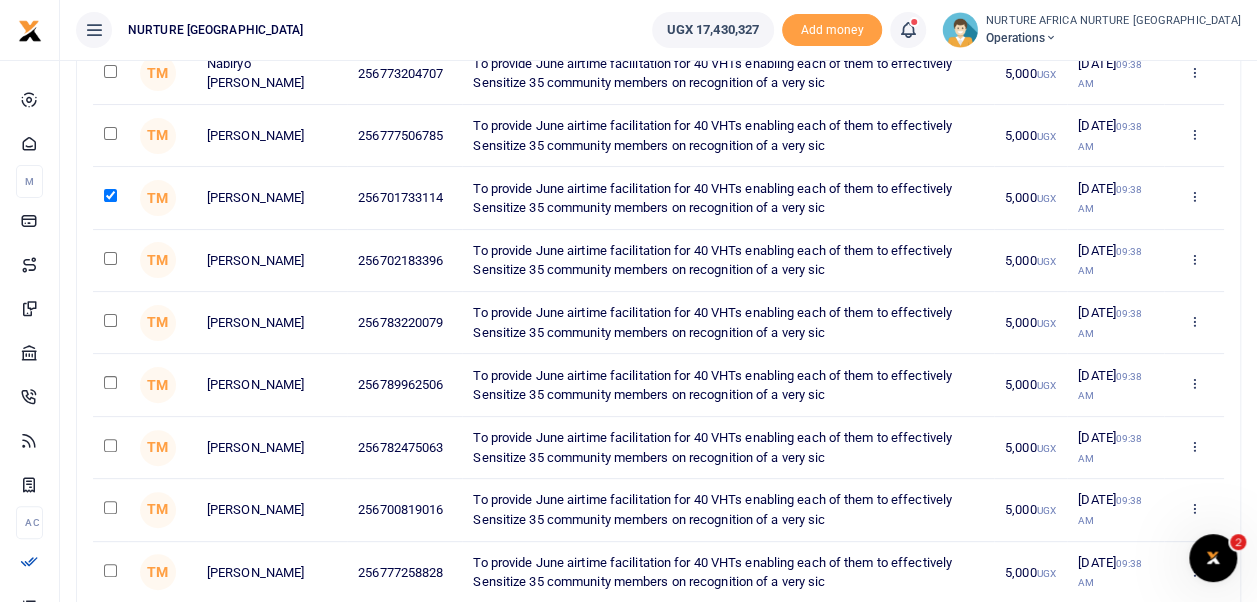 click at bounding box center (110, -3335) 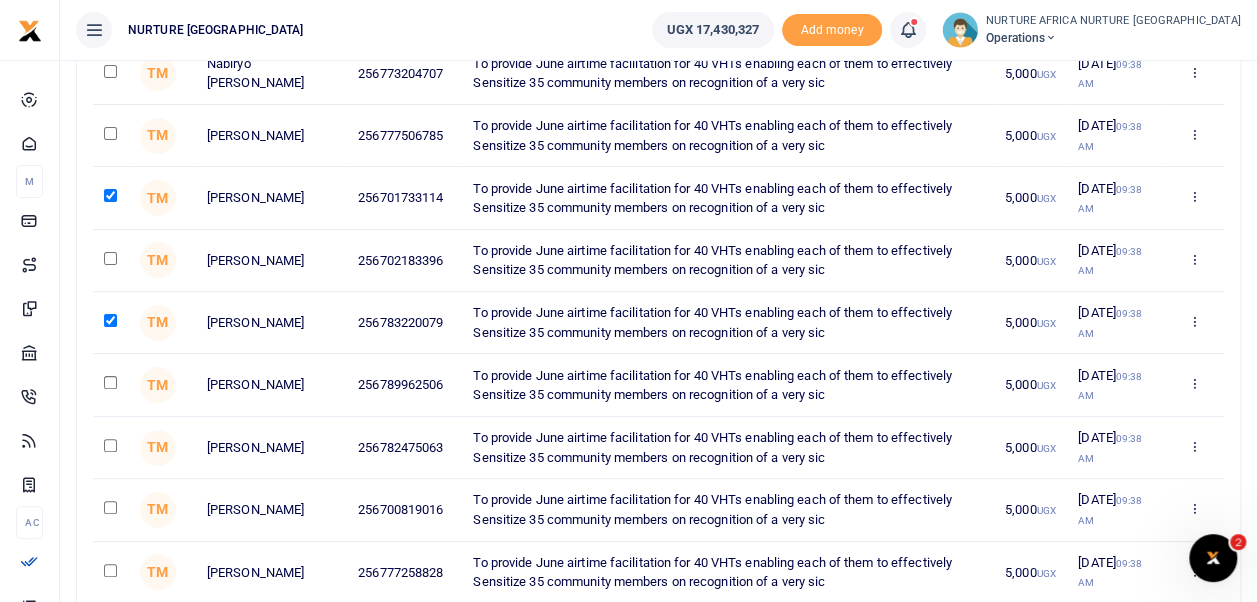 scroll, scrollTop: 6848, scrollLeft: 0, axis: vertical 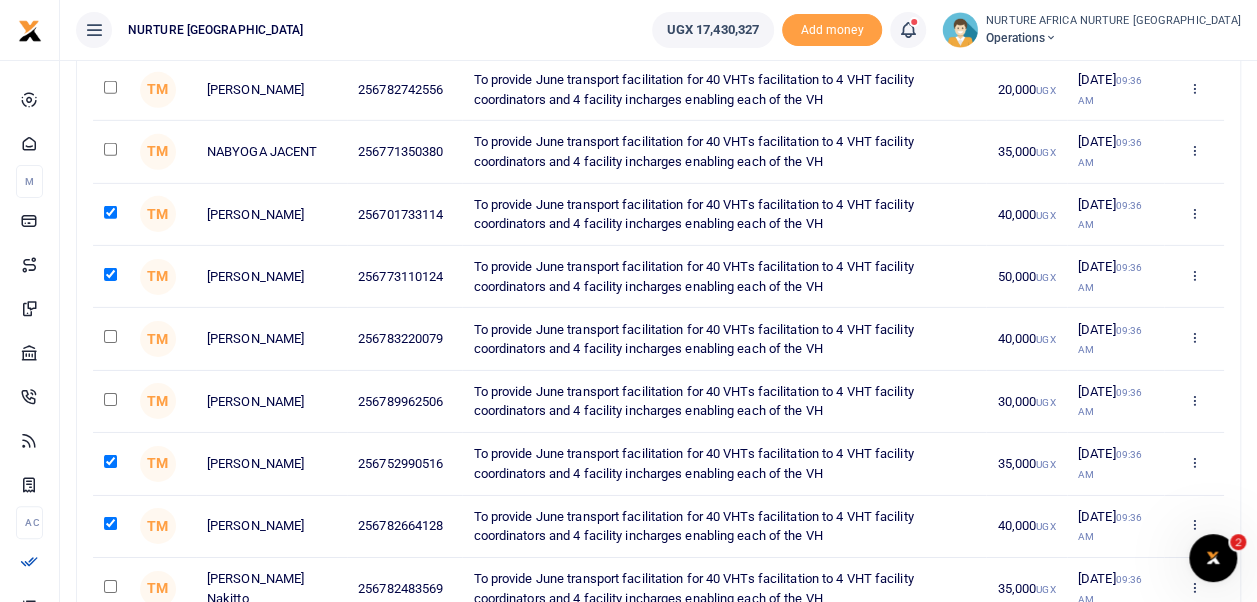 click at bounding box center (110, -1978) 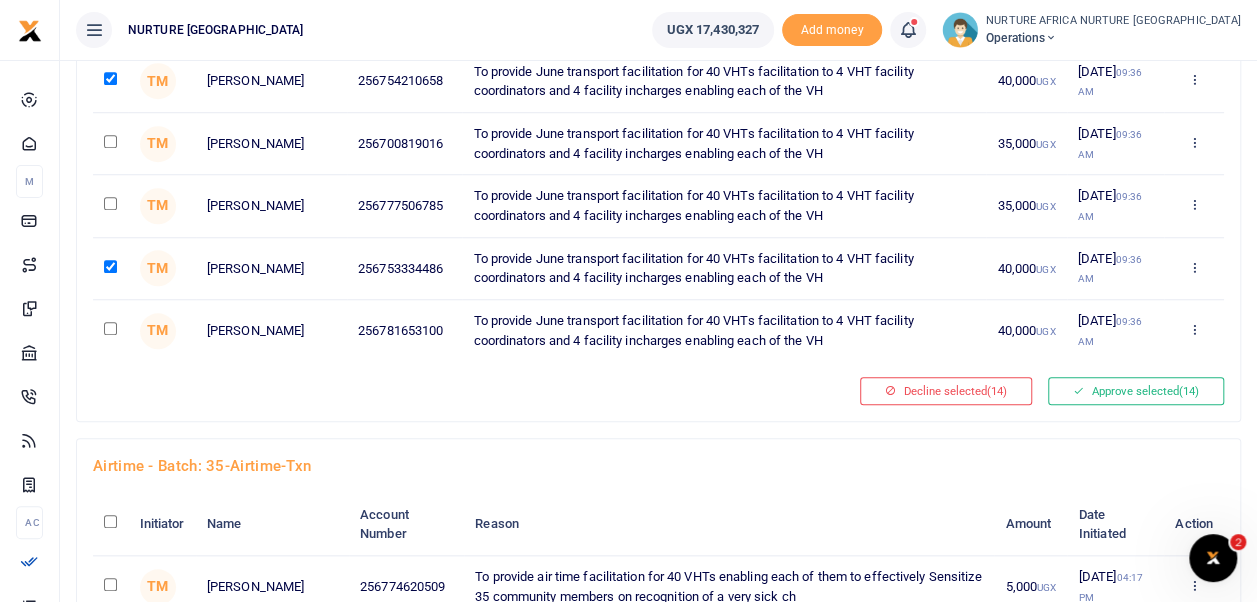 scroll, scrollTop: 8290, scrollLeft: 0, axis: vertical 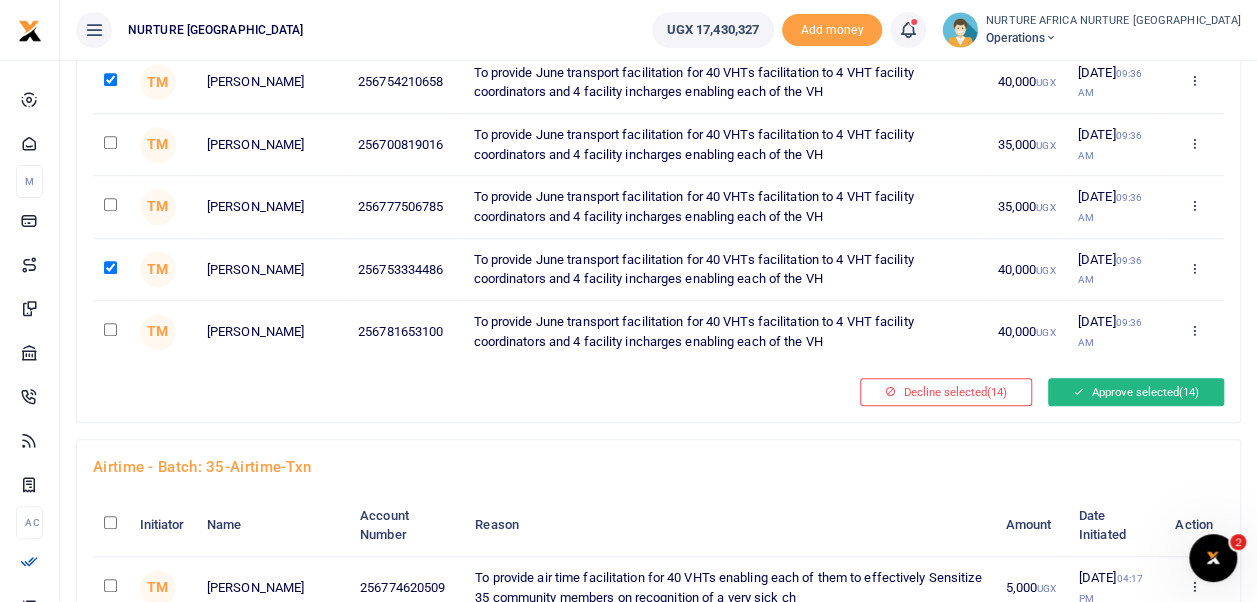 click on "Approve selected  (14)" at bounding box center [1136, 392] 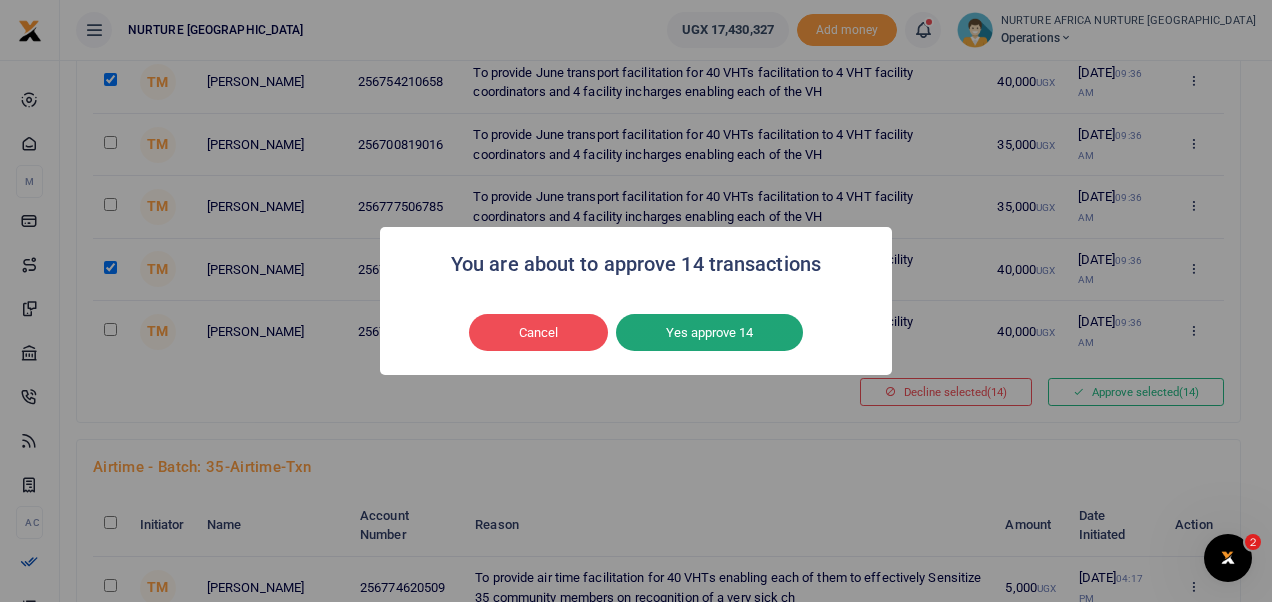 click on "Yes approve 14" at bounding box center [709, 333] 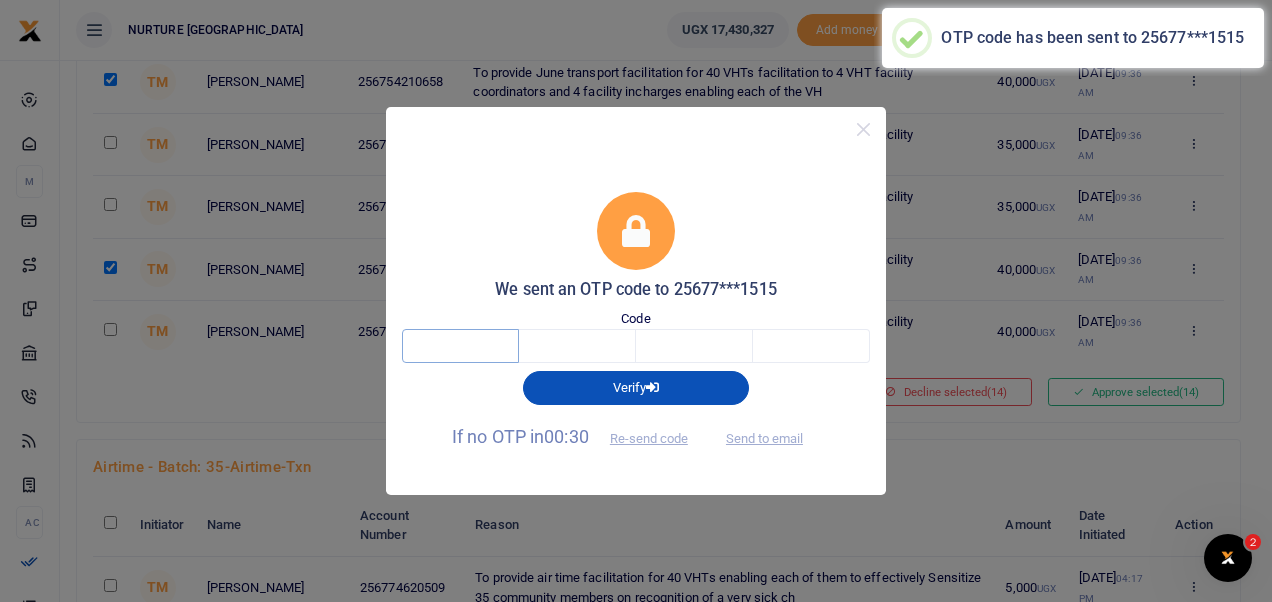 click at bounding box center [460, 346] 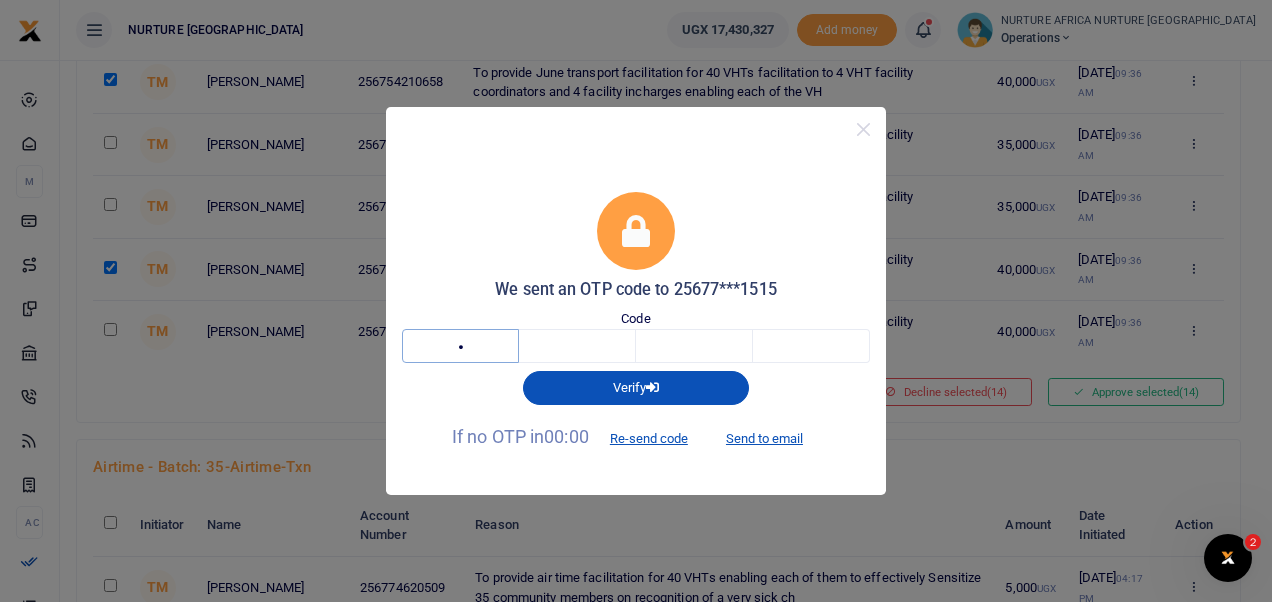 type on "6" 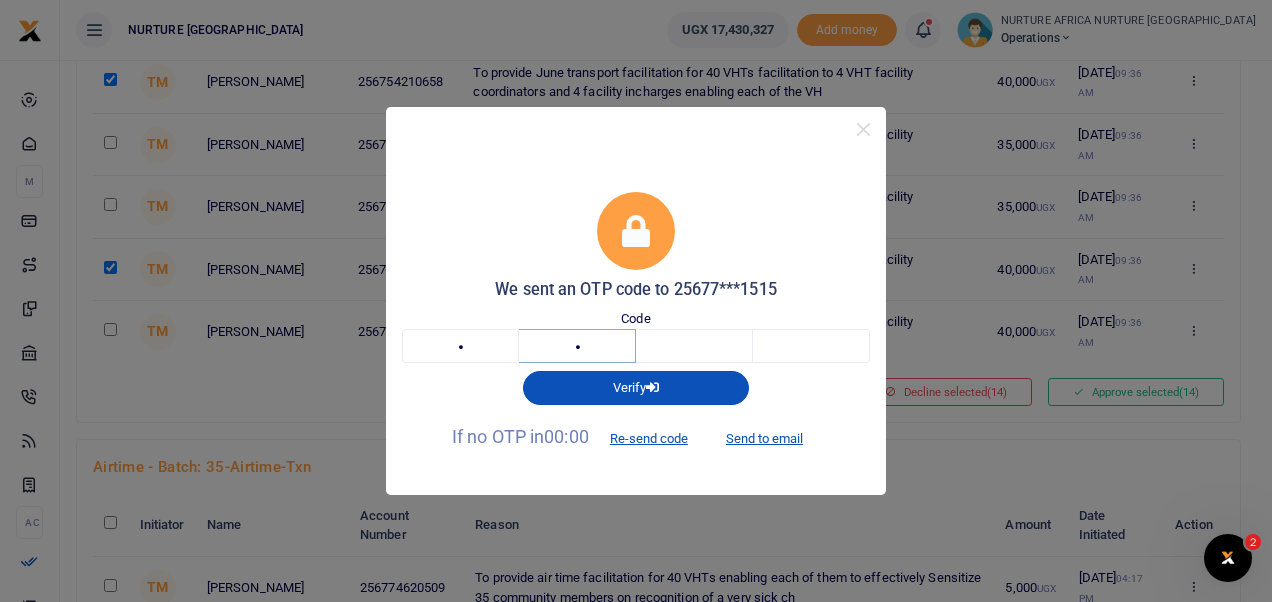 type on "6" 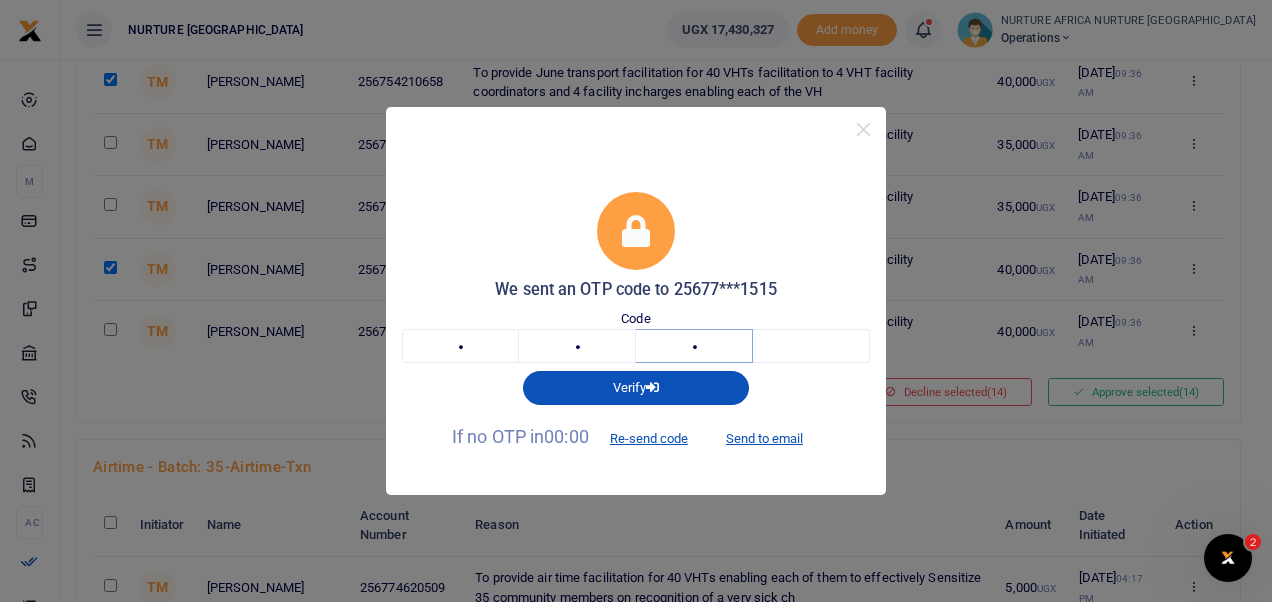type on "9" 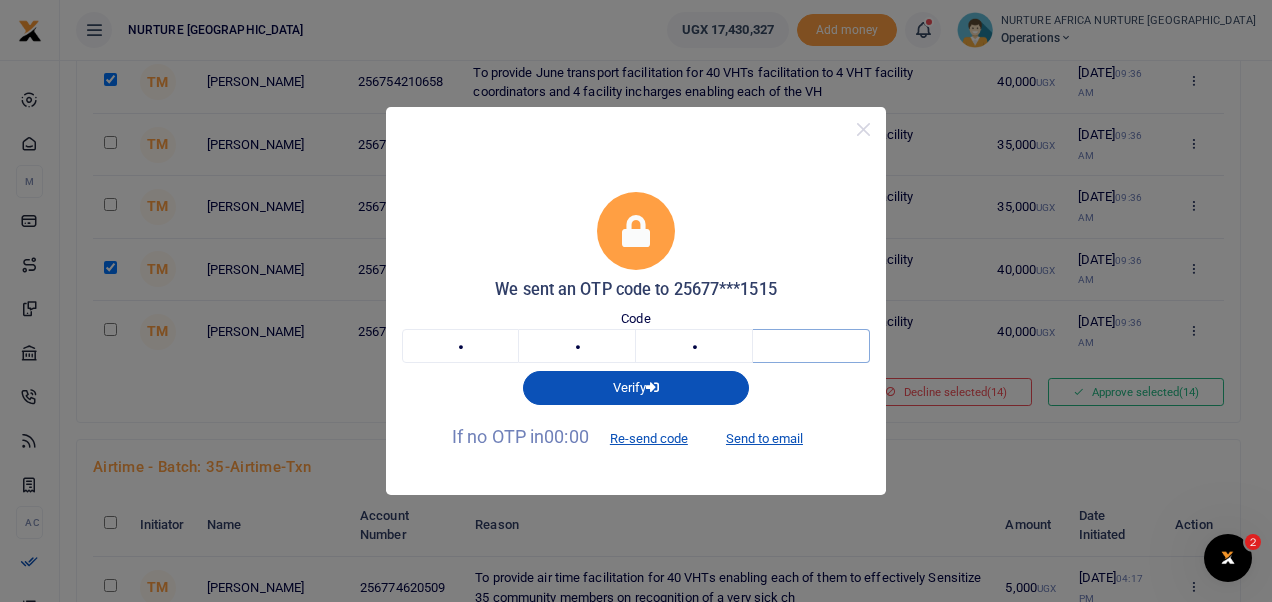 type on "8" 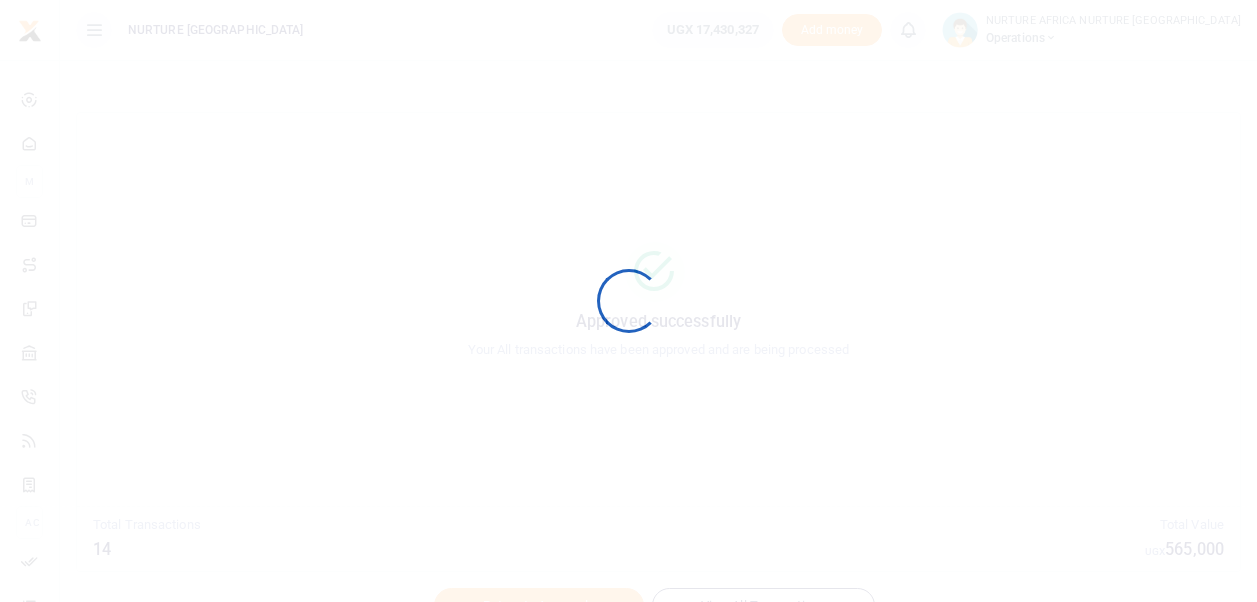 scroll, scrollTop: 0, scrollLeft: 0, axis: both 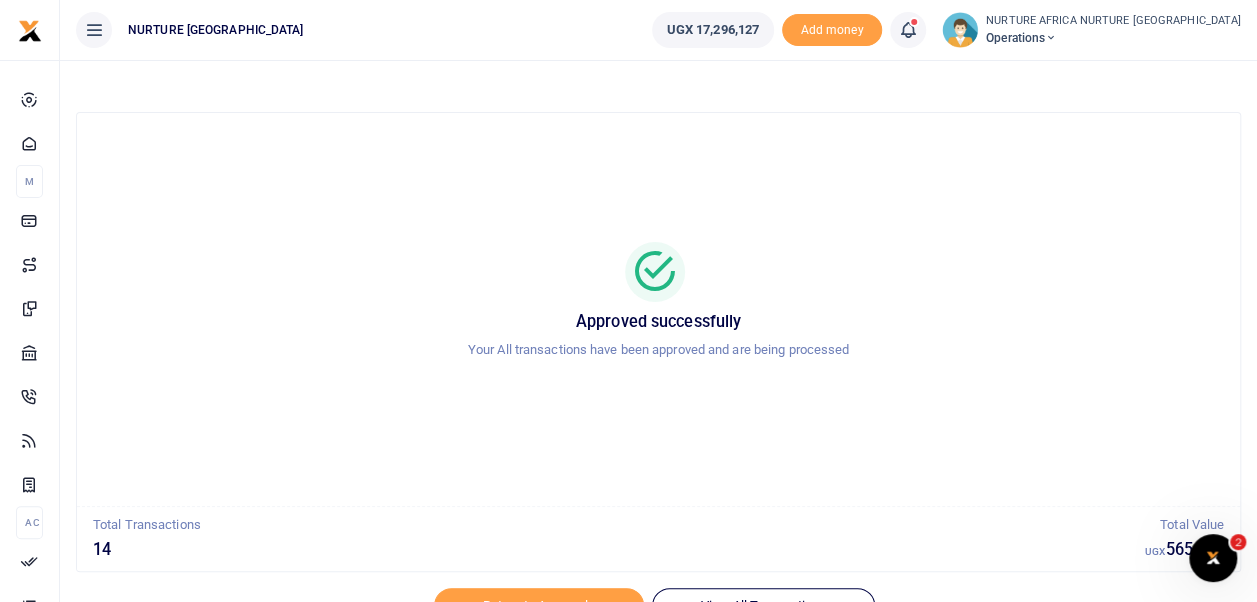 click at bounding box center (918, 30) 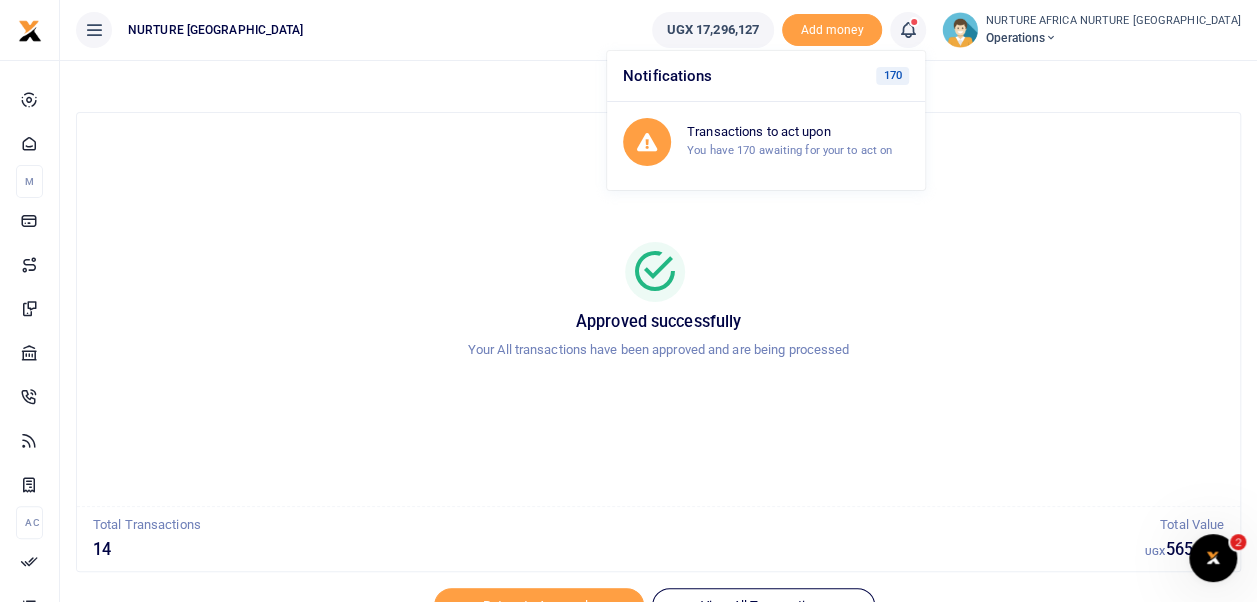 click on "Transactions to act upon
You have 170 awaiting for your to act on" at bounding box center [798, 141] 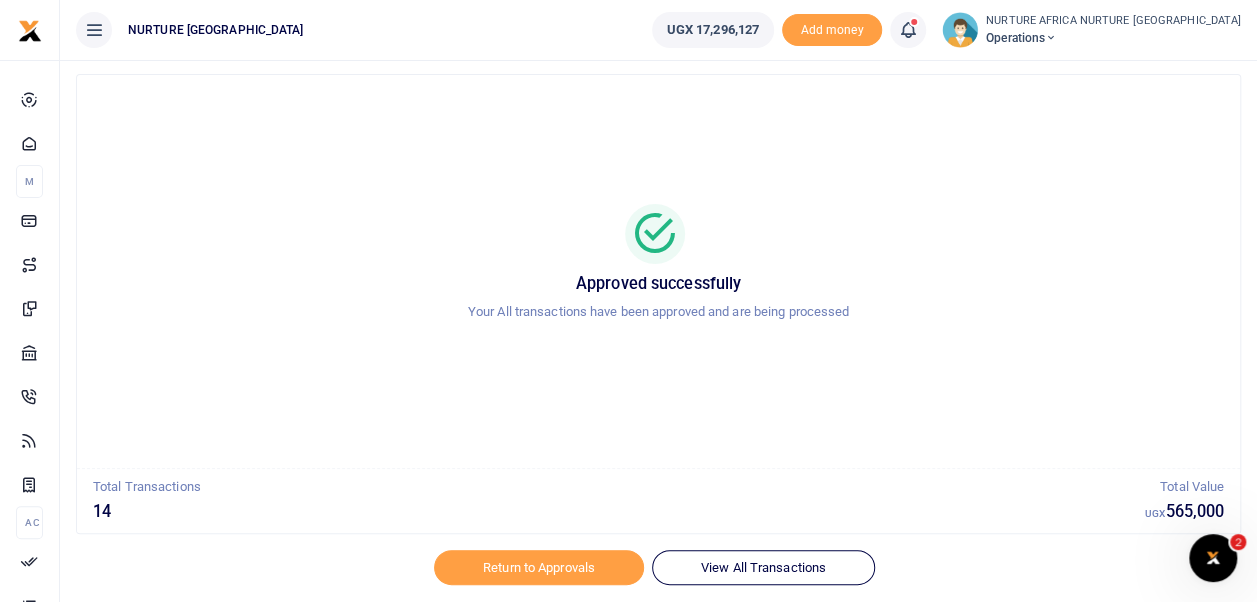 scroll, scrollTop: 80, scrollLeft: 0, axis: vertical 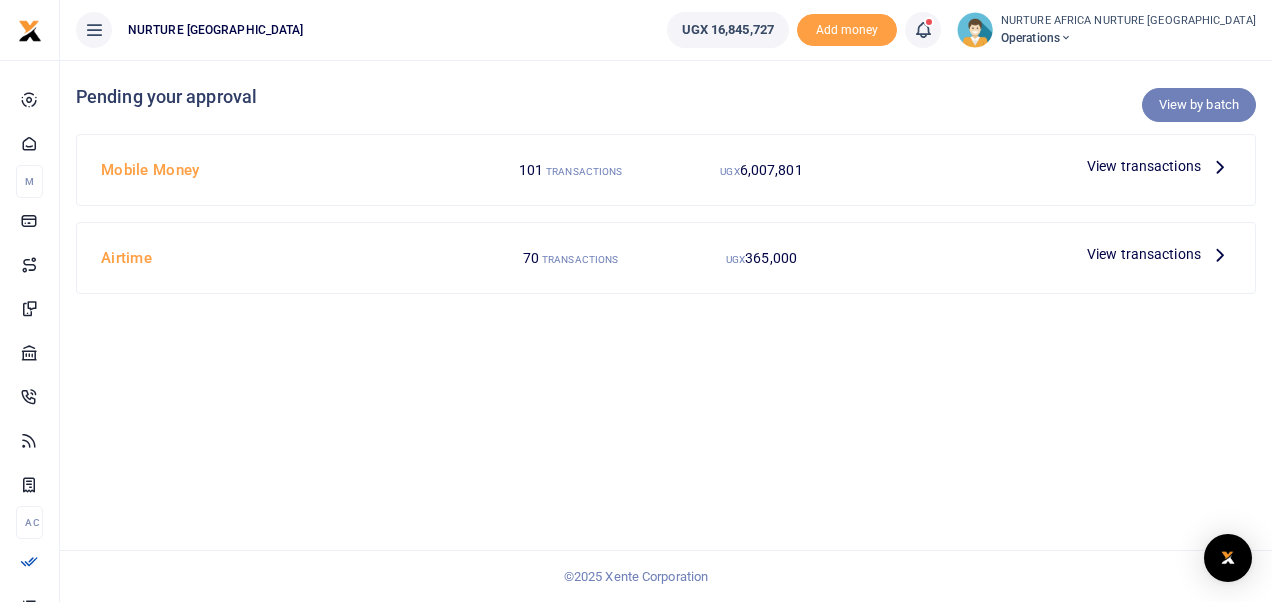 click on "View by batch" at bounding box center (1199, 105) 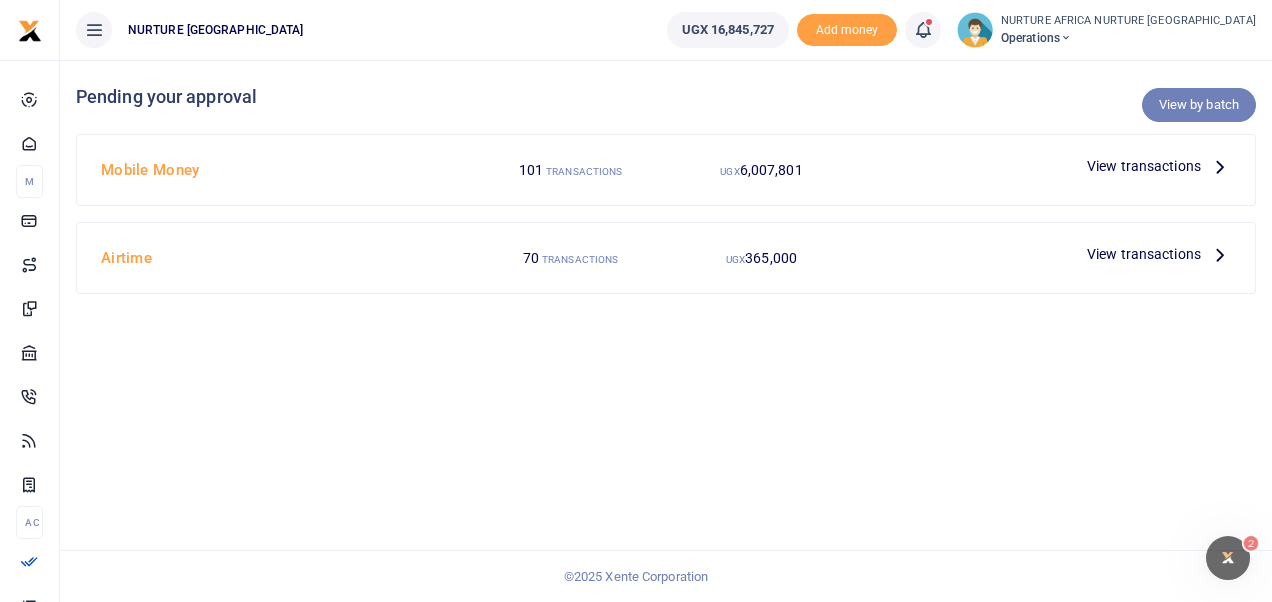 scroll, scrollTop: 0, scrollLeft: 0, axis: both 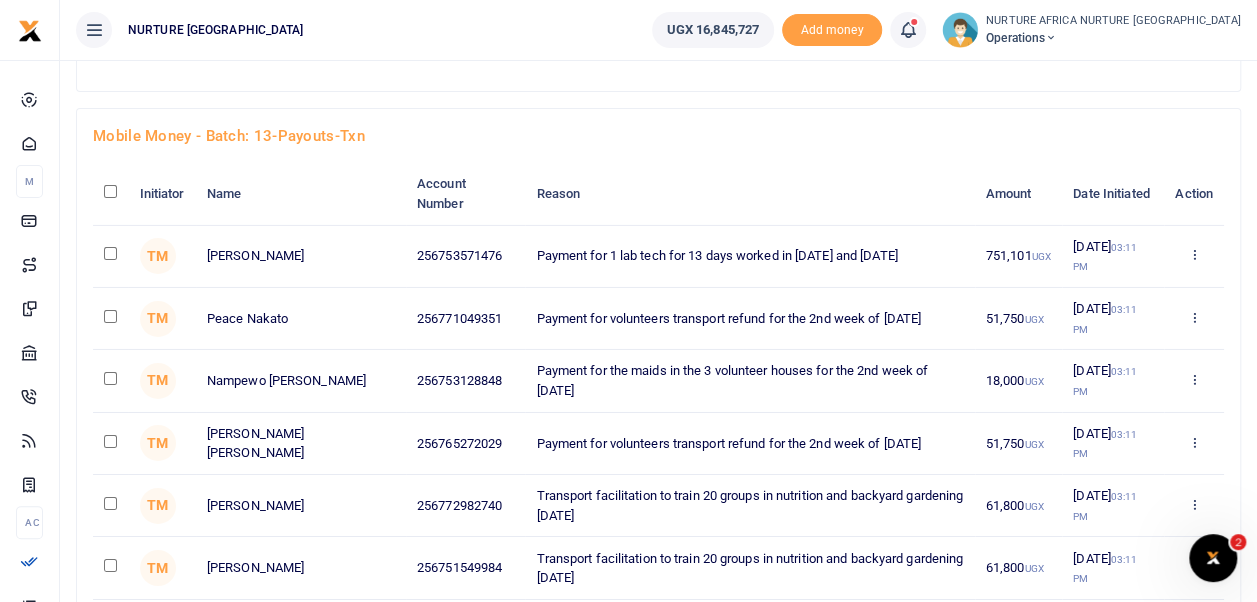 click on "Mobile Money - batch: 13-payouts-txn
Initiator
Name
Account Number
Reason
Amount
Date Initiated
Action
TM 256753571476 751,101  UGX" at bounding box center [658, 540] 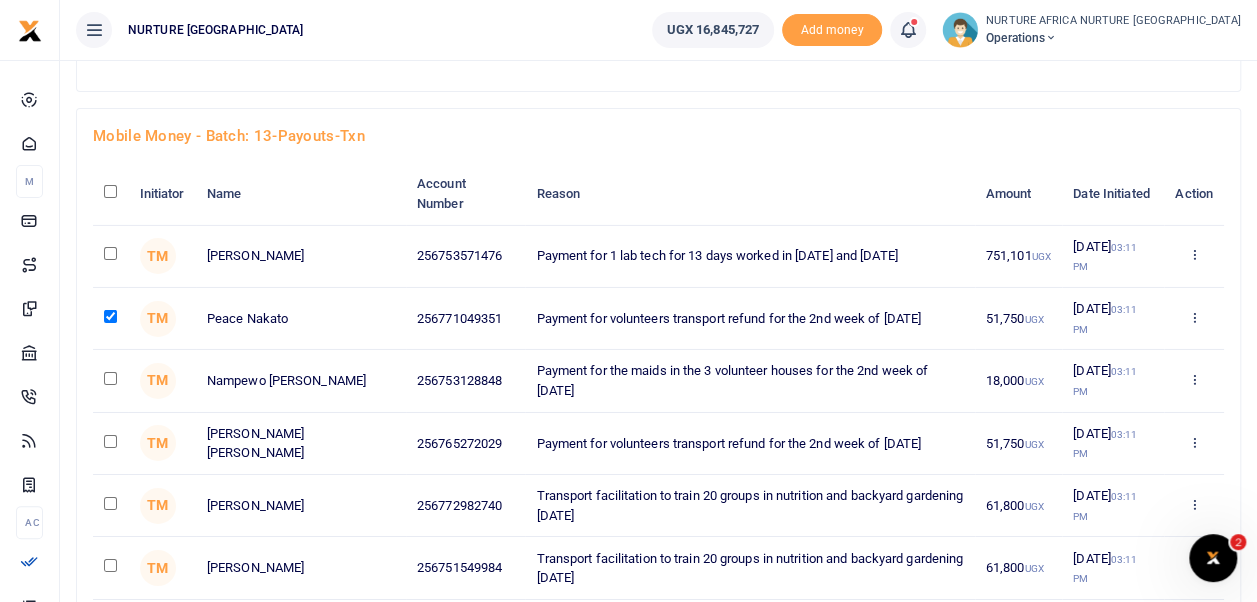 click at bounding box center [110, -2335] 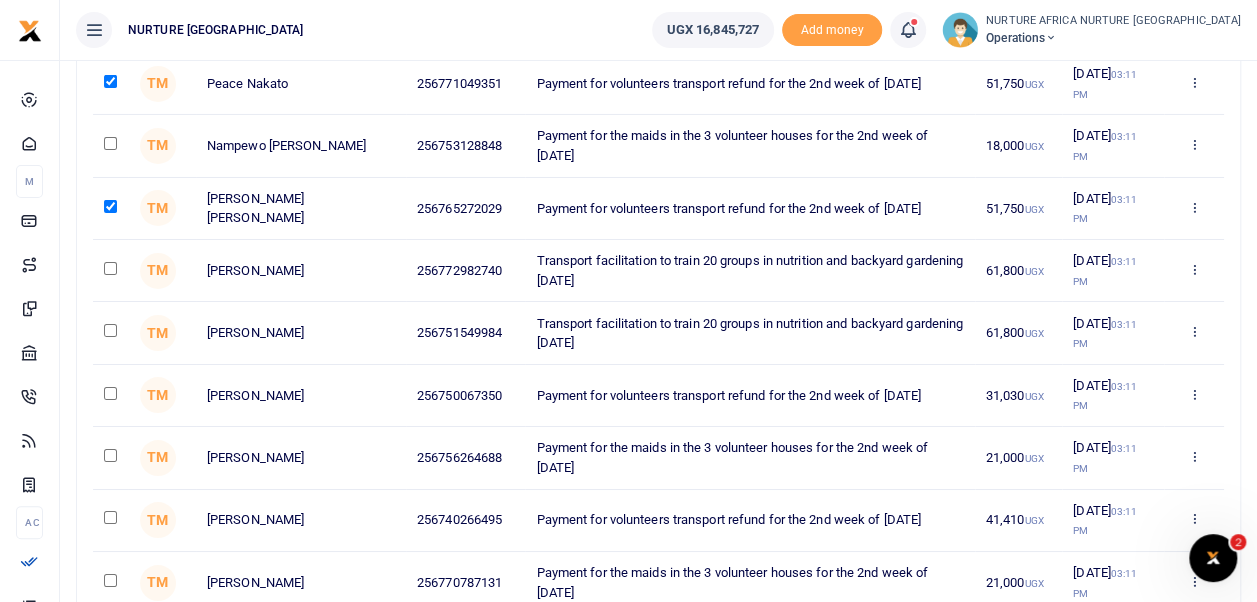 scroll, scrollTop: 3458, scrollLeft: 0, axis: vertical 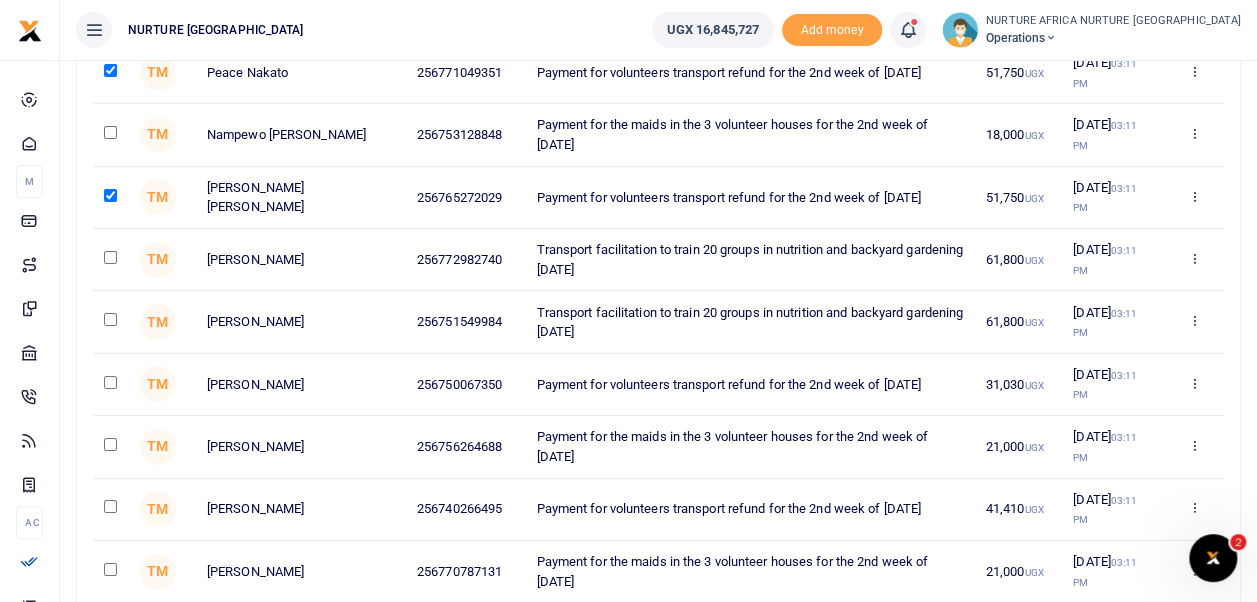 click at bounding box center [110, 506] 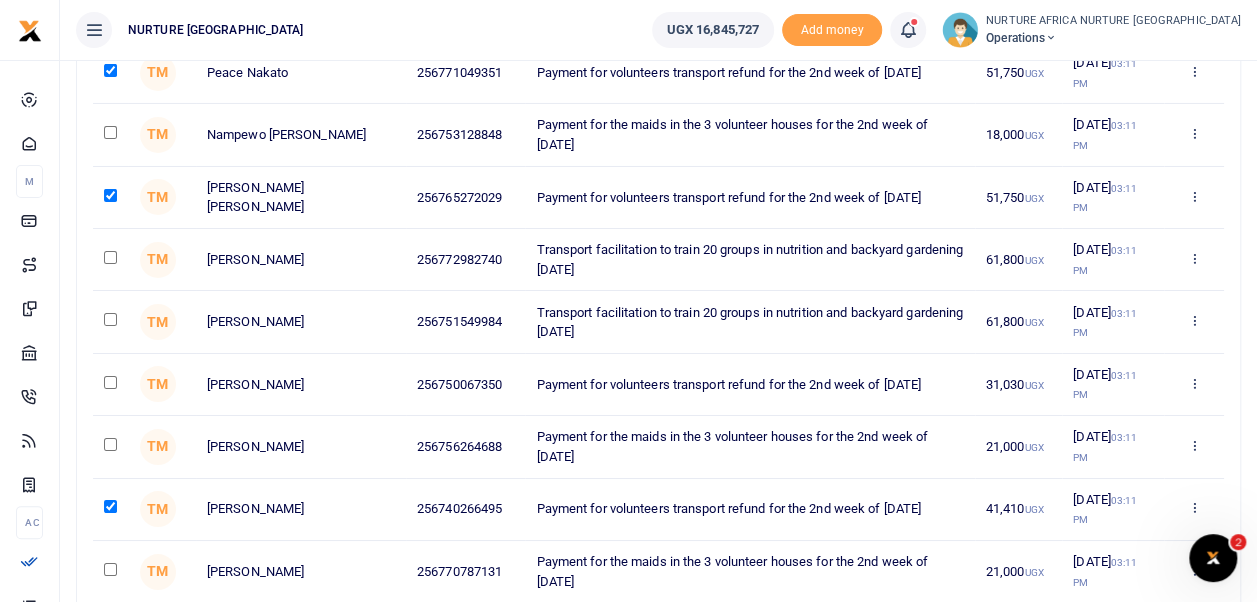 click at bounding box center [110, 382] 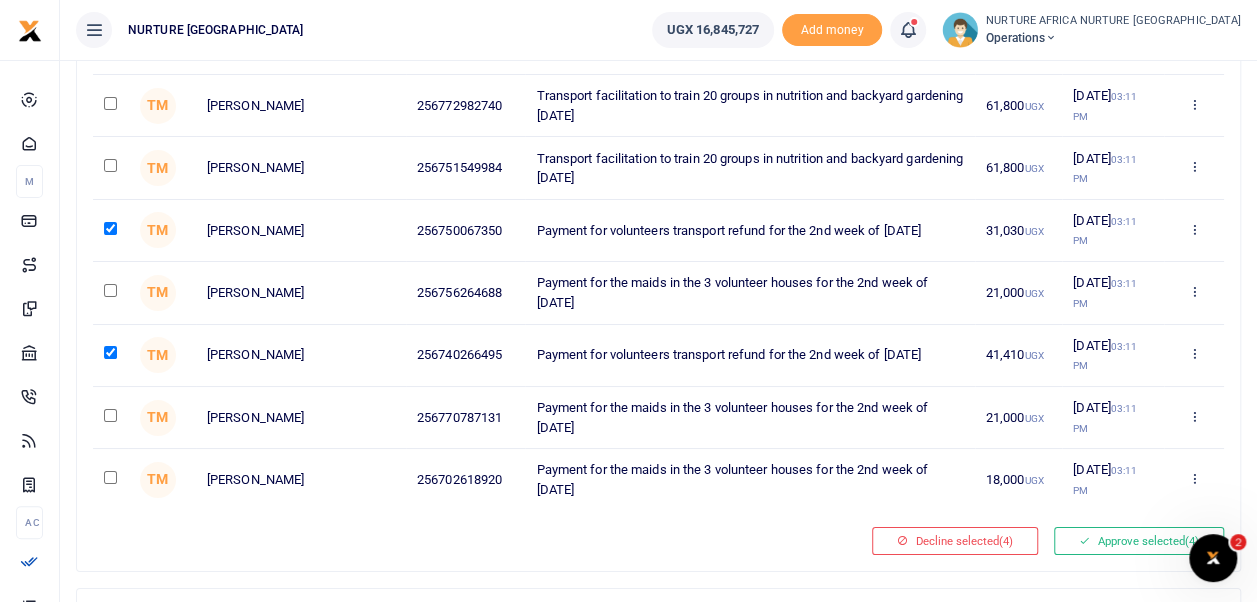 scroll, scrollTop: 3613, scrollLeft: 0, axis: vertical 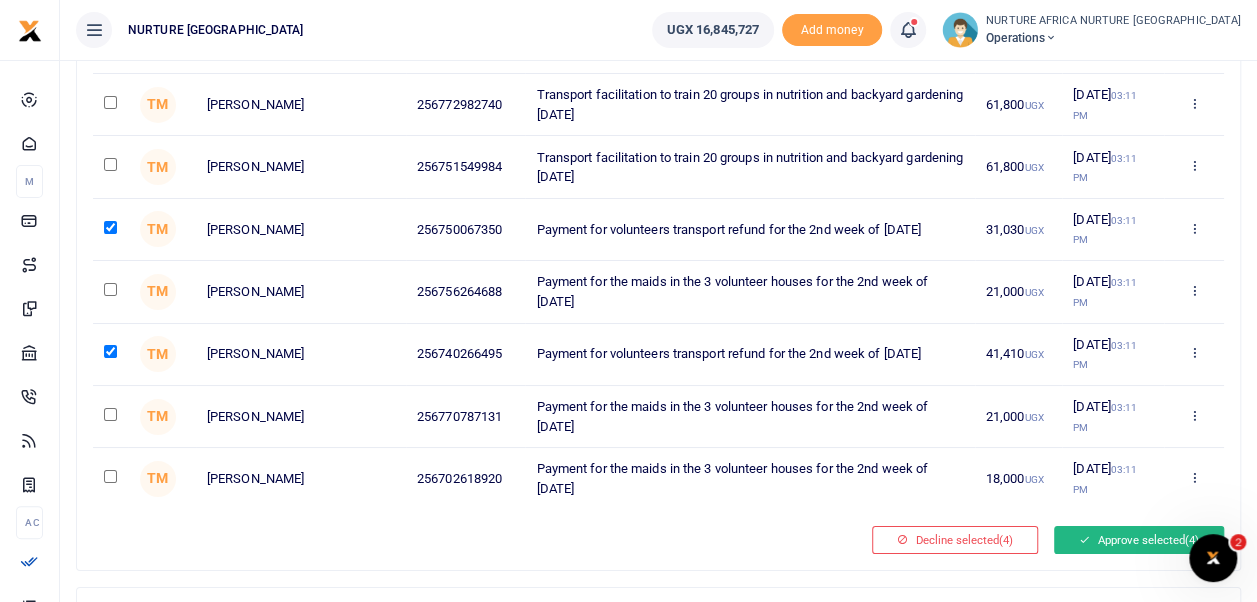 click on "Approve selected  (4)" at bounding box center (1139, 540) 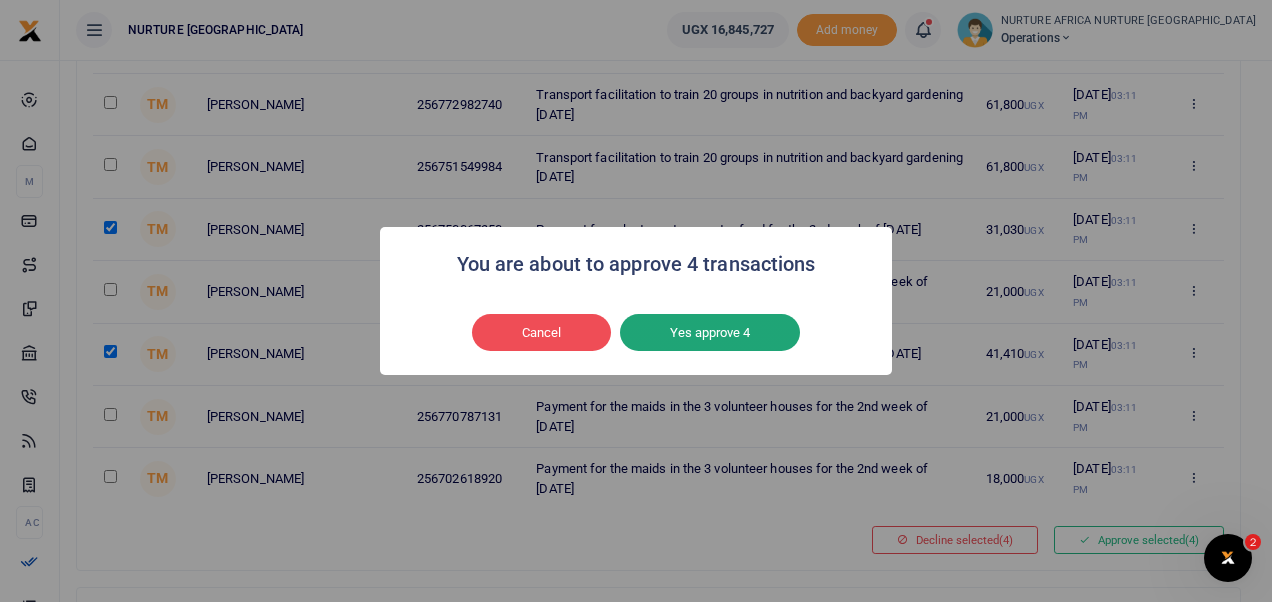 click on "Yes approve 4" at bounding box center (710, 333) 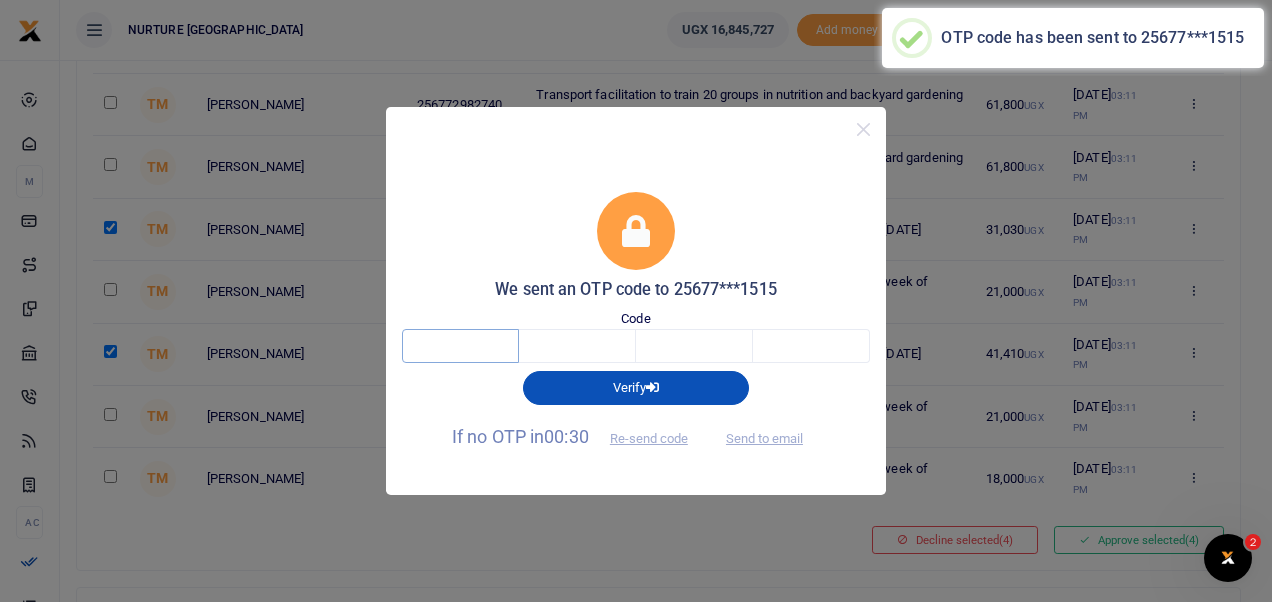 click at bounding box center [460, 346] 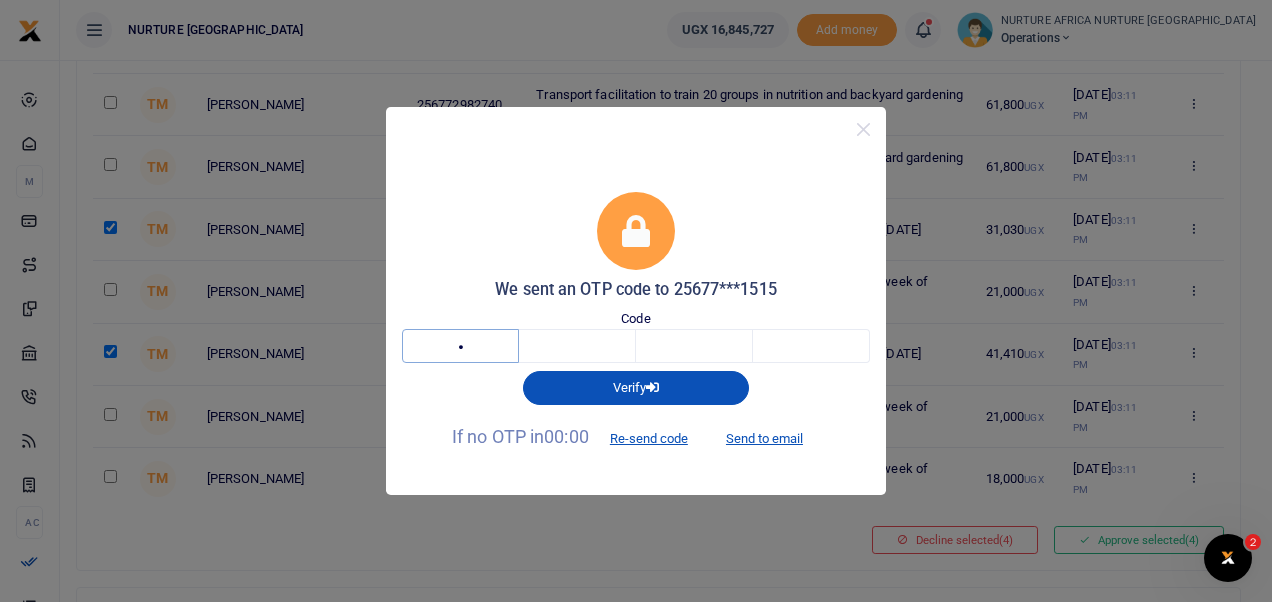 type on "6" 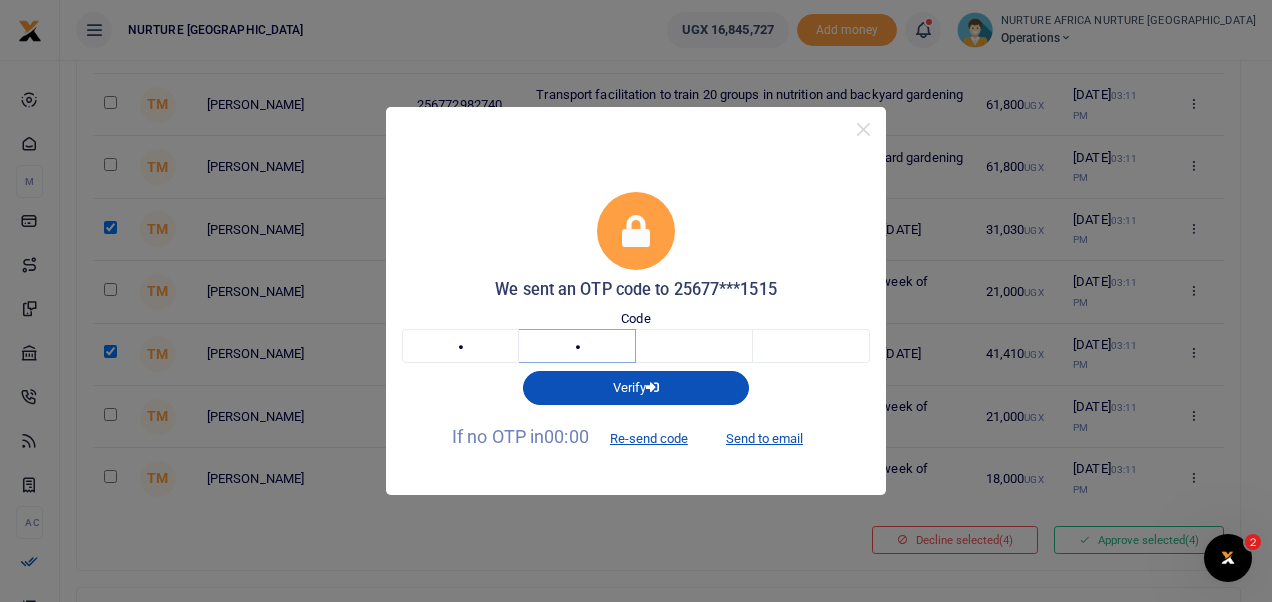 type on "6" 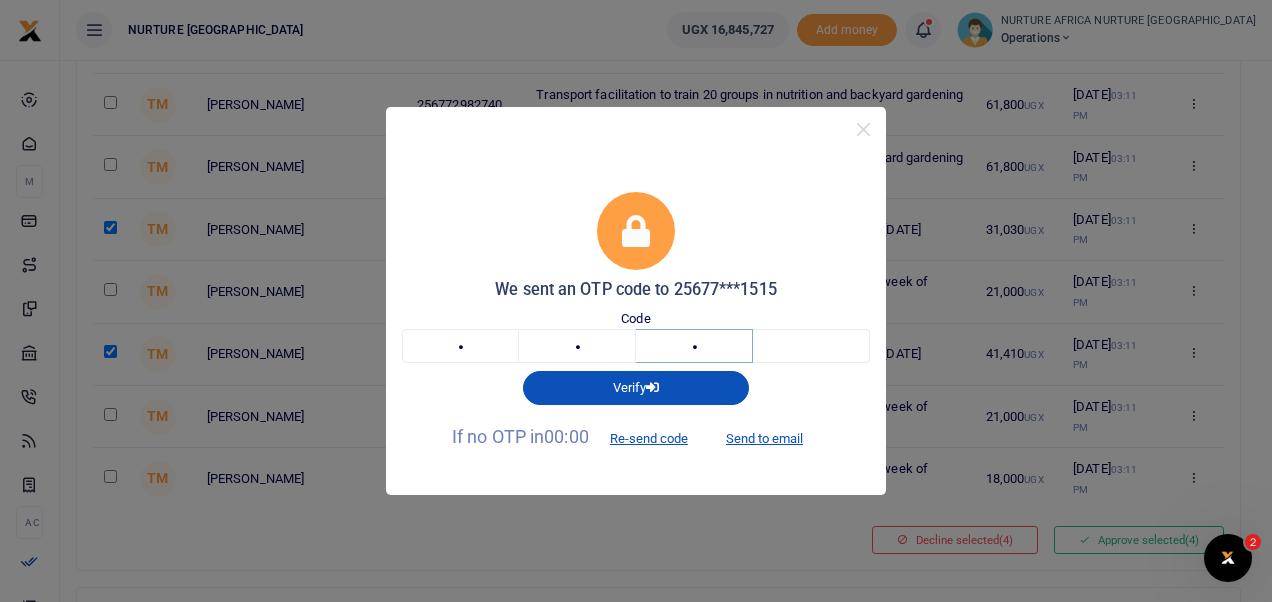 type on "1" 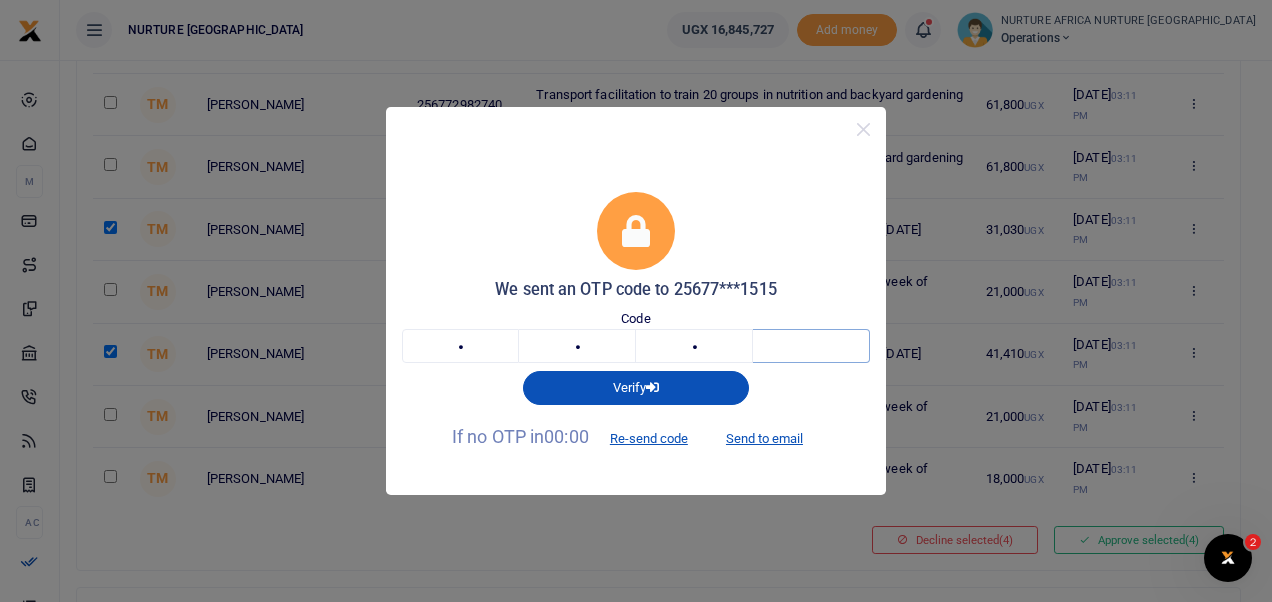 type on "3" 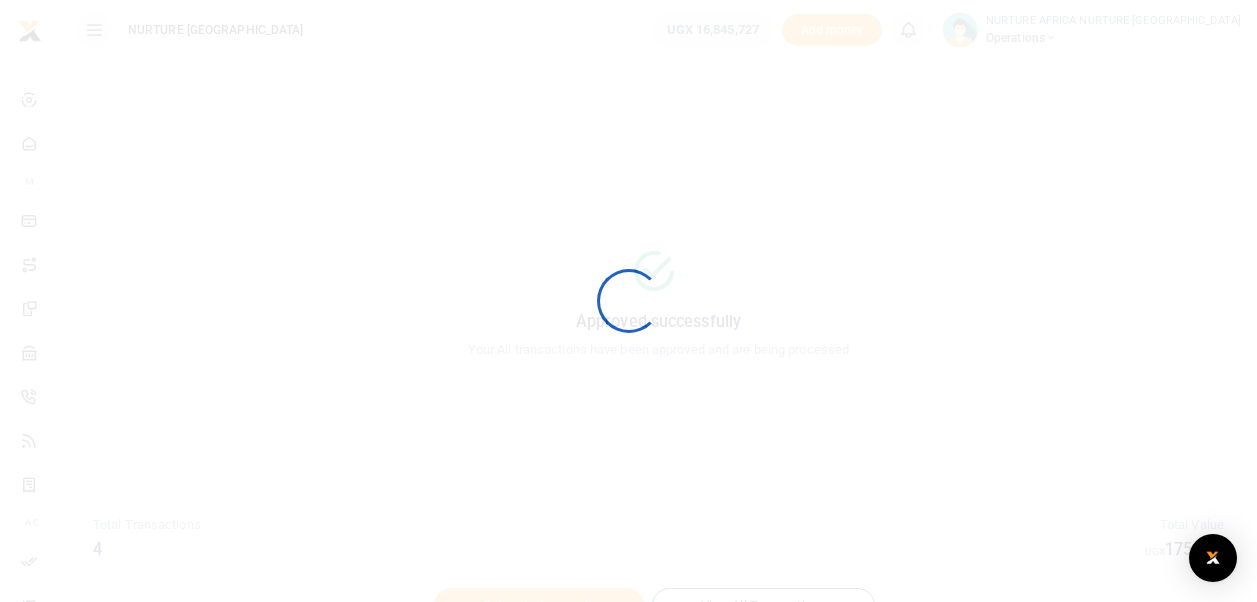 scroll, scrollTop: 0, scrollLeft: 0, axis: both 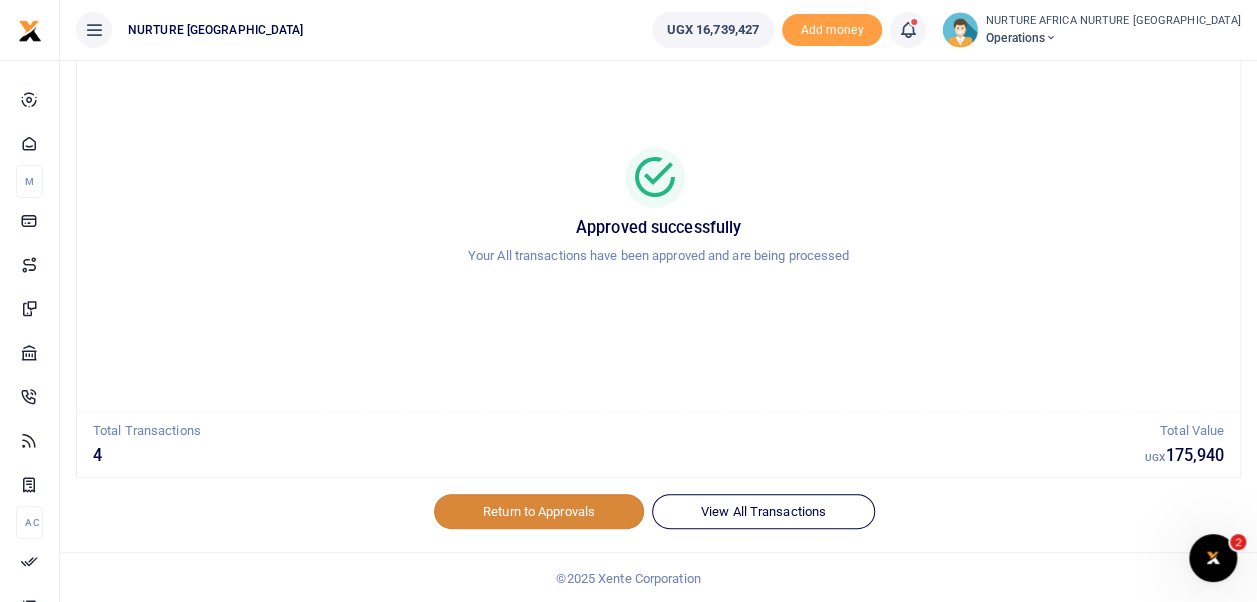 click on "Return to Approvals" at bounding box center [539, 511] 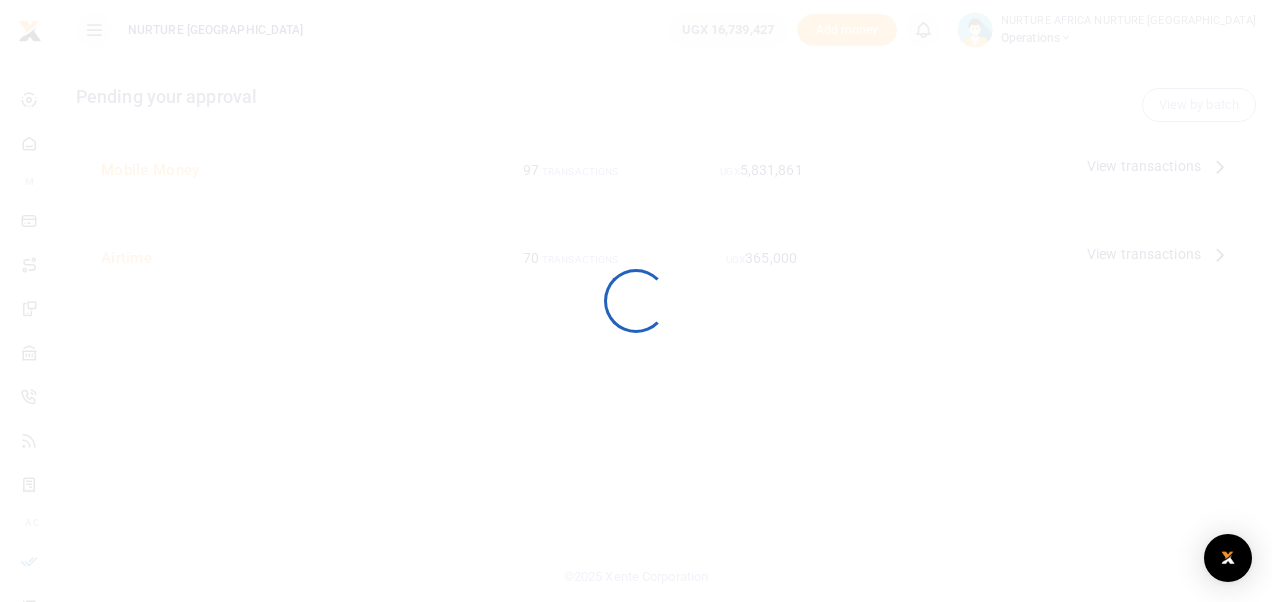 scroll, scrollTop: 0, scrollLeft: 0, axis: both 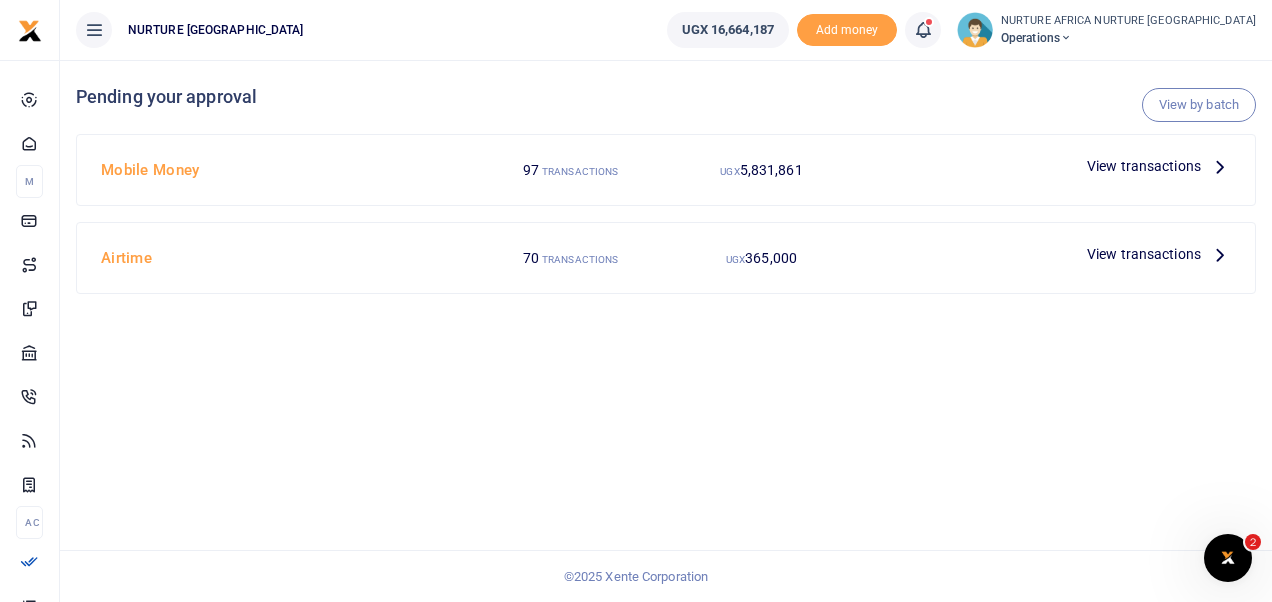 click on "View transactions" at bounding box center [1144, 166] 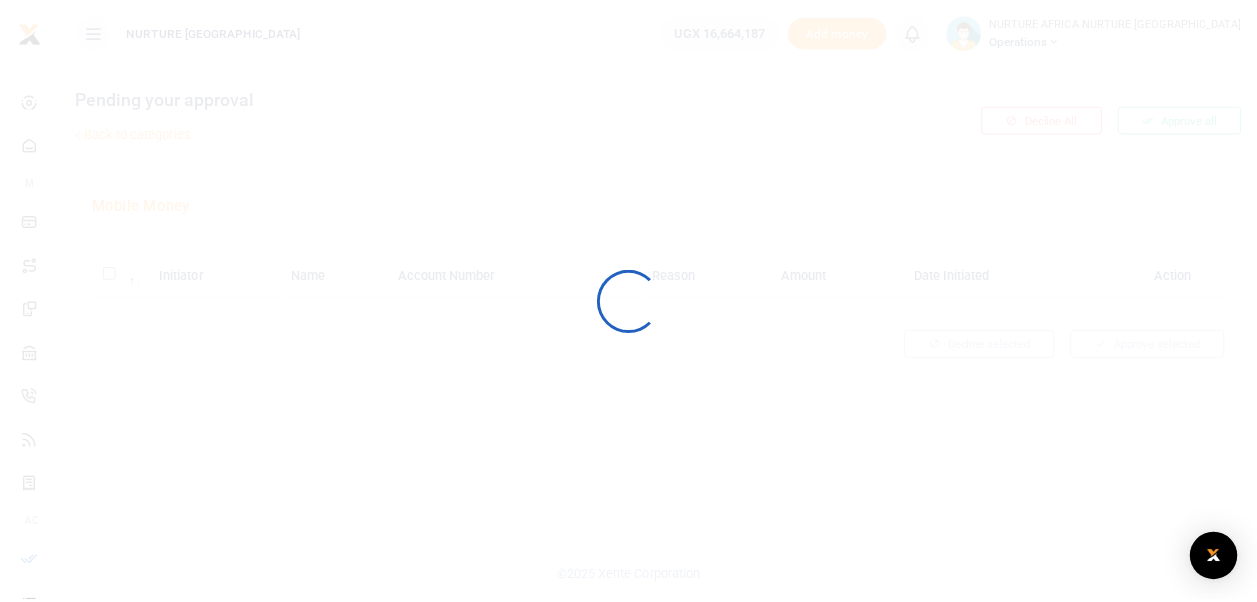 scroll, scrollTop: 0, scrollLeft: 0, axis: both 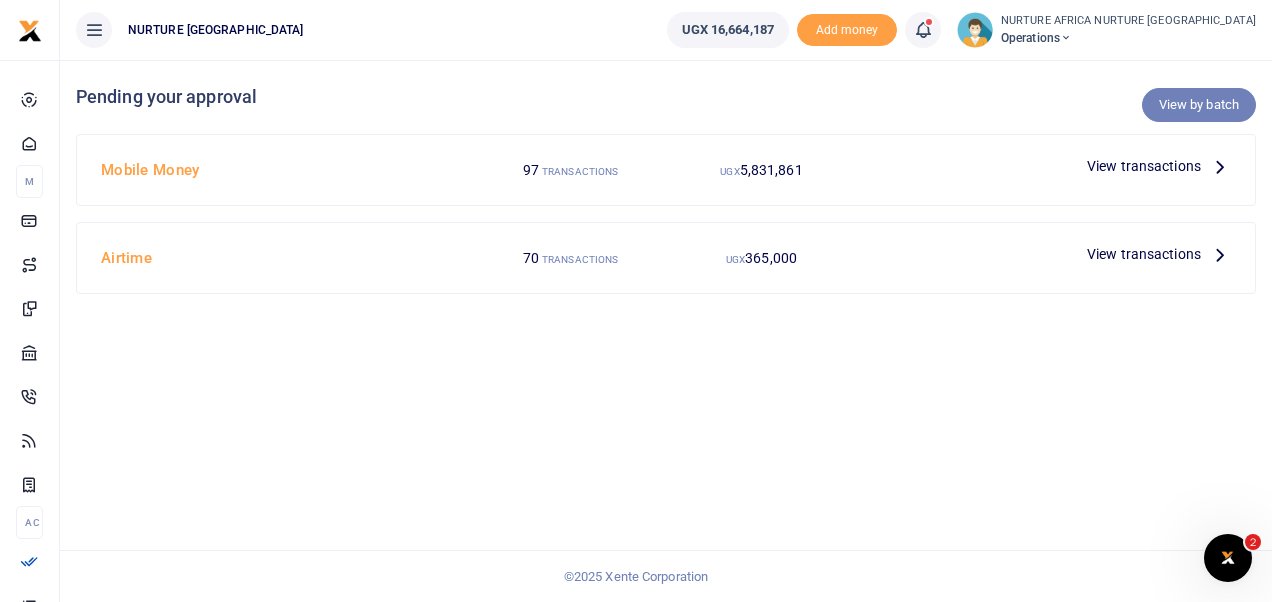 click on "View by batch" at bounding box center (1199, 105) 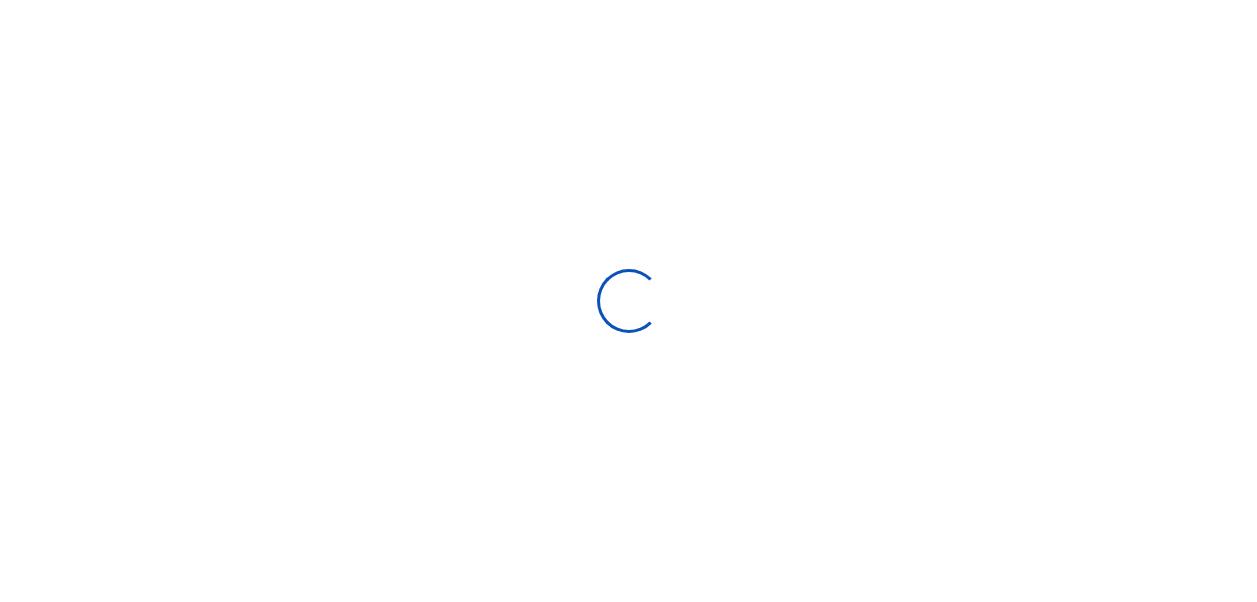 scroll, scrollTop: 0, scrollLeft: 0, axis: both 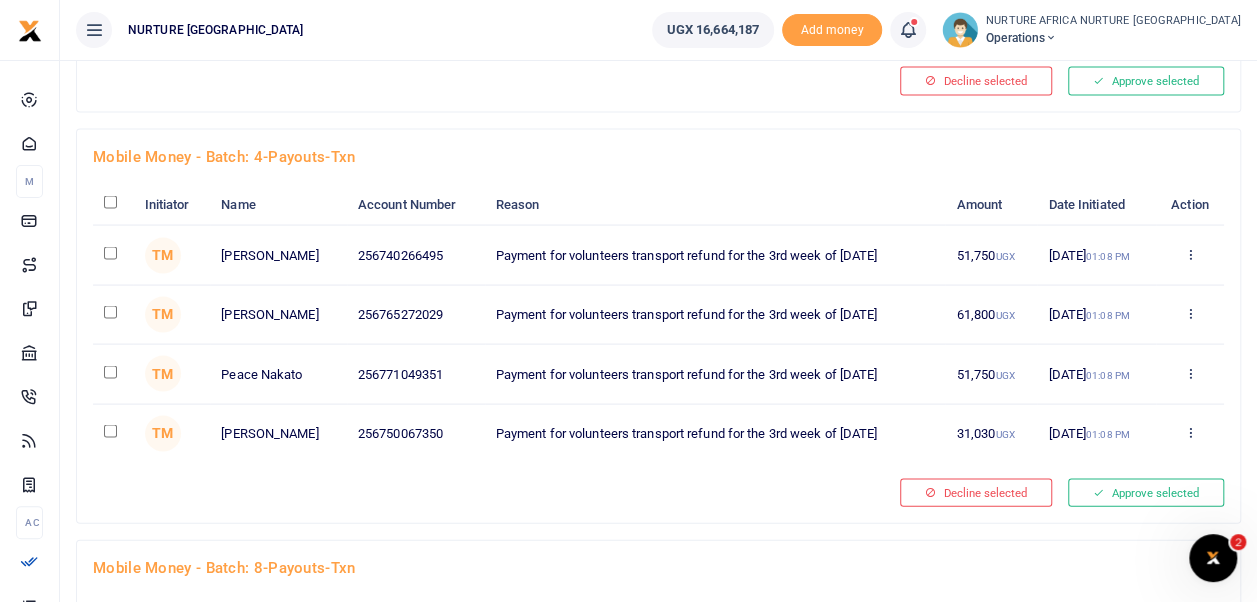 click at bounding box center [110, -12370] 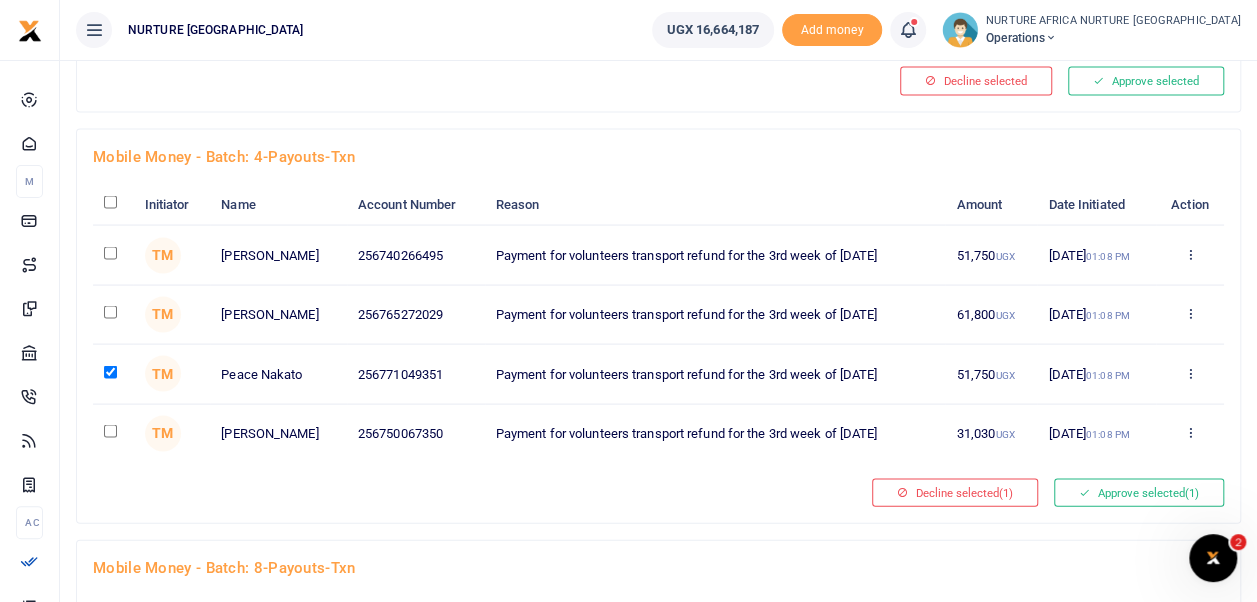 click at bounding box center [110, -12308] 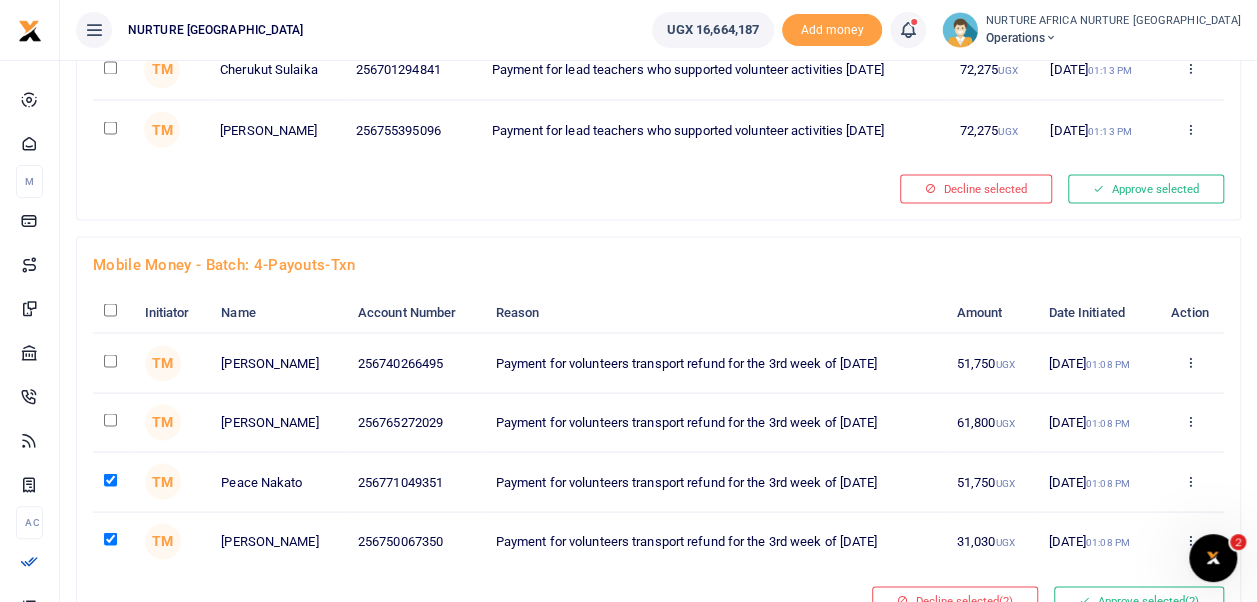 scroll, scrollTop: 13075, scrollLeft: 0, axis: vertical 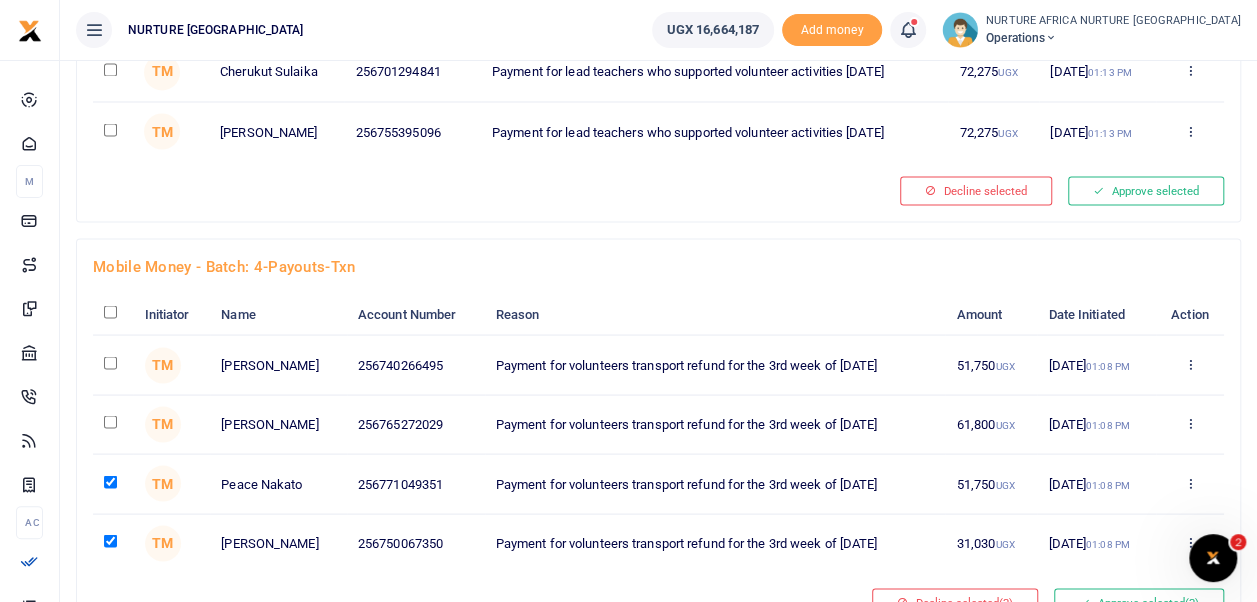 click at bounding box center [110, -12323] 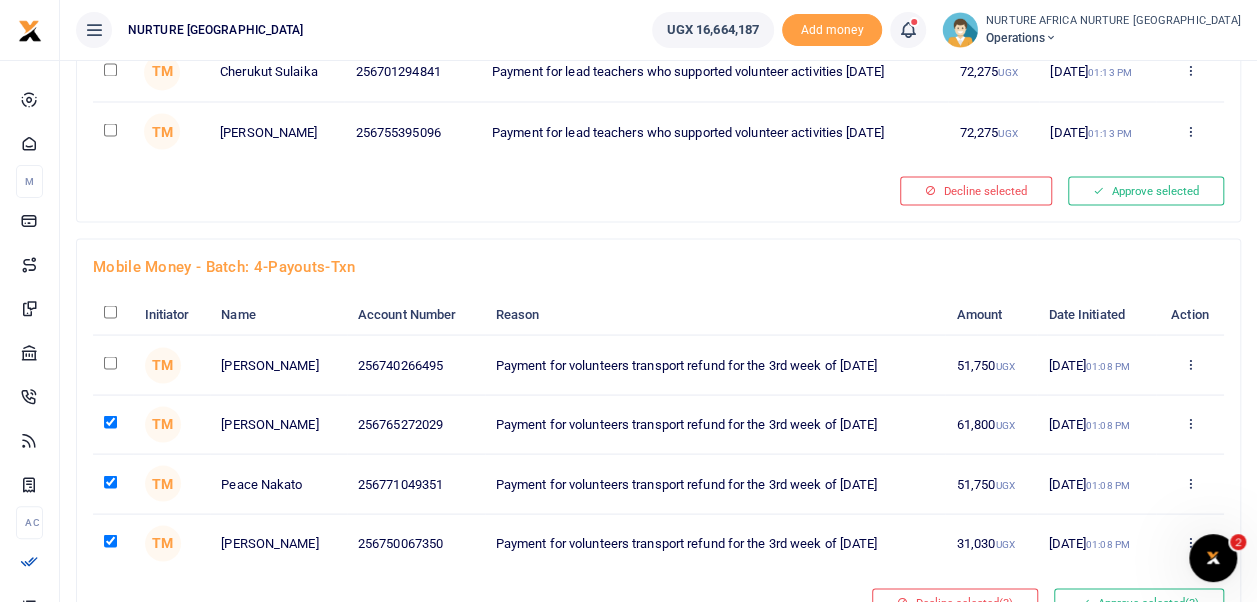 click at bounding box center [110, -12817] 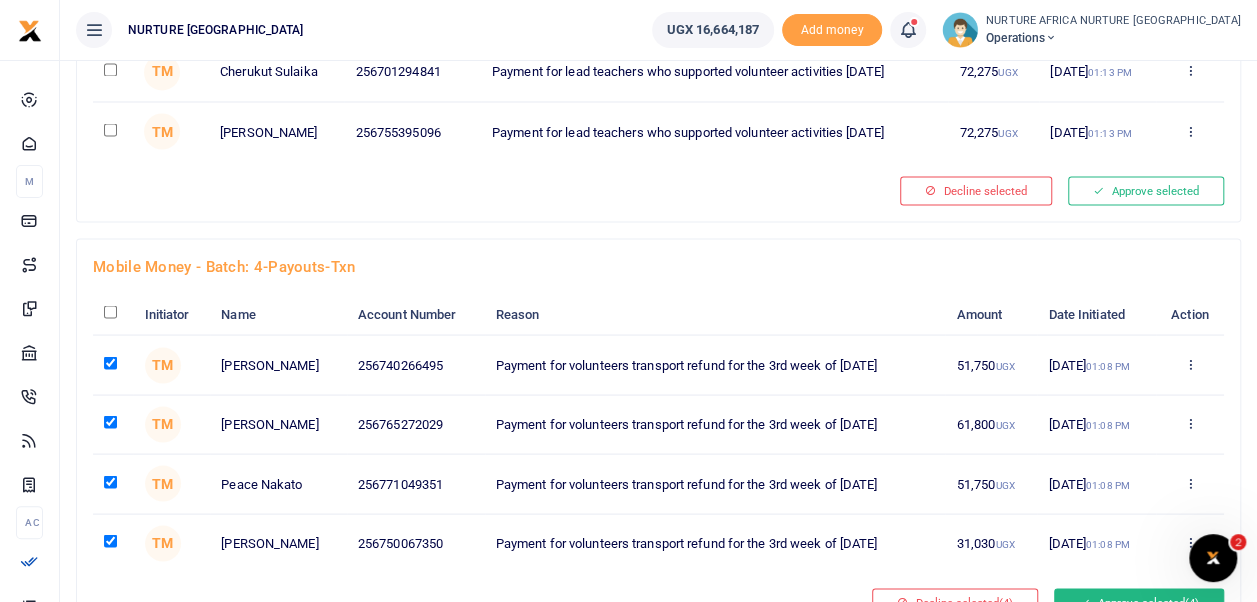 click on "Approve selected  (4)" at bounding box center [1139, 602] 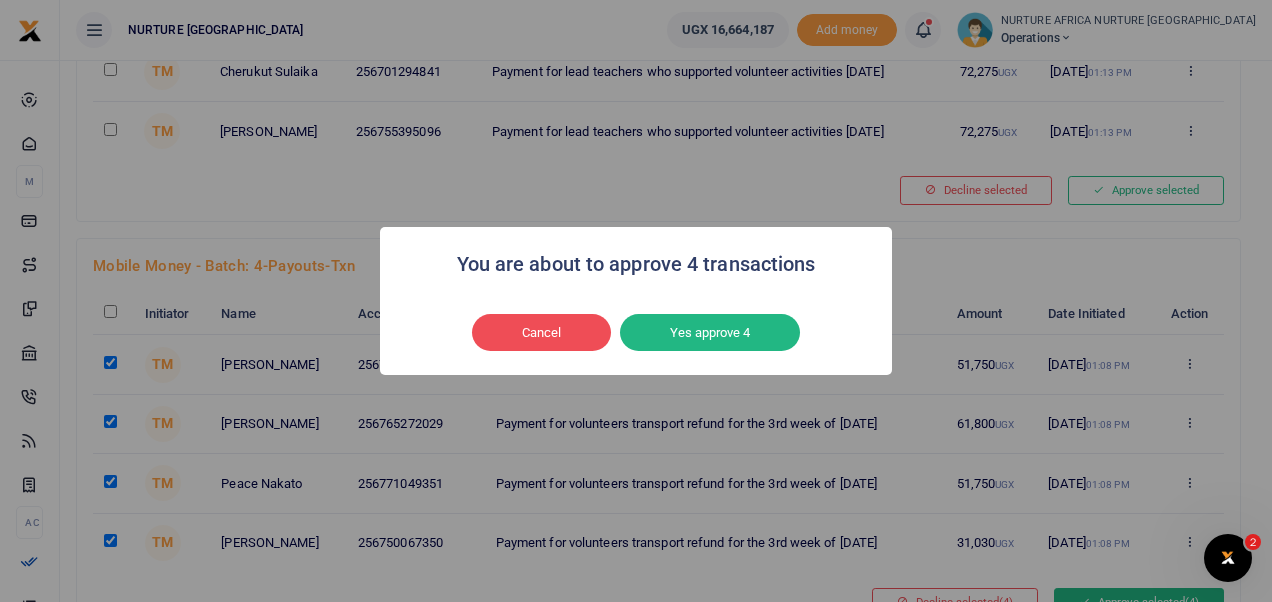 click on "Yes approve 4" at bounding box center [710, 333] 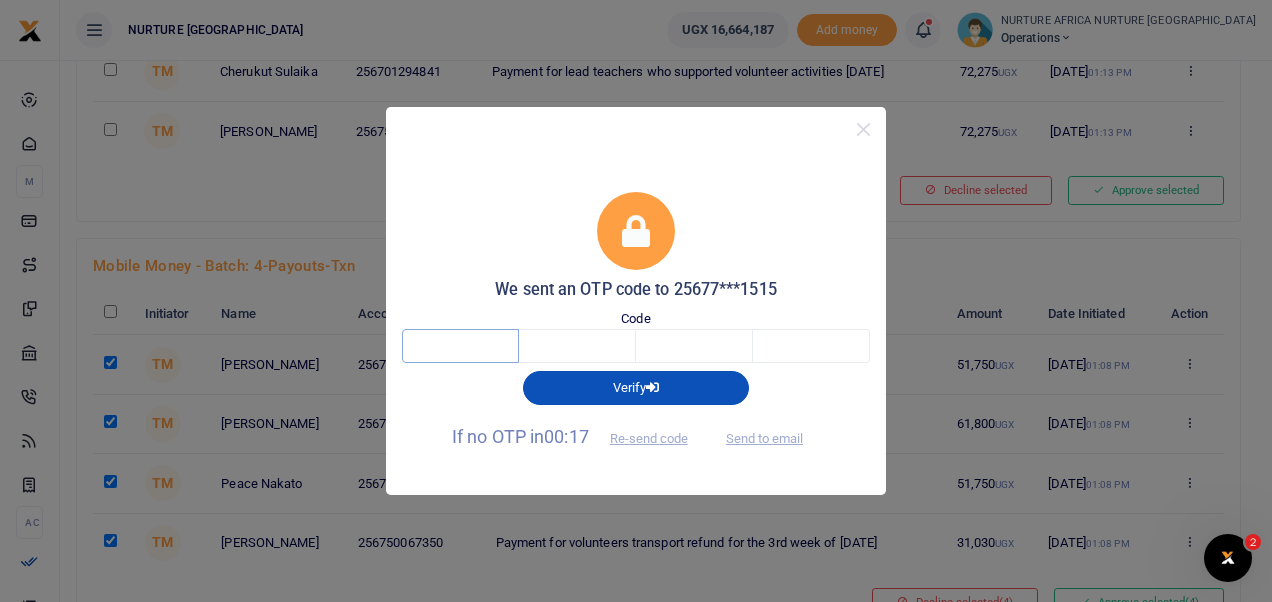 click at bounding box center [460, 346] 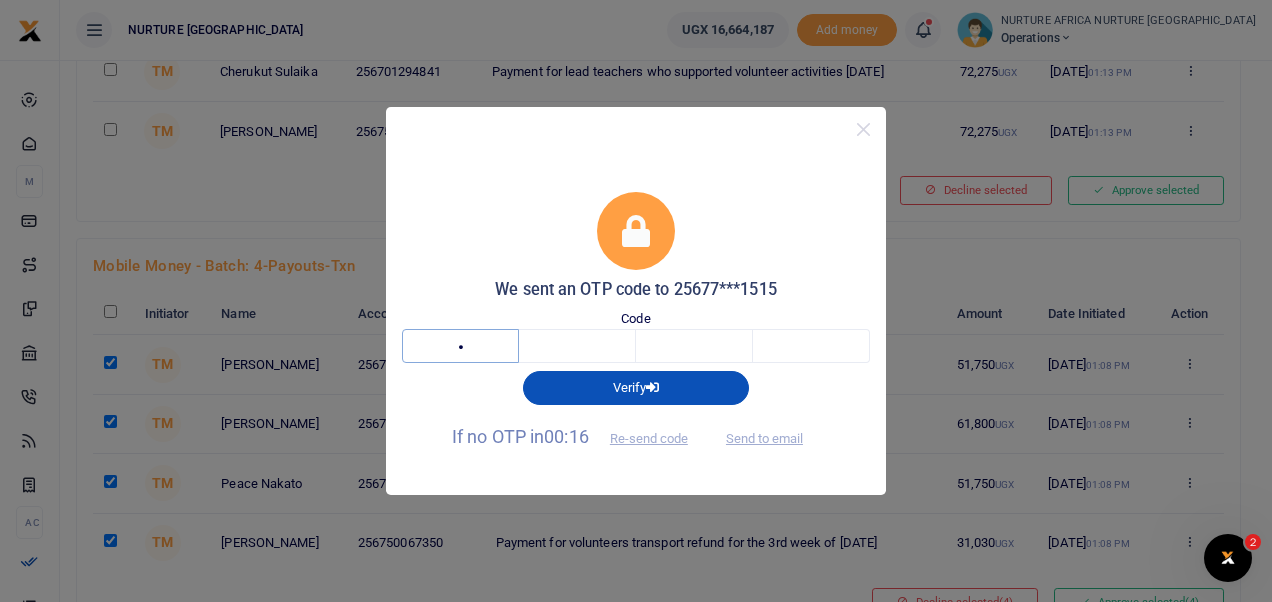 type on "6" 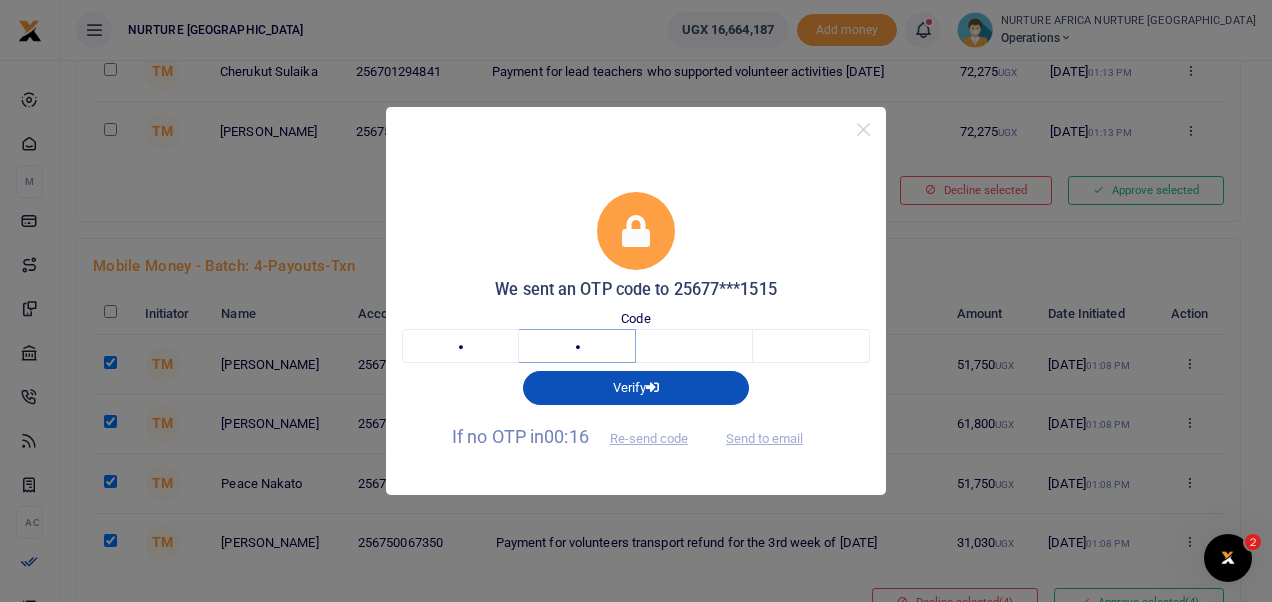 type on "3" 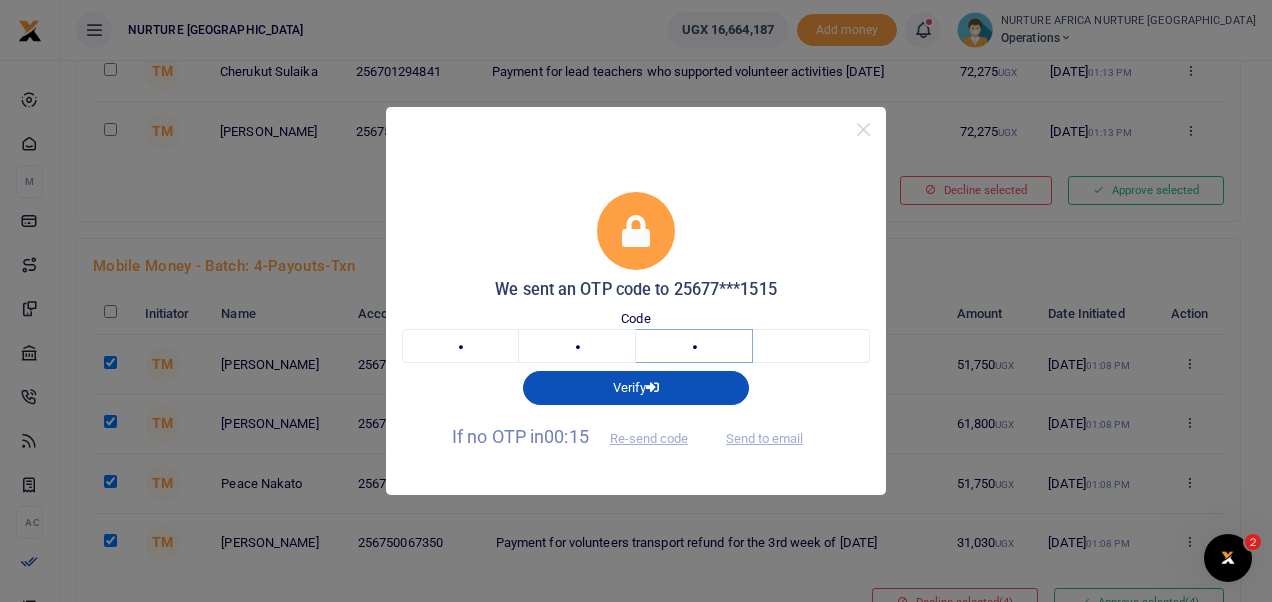 type on "8" 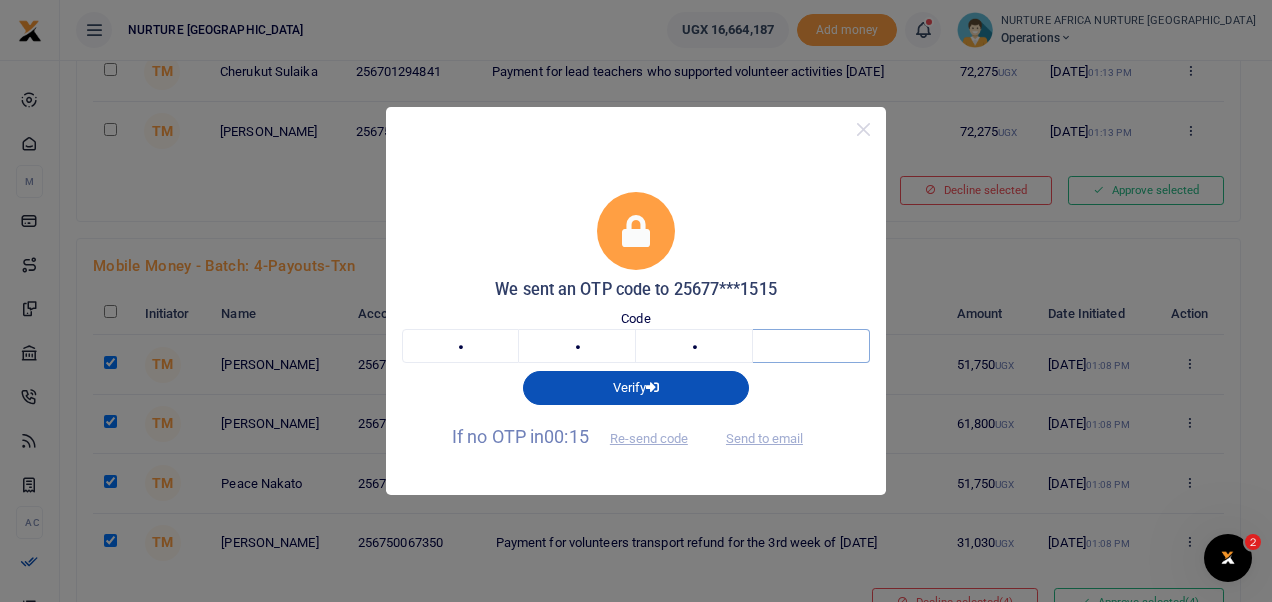 type on "1" 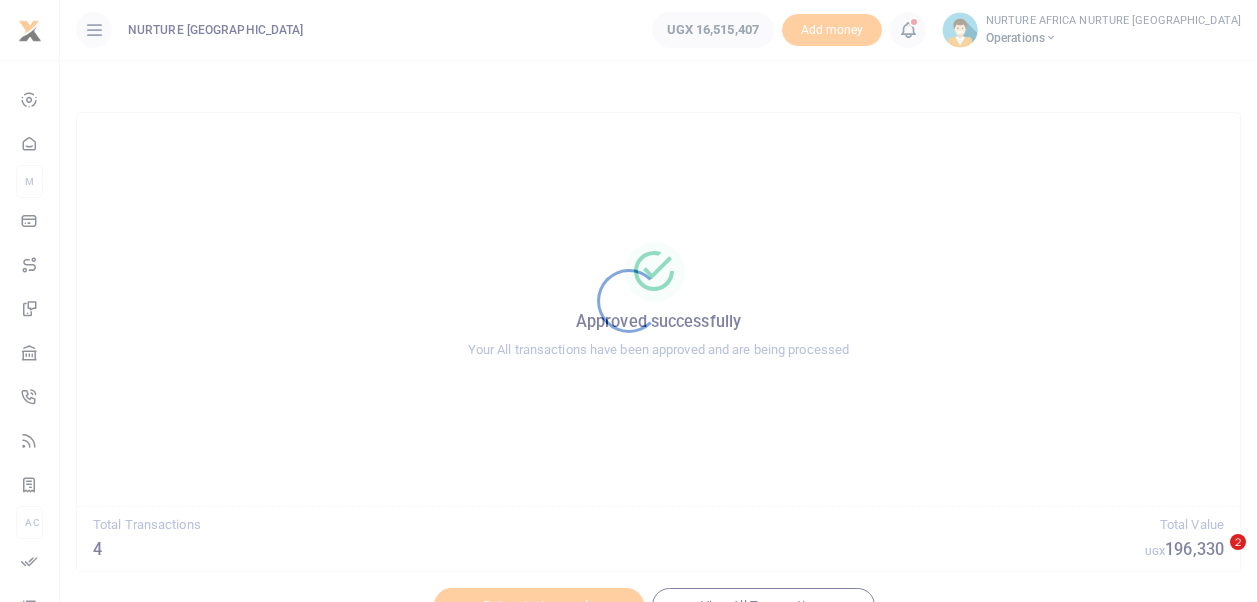 scroll, scrollTop: 0, scrollLeft: 0, axis: both 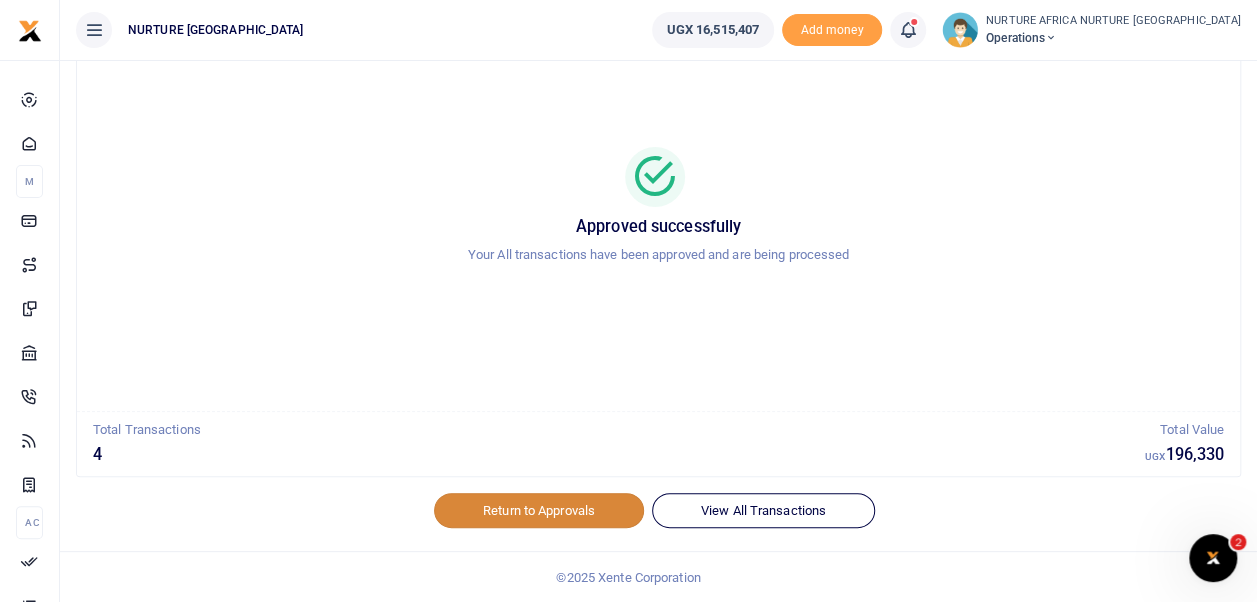 click on "Return to Approvals" at bounding box center (539, 510) 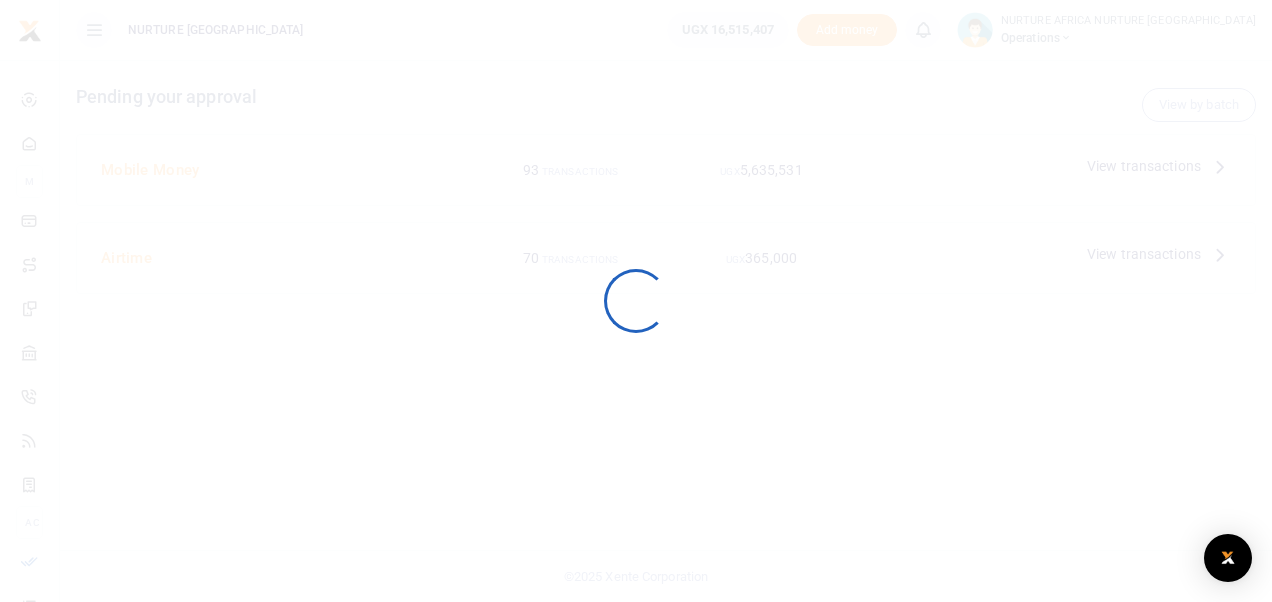 scroll, scrollTop: 0, scrollLeft: 0, axis: both 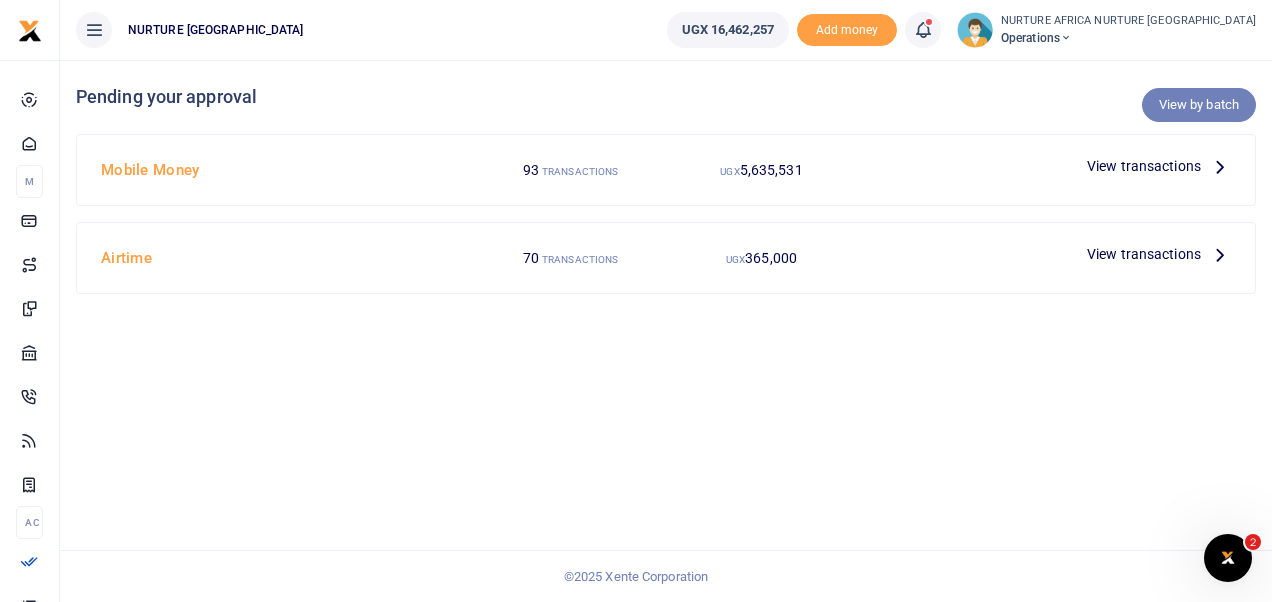 click on "View by batch" at bounding box center [1199, 105] 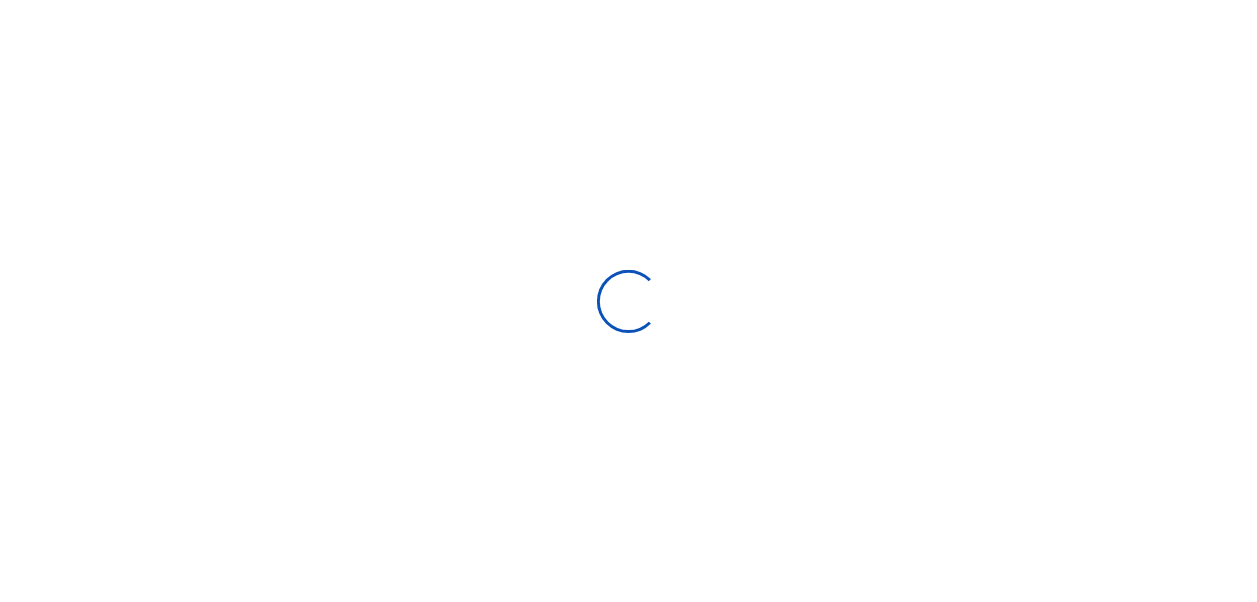 scroll, scrollTop: 0, scrollLeft: 0, axis: both 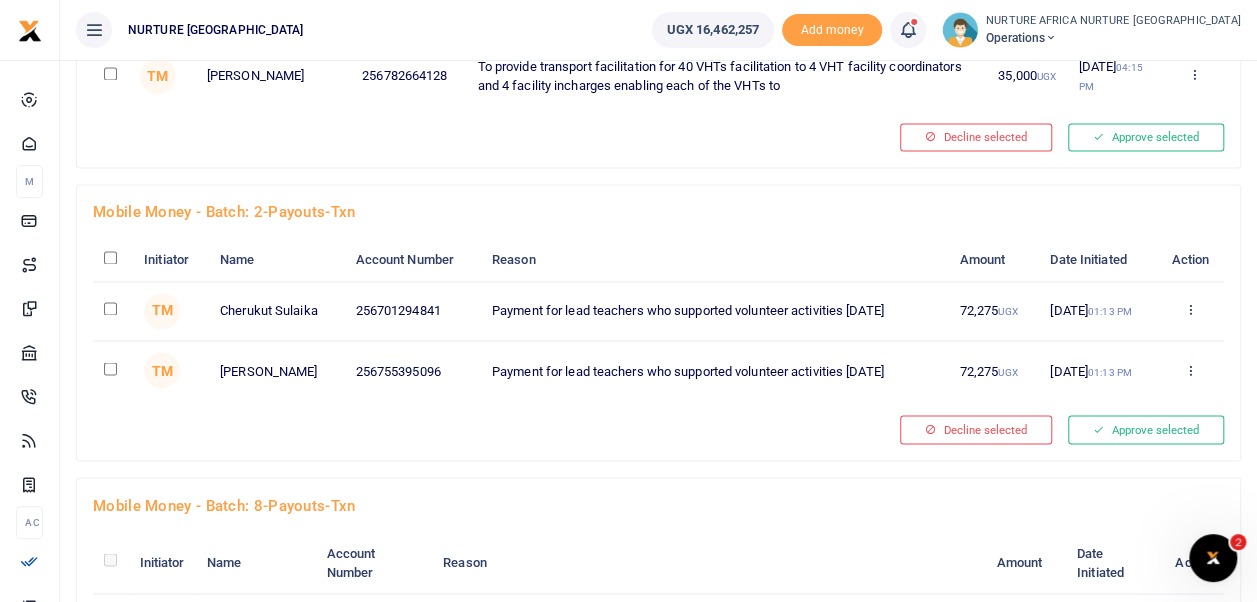 click at bounding box center (110, -12084) 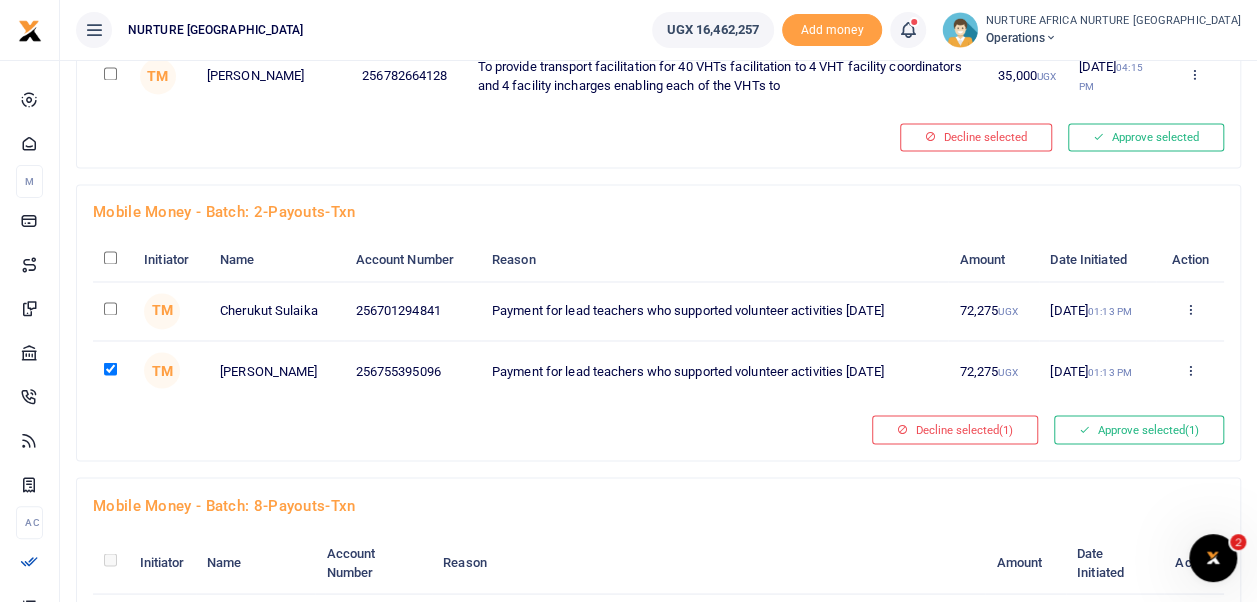 click at bounding box center [110, -12084] 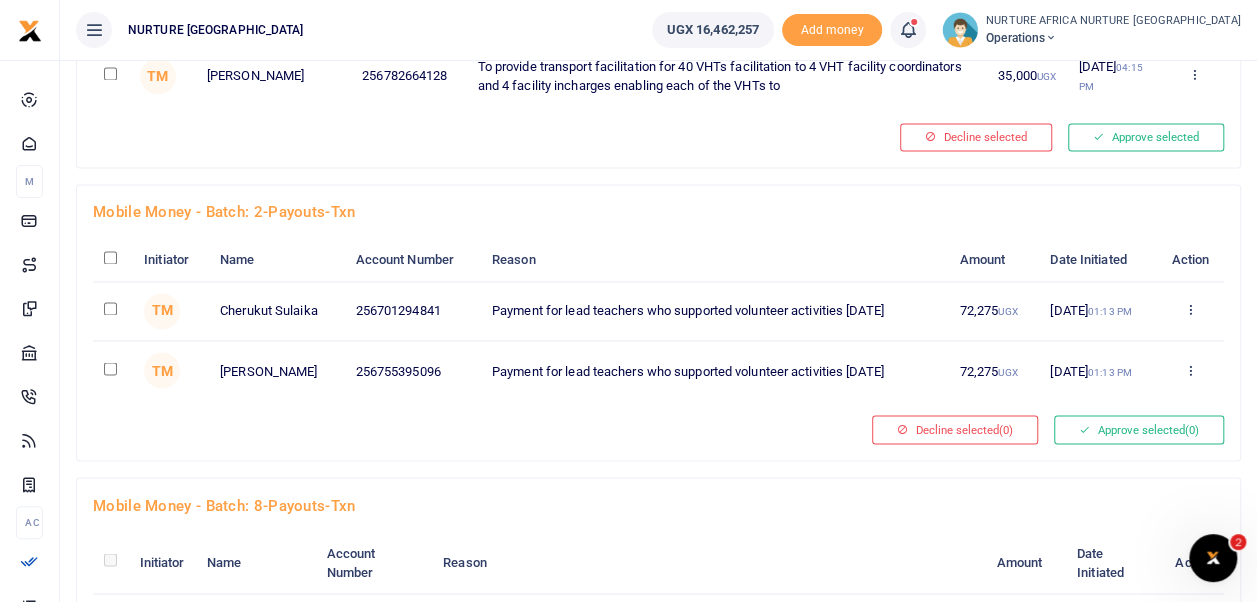 click at bounding box center (110, -12084) 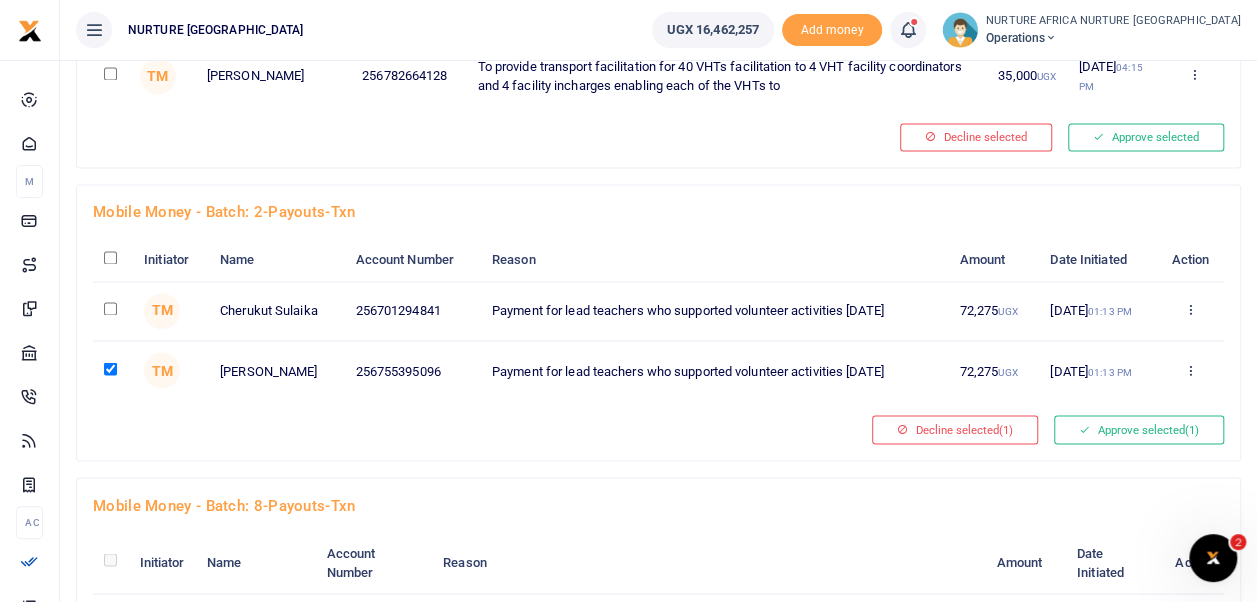click at bounding box center [110, -12578] 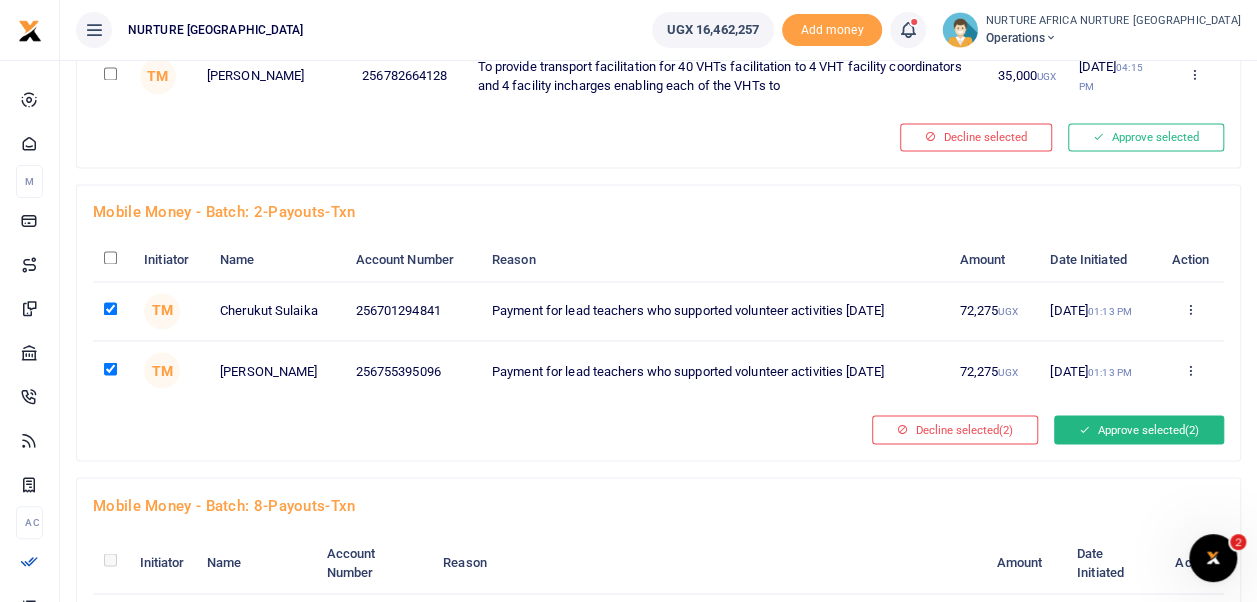click on "(2)" at bounding box center [1192, 429] 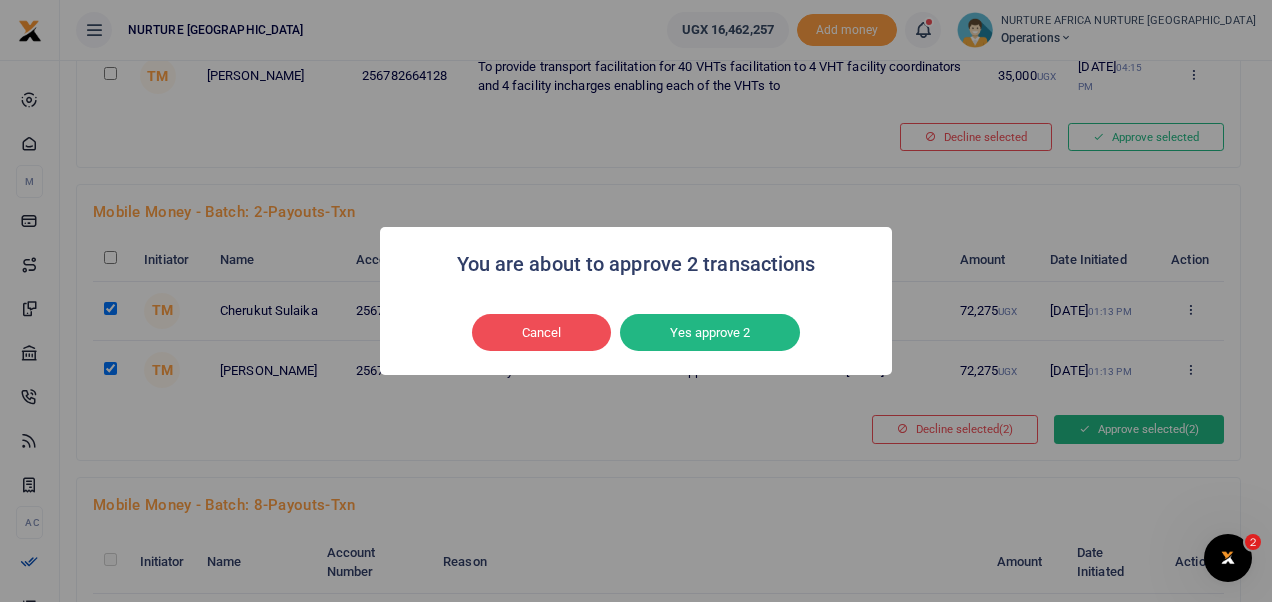 click on "Yes approve 2" at bounding box center [710, 333] 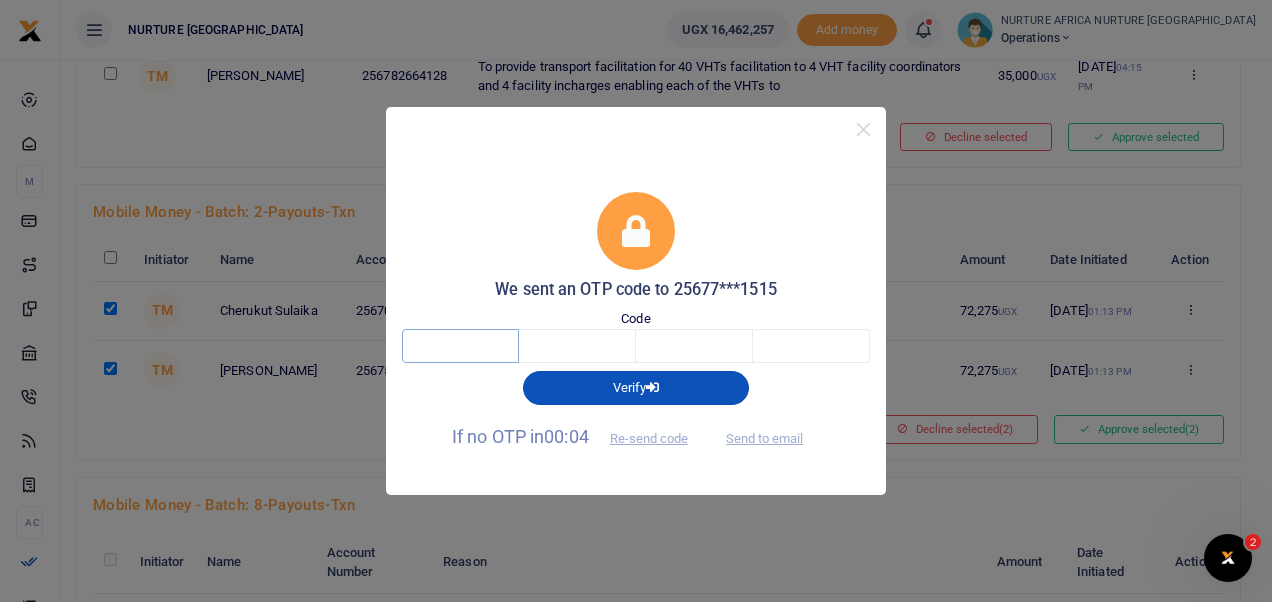 click at bounding box center (460, 346) 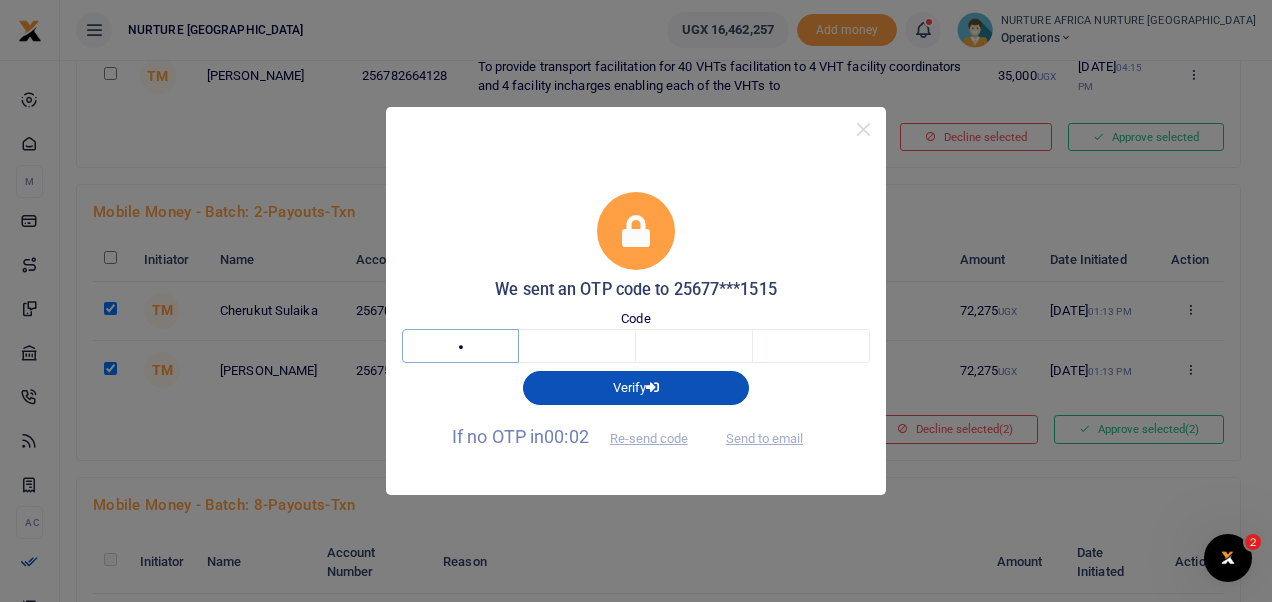 type on "6" 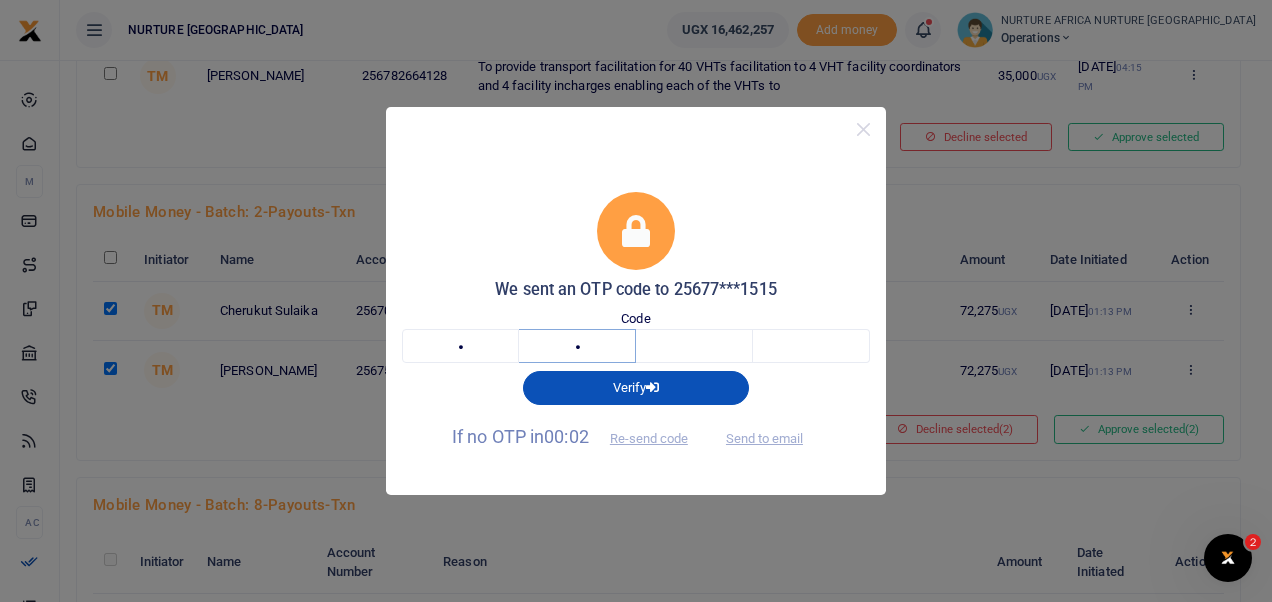 type on "3" 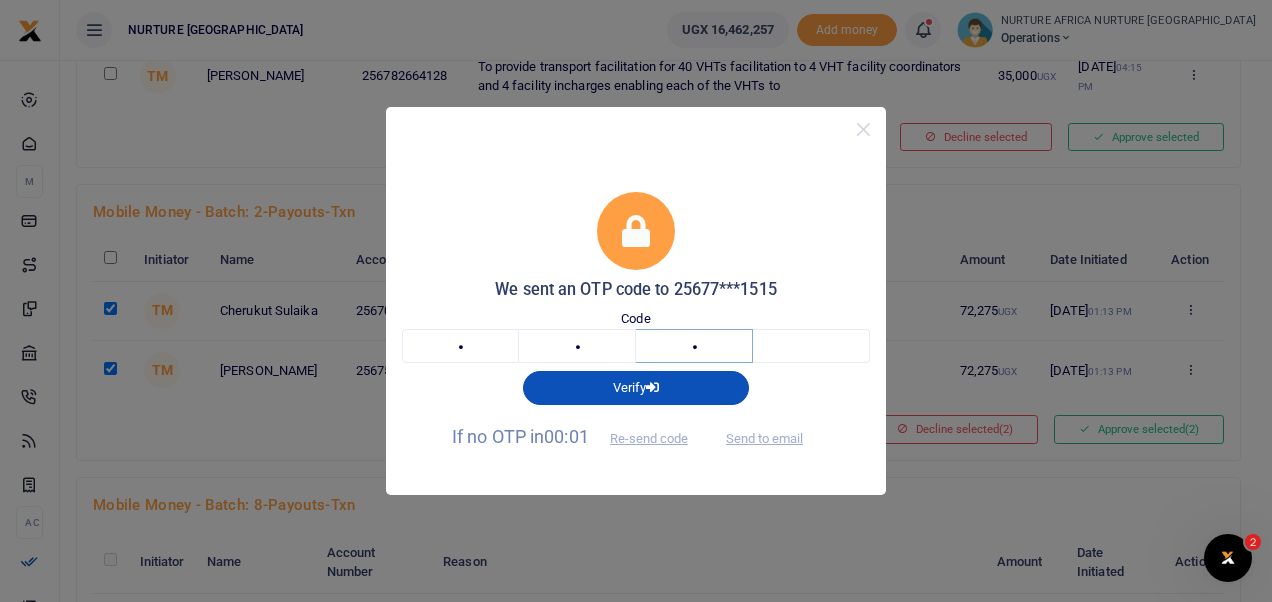 type on "8" 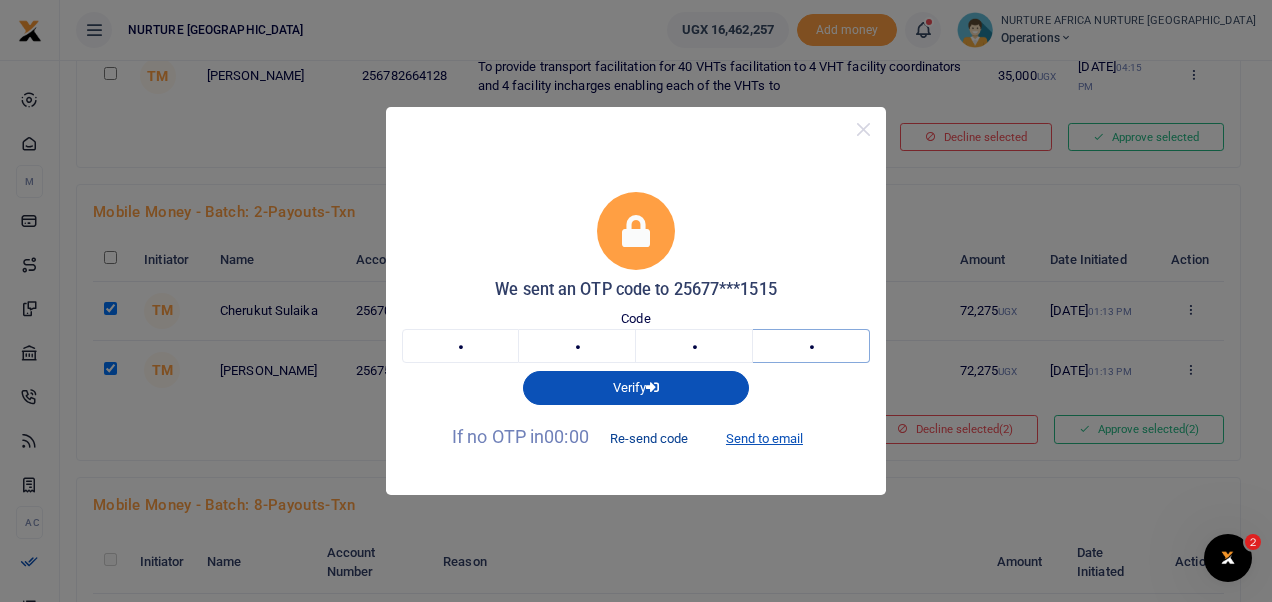 type on "1" 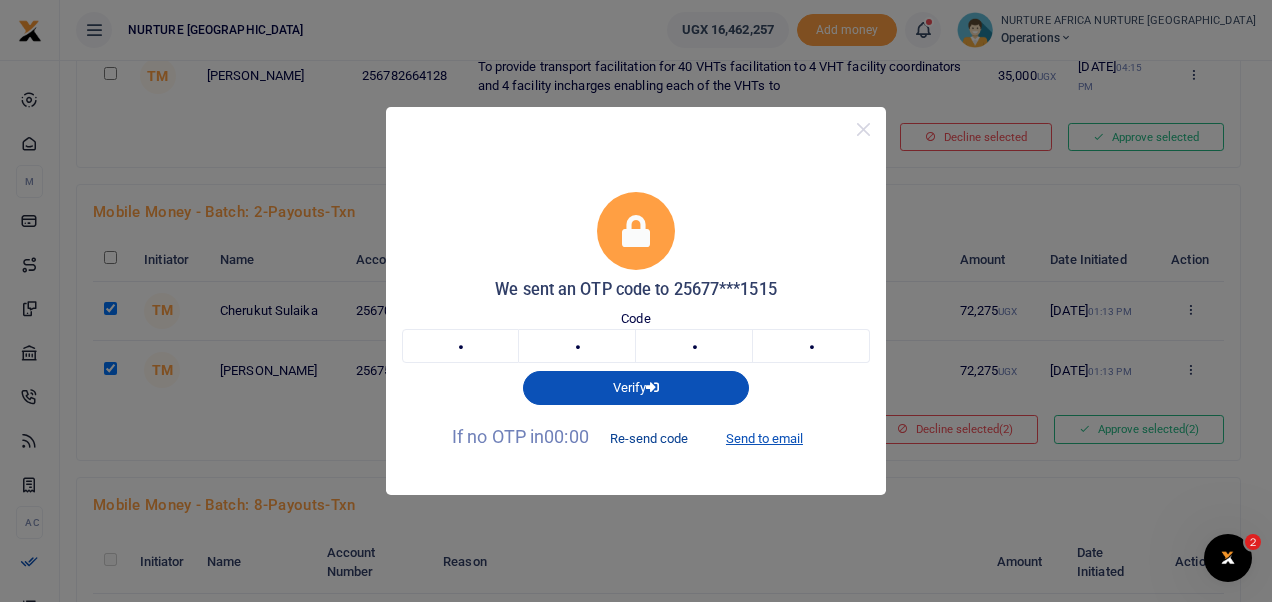 click on "Re-send code" at bounding box center [649, 438] 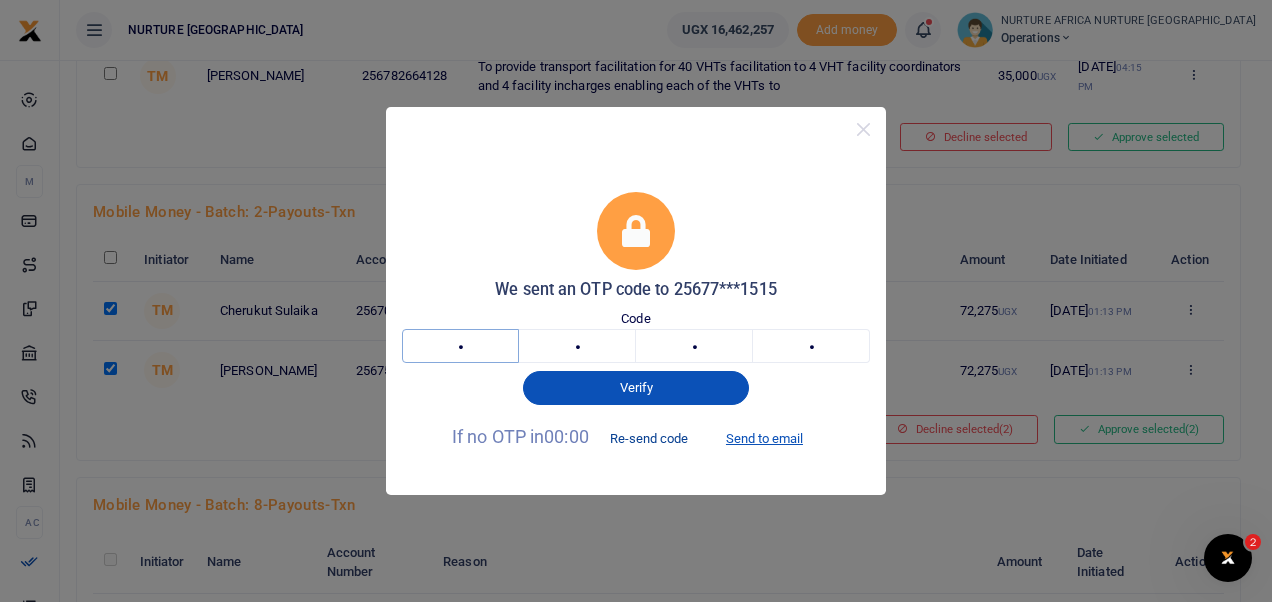 type 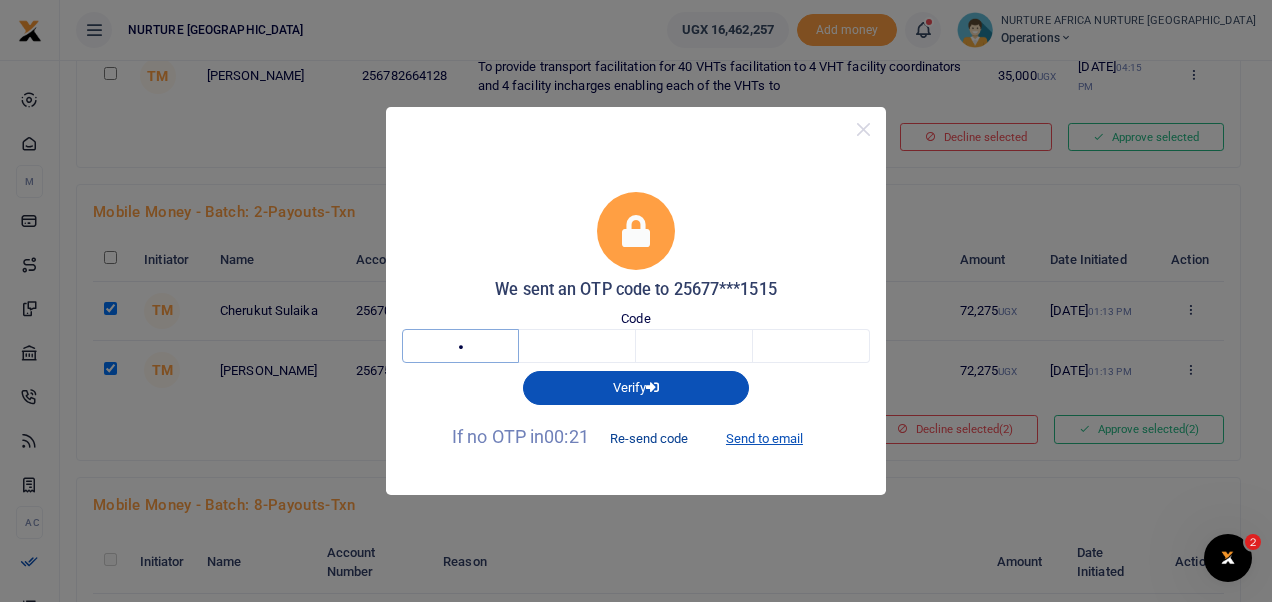 type on "9" 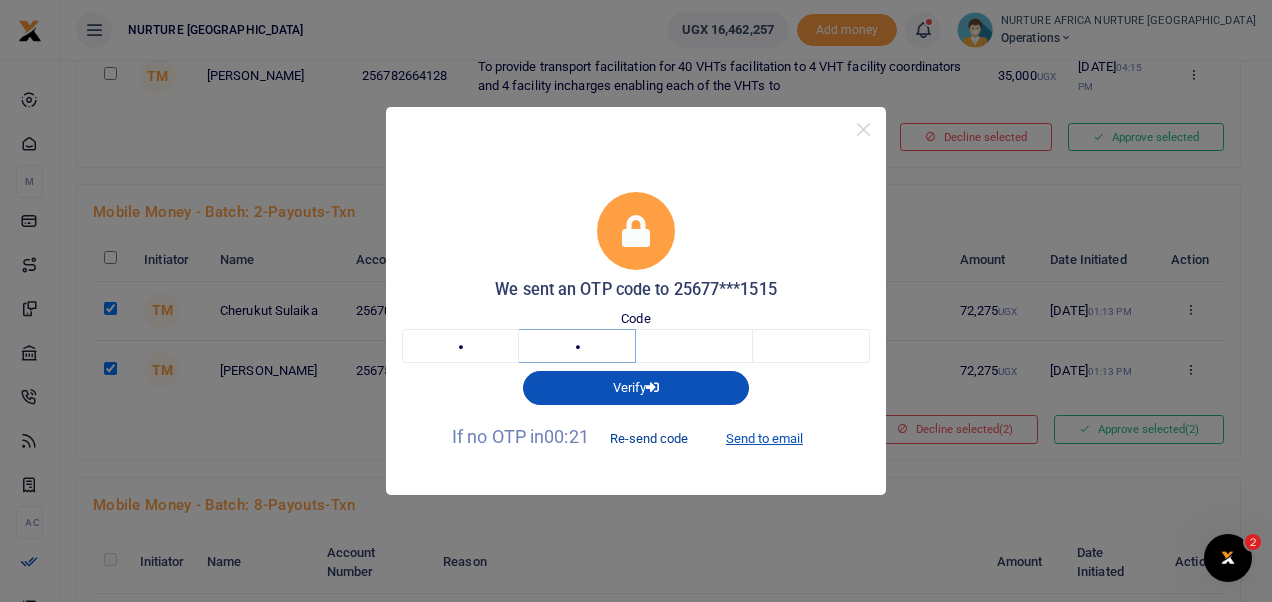 type on "1" 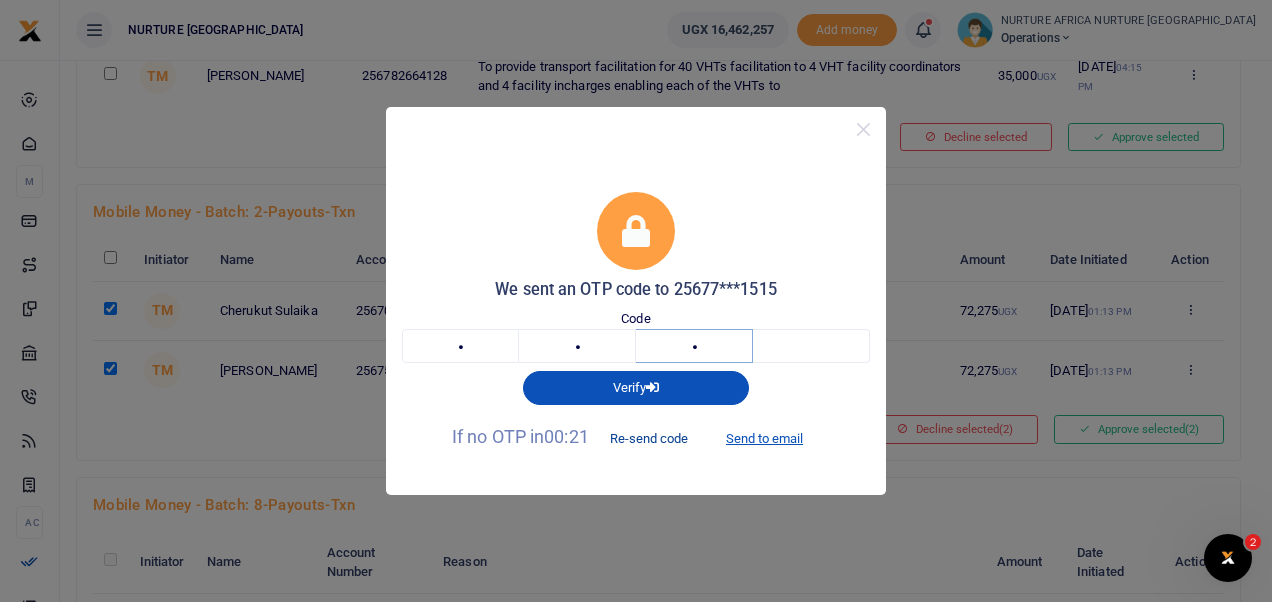 type on "8" 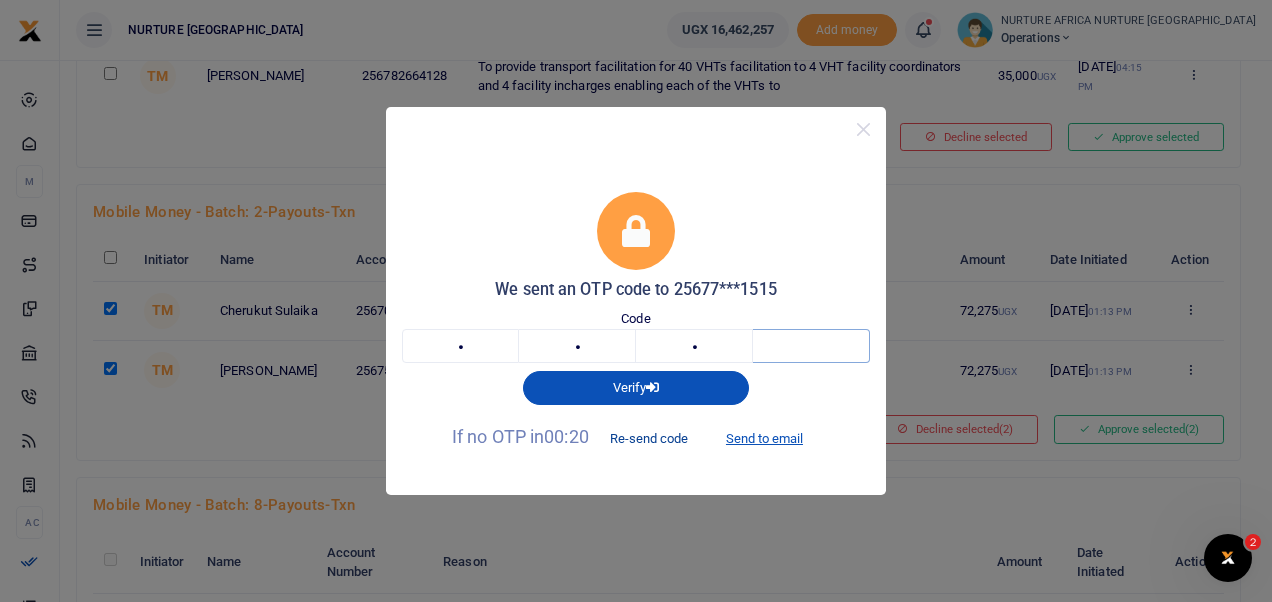 type on "1" 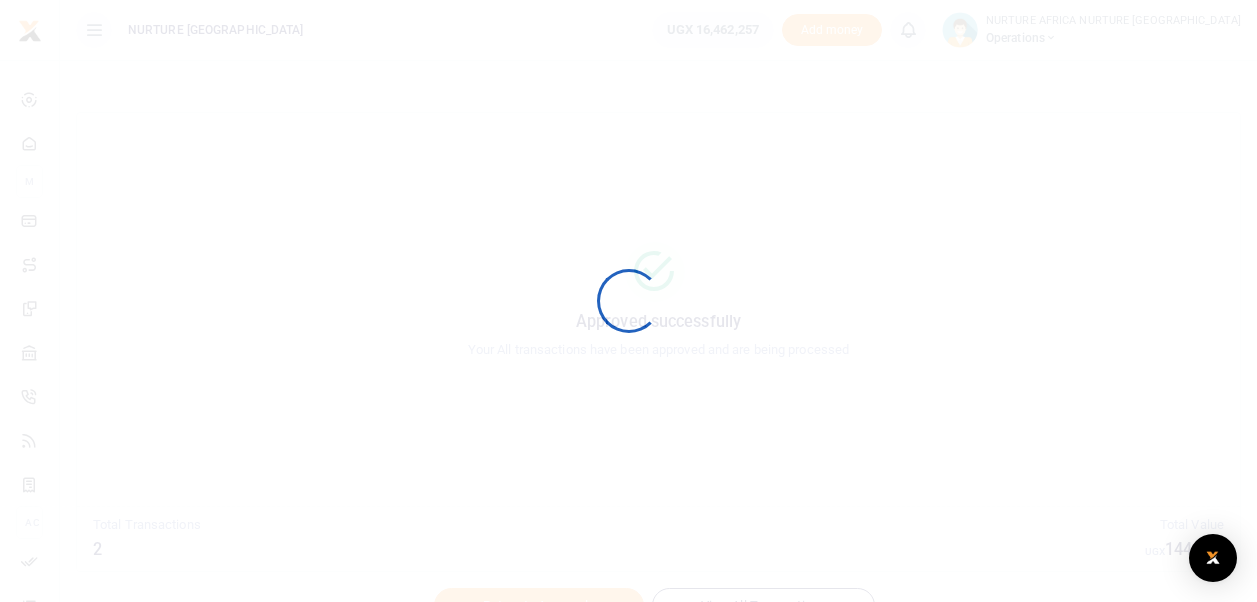 scroll, scrollTop: 0, scrollLeft: 0, axis: both 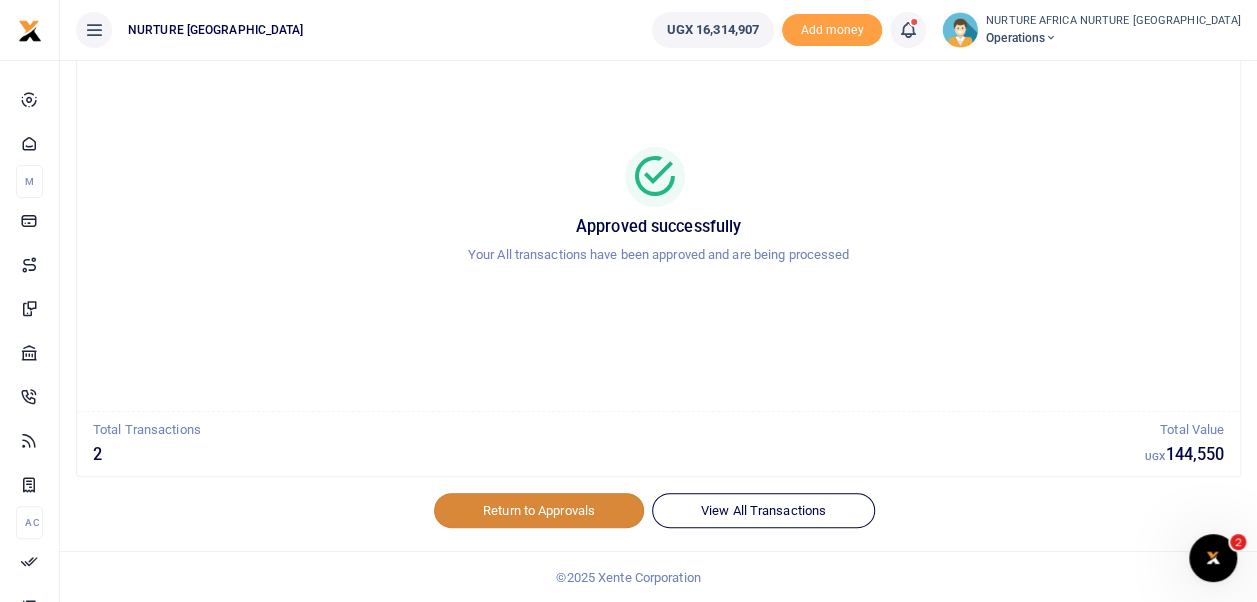 click on "Return to Approvals" at bounding box center (539, 510) 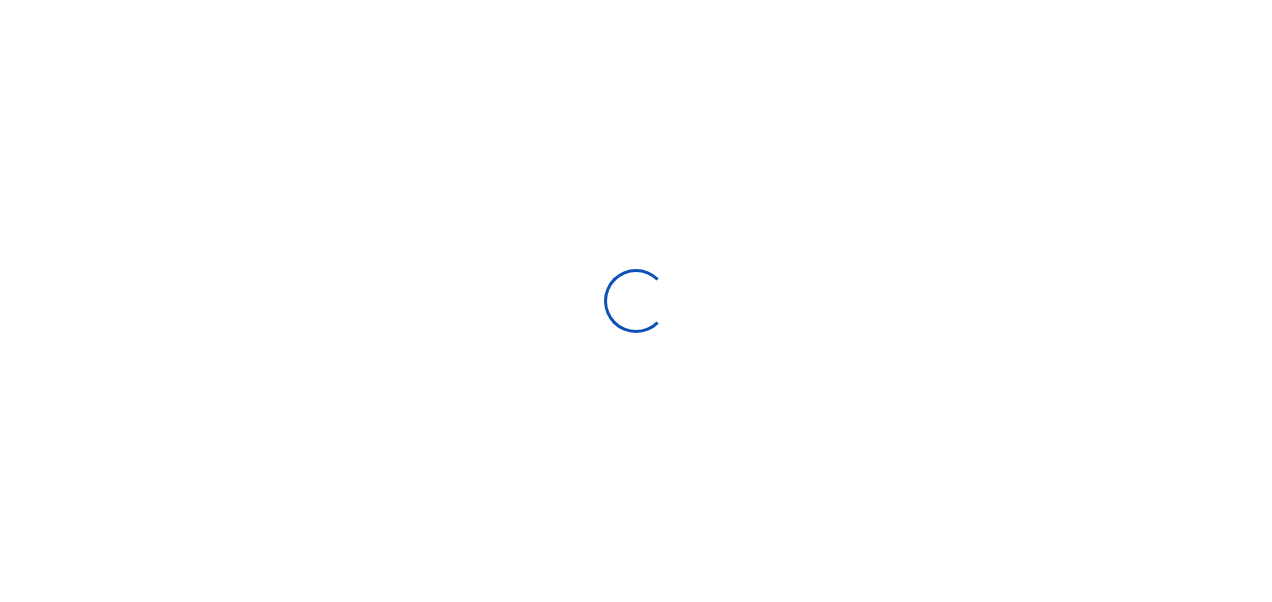 scroll, scrollTop: 0, scrollLeft: 0, axis: both 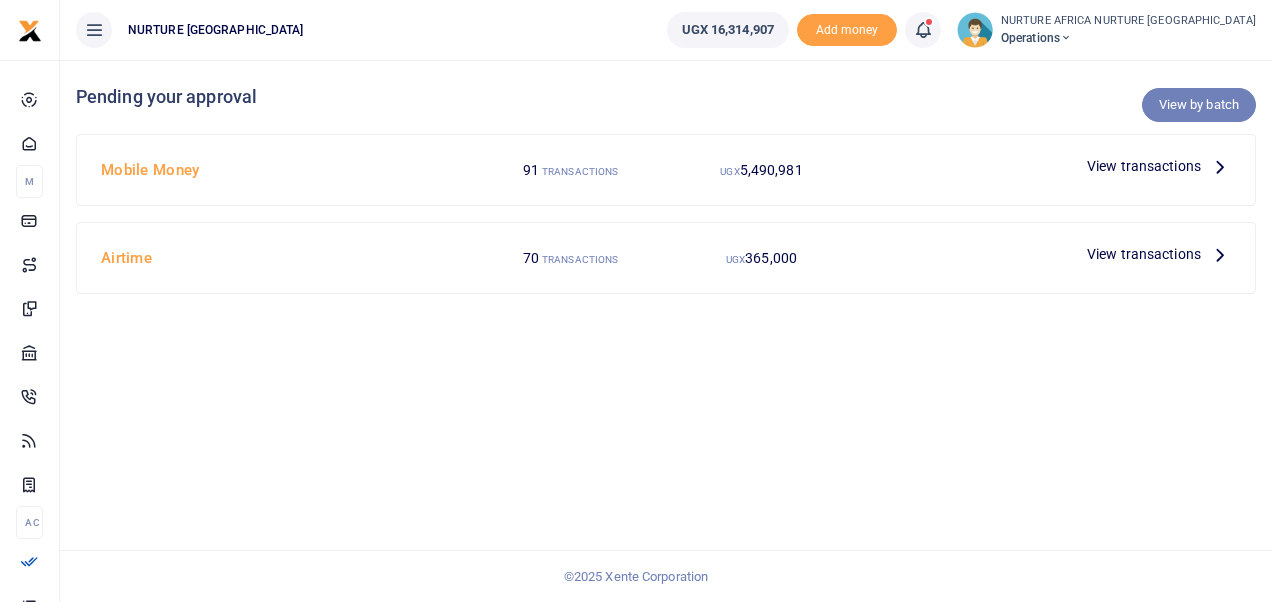 click on "View by batch" at bounding box center [1199, 105] 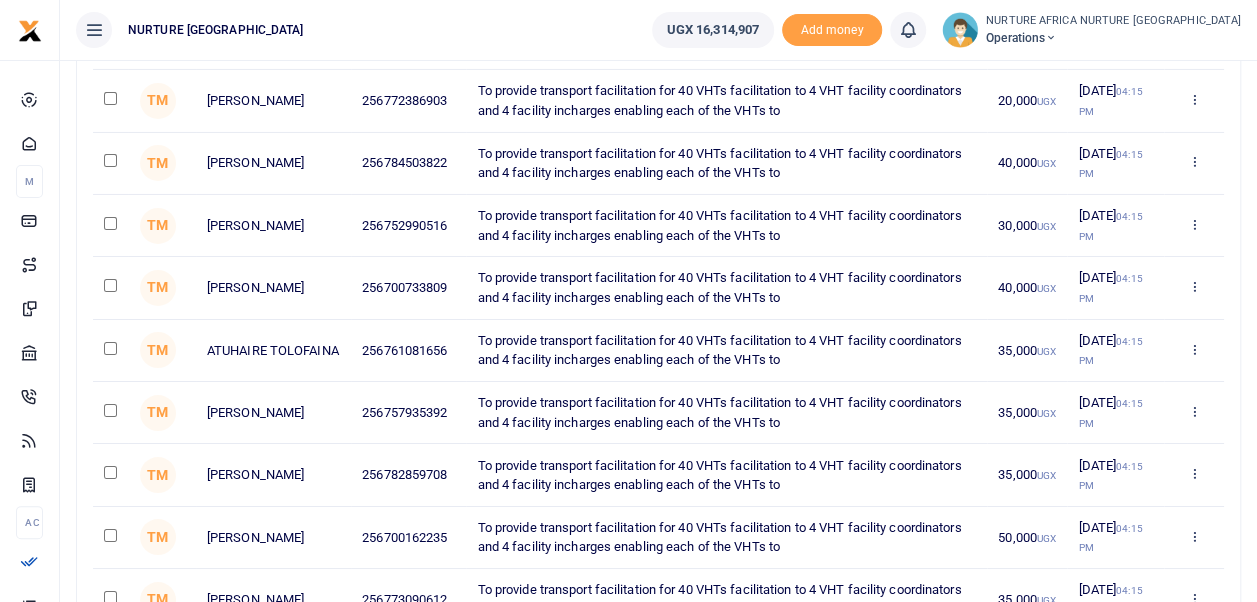 scroll, scrollTop: 3326, scrollLeft: 0, axis: vertical 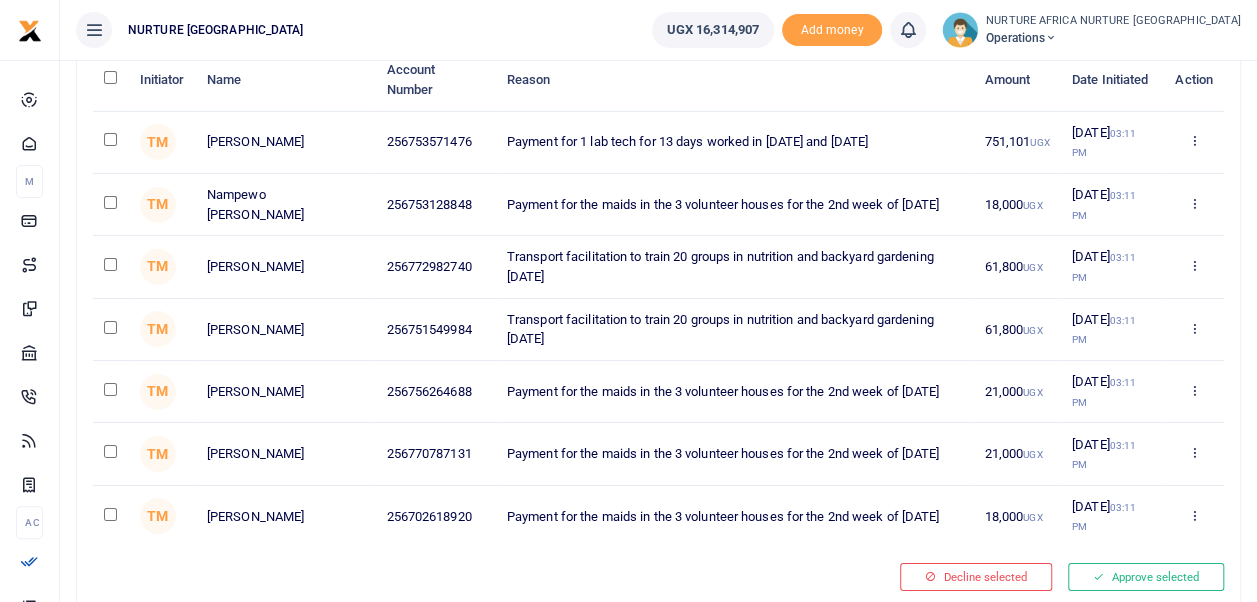 click at bounding box center (110, -2449) 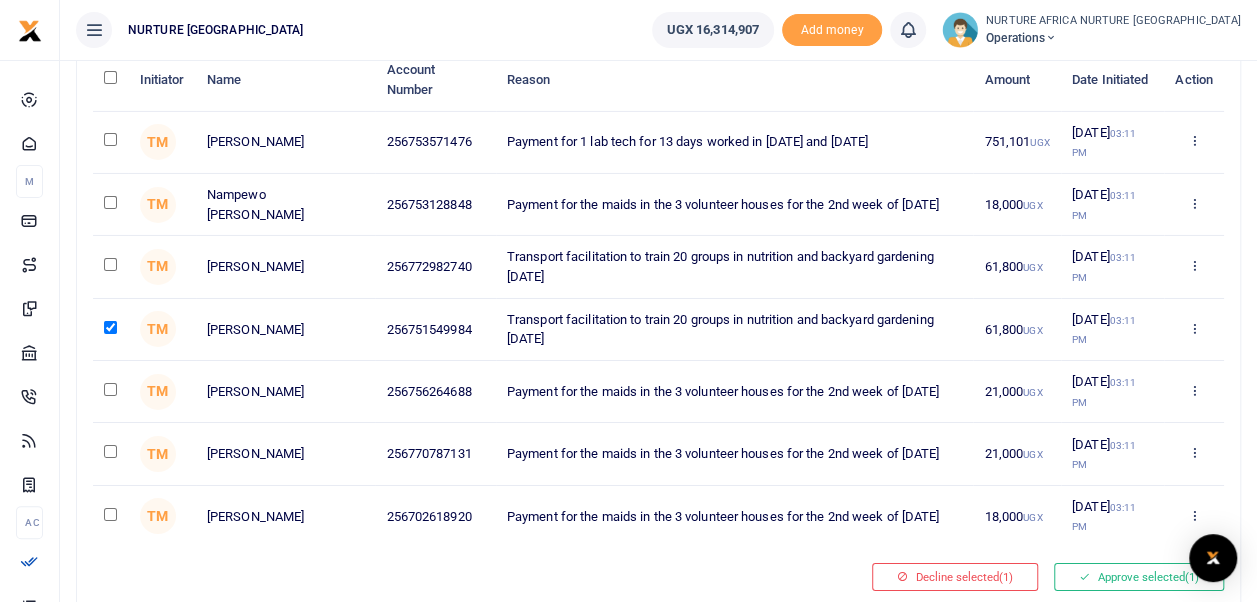 click at bounding box center [110, -2511] 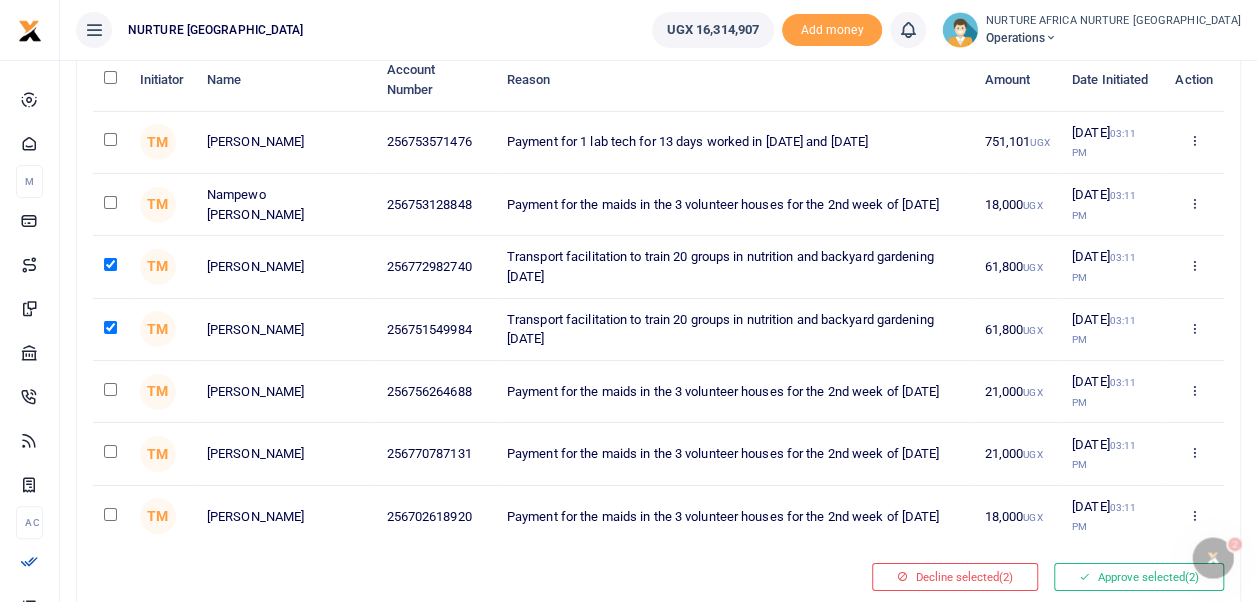 scroll, scrollTop: 0, scrollLeft: 0, axis: both 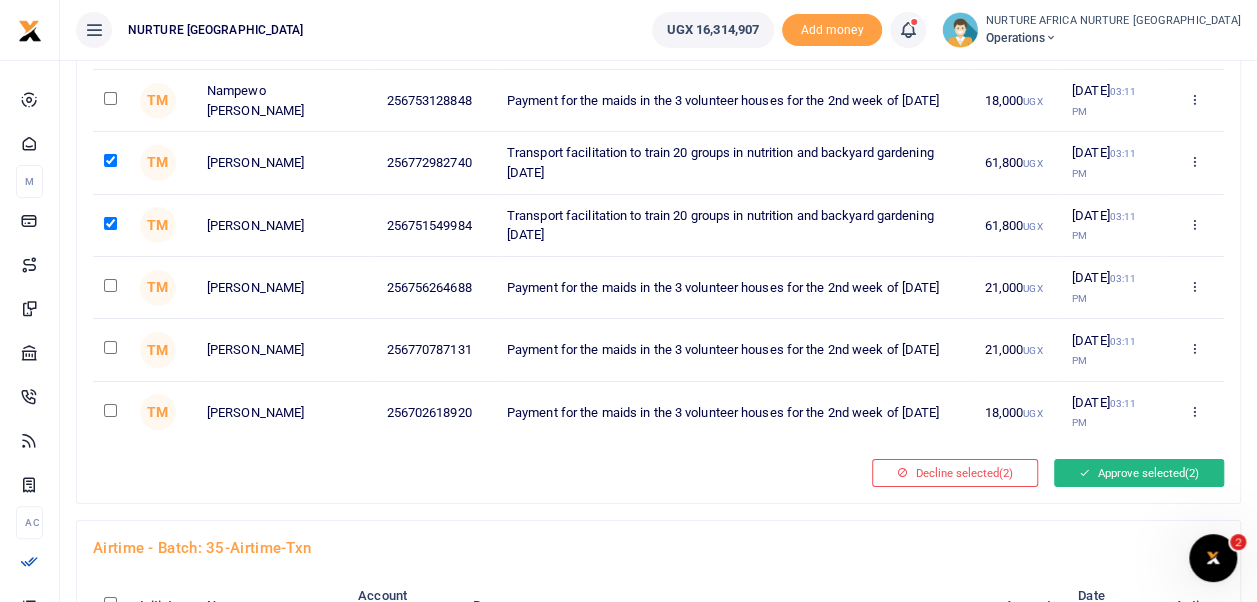 click on "Approve selected  (2)" at bounding box center [1139, 473] 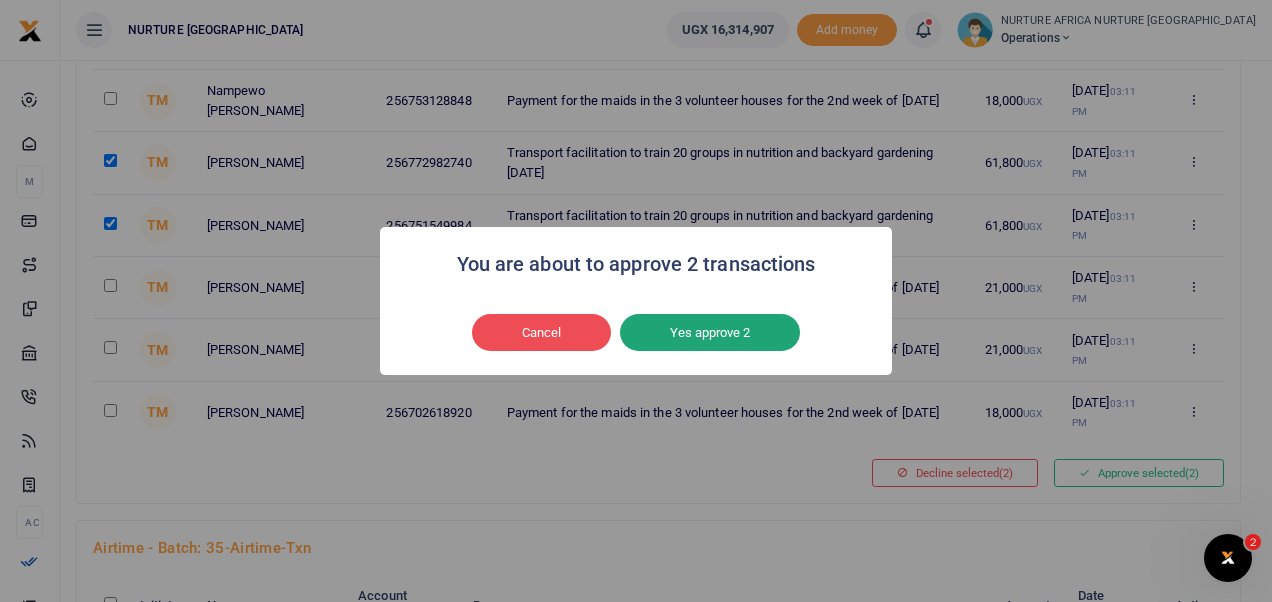 click on "Yes approve 2" at bounding box center [710, 333] 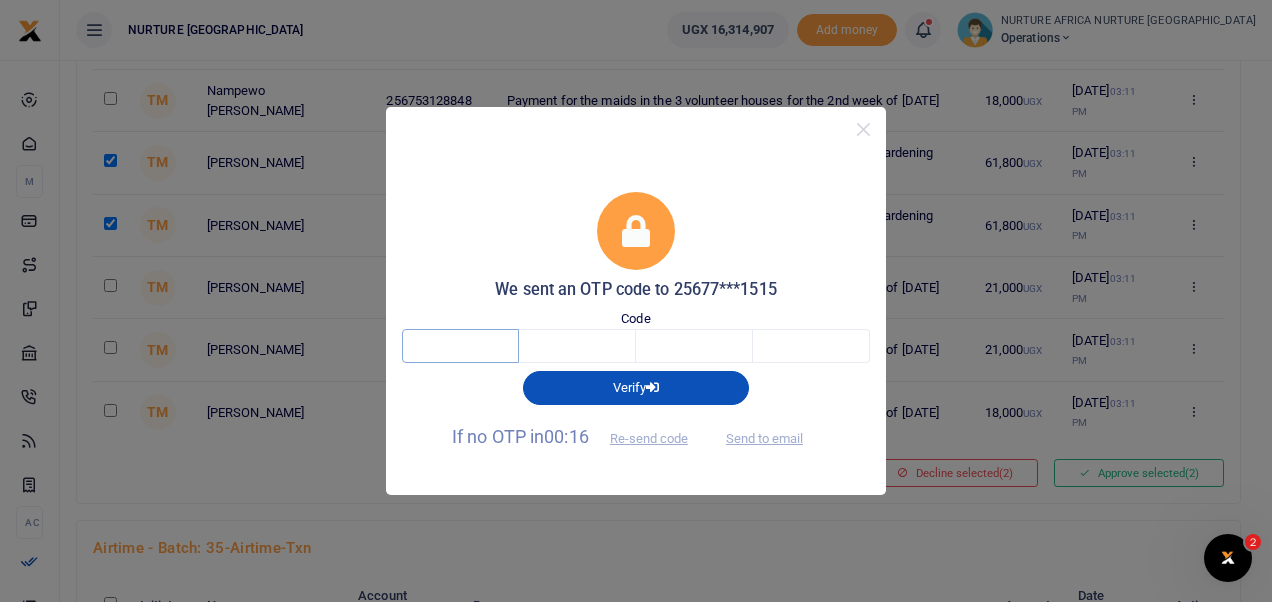 click at bounding box center (460, 346) 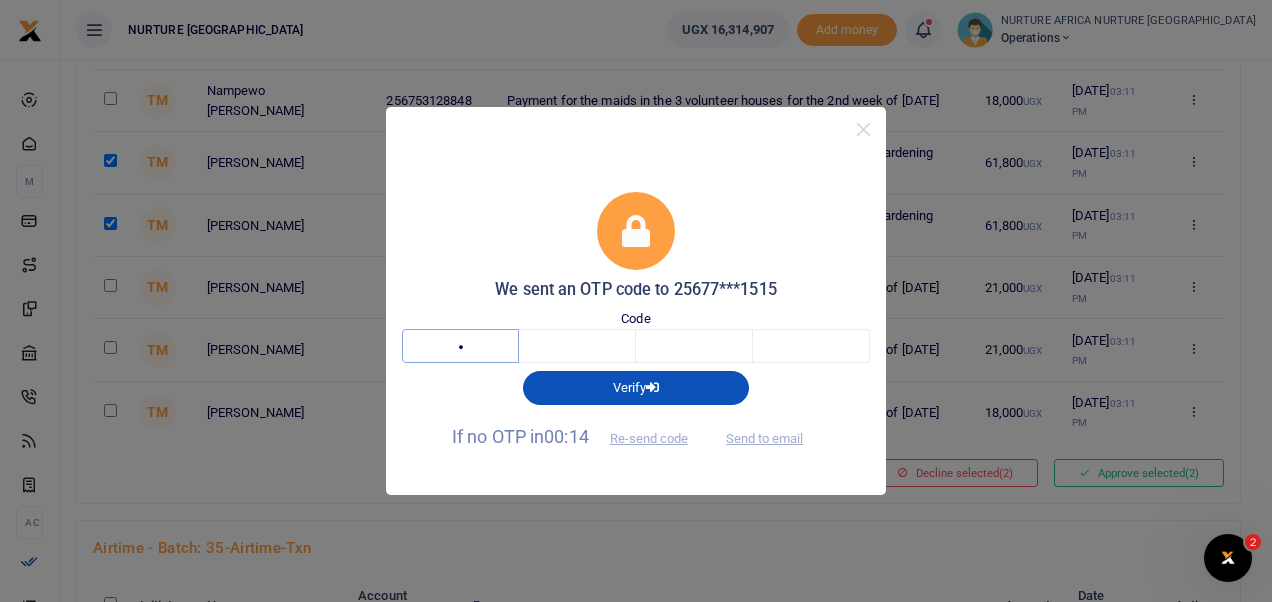 type on "3" 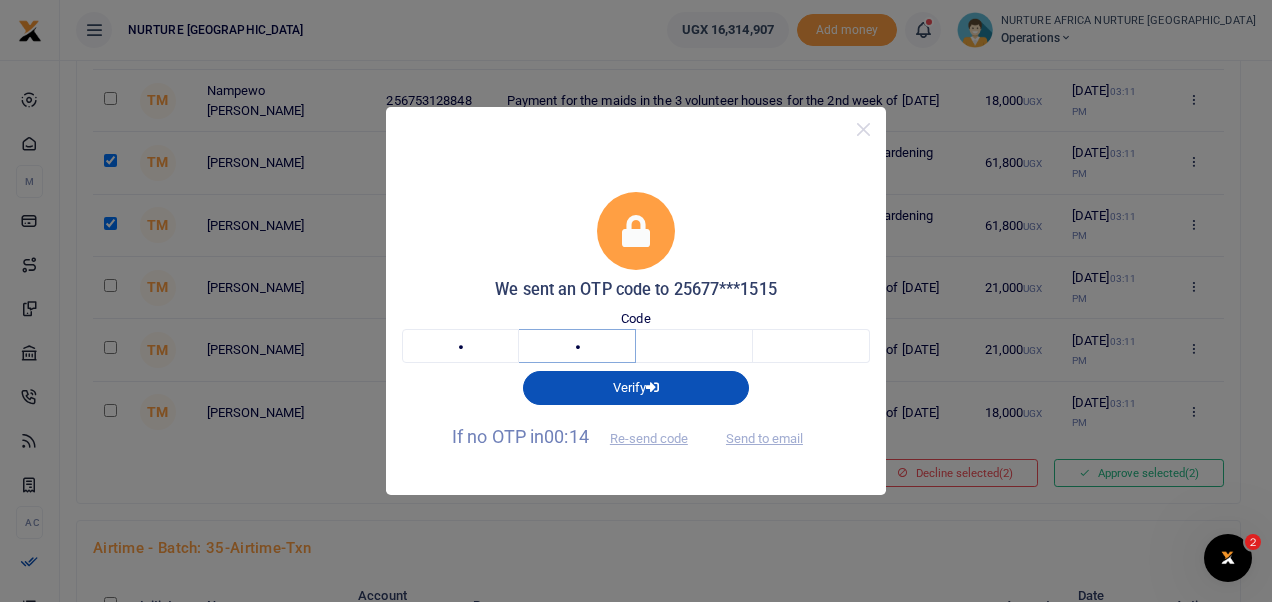 type on "7" 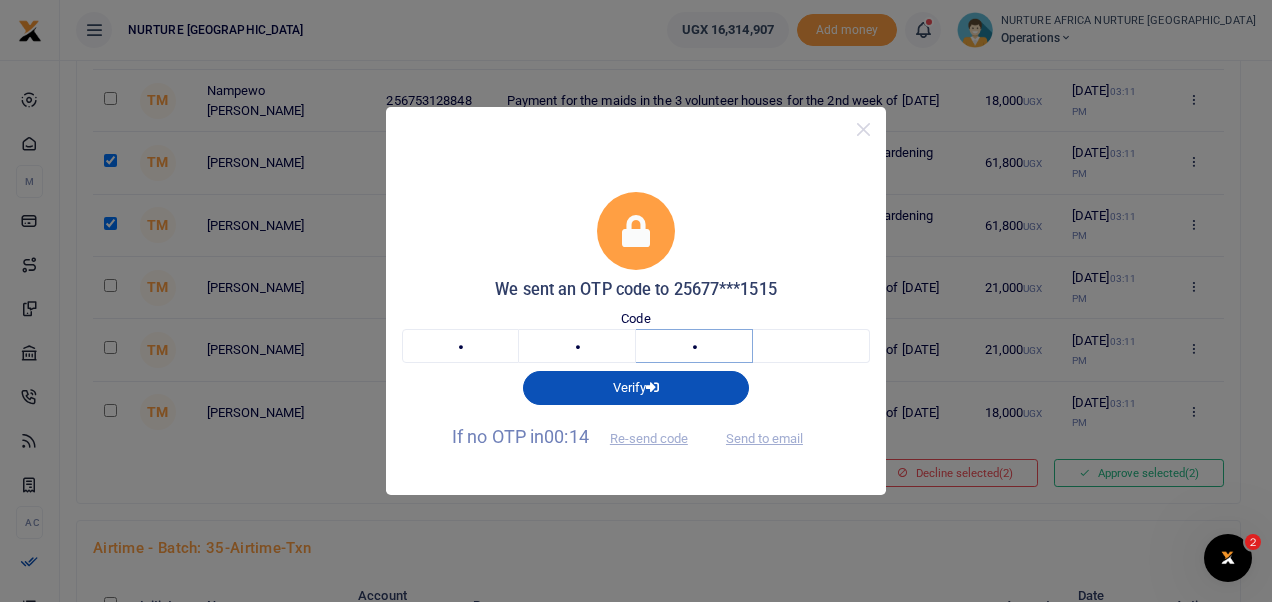 type on "3" 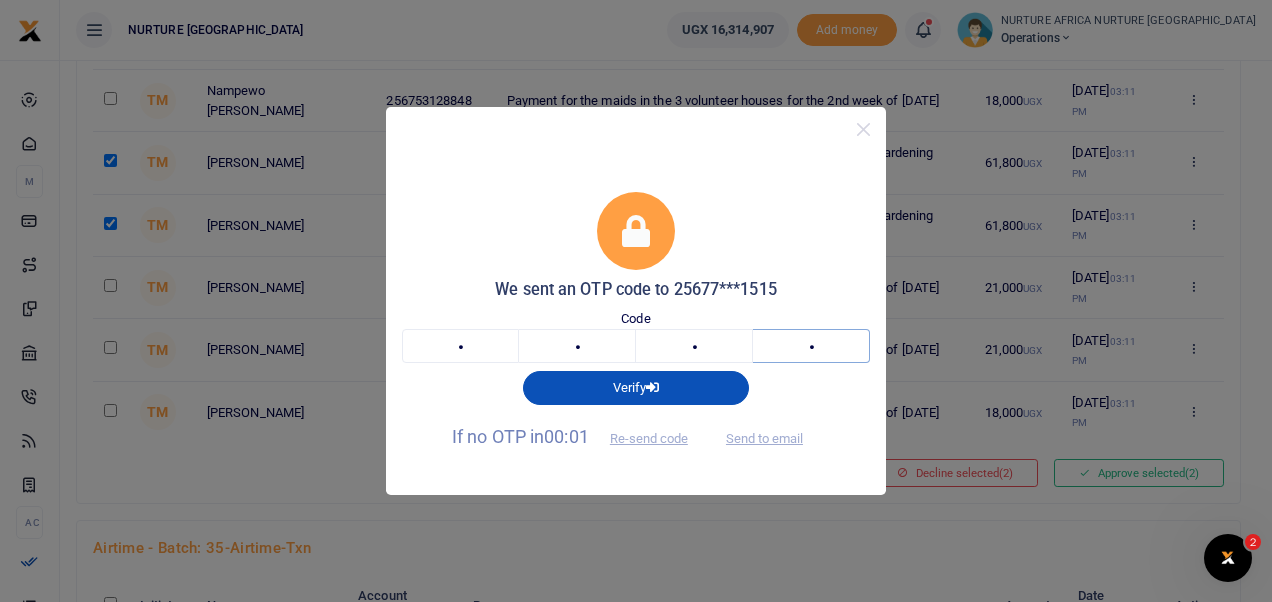 type on "2" 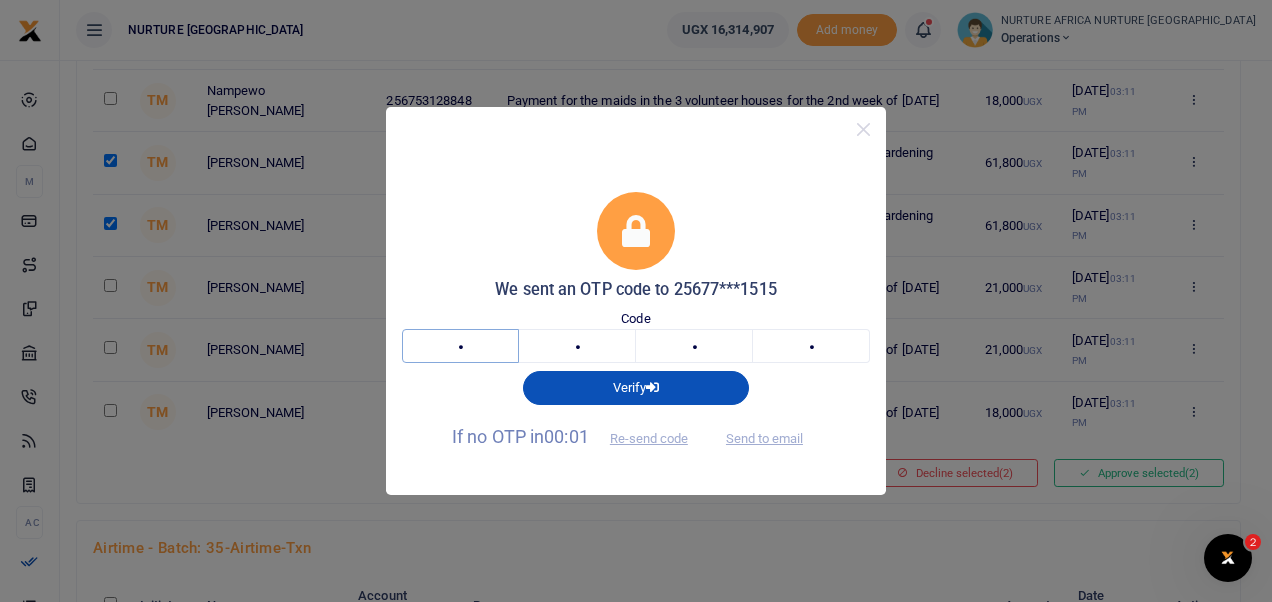 click on "3" at bounding box center (460, 346) 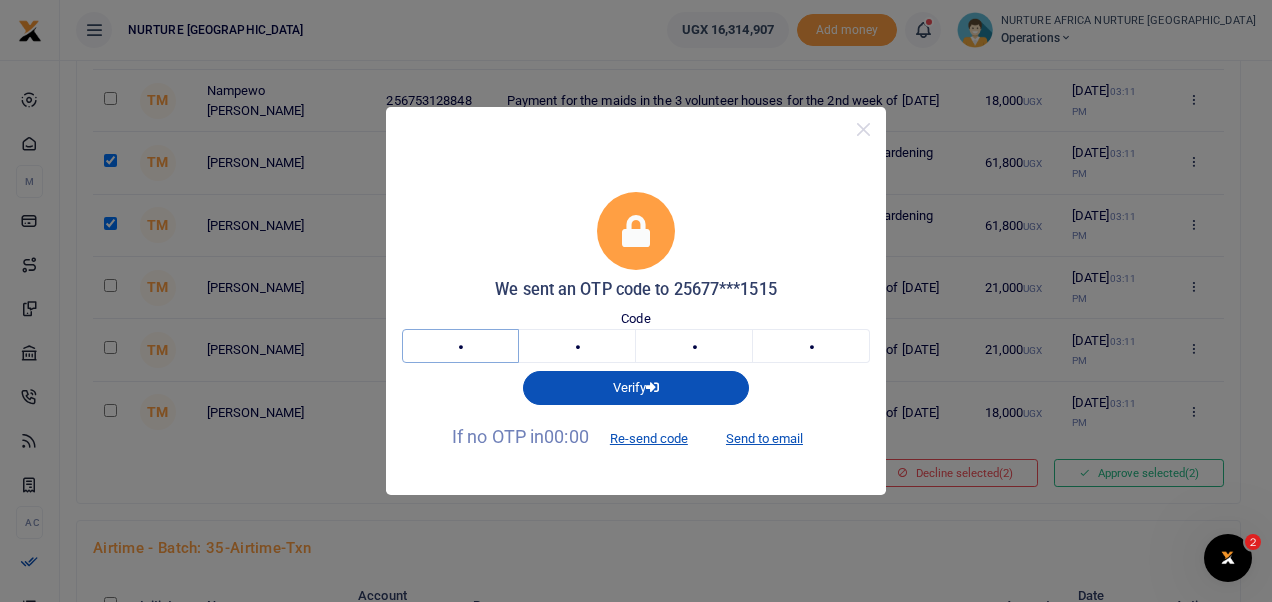 click on "3" at bounding box center (460, 346) 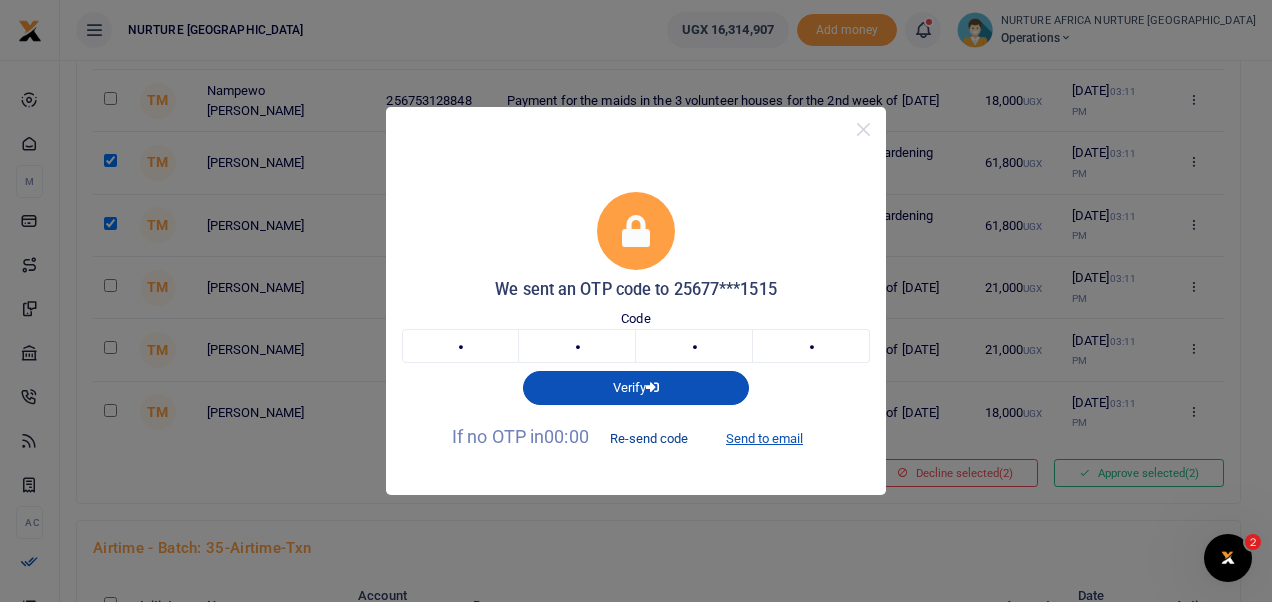 click on "Re-send code" at bounding box center (649, 438) 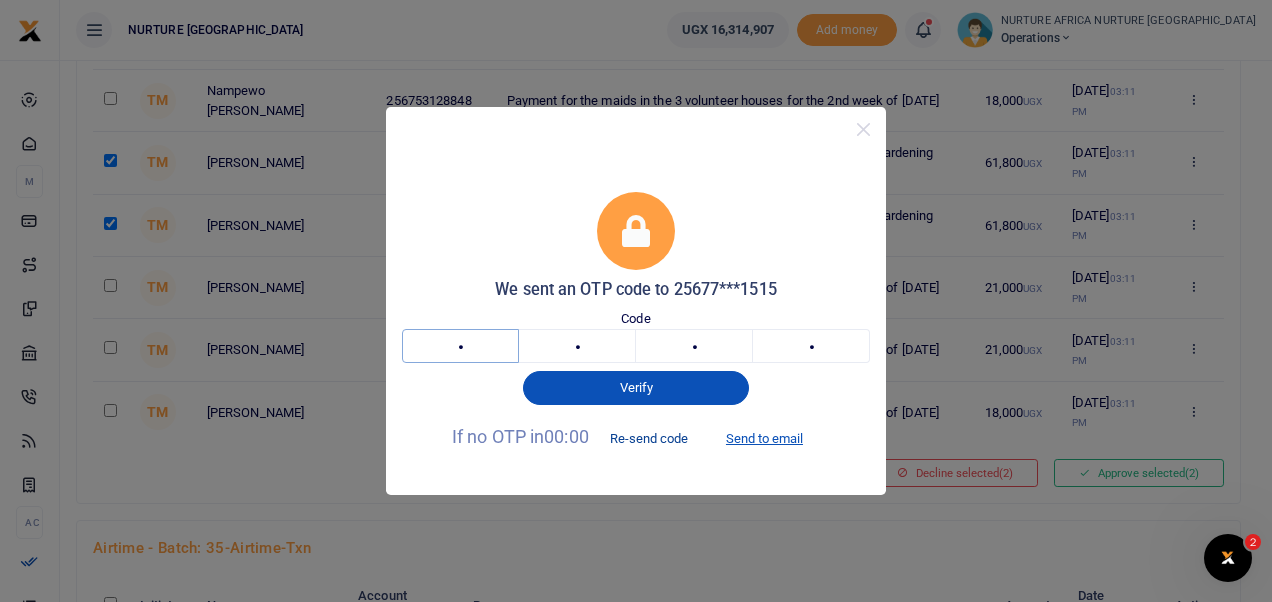 type 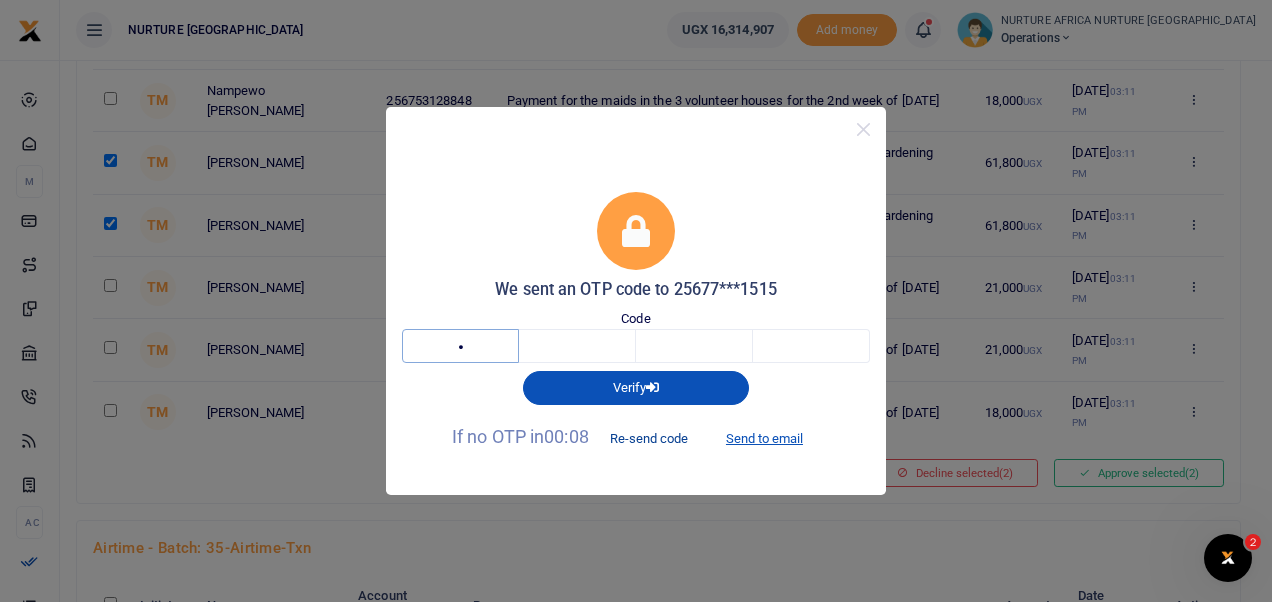 type on "3" 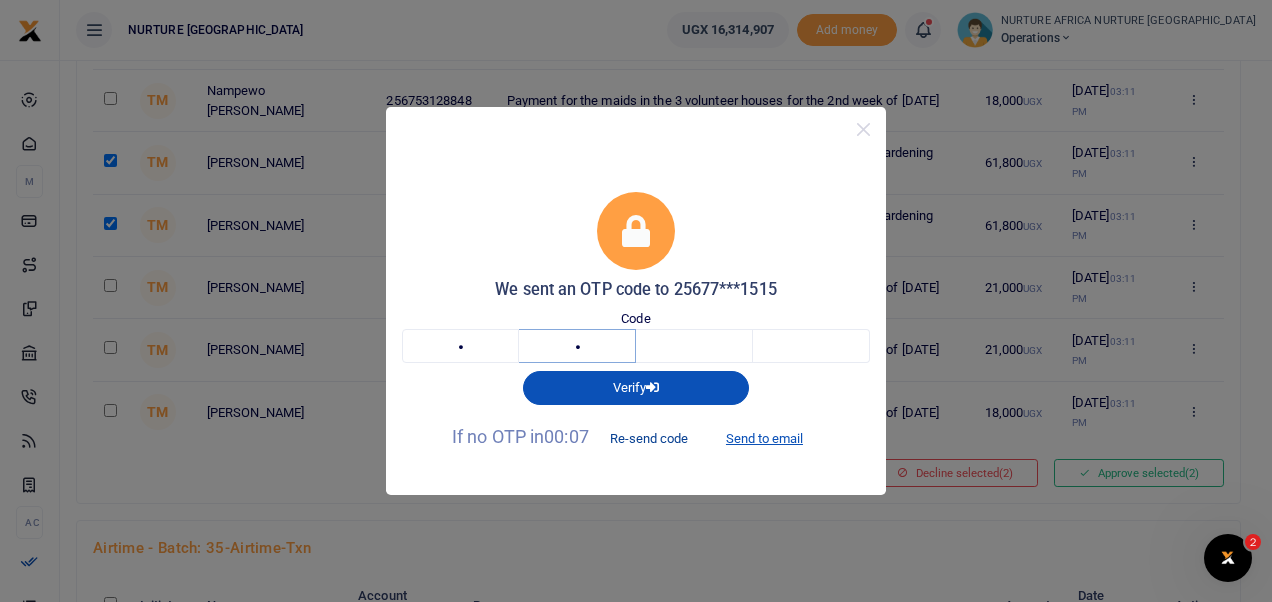 type on "7" 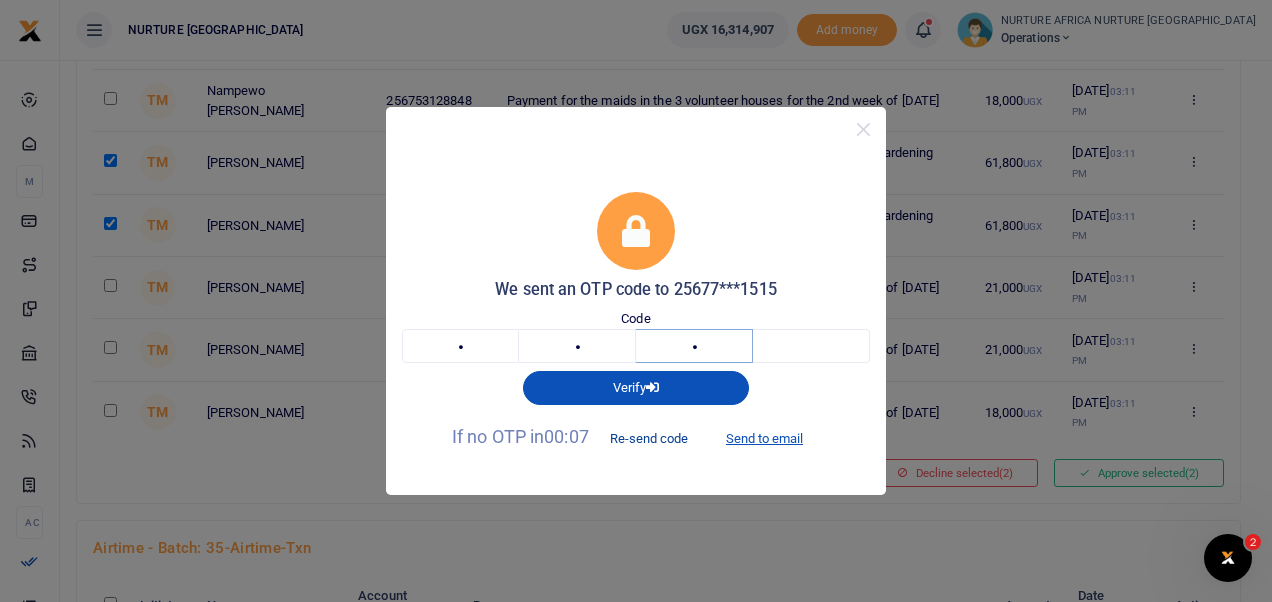 type on "3" 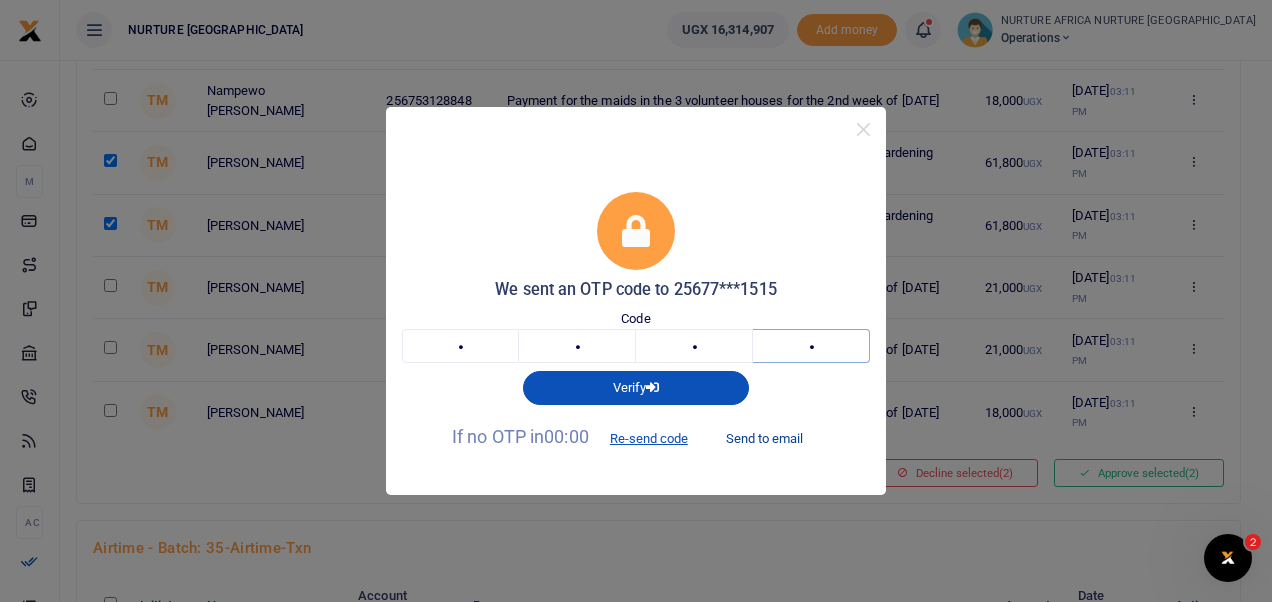 type on "2" 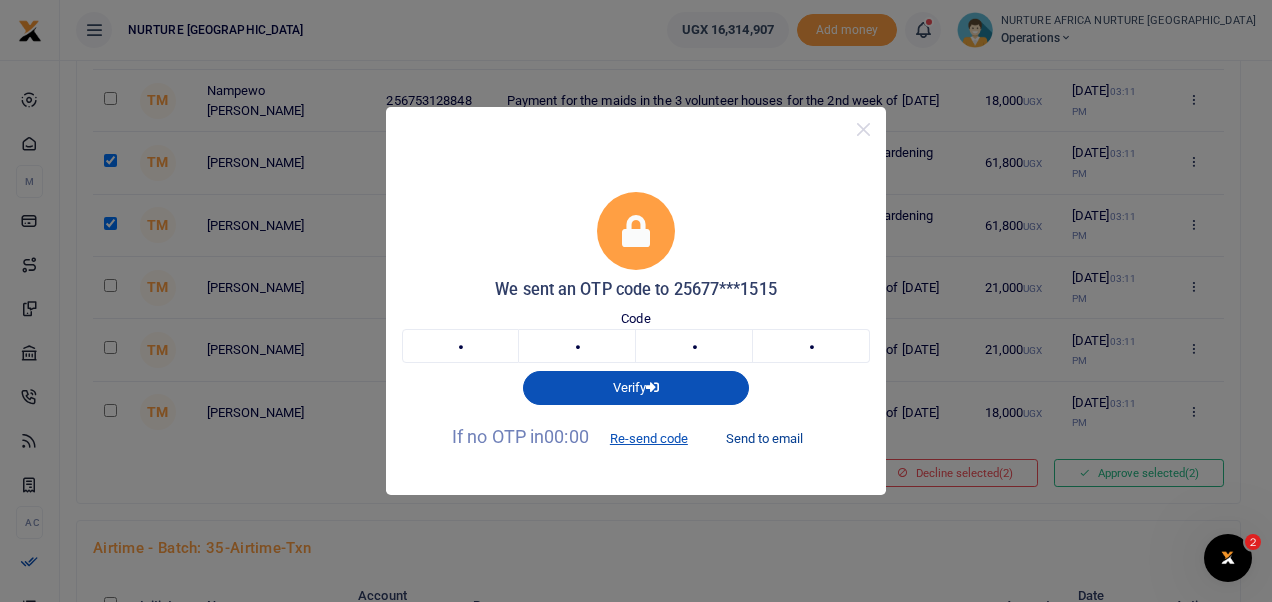 click on "Send to email" at bounding box center [764, 438] 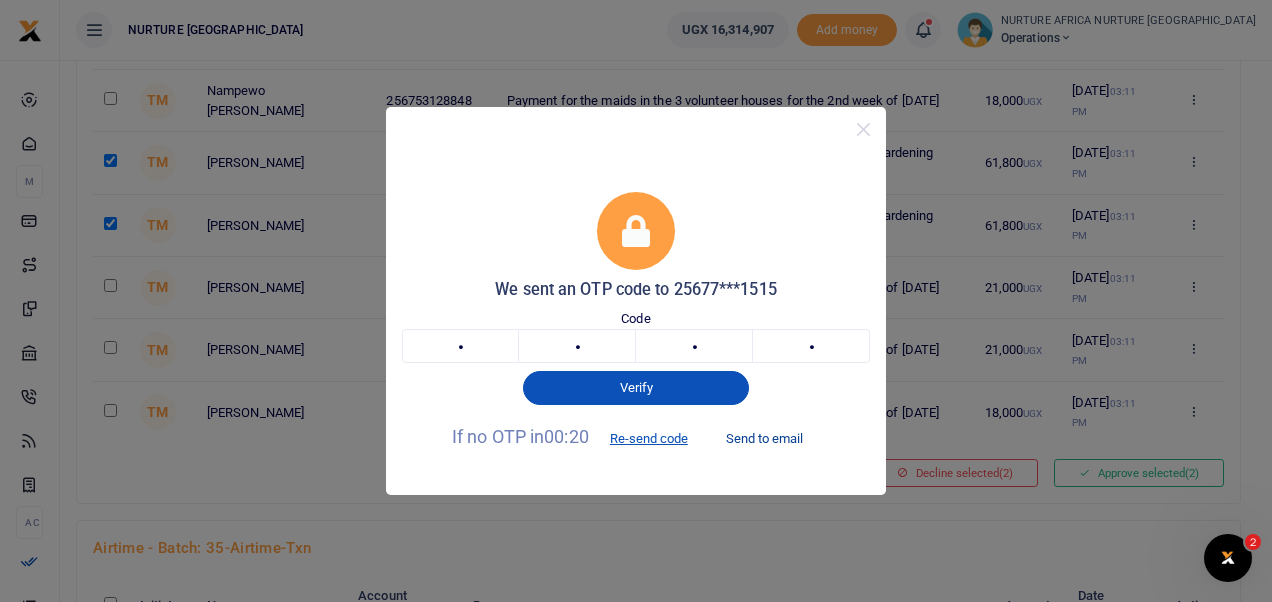 click on "Send to email" at bounding box center (764, 438) 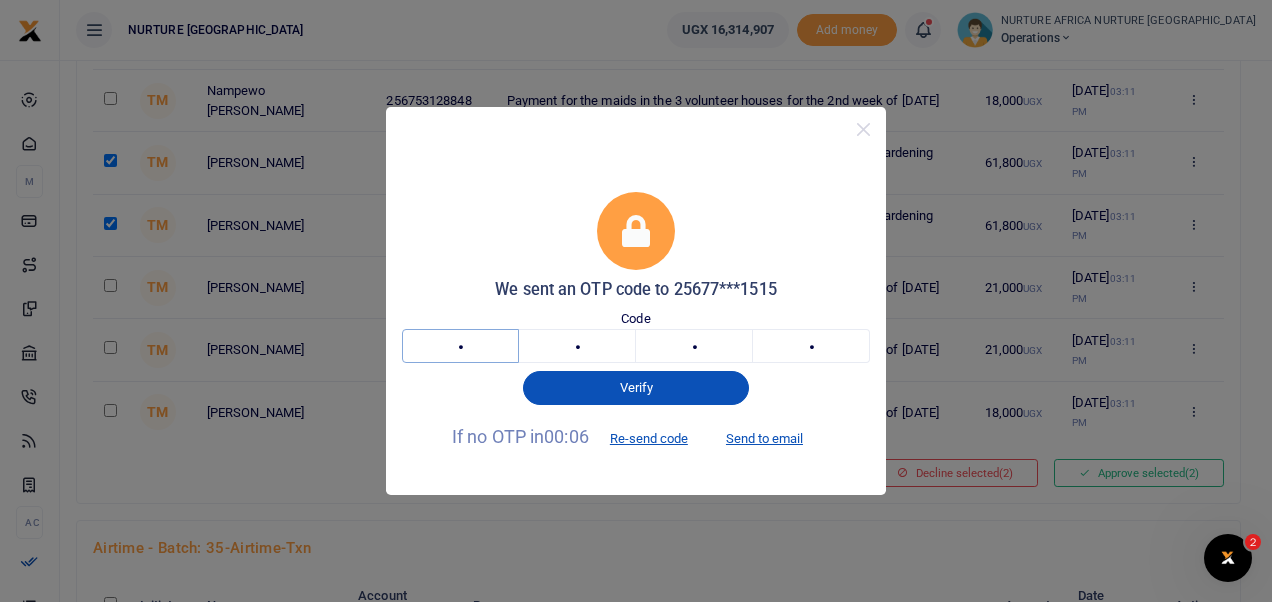 click on "3" at bounding box center [460, 346] 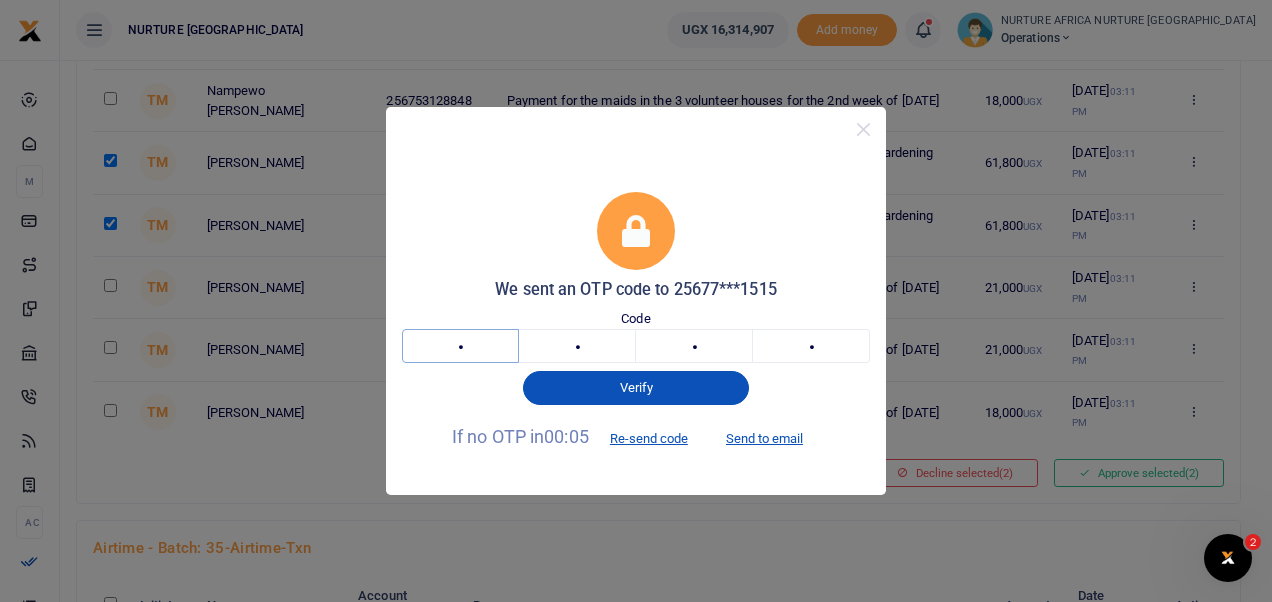 type on "4" 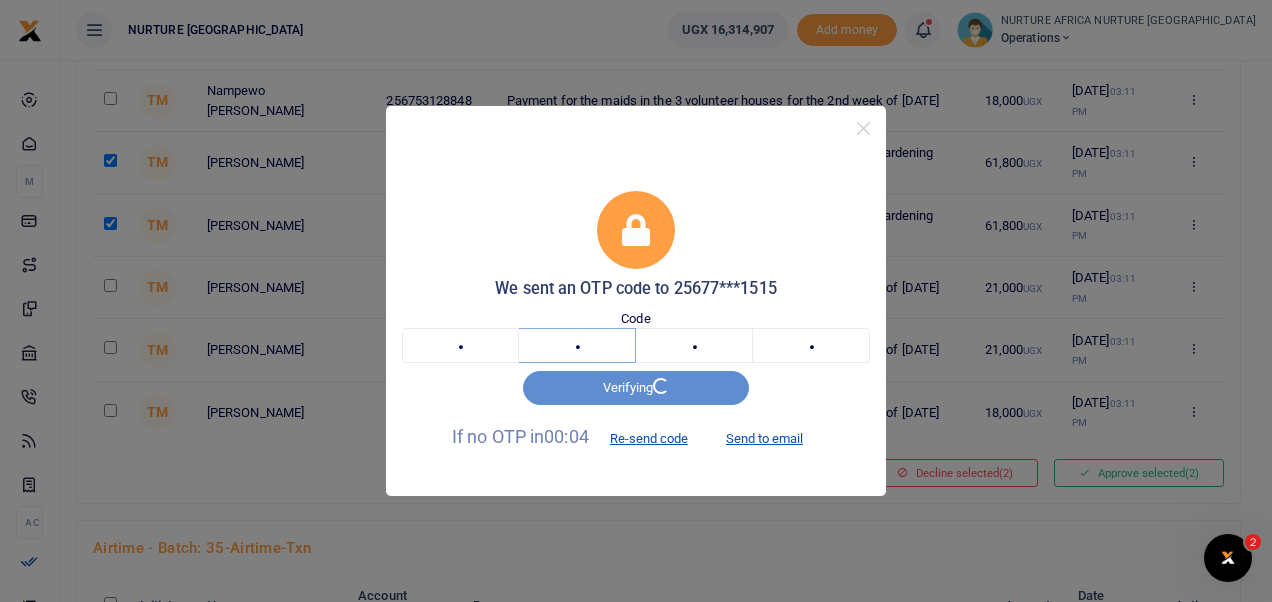 type on "1" 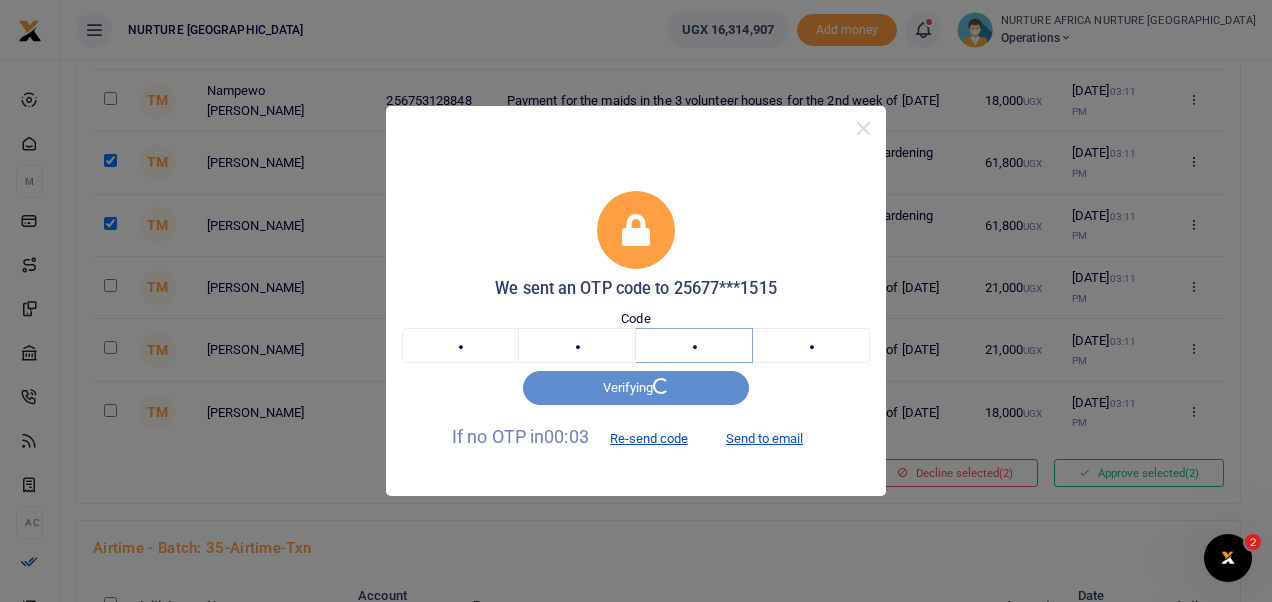 type on "0" 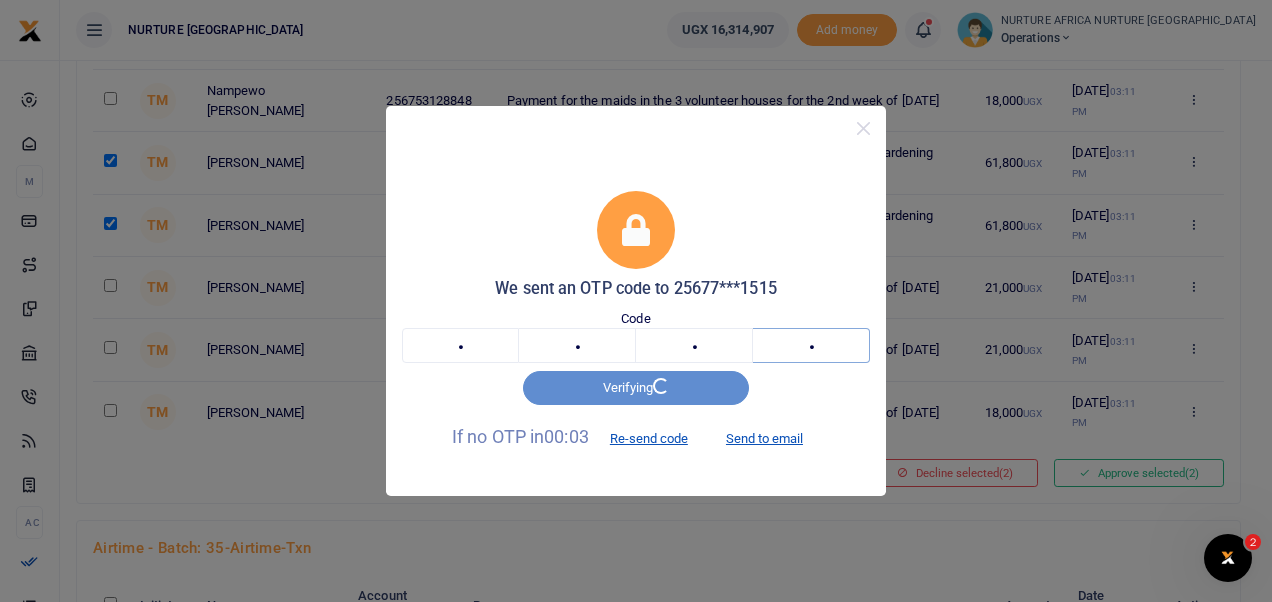 type on "8" 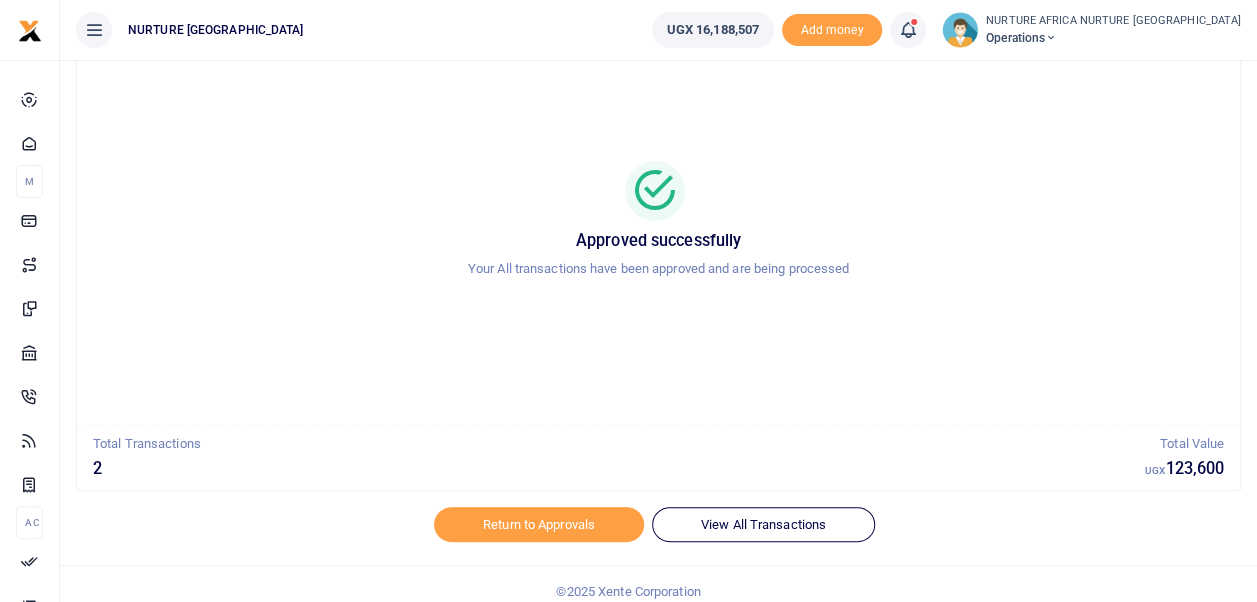 scroll, scrollTop: 95, scrollLeft: 0, axis: vertical 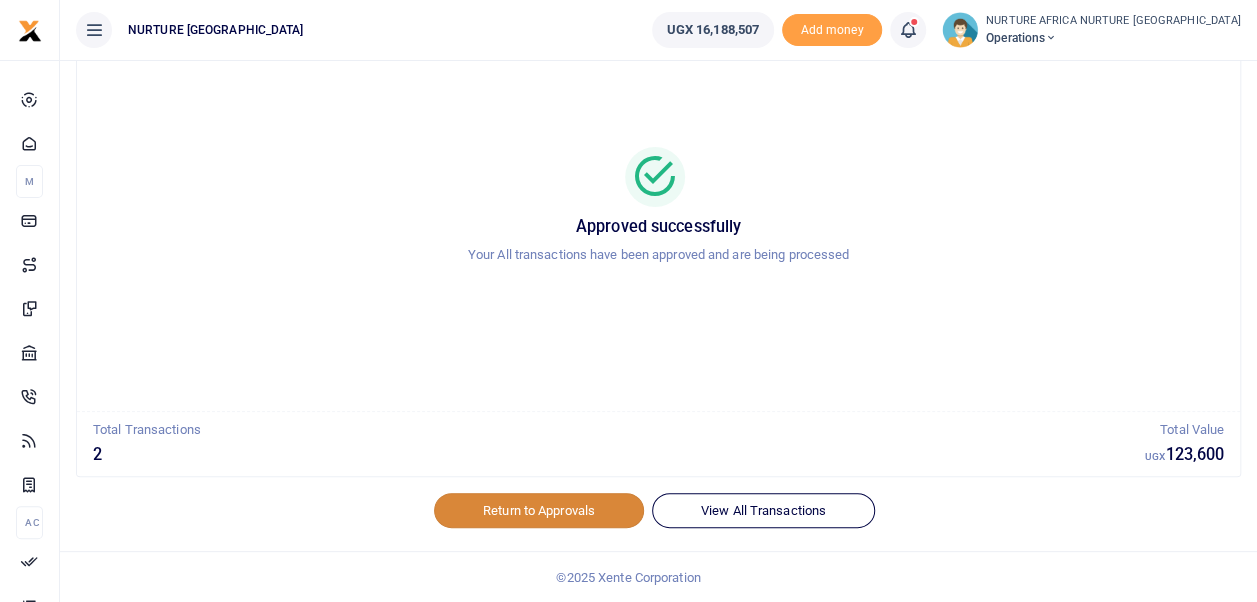 click on "Return to Approvals" at bounding box center [539, 510] 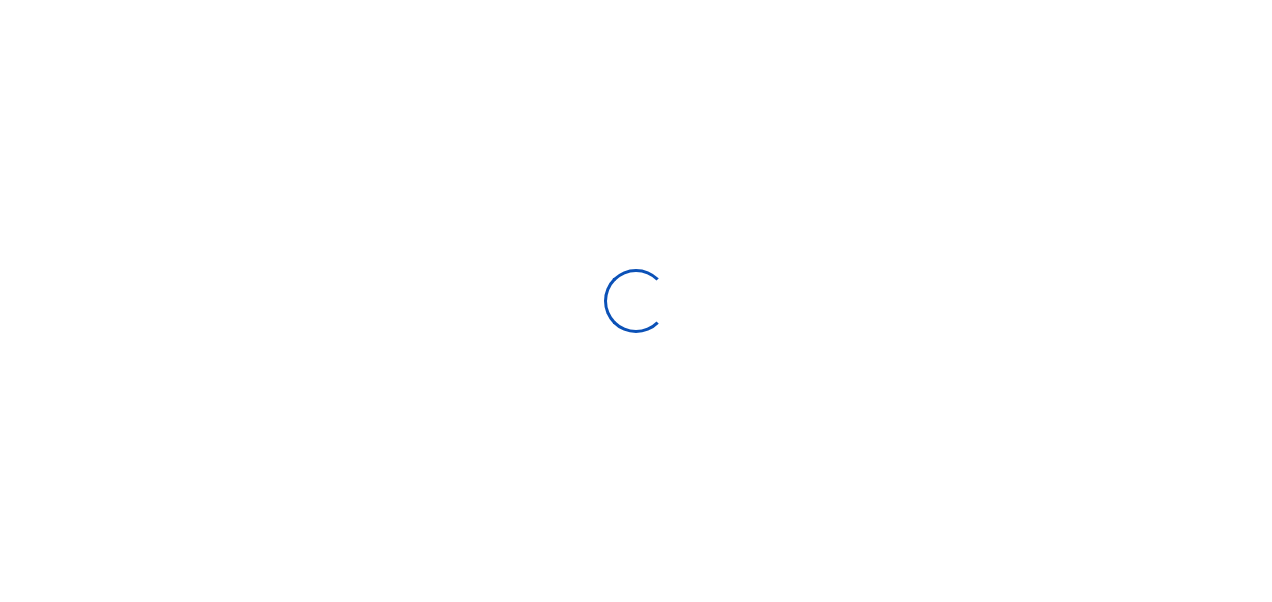 scroll, scrollTop: 0, scrollLeft: 0, axis: both 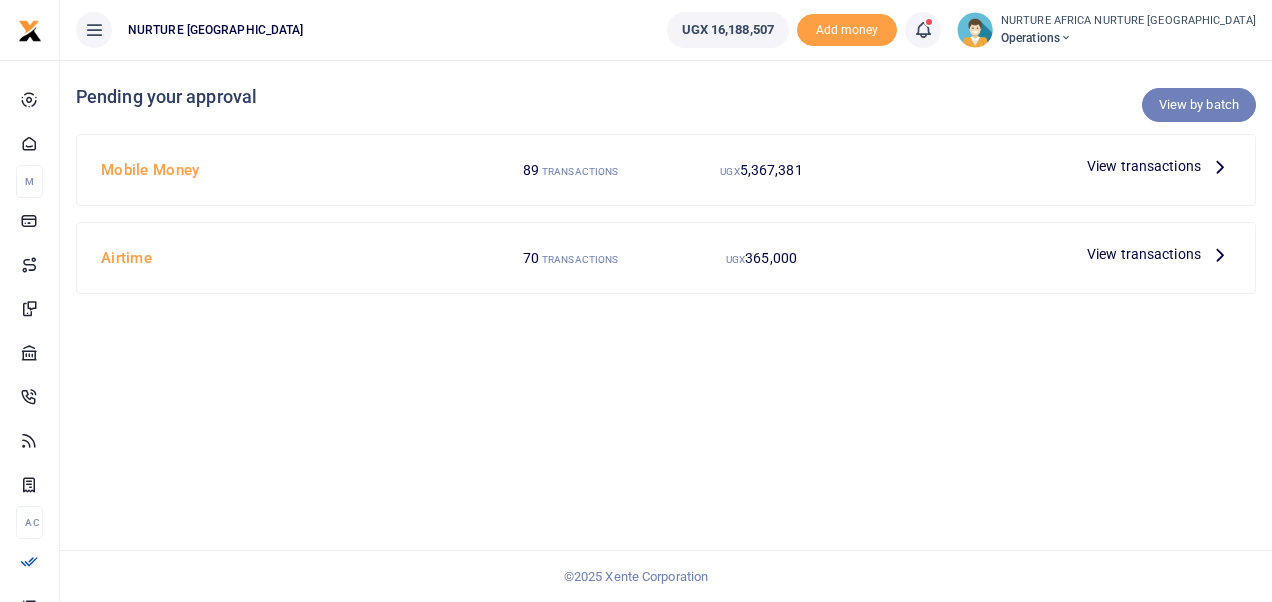 click on "View by batch" at bounding box center (1199, 105) 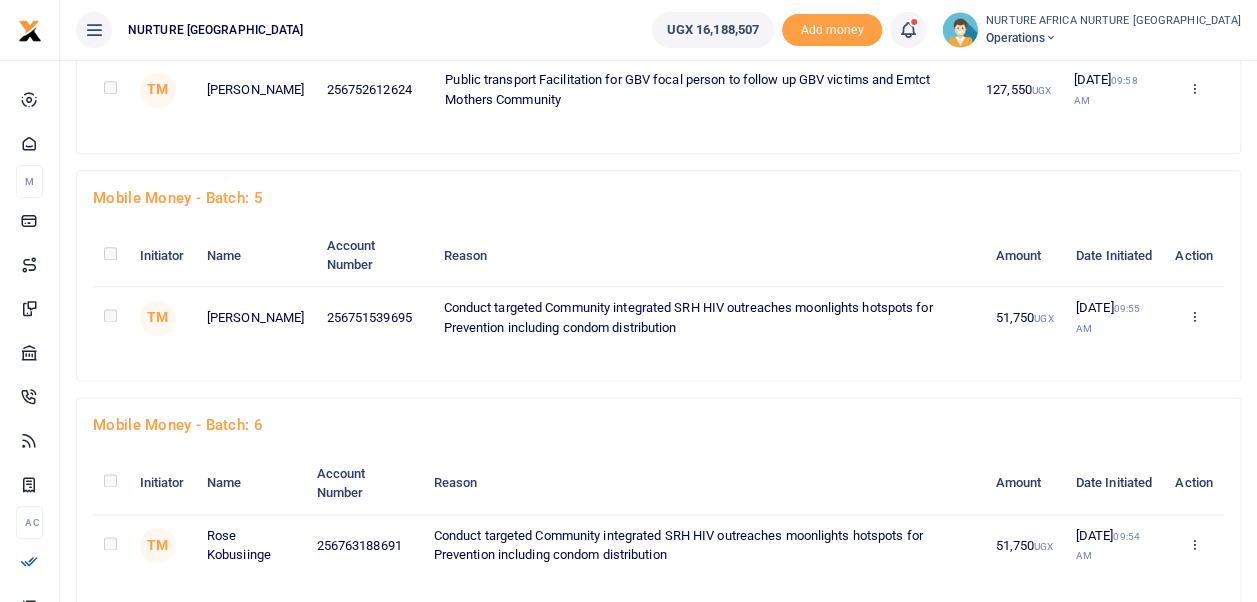 scroll, scrollTop: 12470, scrollLeft: 0, axis: vertical 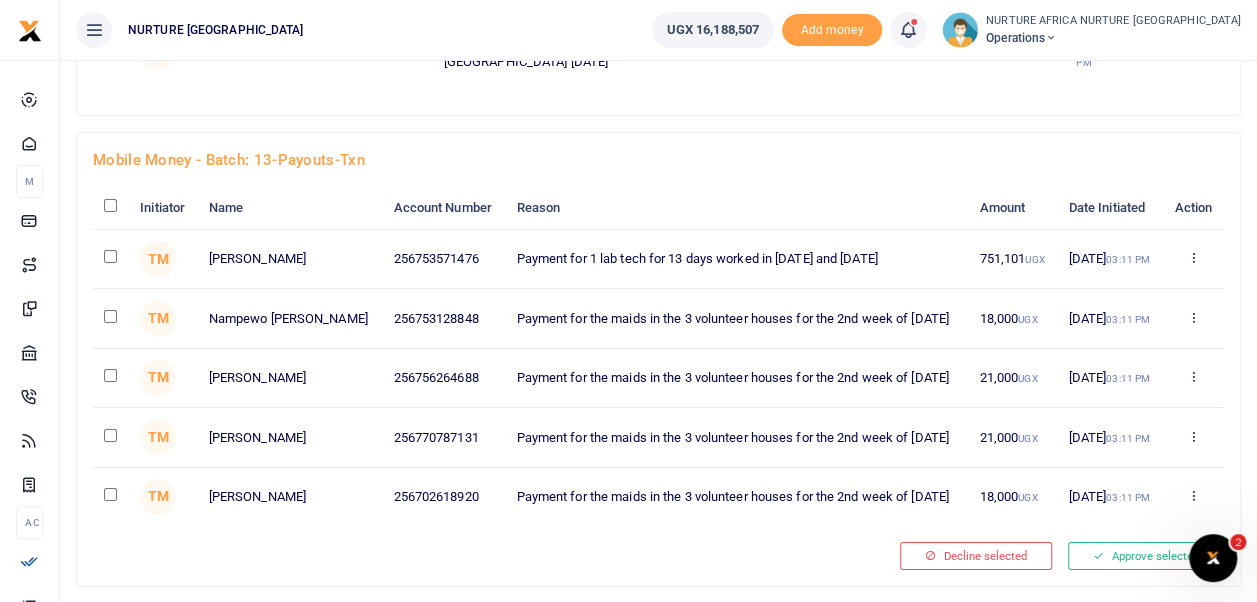 click at bounding box center [110, -2436] 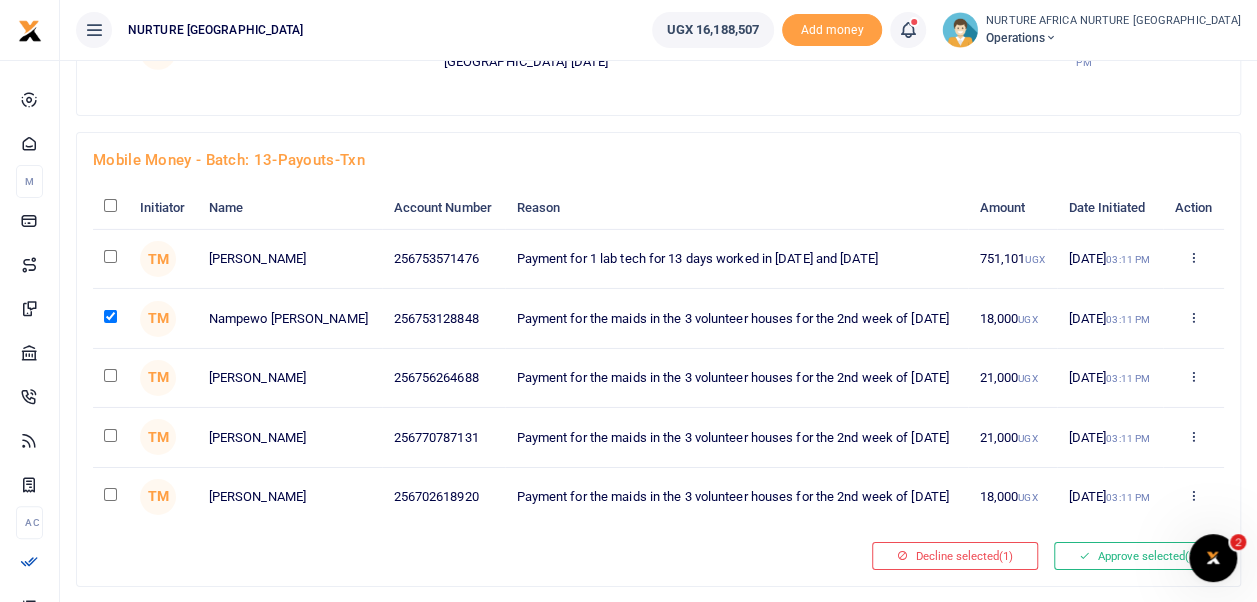 click at bounding box center (110, -2373) 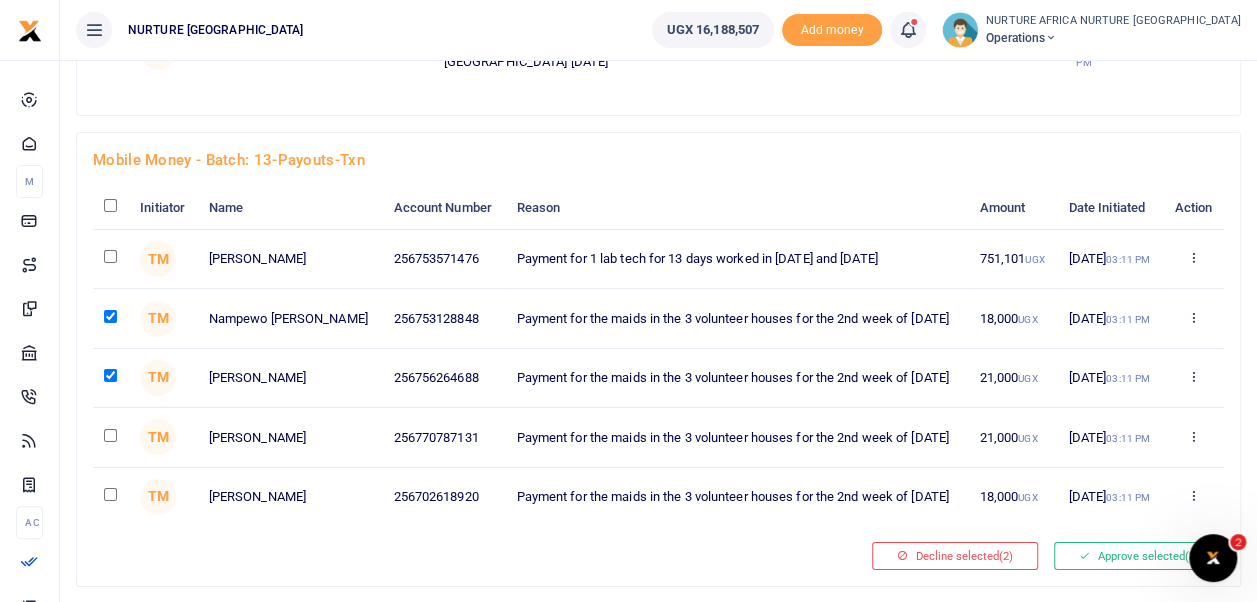click at bounding box center [110, -2311] 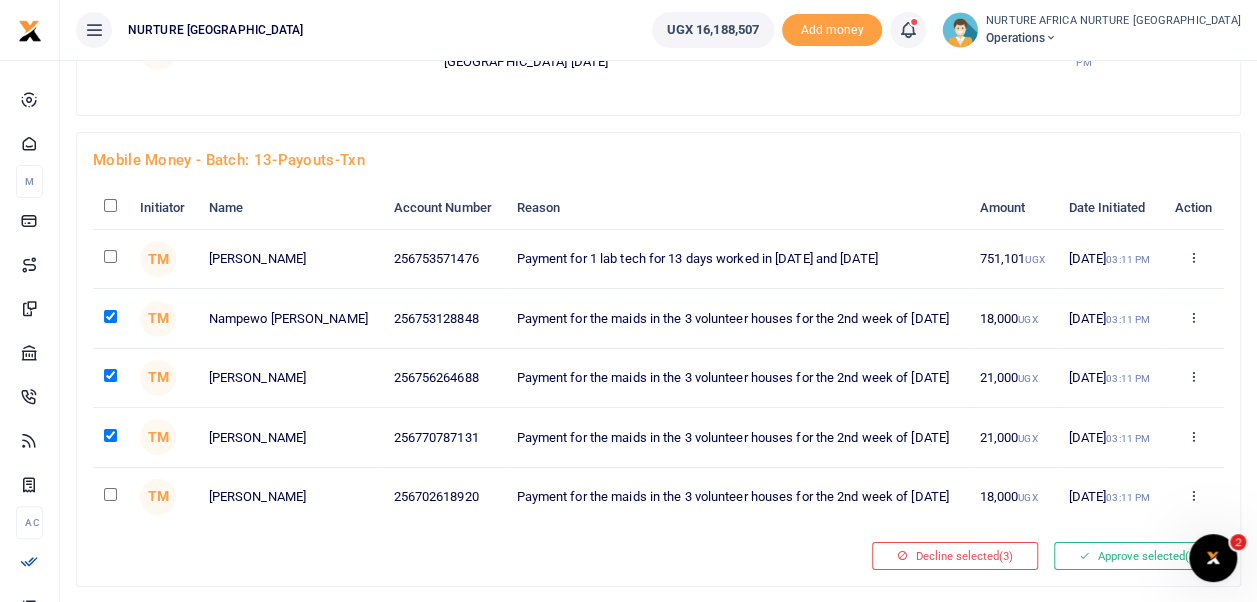 click at bounding box center [110, -2249] 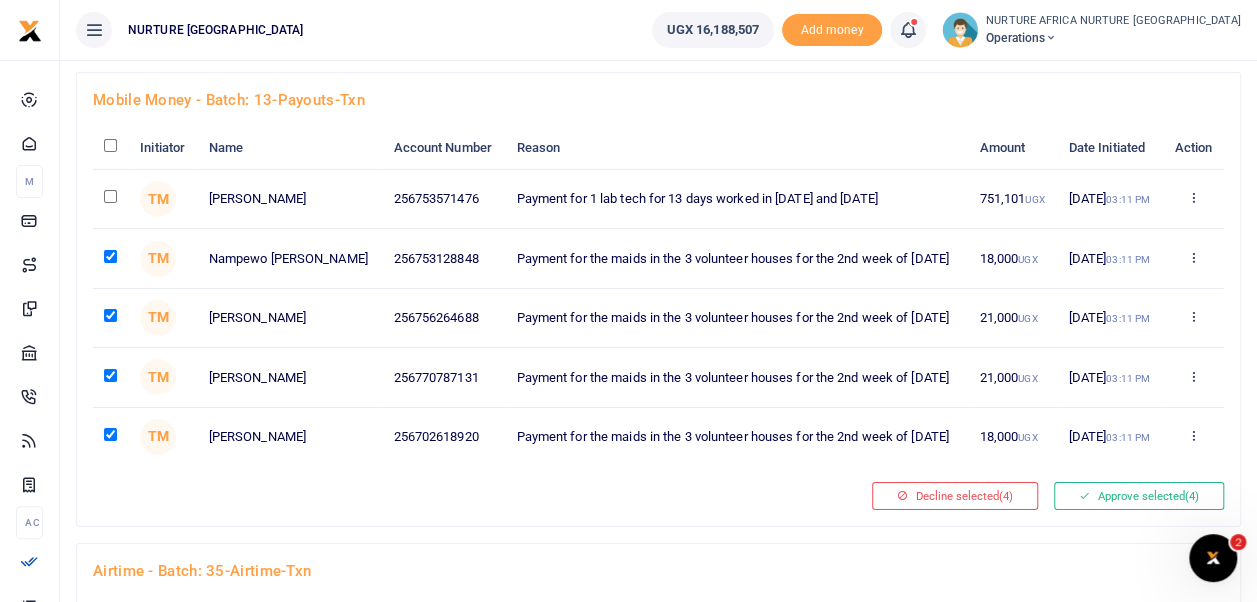 scroll, scrollTop: 3252, scrollLeft: 0, axis: vertical 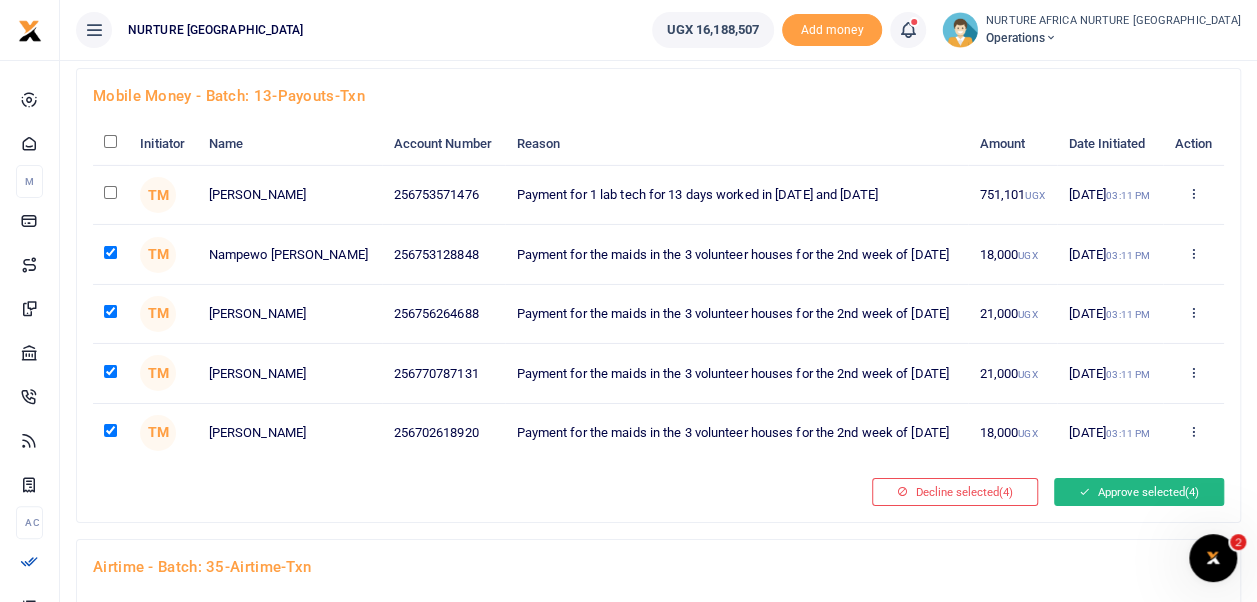 click on "Approve selected  (4)" at bounding box center [1139, 492] 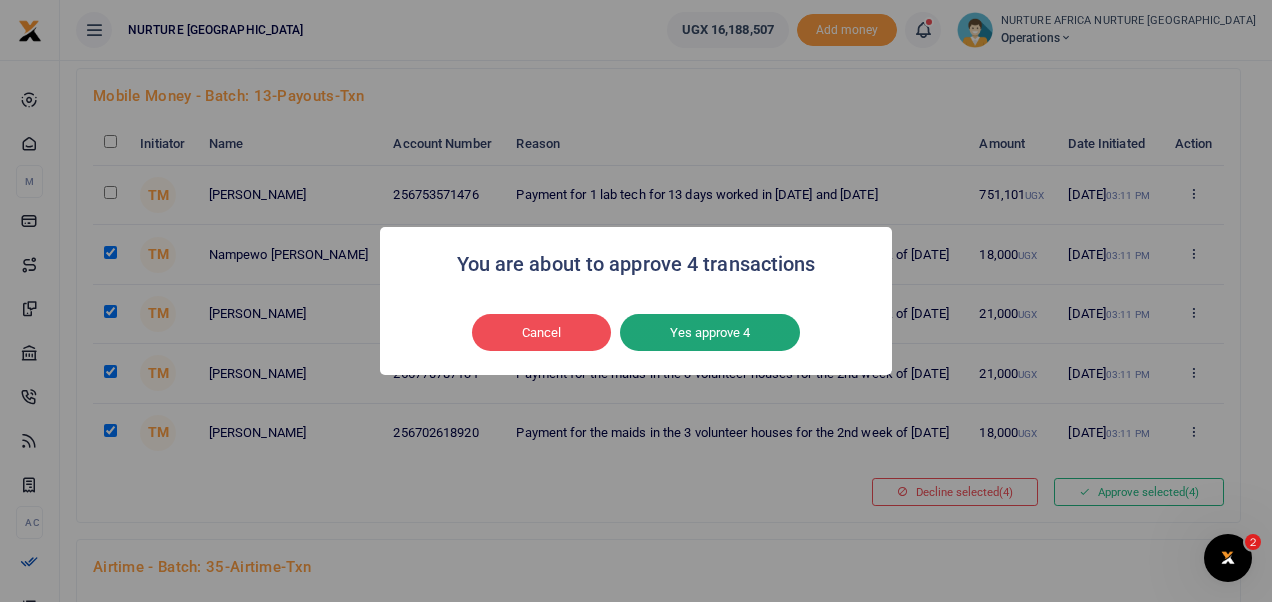 click on "Yes approve 4" at bounding box center [710, 333] 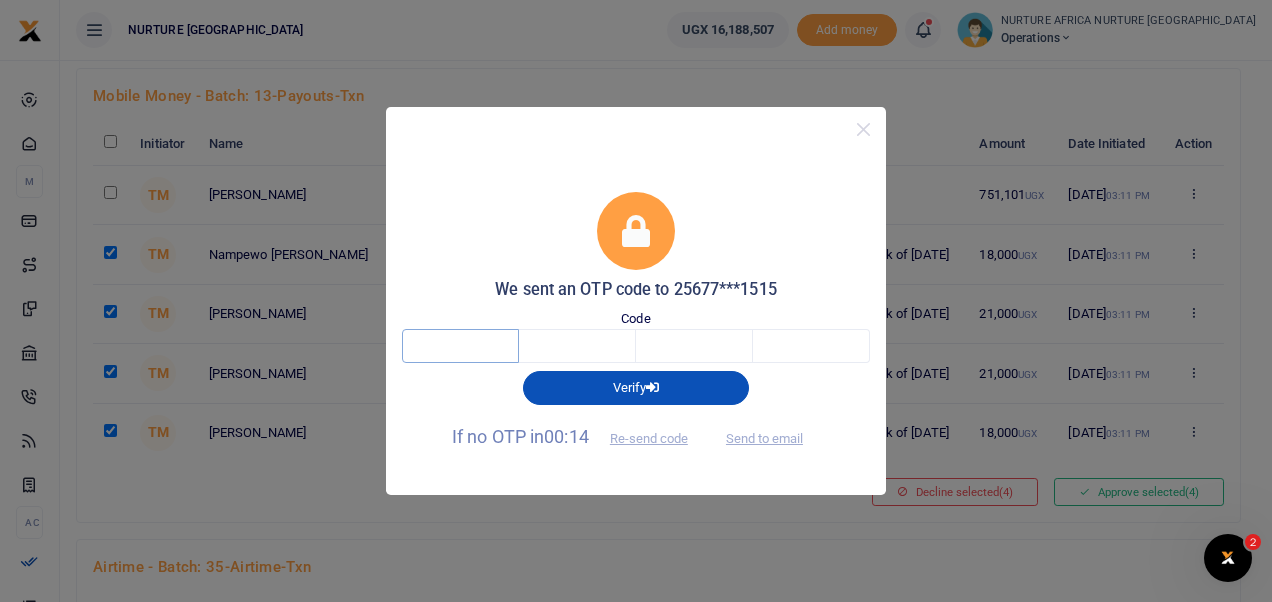 click at bounding box center (460, 346) 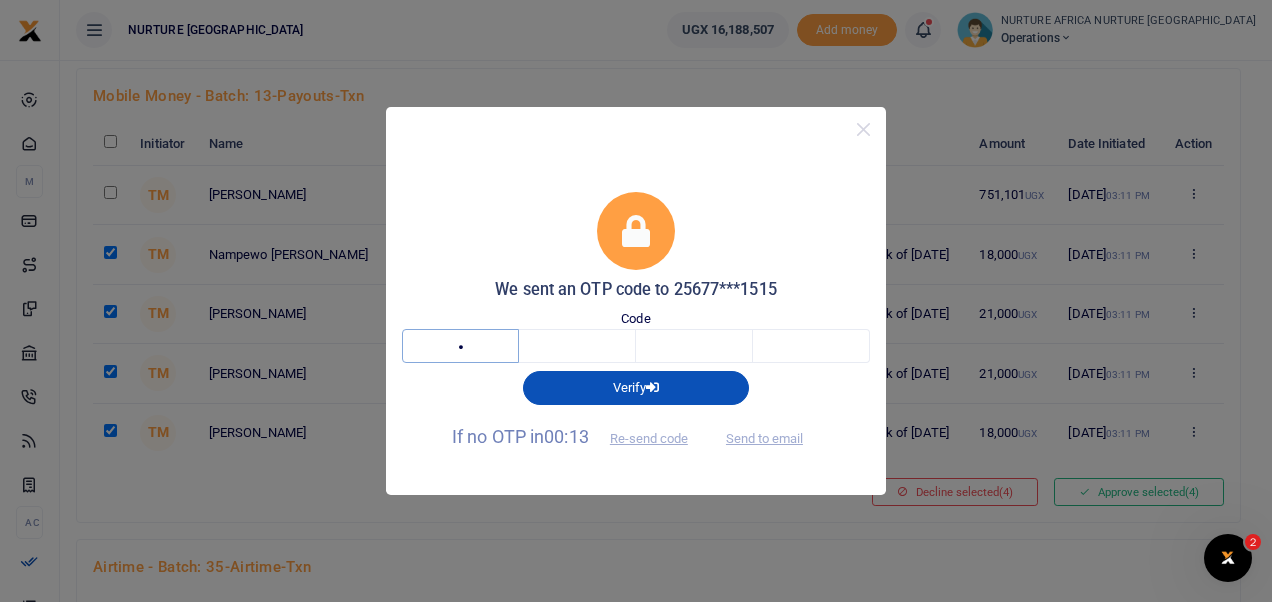 type on "8" 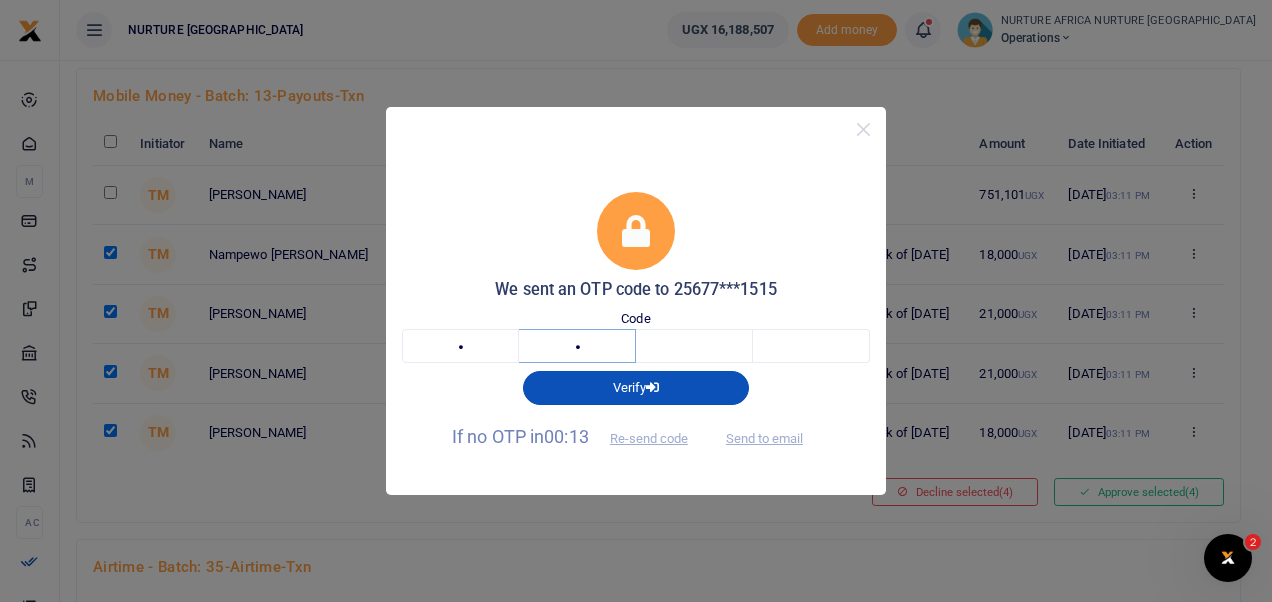 type on "7" 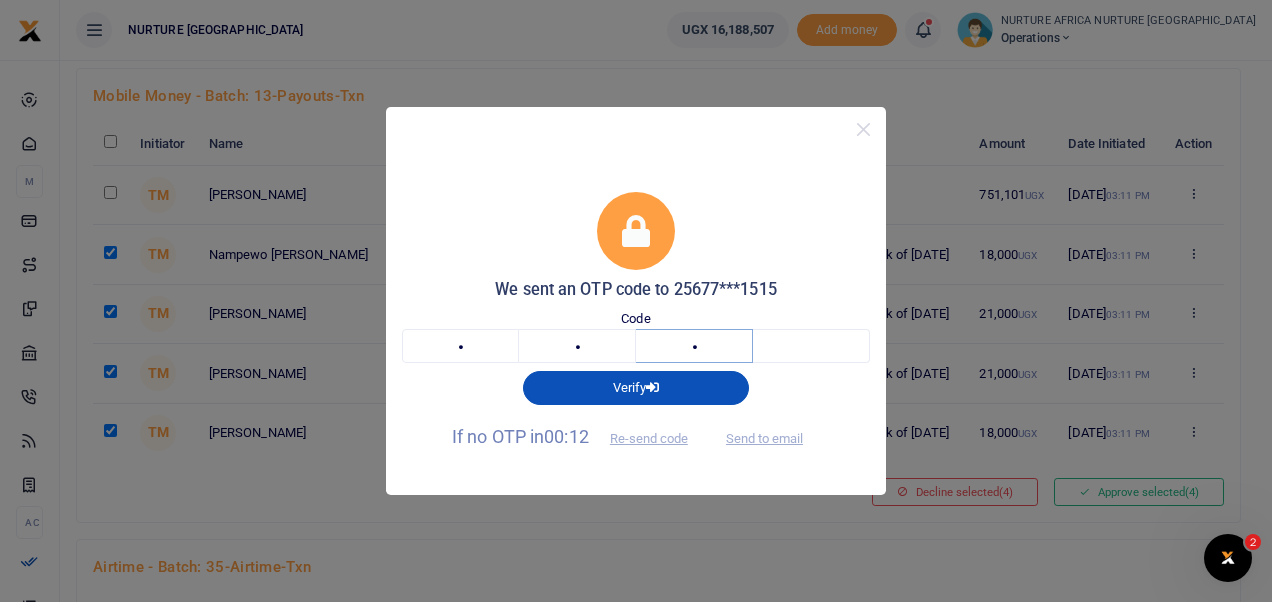 type on "0" 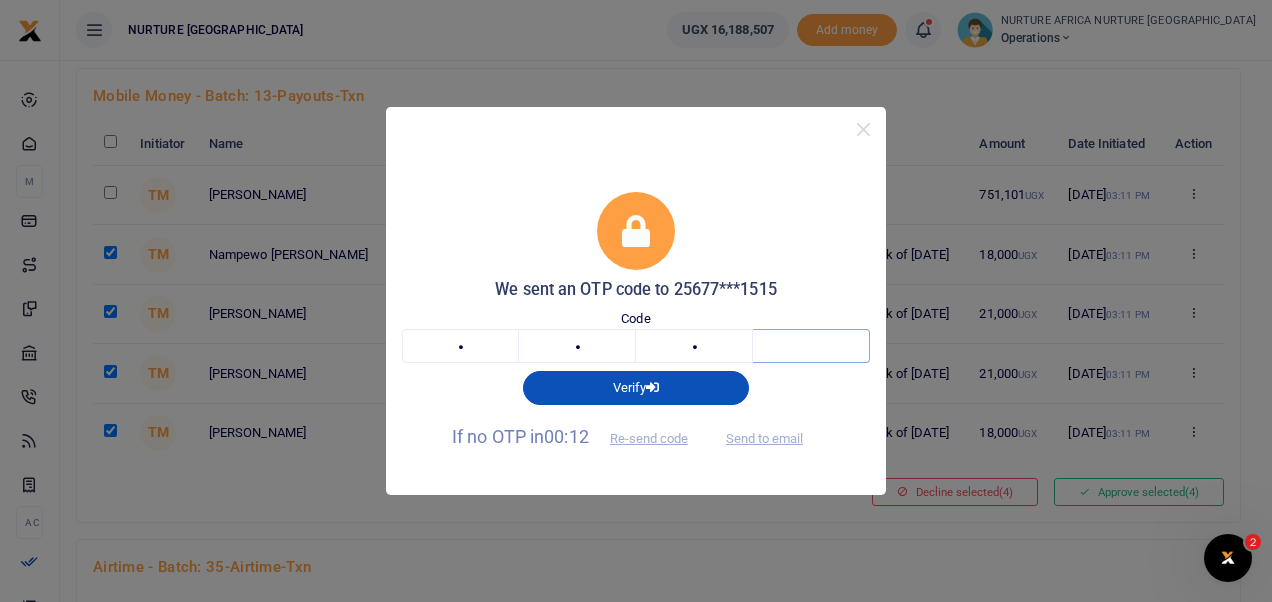type on "0" 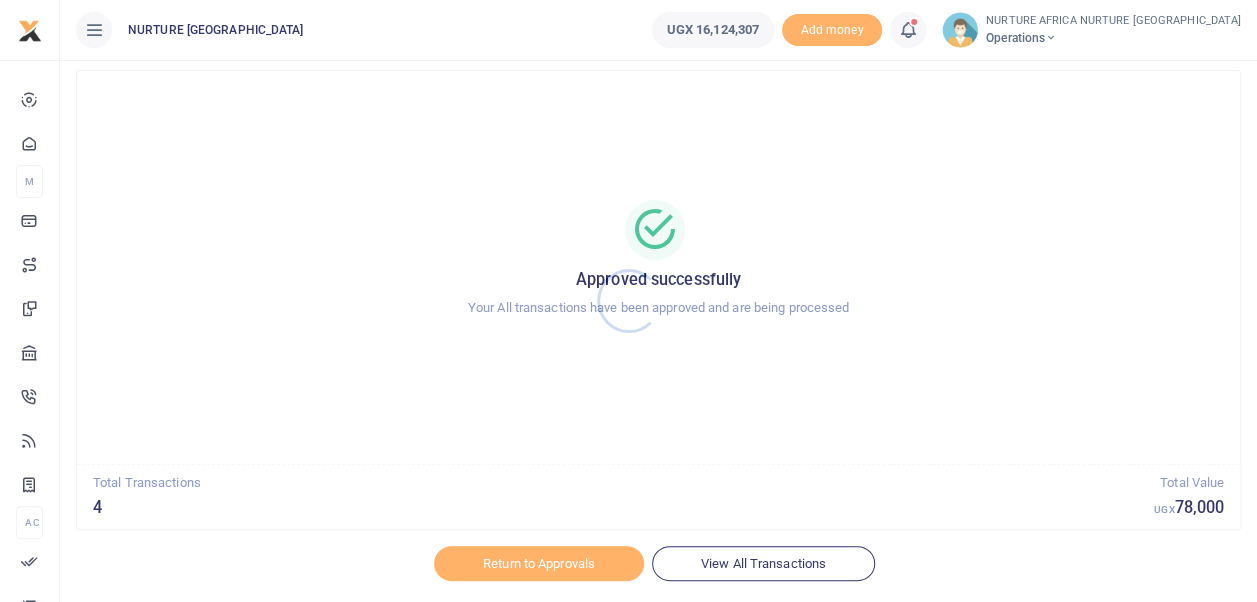 scroll, scrollTop: 95, scrollLeft: 0, axis: vertical 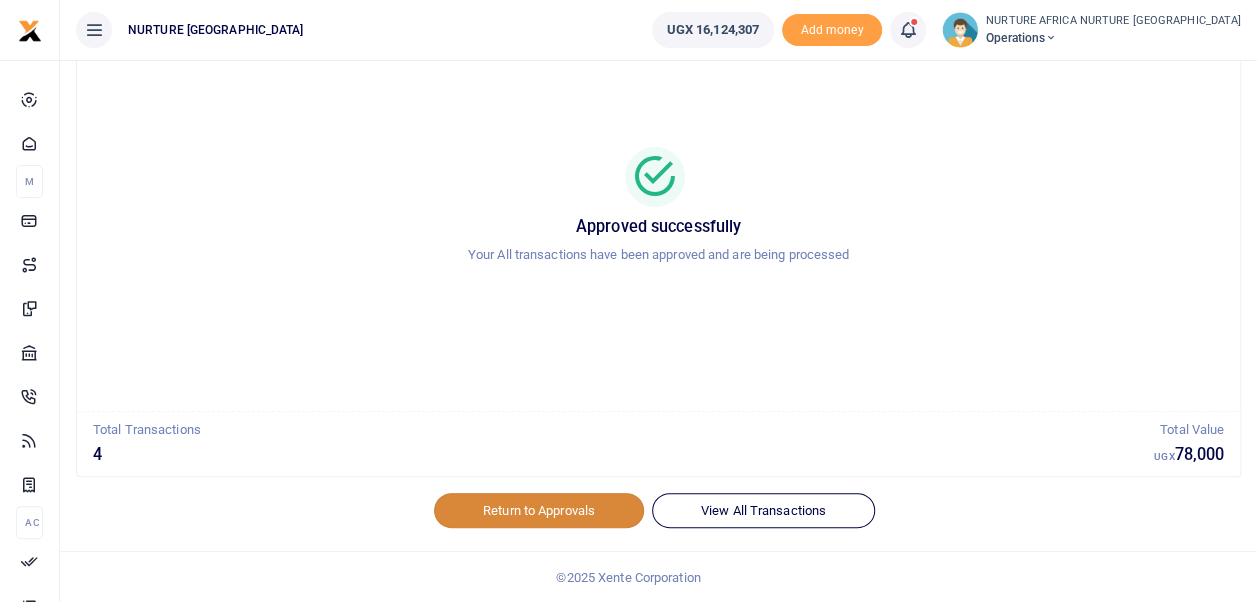 click on "Return to Approvals" at bounding box center [539, 510] 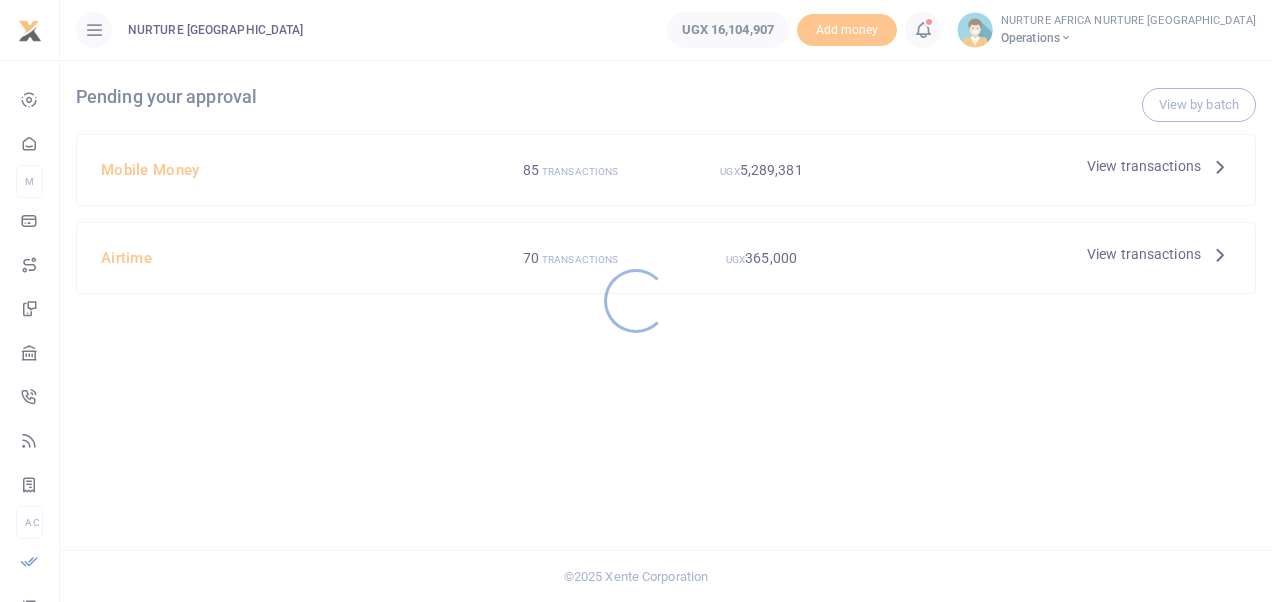 scroll, scrollTop: 0, scrollLeft: 0, axis: both 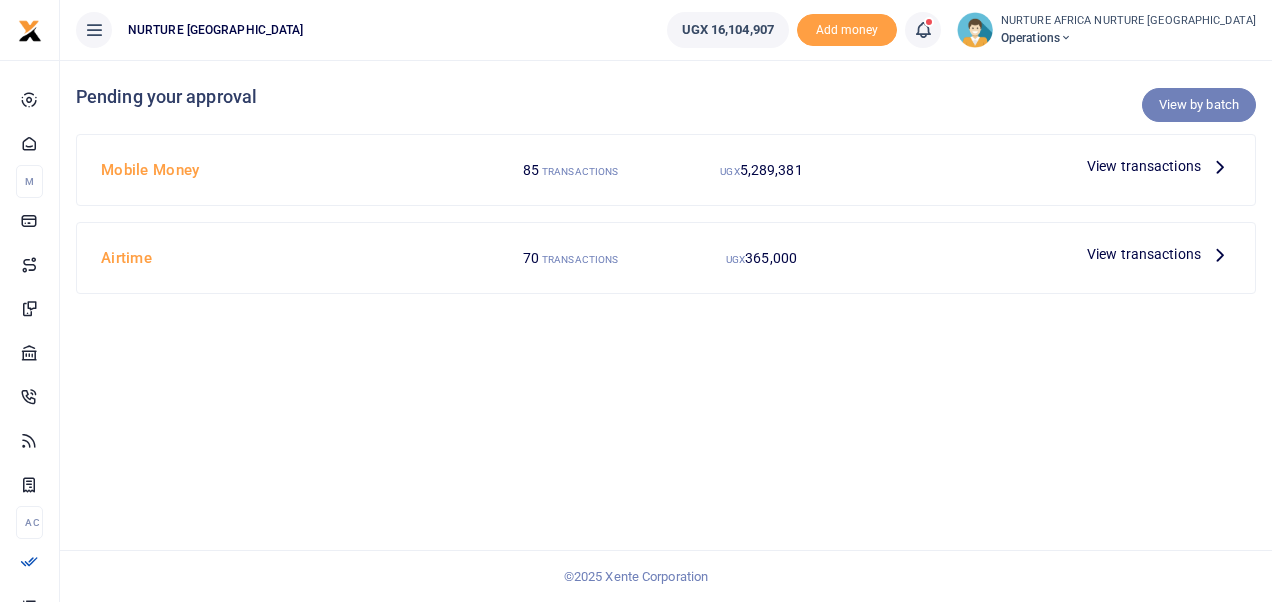 click on "View by batch" at bounding box center (1199, 105) 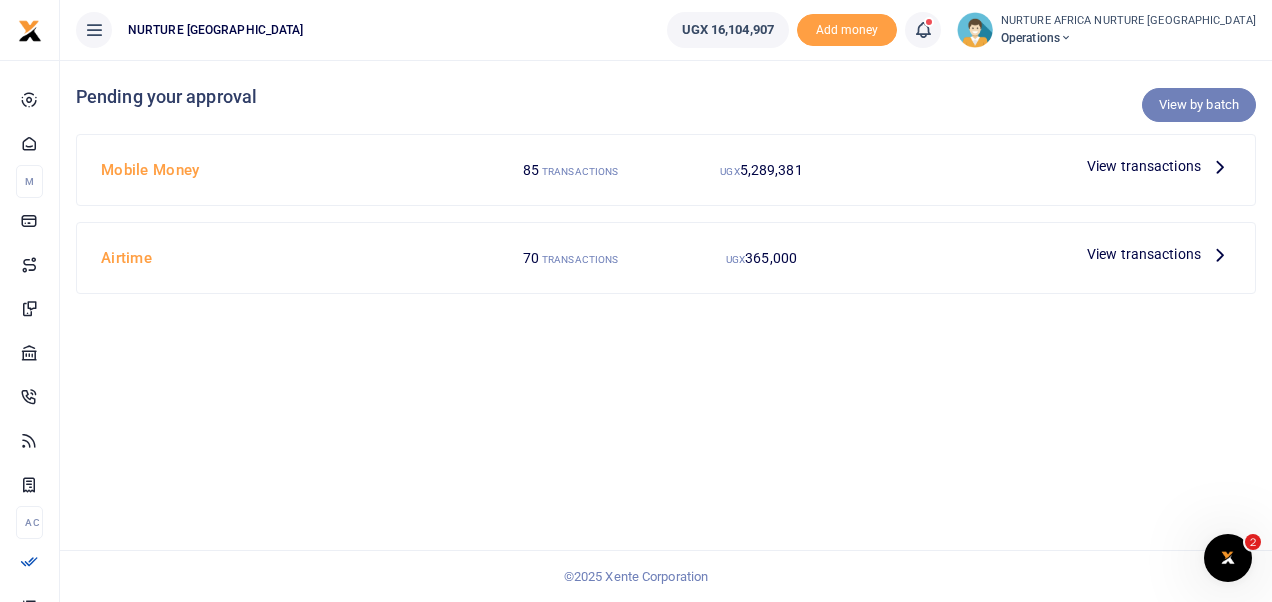 scroll, scrollTop: 0, scrollLeft: 0, axis: both 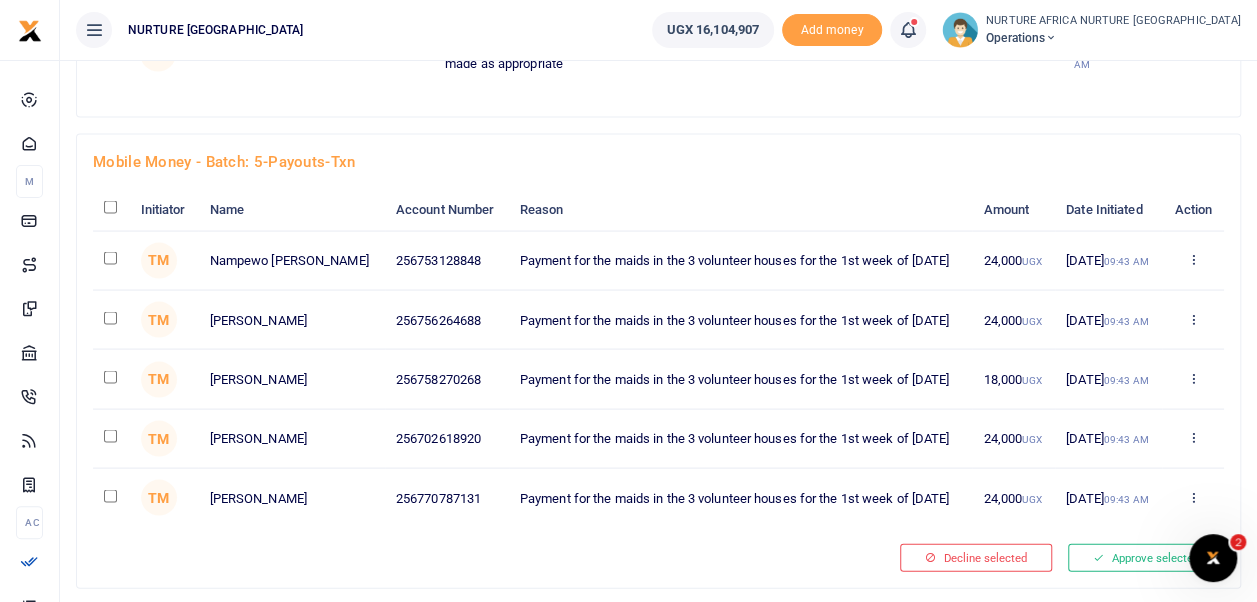 click at bounding box center [110, -886] 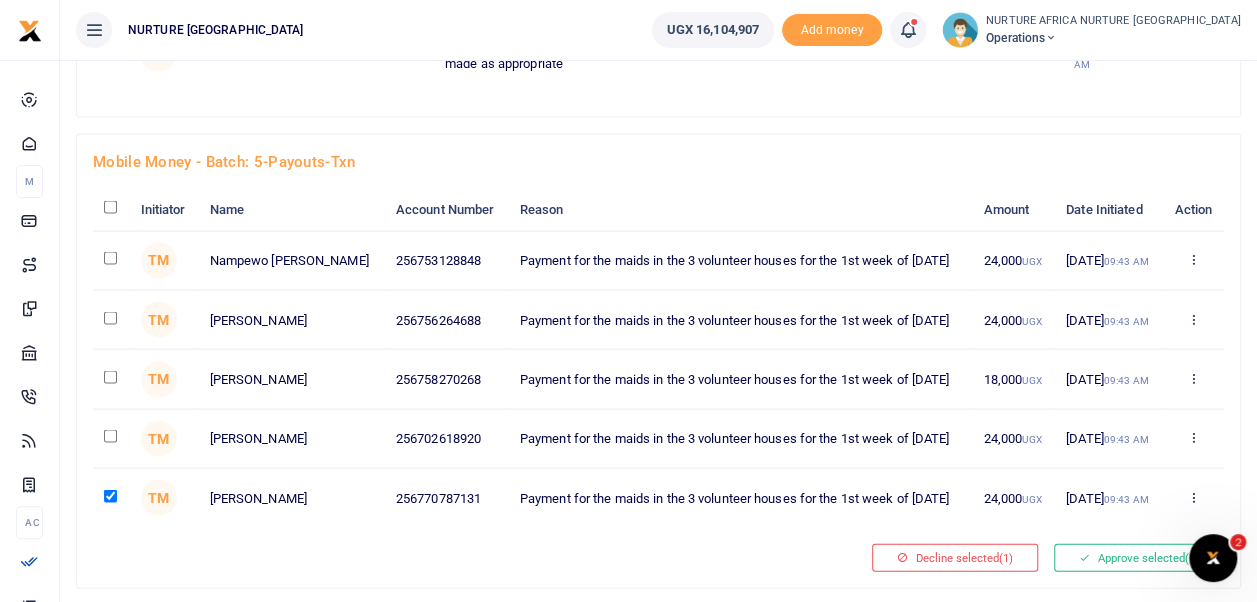 click at bounding box center (110, -1076) 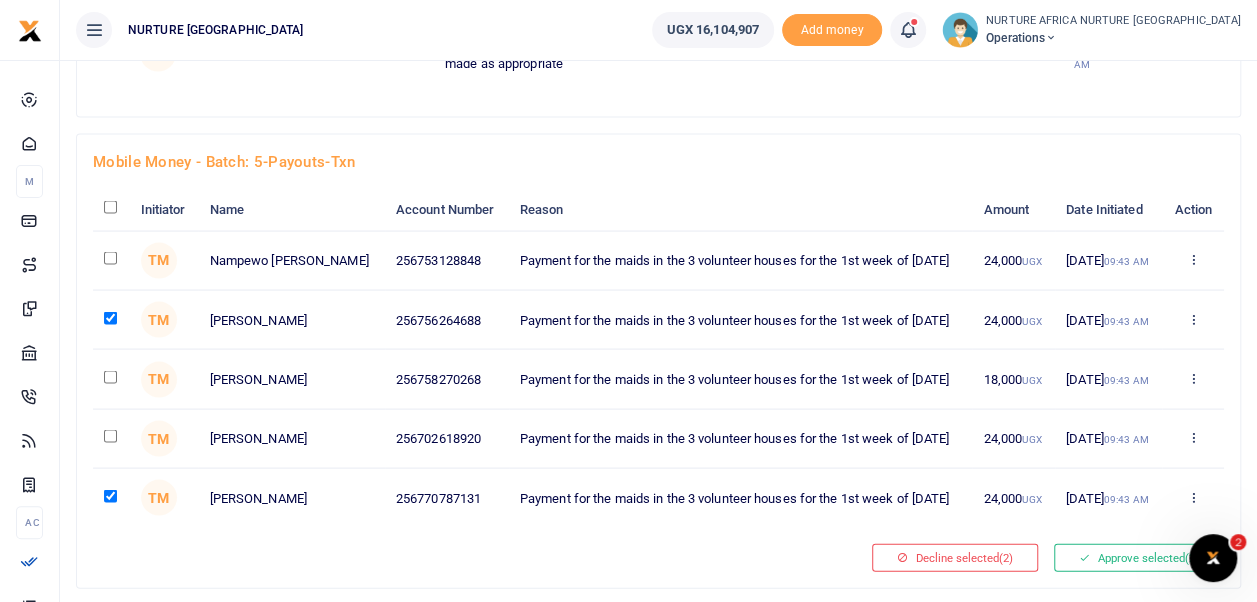 click at bounding box center (110, -951) 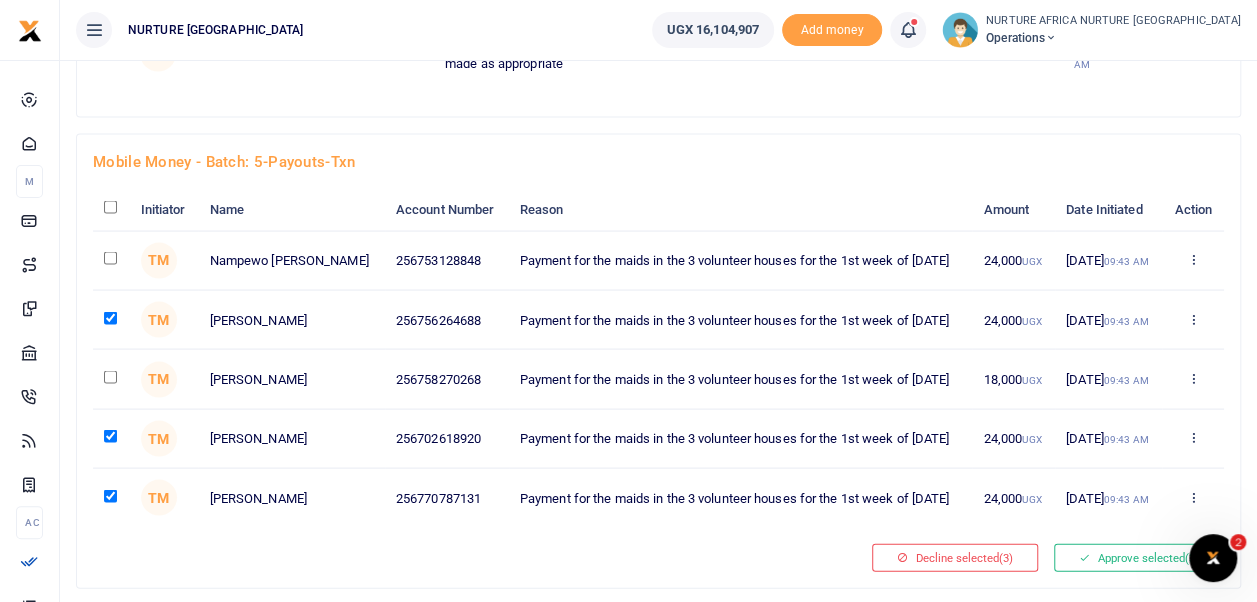 click at bounding box center [110, -1011] 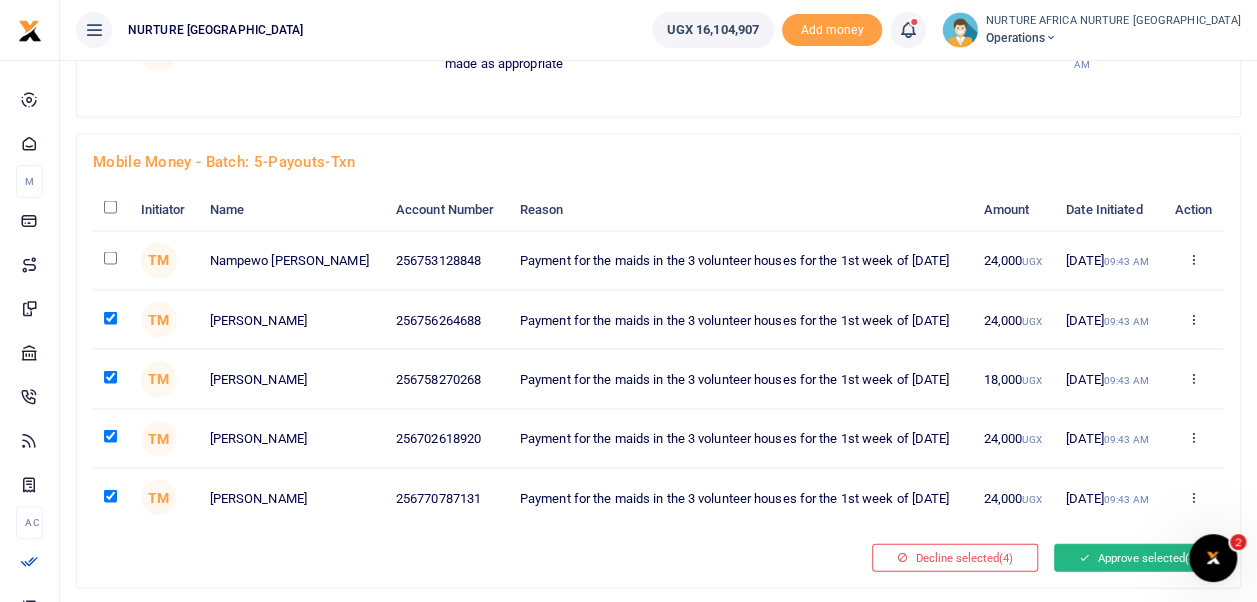 click on "Approve selected  (4)" at bounding box center [1139, 557] 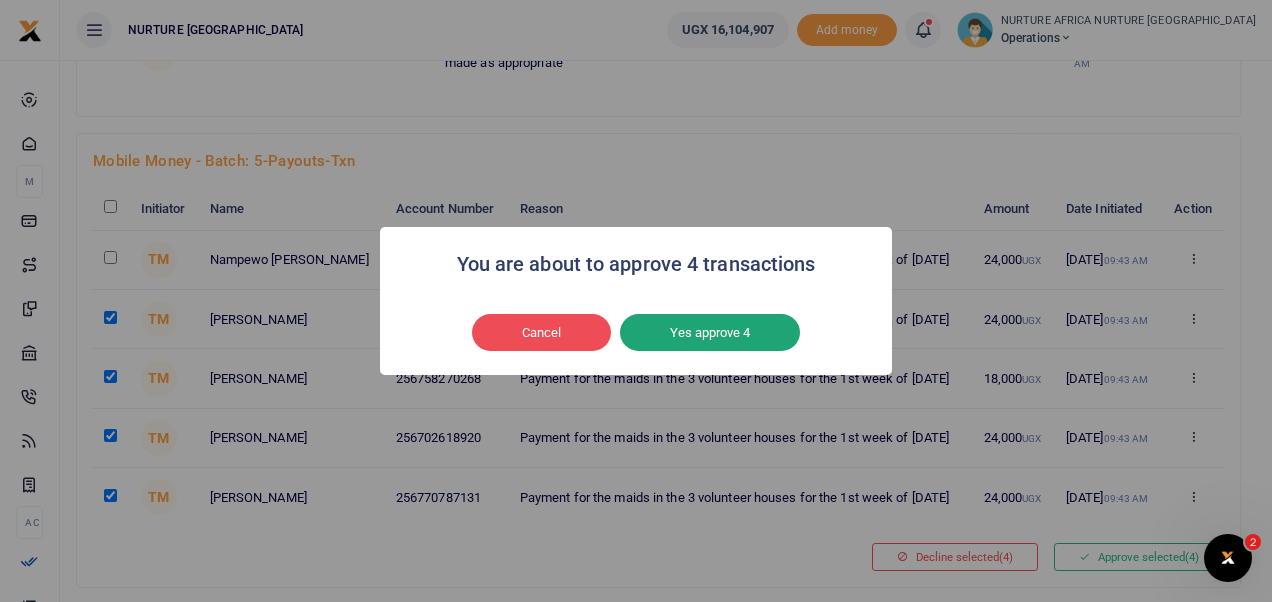 click on "Yes approve 4" at bounding box center [710, 333] 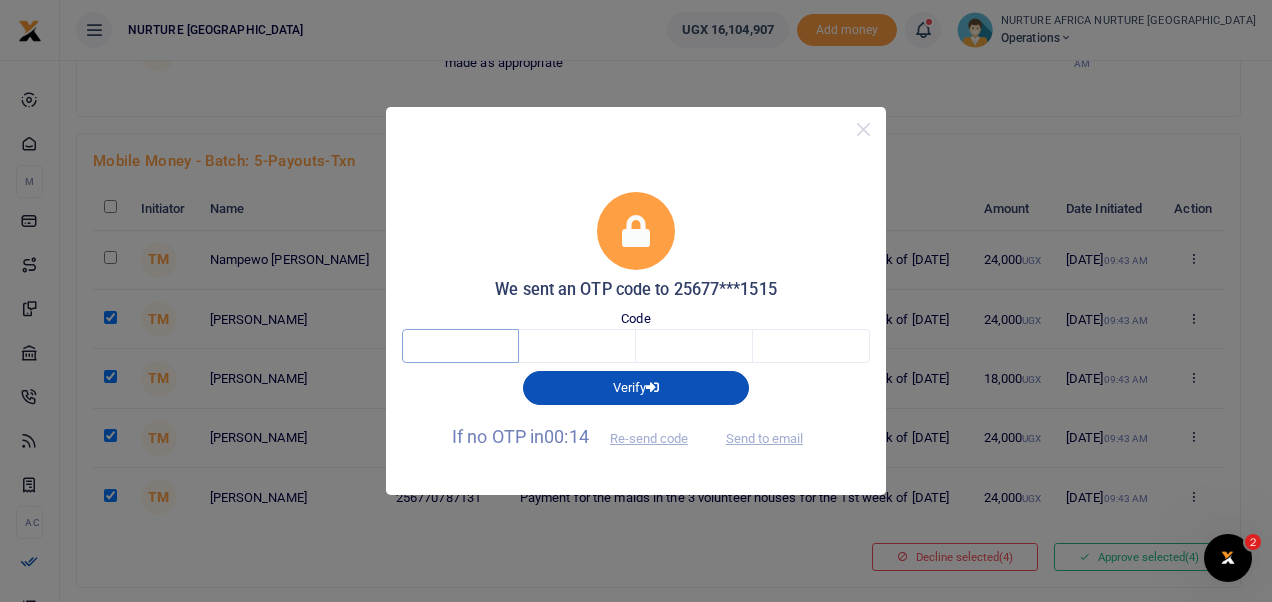 click at bounding box center (460, 346) 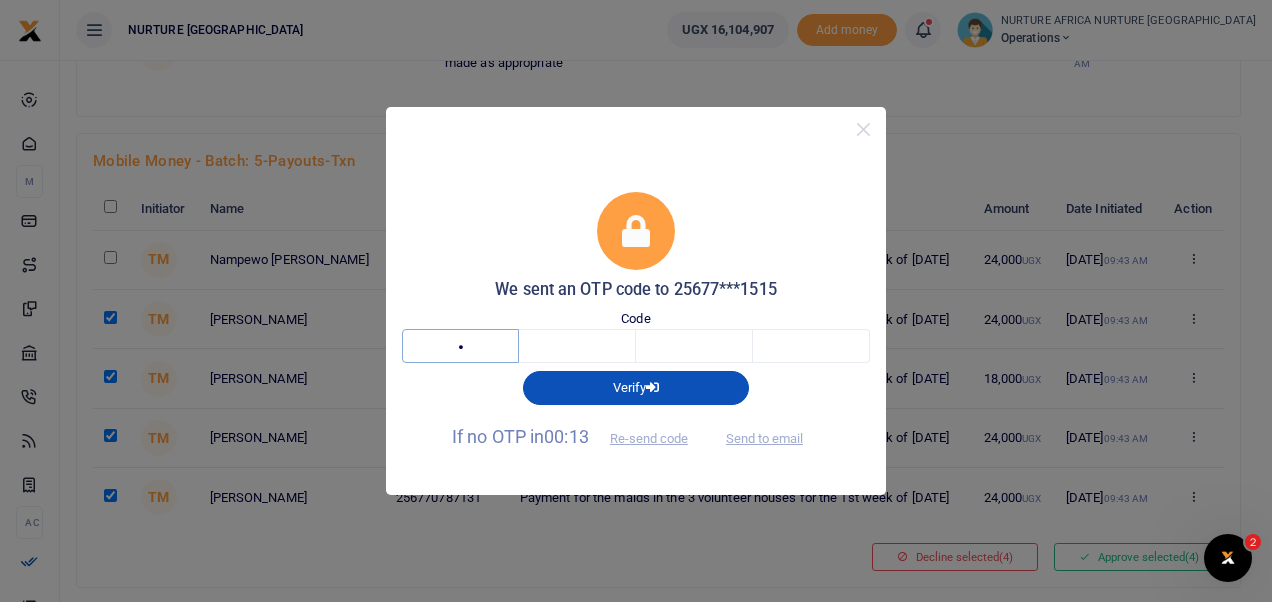 type on "3" 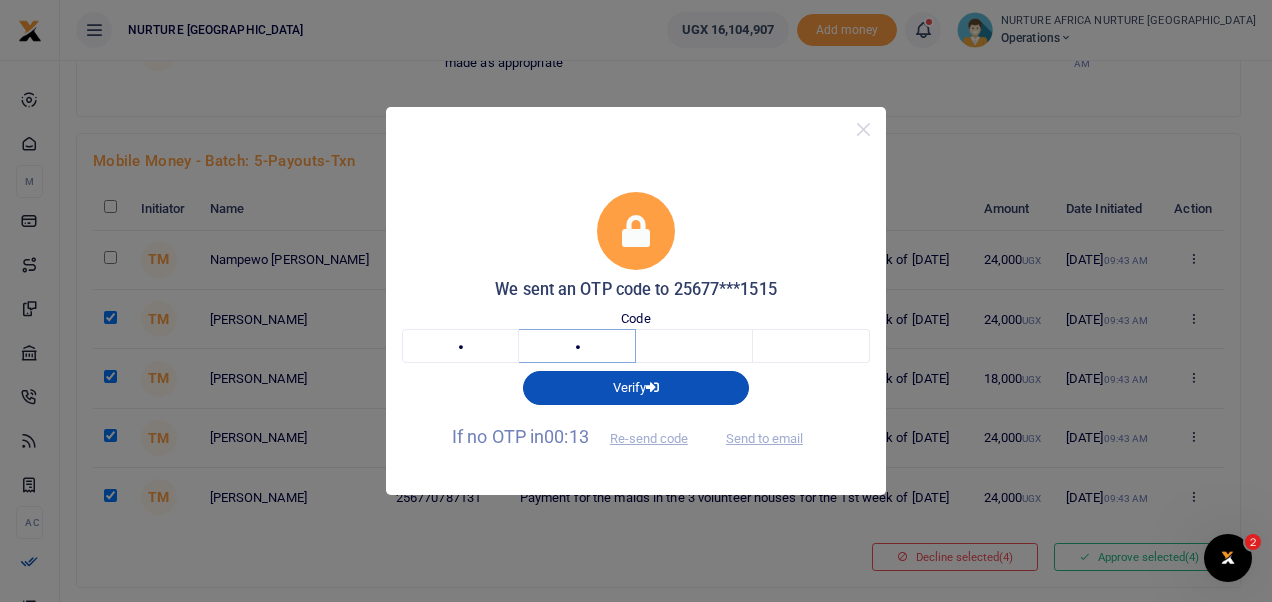 type on "0" 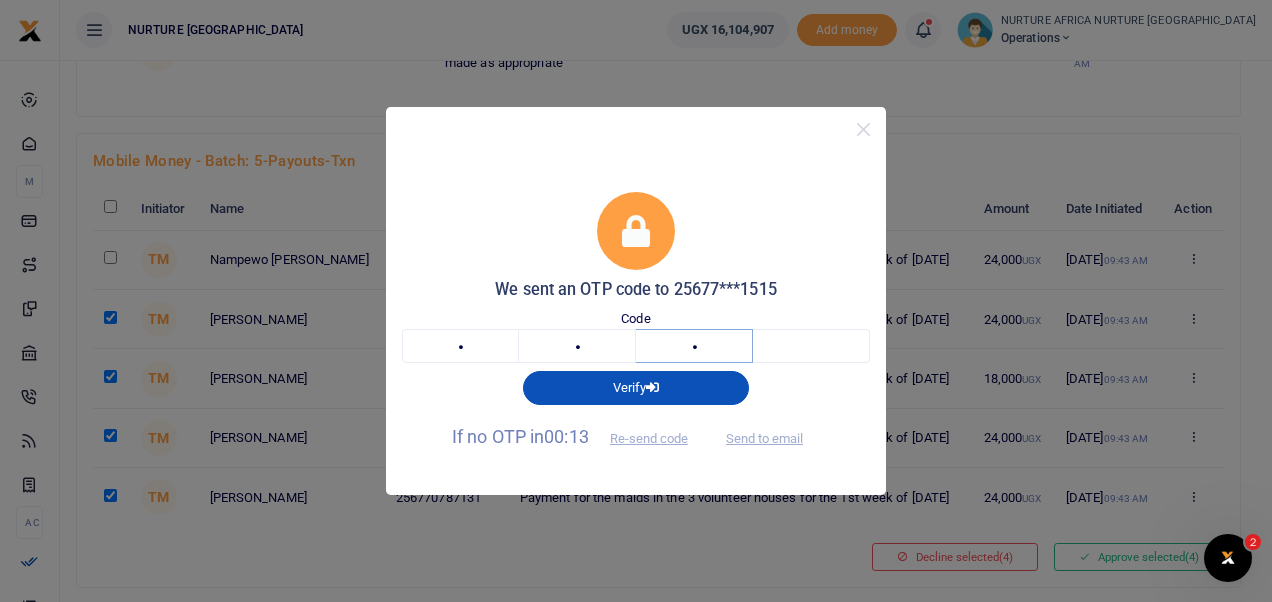 type on "2" 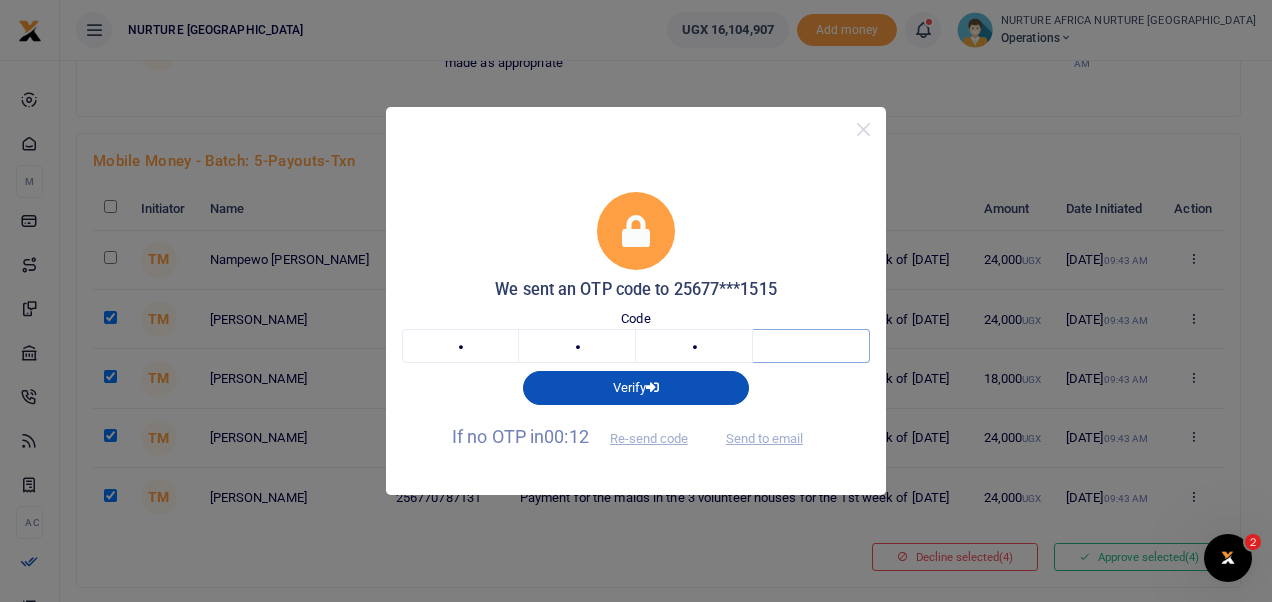 type on "1" 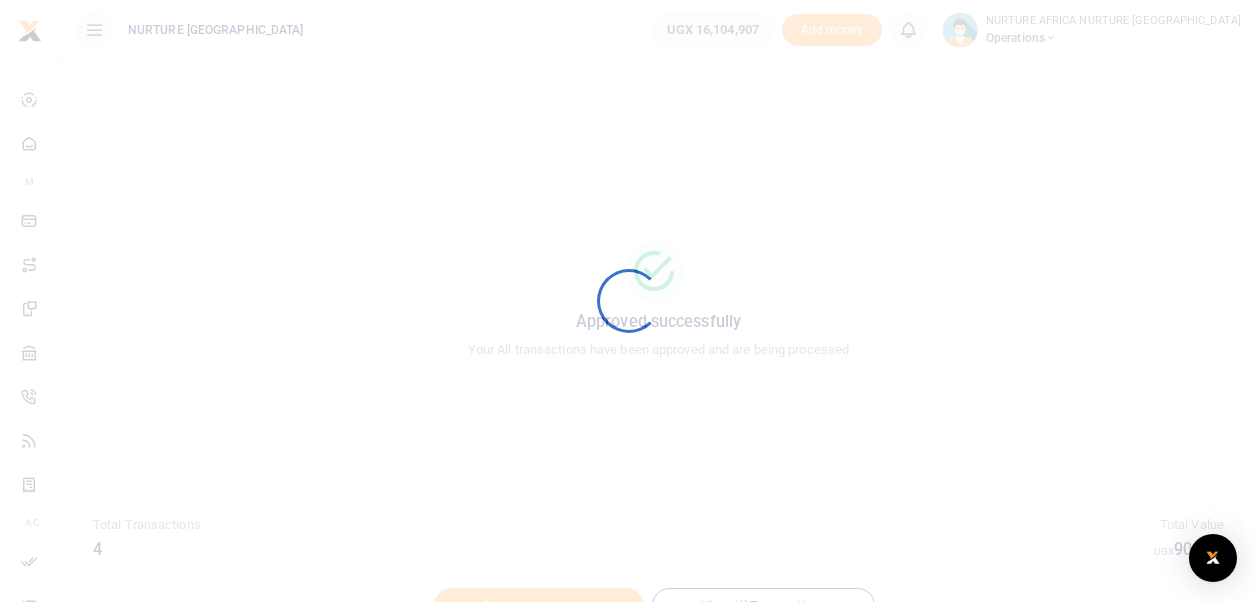 scroll, scrollTop: 0, scrollLeft: 0, axis: both 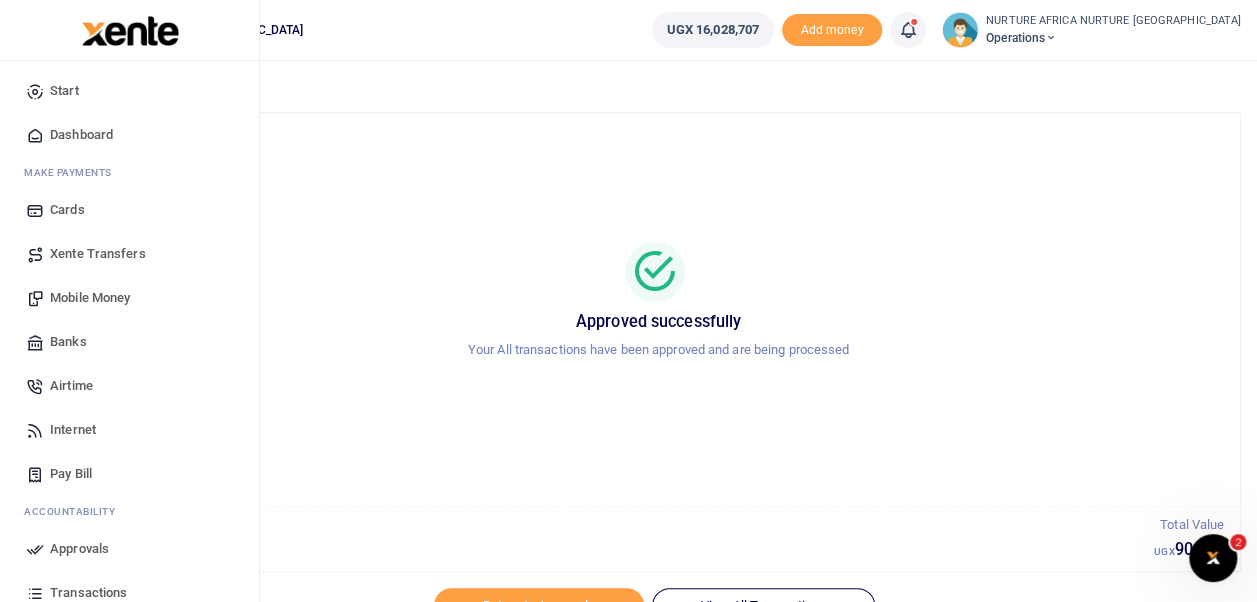 click on "Transactions" at bounding box center (88, 593) 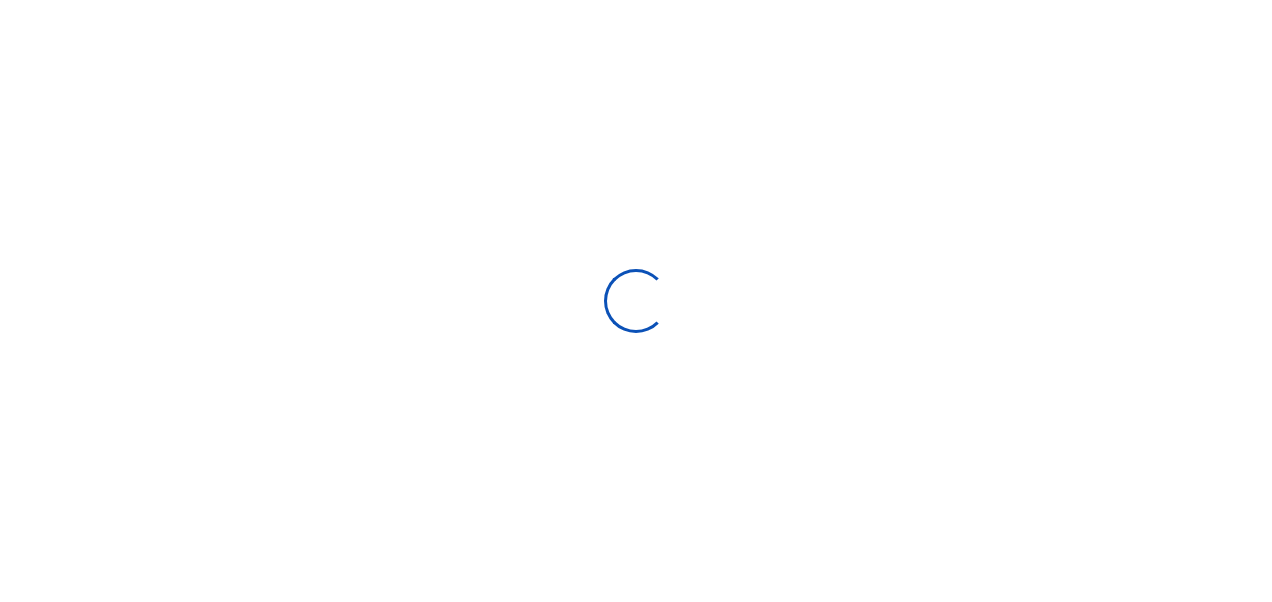 select 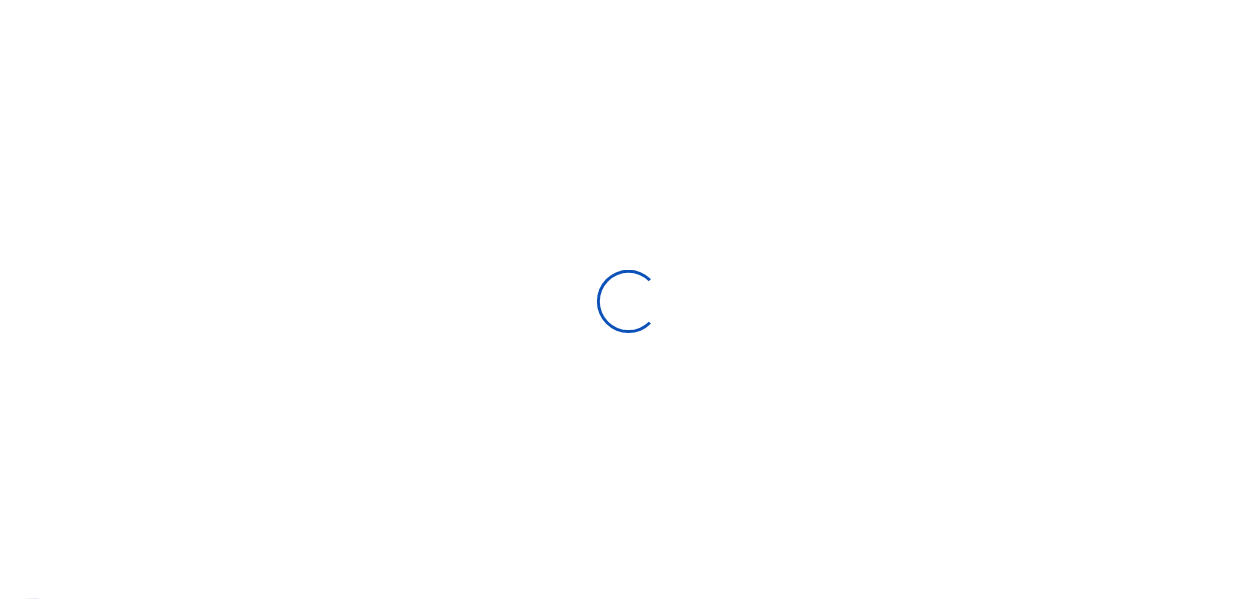 scroll, scrollTop: 0, scrollLeft: 0, axis: both 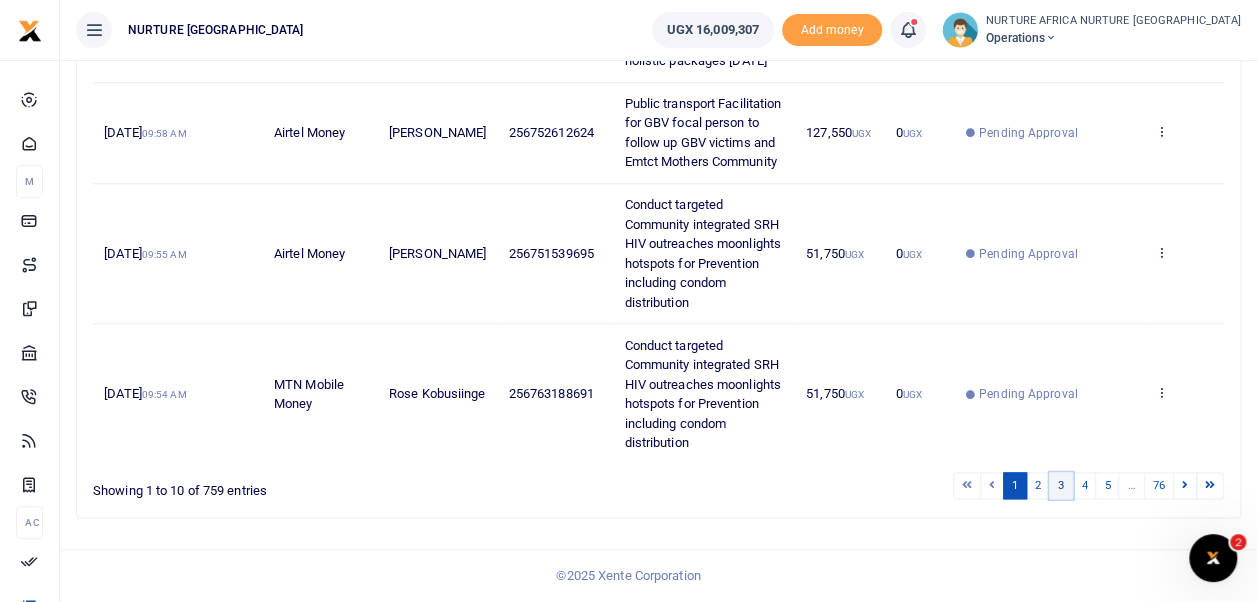 click on "3" at bounding box center [1061, 485] 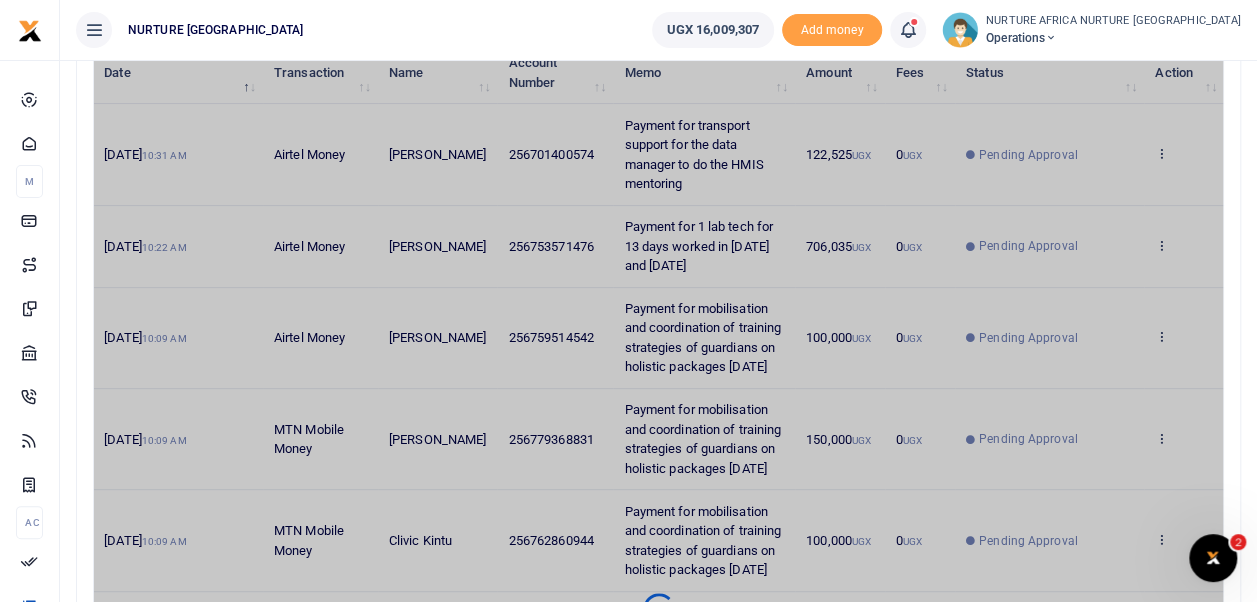 scroll, scrollTop: 239, scrollLeft: 0, axis: vertical 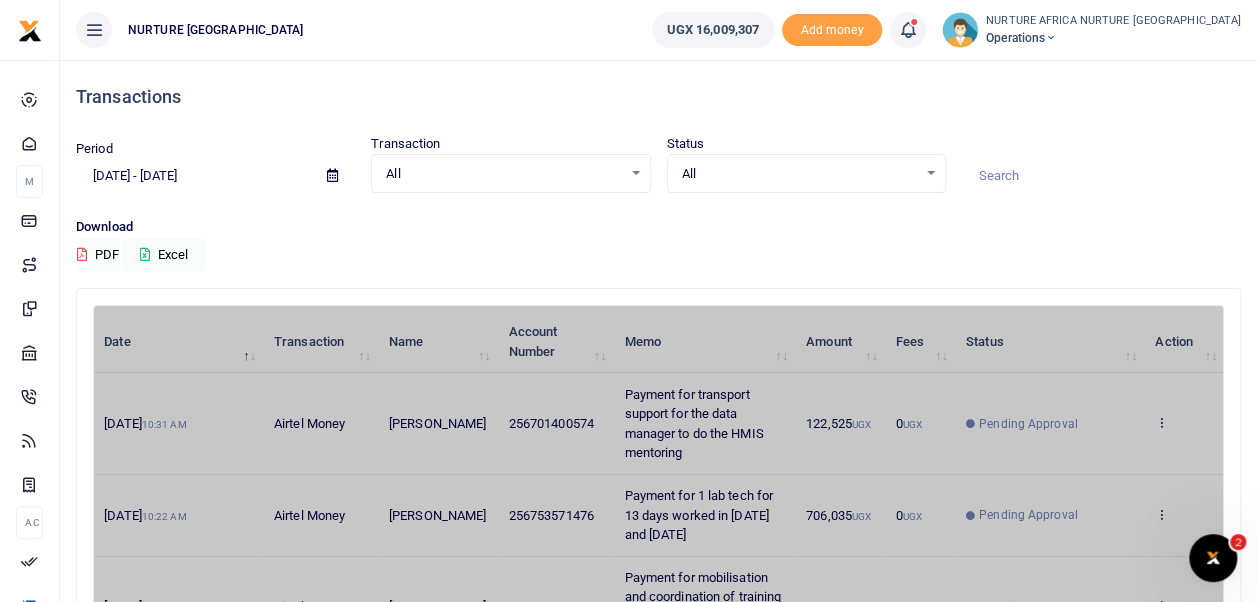 click on "All Select an option..." at bounding box center (806, 174) 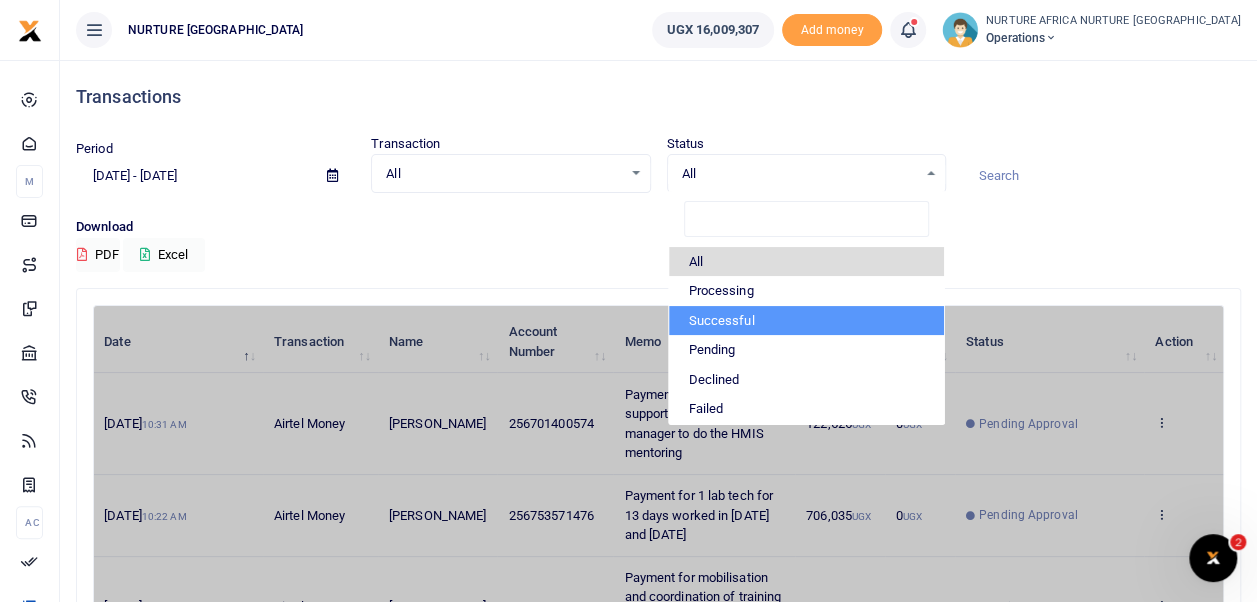 click on "Successful" at bounding box center (806, 321) 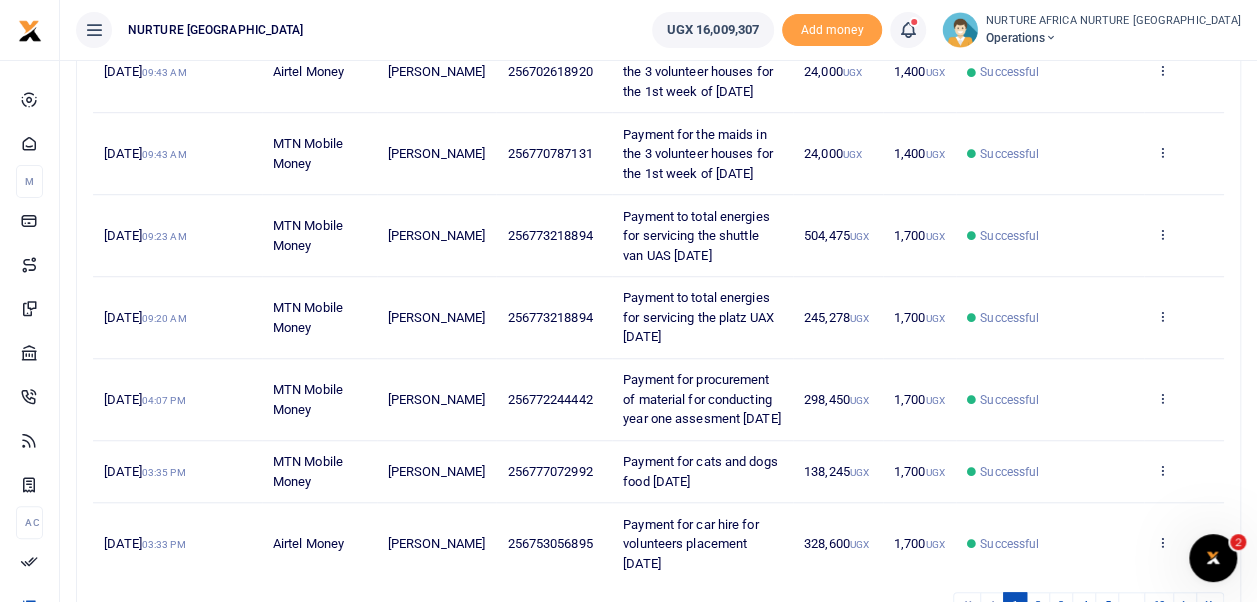 scroll, scrollTop: 780, scrollLeft: 0, axis: vertical 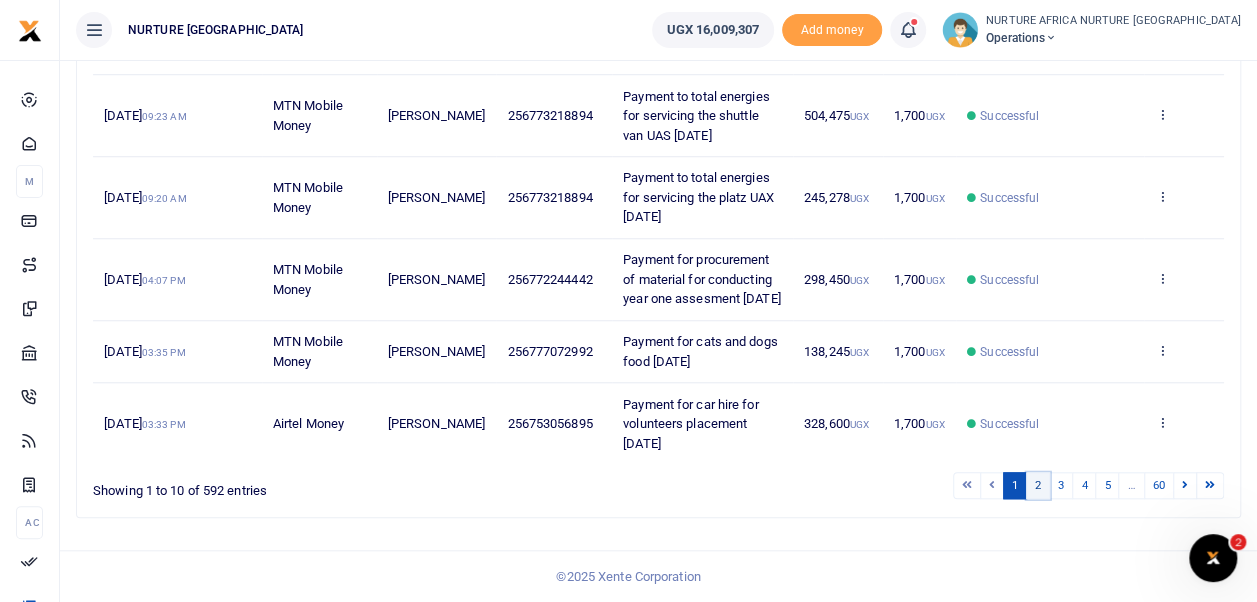 click on "2" at bounding box center (1038, 485) 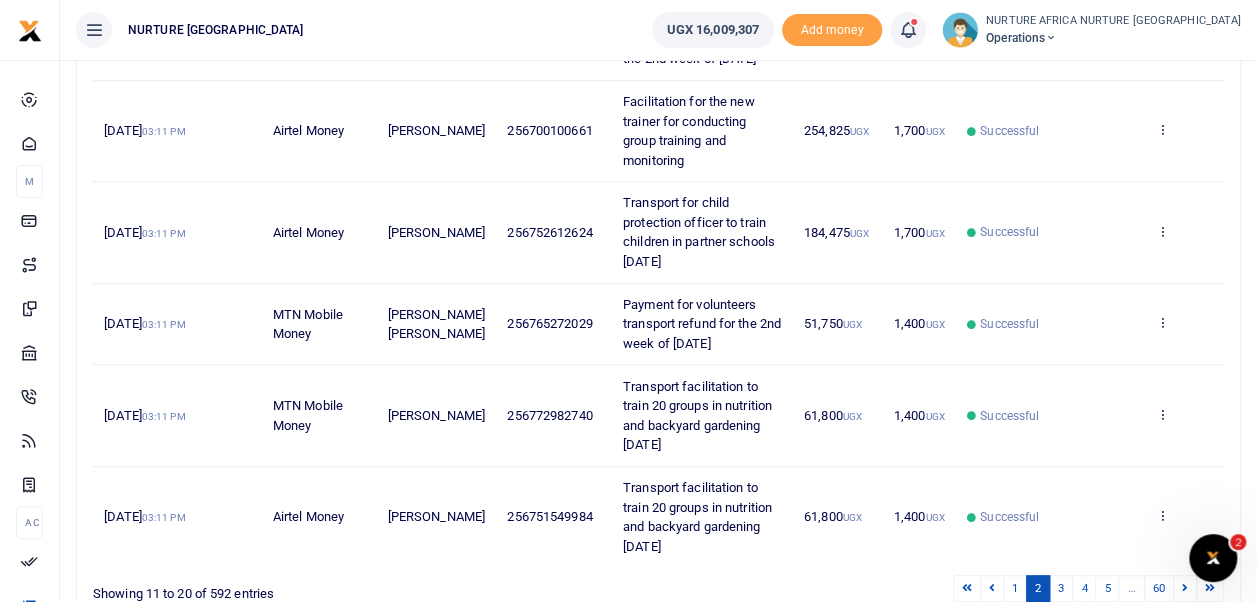 scroll, scrollTop: 794, scrollLeft: 0, axis: vertical 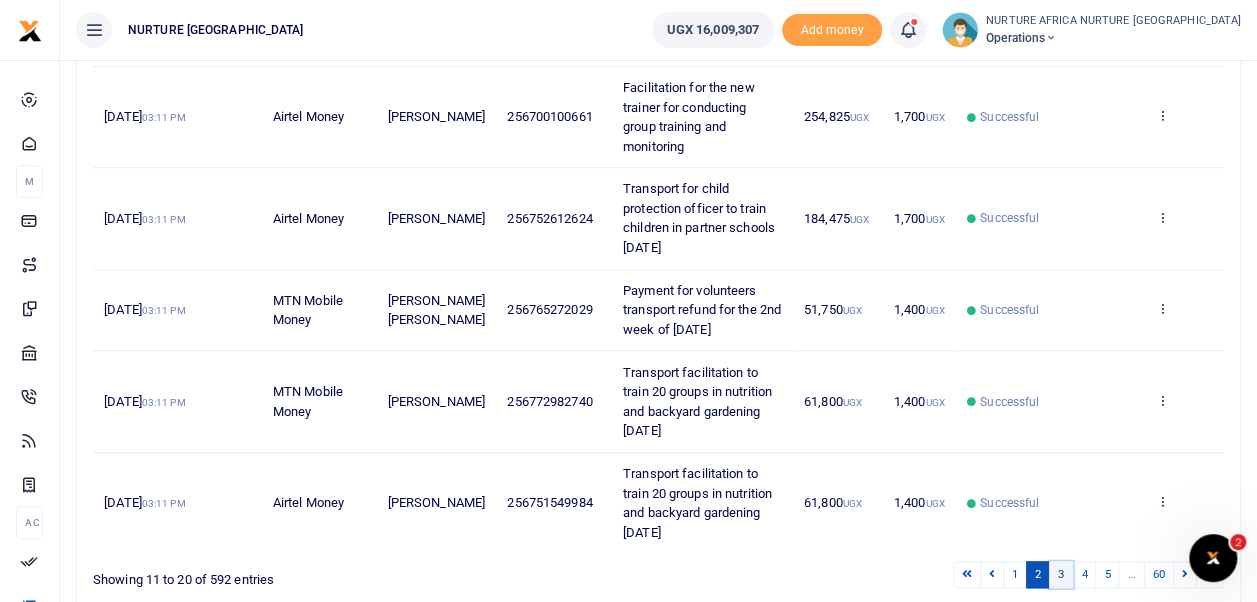 click on "3" at bounding box center [1061, 574] 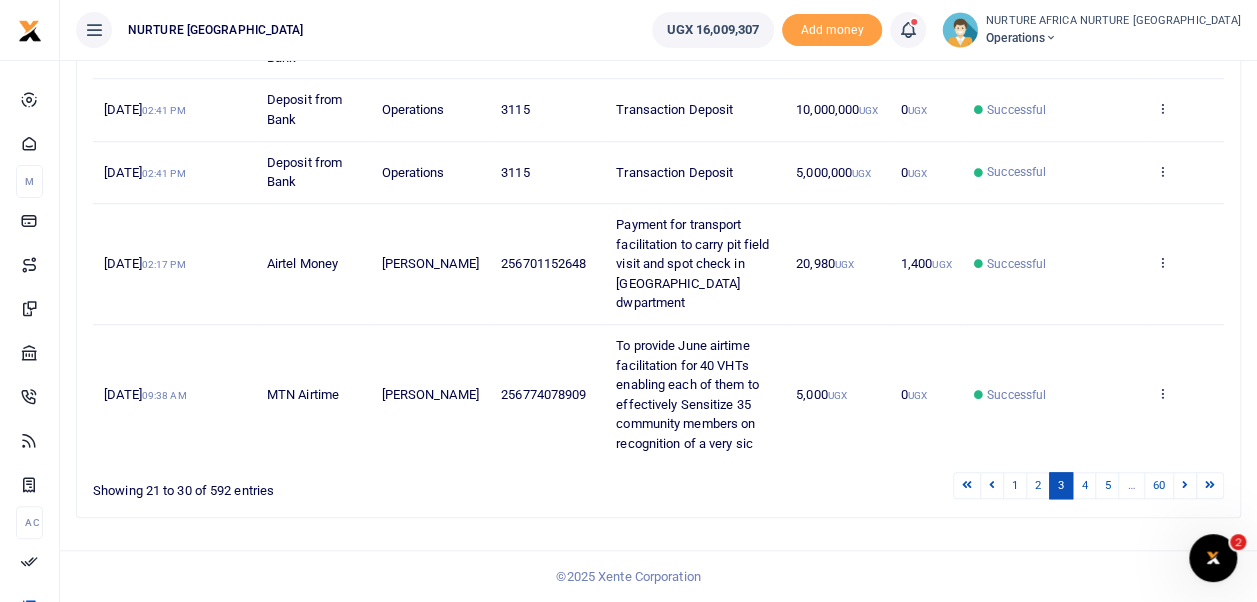 scroll, scrollTop: 741, scrollLeft: 0, axis: vertical 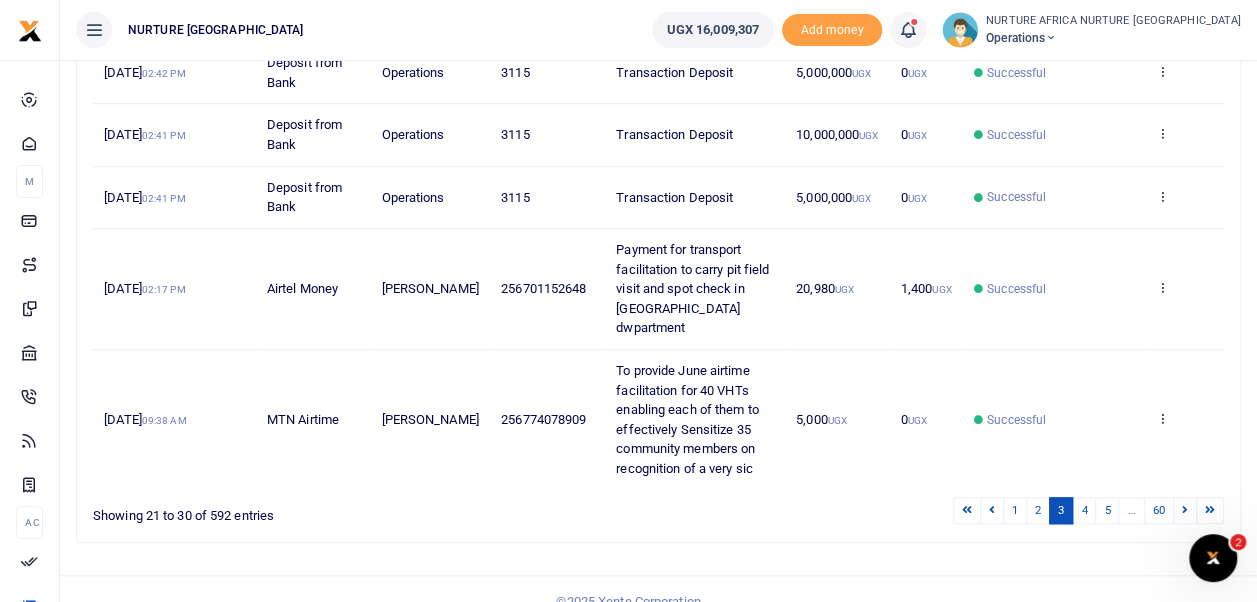 click on "1 2 3 4 5 … 60" at bounding box center [894, 510] 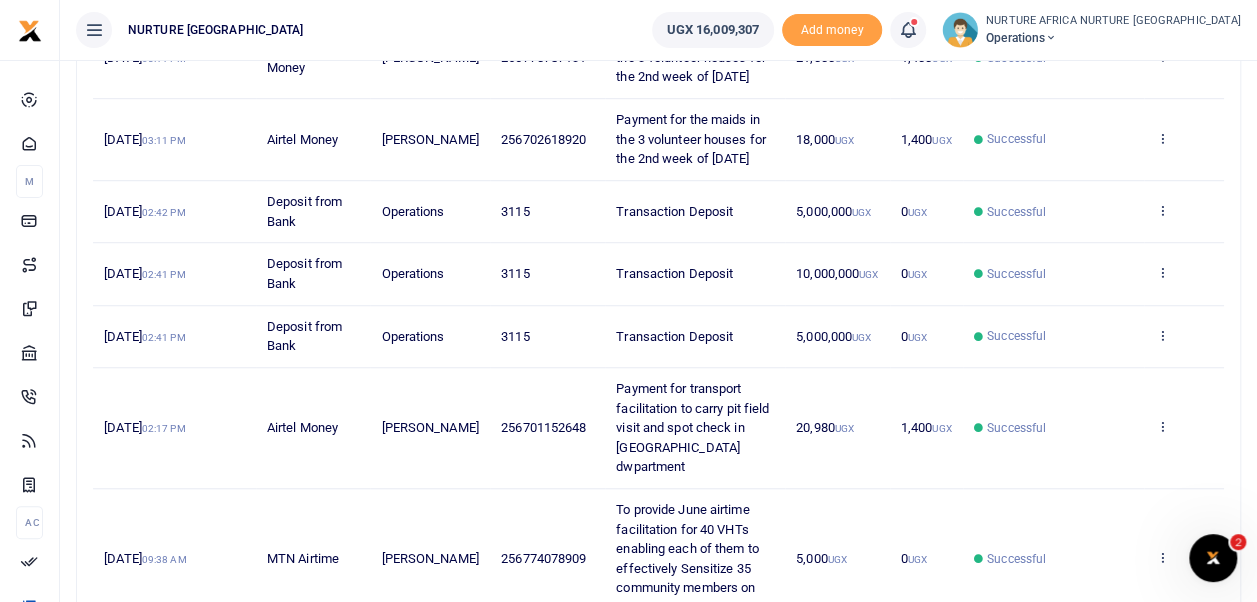 scroll, scrollTop: 741, scrollLeft: 0, axis: vertical 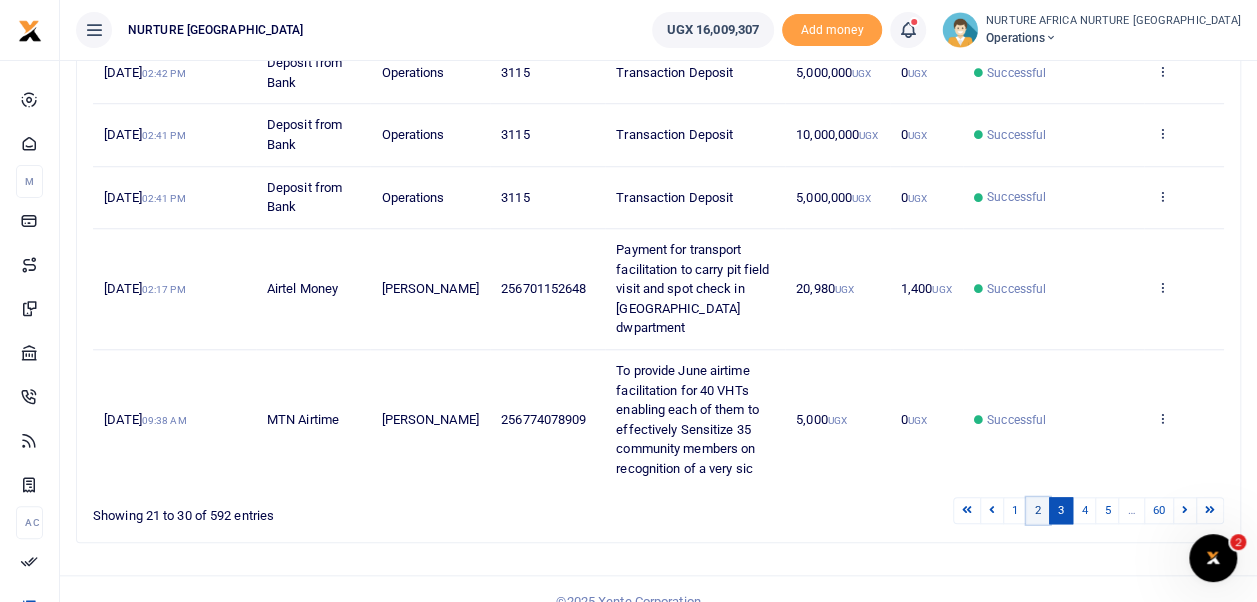 click on "2" at bounding box center (1038, 510) 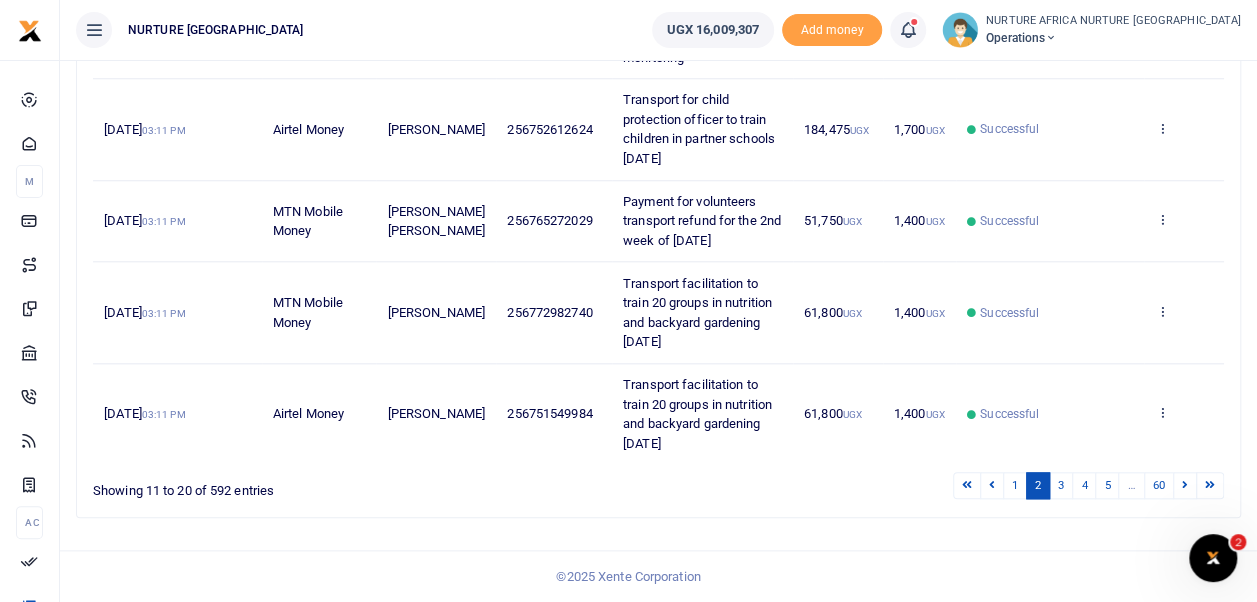 scroll, scrollTop: 514, scrollLeft: 0, axis: vertical 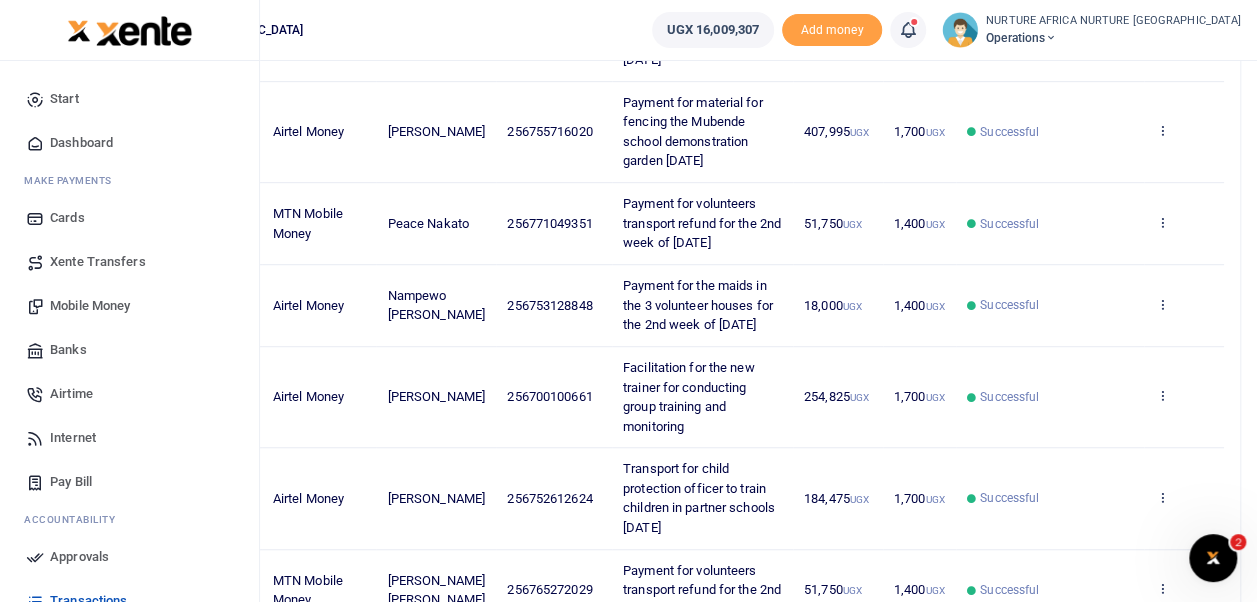 click at bounding box center [35, 438] 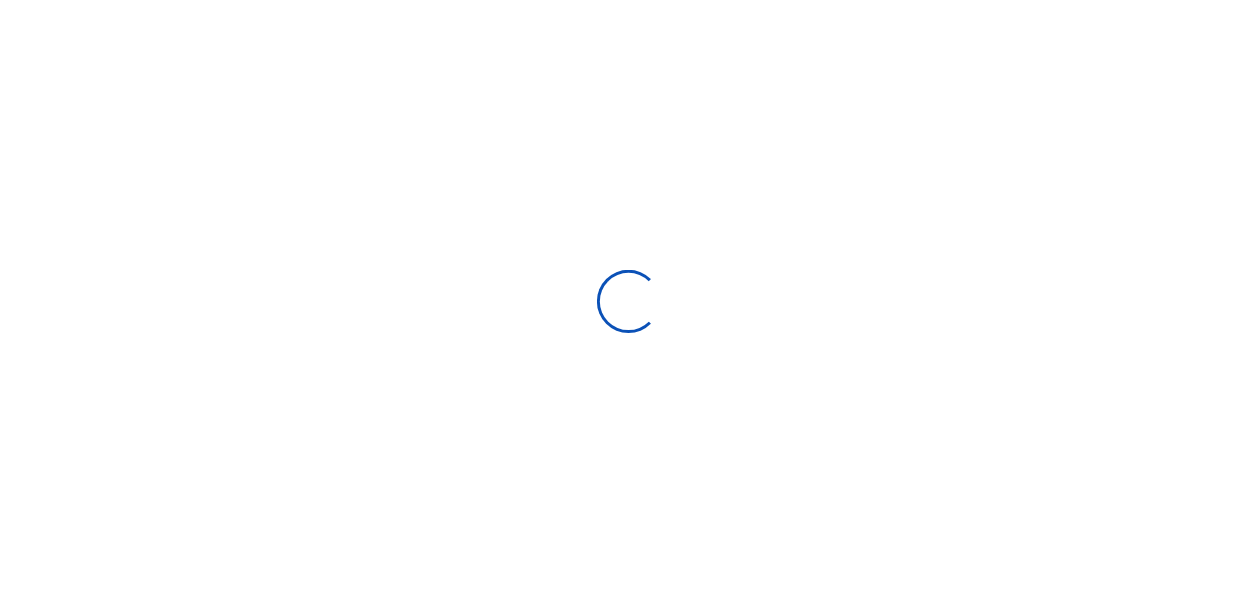 scroll, scrollTop: 0, scrollLeft: 0, axis: both 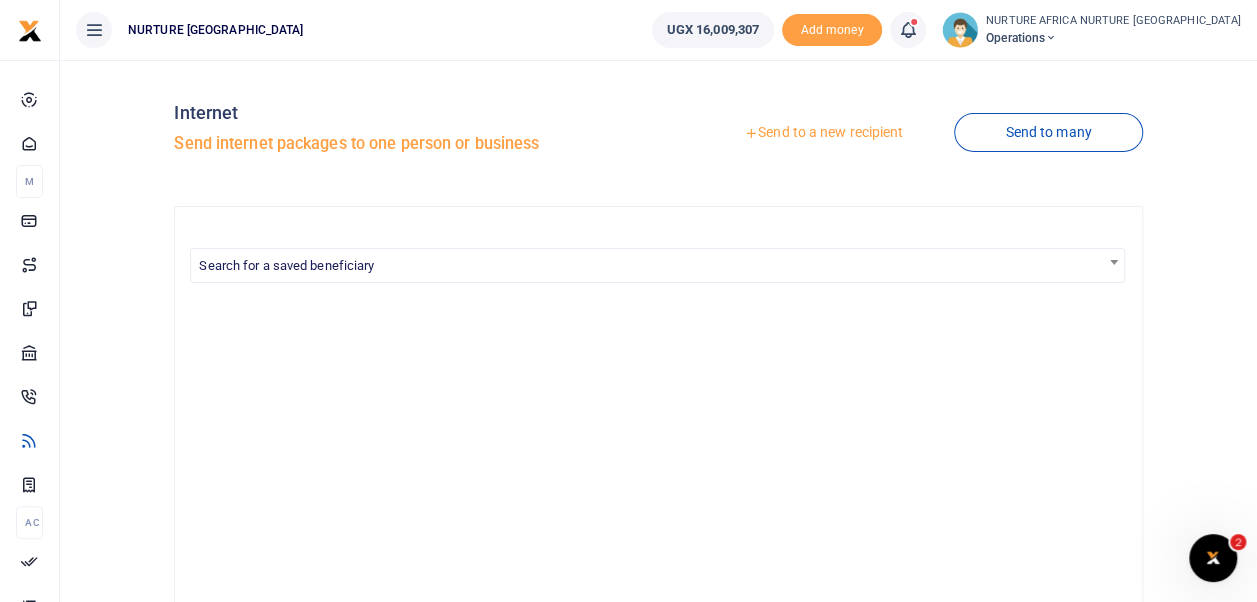 click at bounding box center [908, 30] 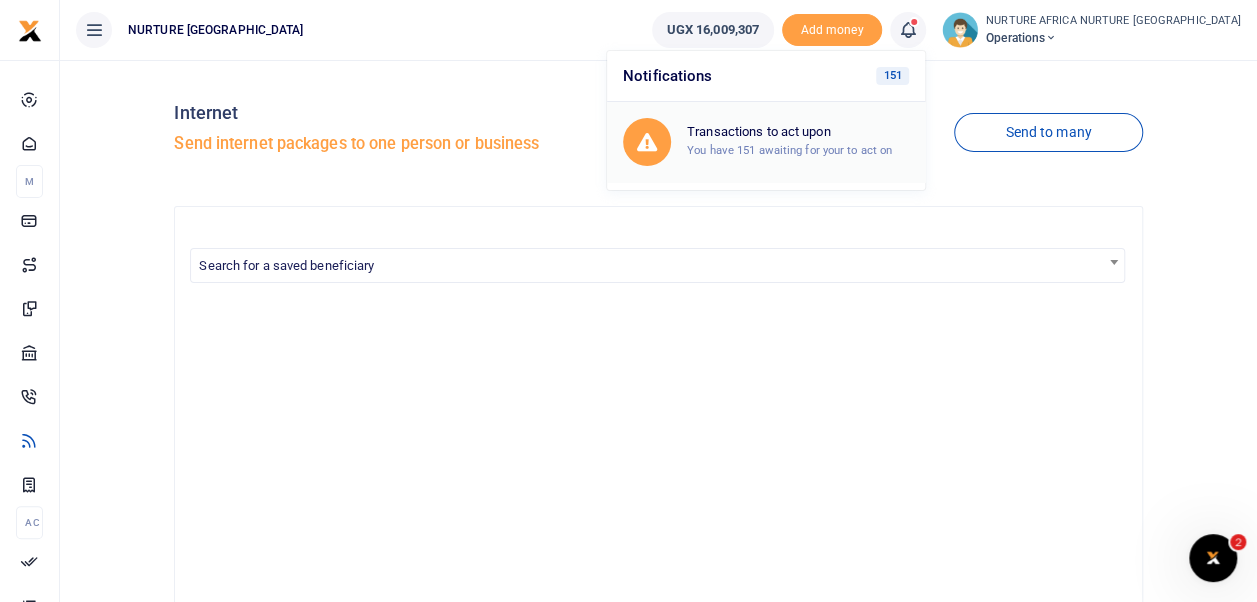 click on "Transactions to act upon" at bounding box center [798, 132] 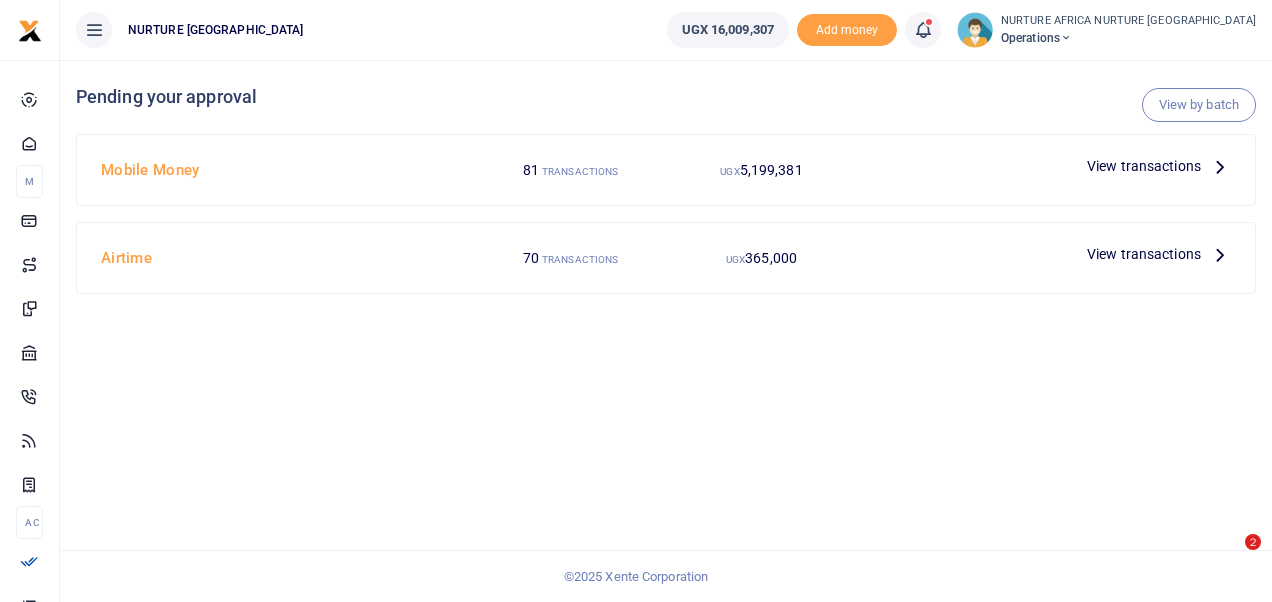 scroll, scrollTop: 0, scrollLeft: 0, axis: both 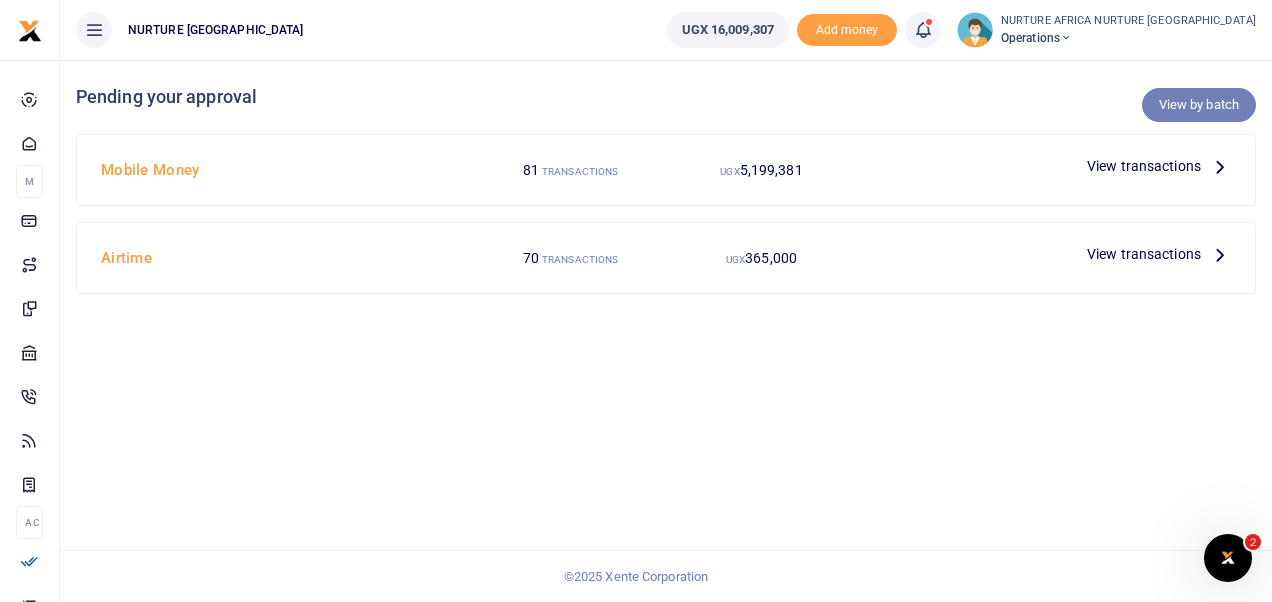 click on "View by batch" at bounding box center [1199, 105] 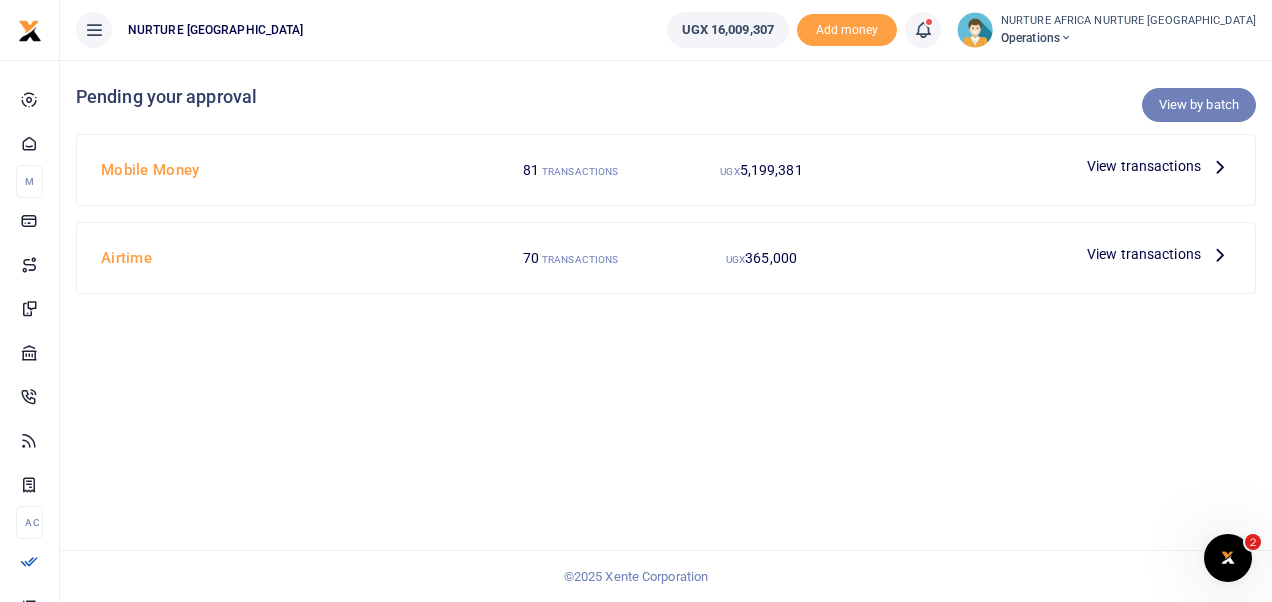 click on "View by batch" at bounding box center [1199, 105] 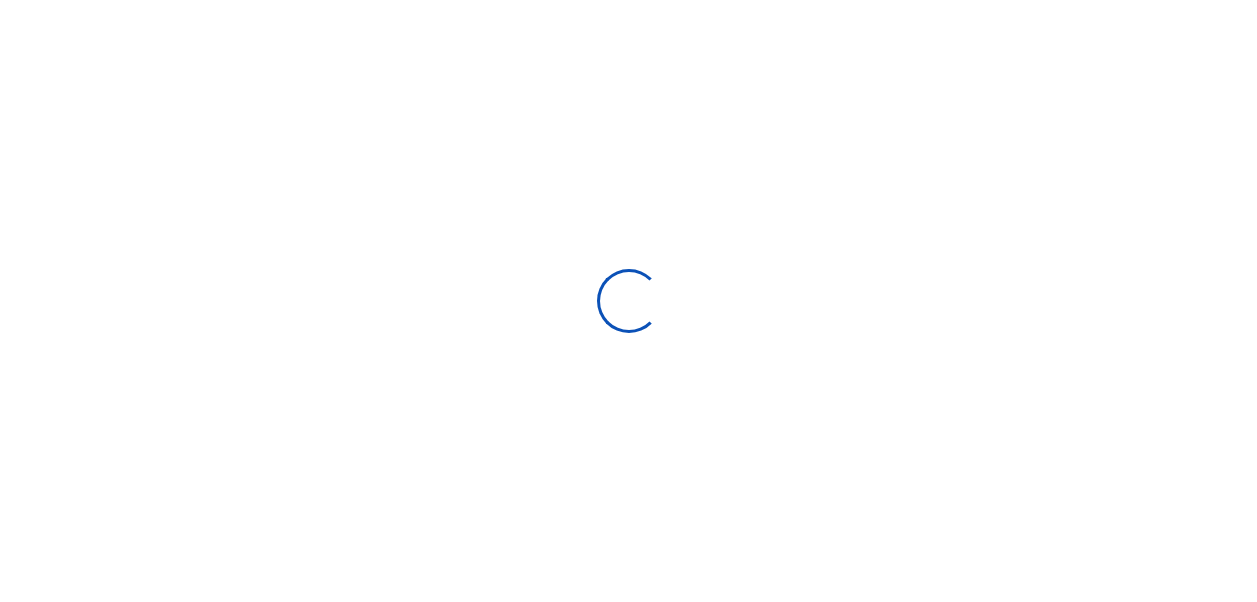 scroll, scrollTop: 0, scrollLeft: 0, axis: both 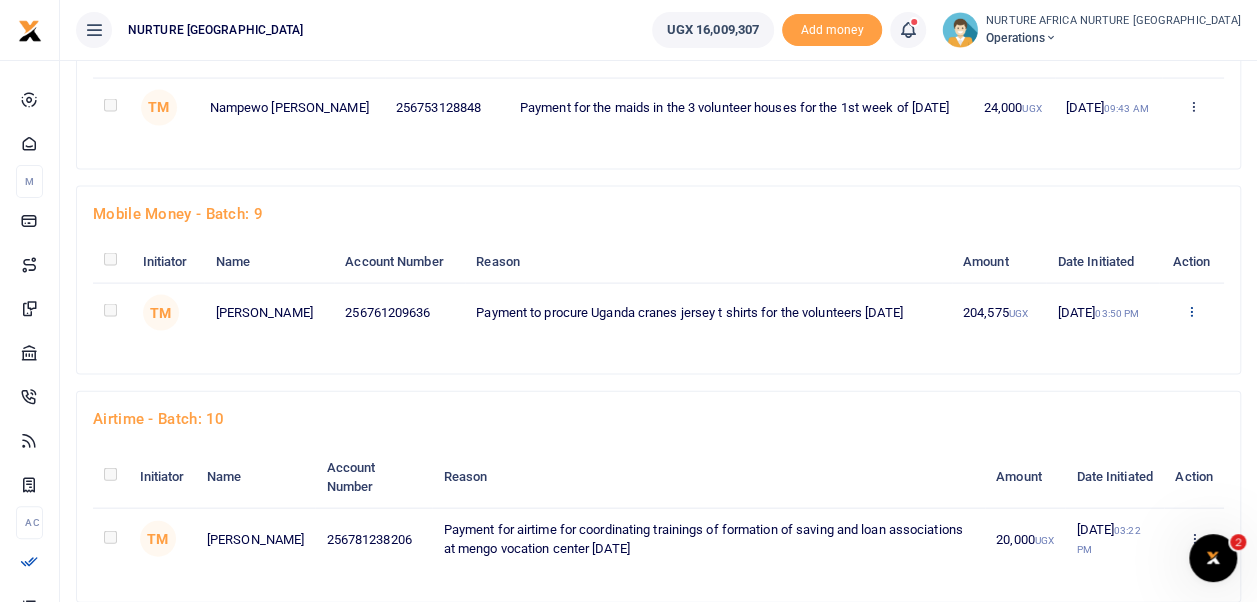 click at bounding box center [1191, -1721] 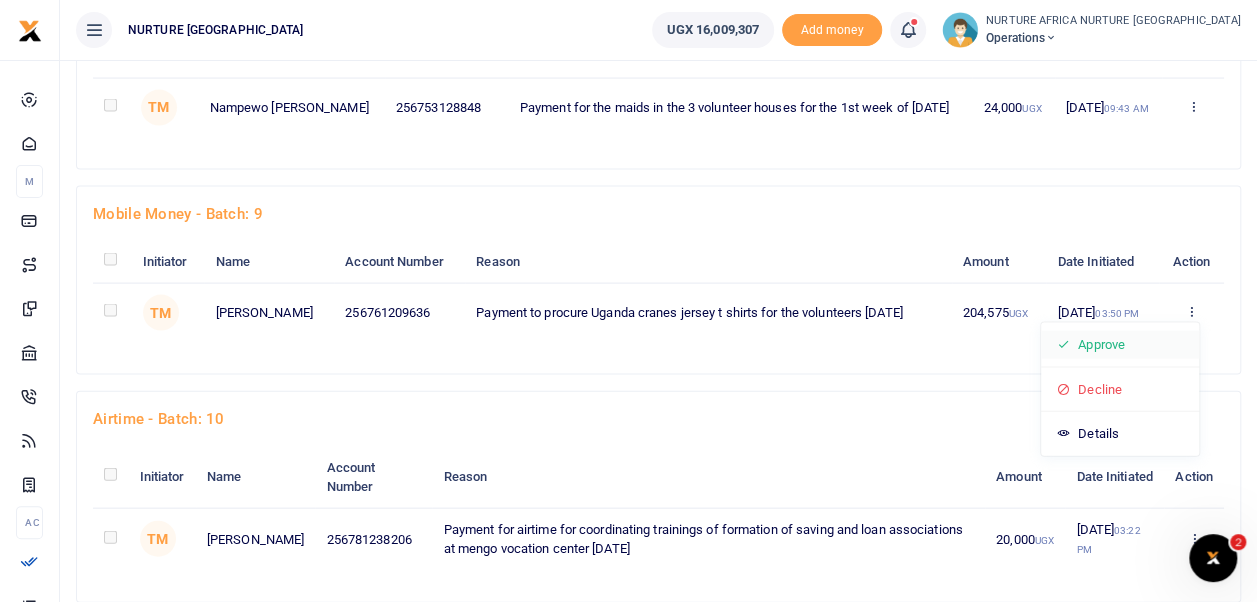 click on "Approve" at bounding box center [1120, 345] 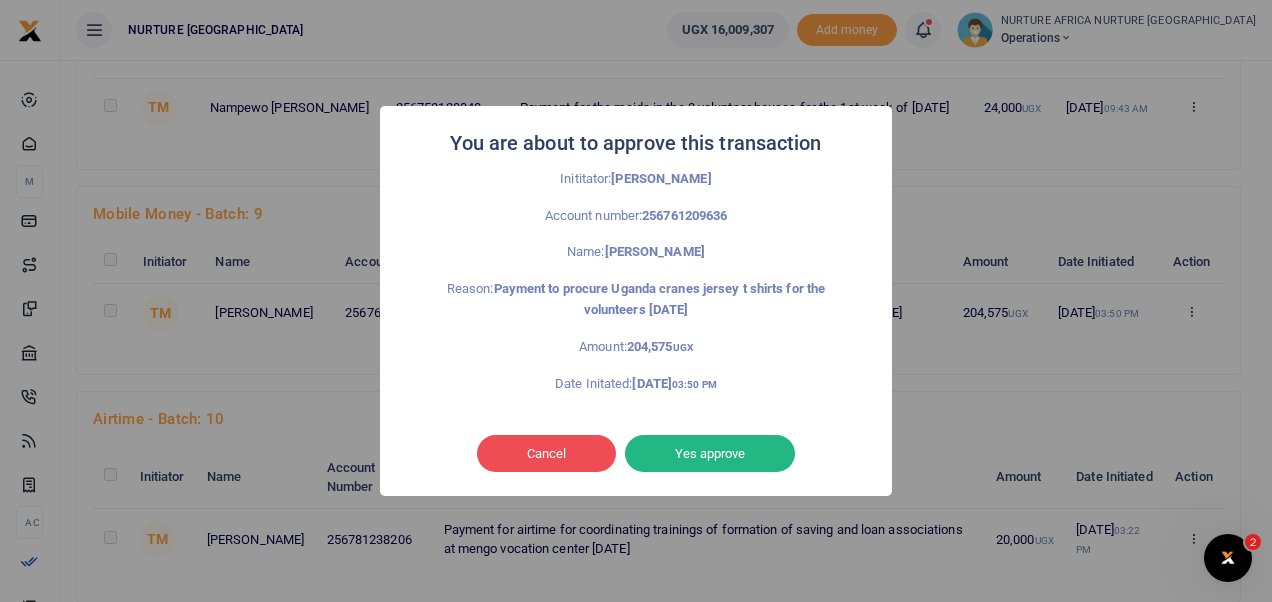 click on "Yes approve" at bounding box center (710, 454) 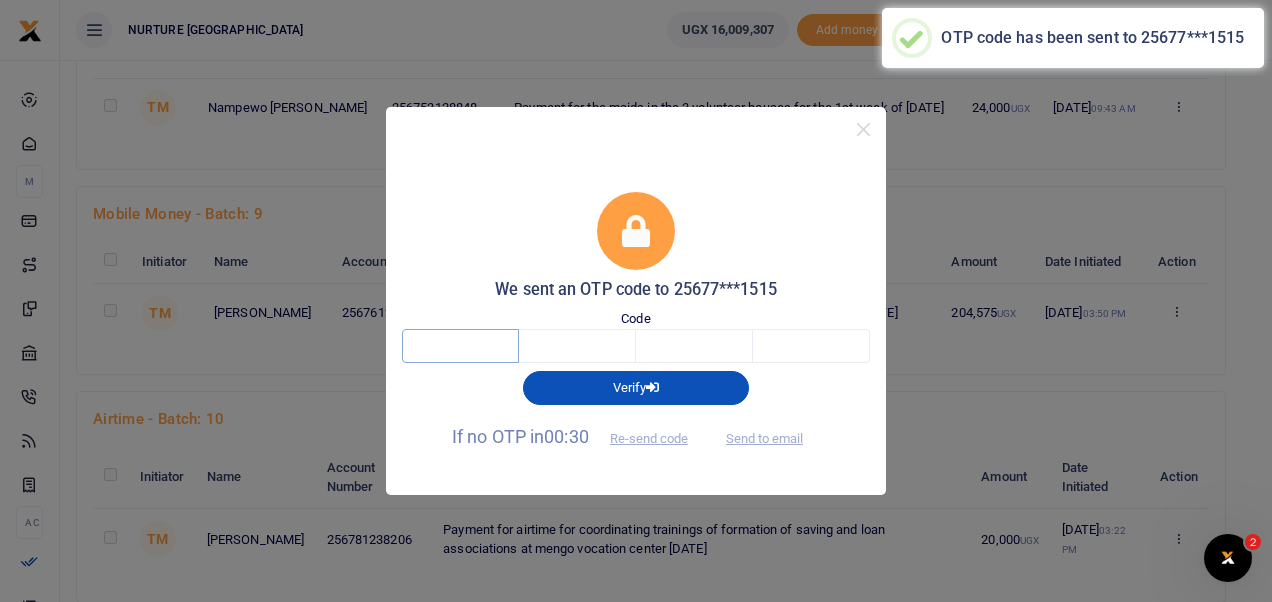 click at bounding box center [460, 346] 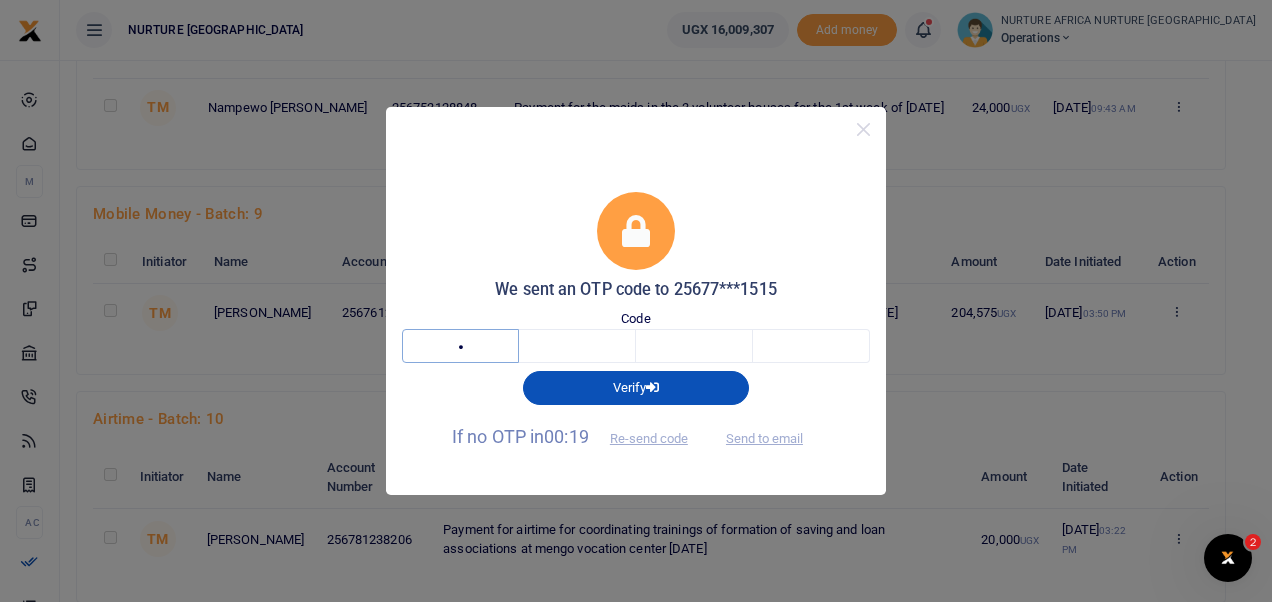 type on "9" 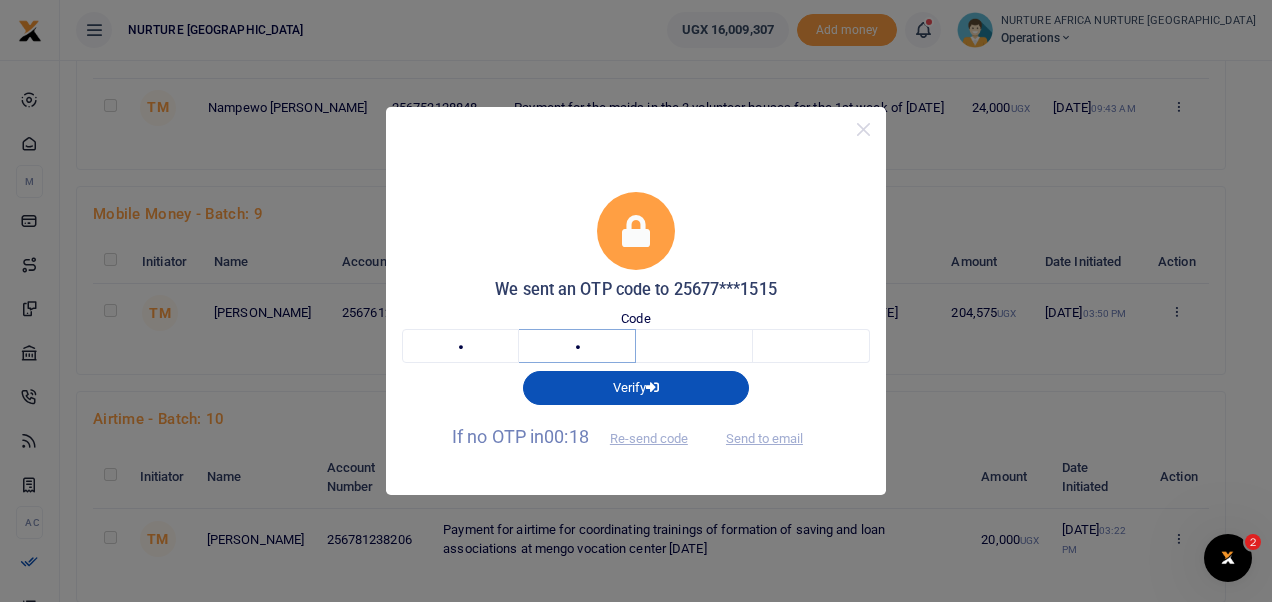type on "3" 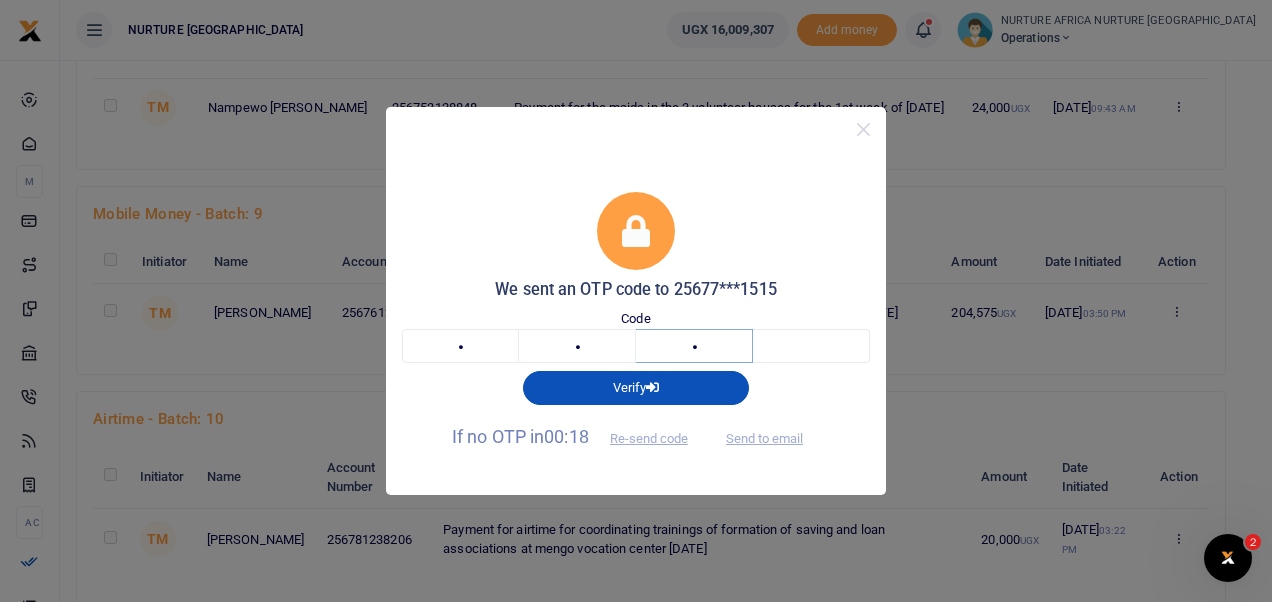type on "8" 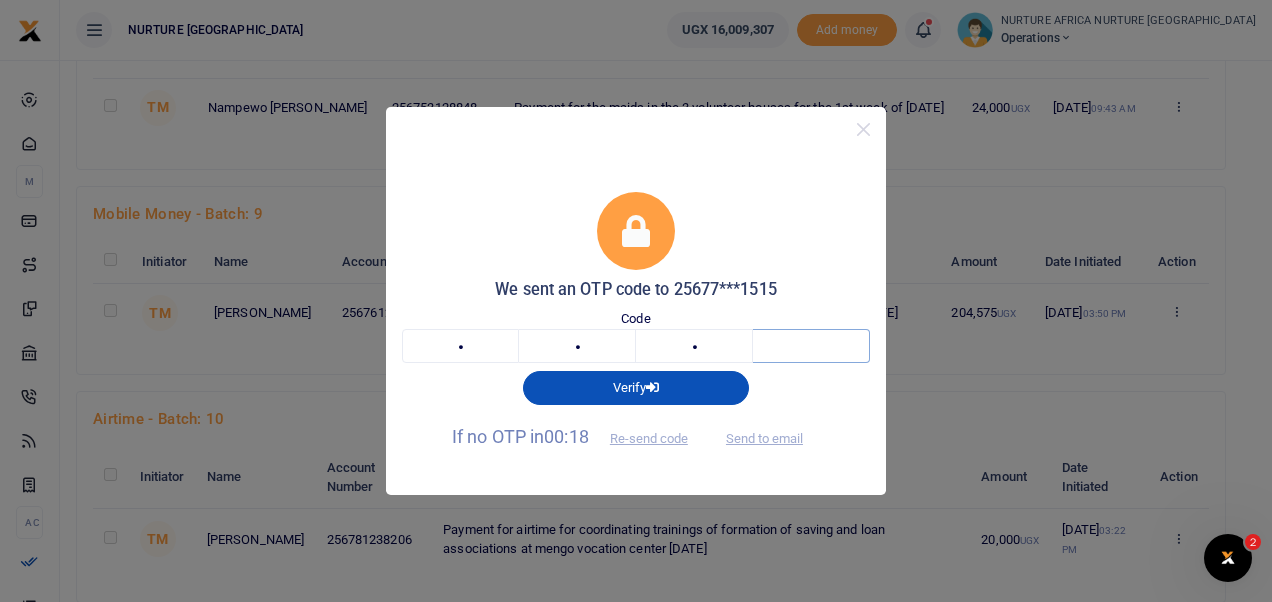 type on "9" 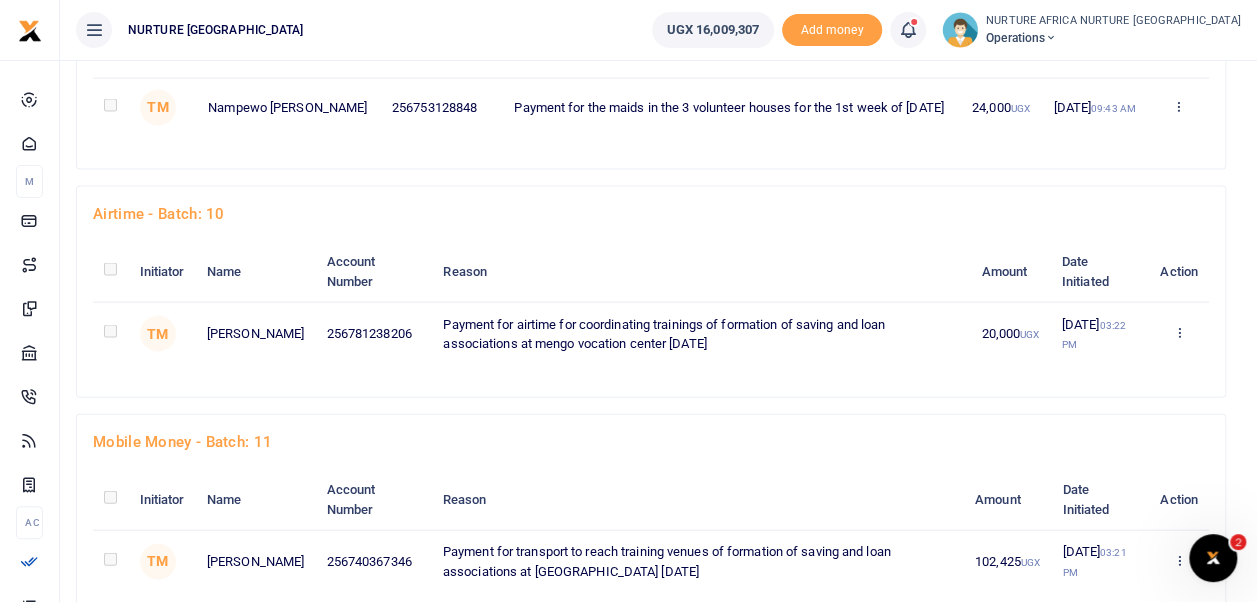 scroll, scrollTop: 4128, scrollLeft: 0, axis: vertical 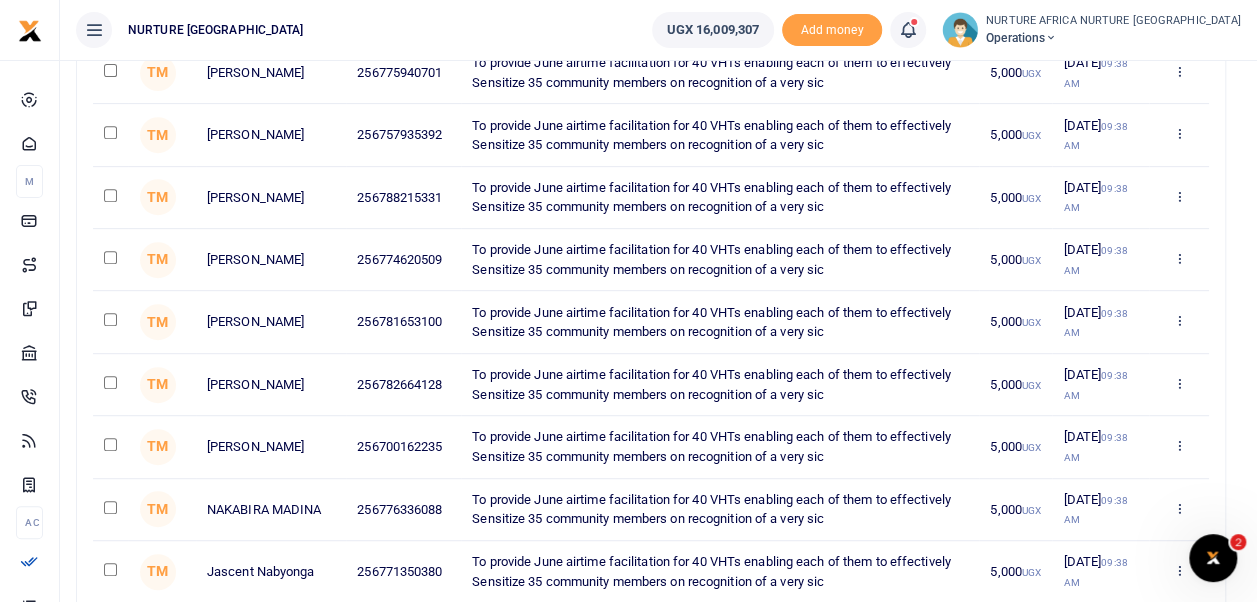 click at bounding box center [110, 319] 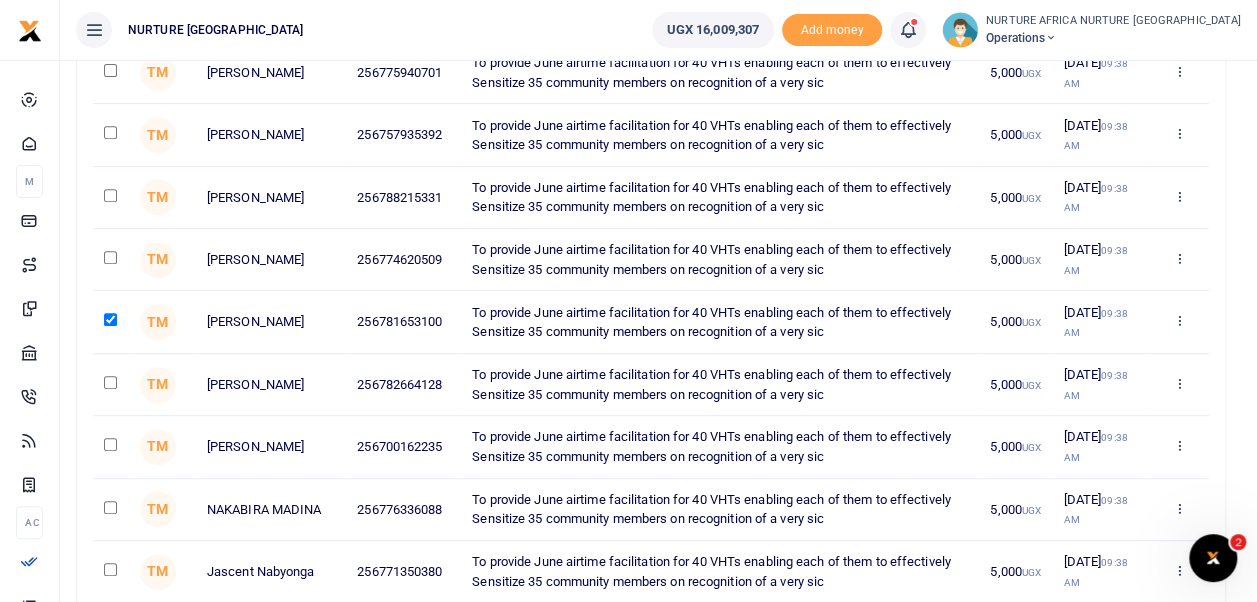 scroll, scrollTop: 6678, scrollLeft: 0, axis: vertical 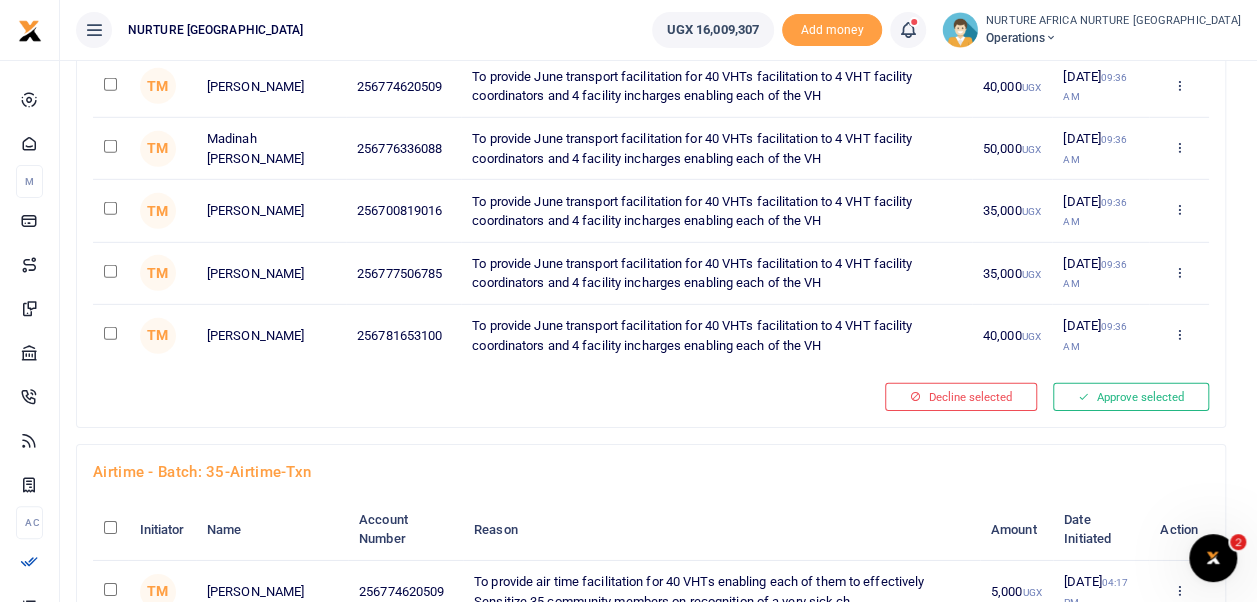 click at bounding box center [110, -1981] 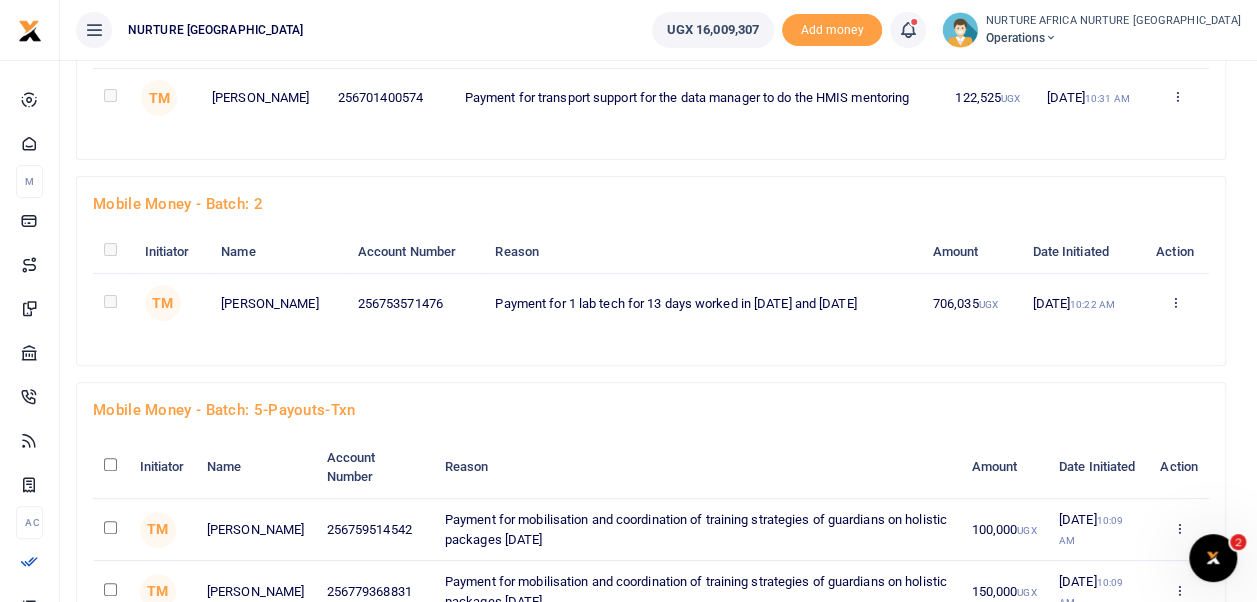 scroll, scrollTop: 4810, scrollLeft: 0, axis: vertical 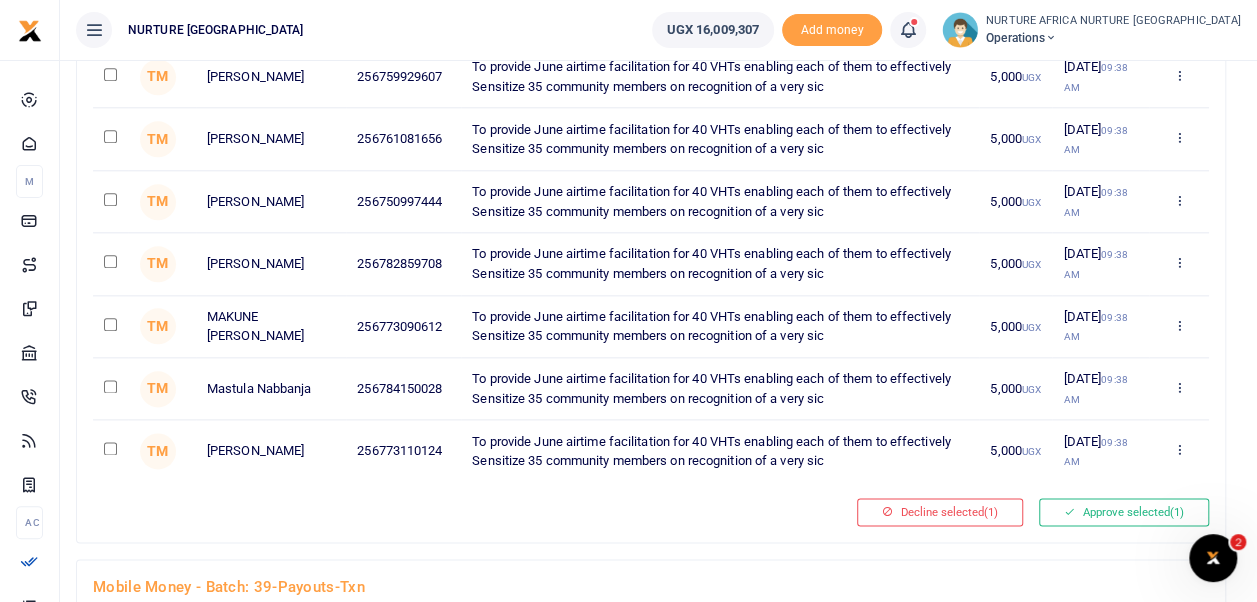 click at bounding box center (110, 324) 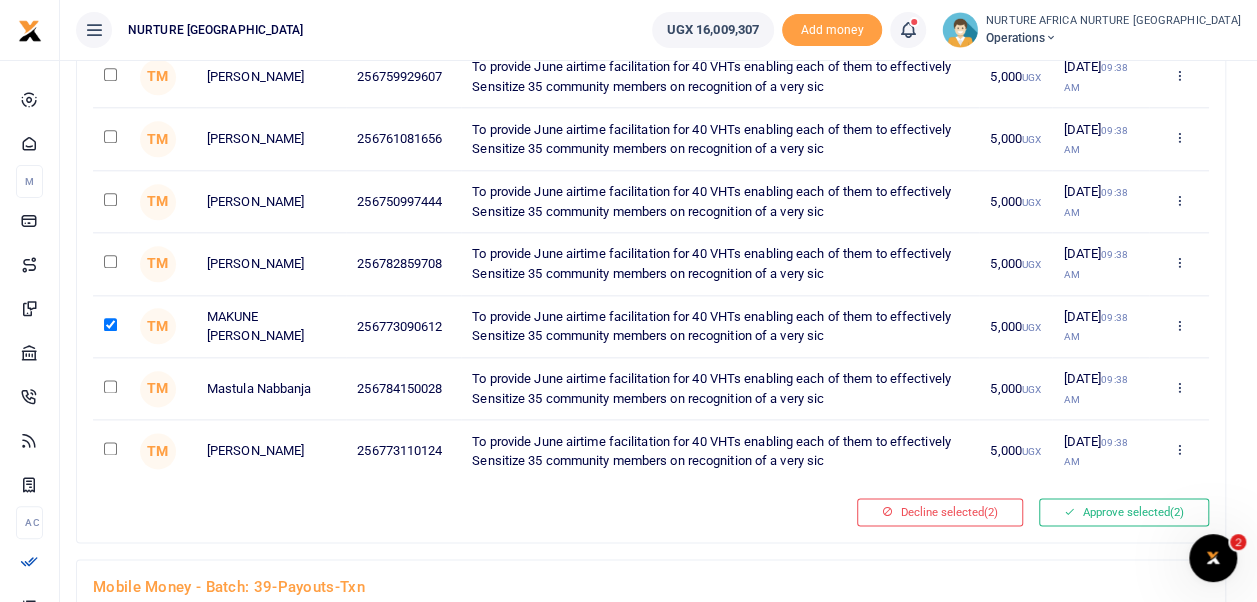 scroll, scrollTop: 5436, scrollLeft: 0, axis: vertical 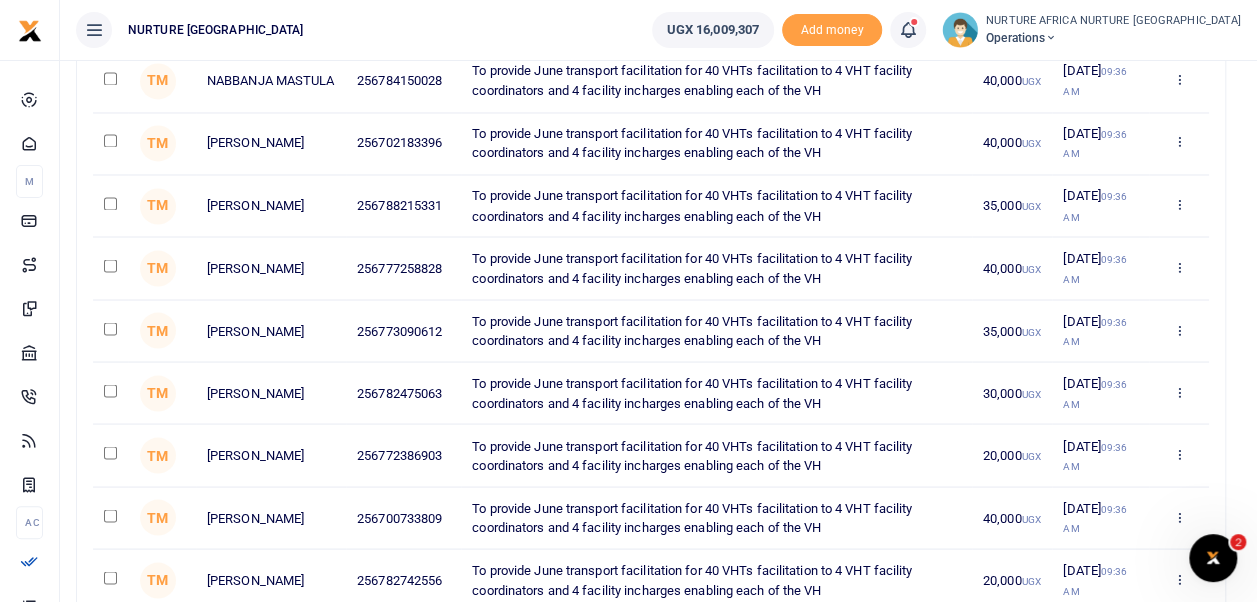 click at bounding box center [110, -4497] 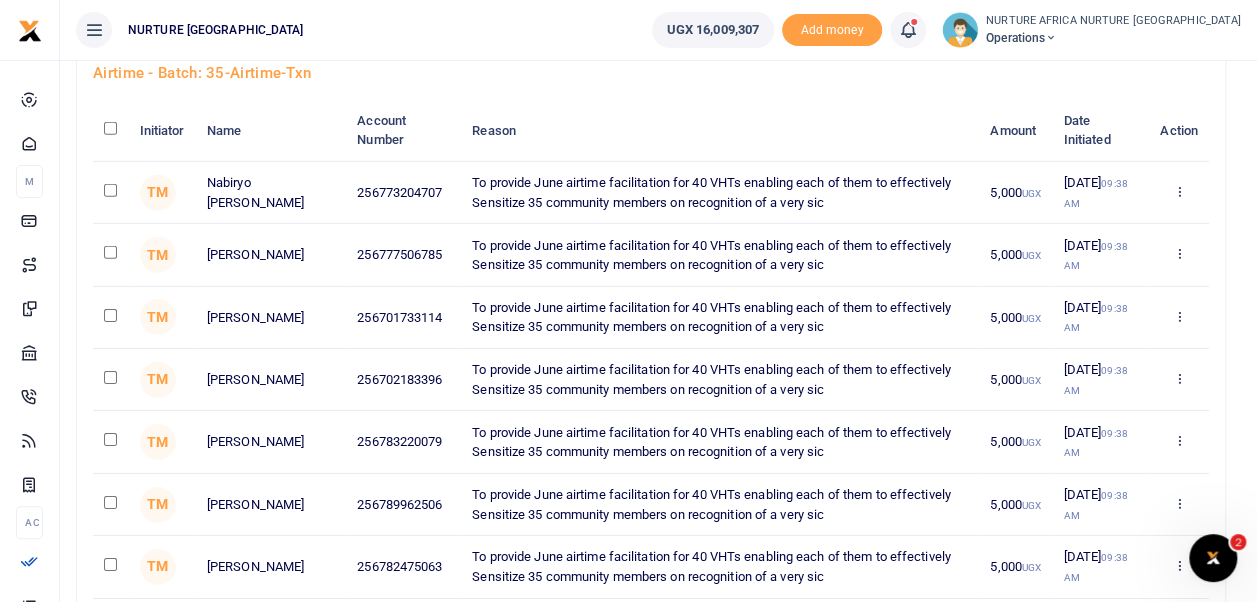 scroll, scrollTop: 3818, scrollLeft: 0, axis: vertical 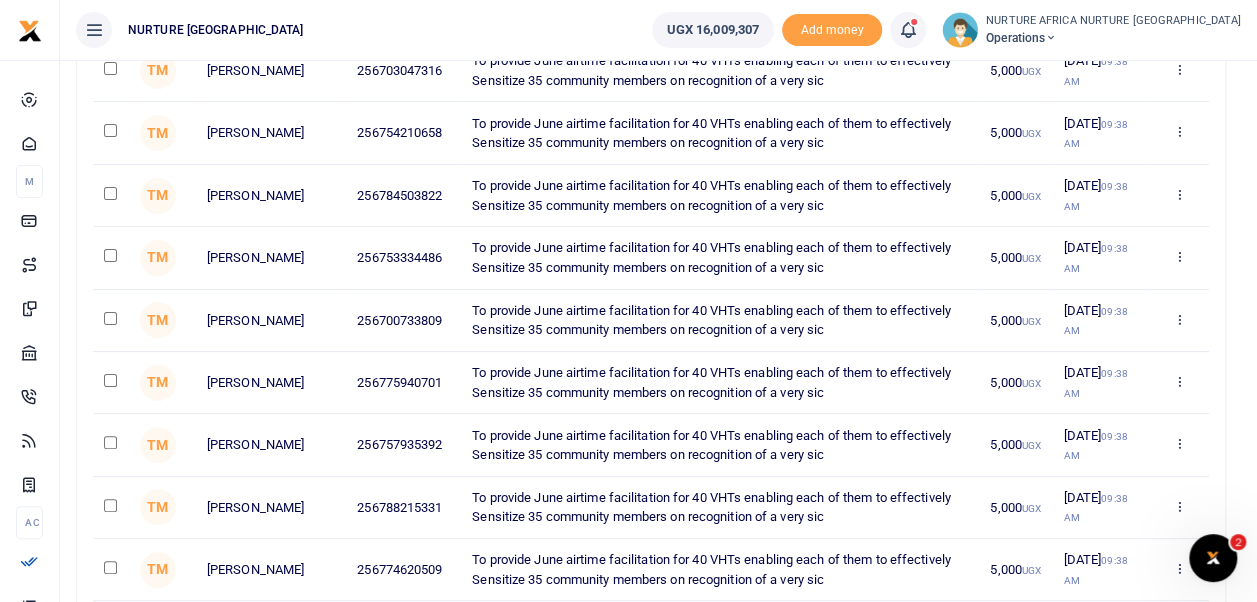 click at bounding box center [110, 318] 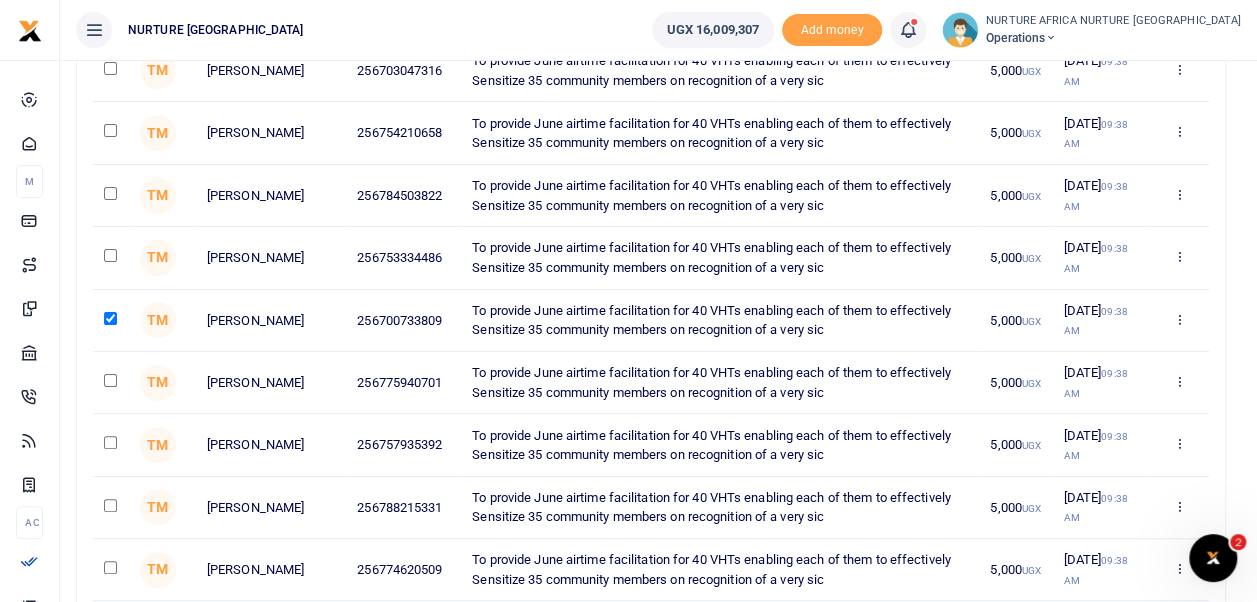 scroll, scrollTop: 5623, scrollLeft: 0, axis: vertical 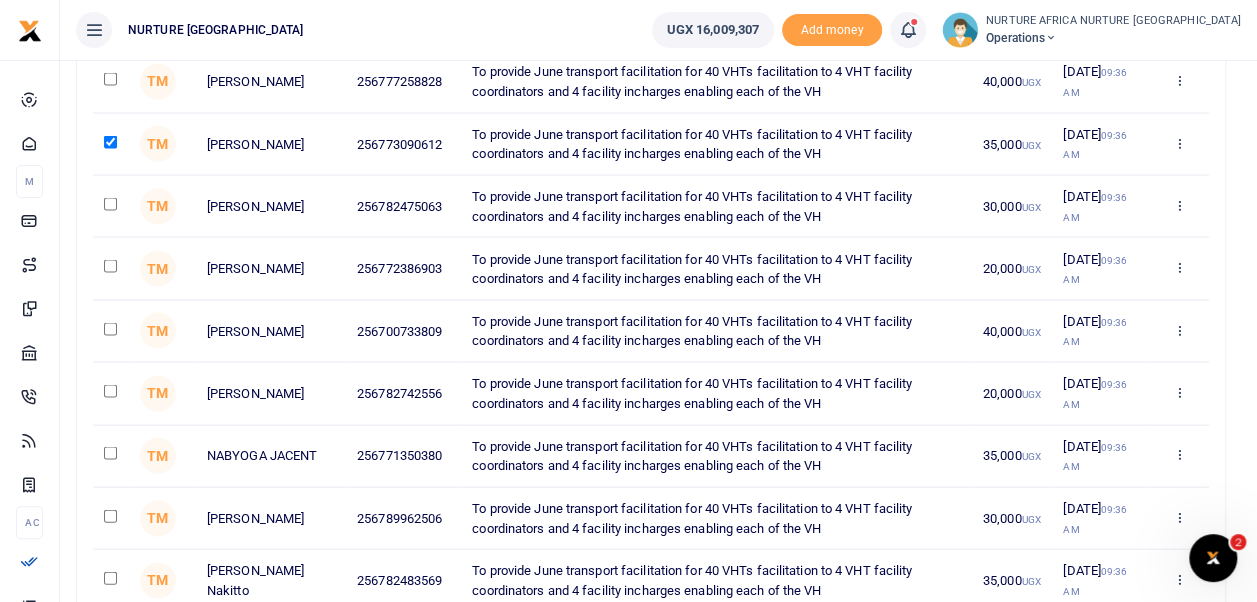 click at bounding box center (110, -1986) 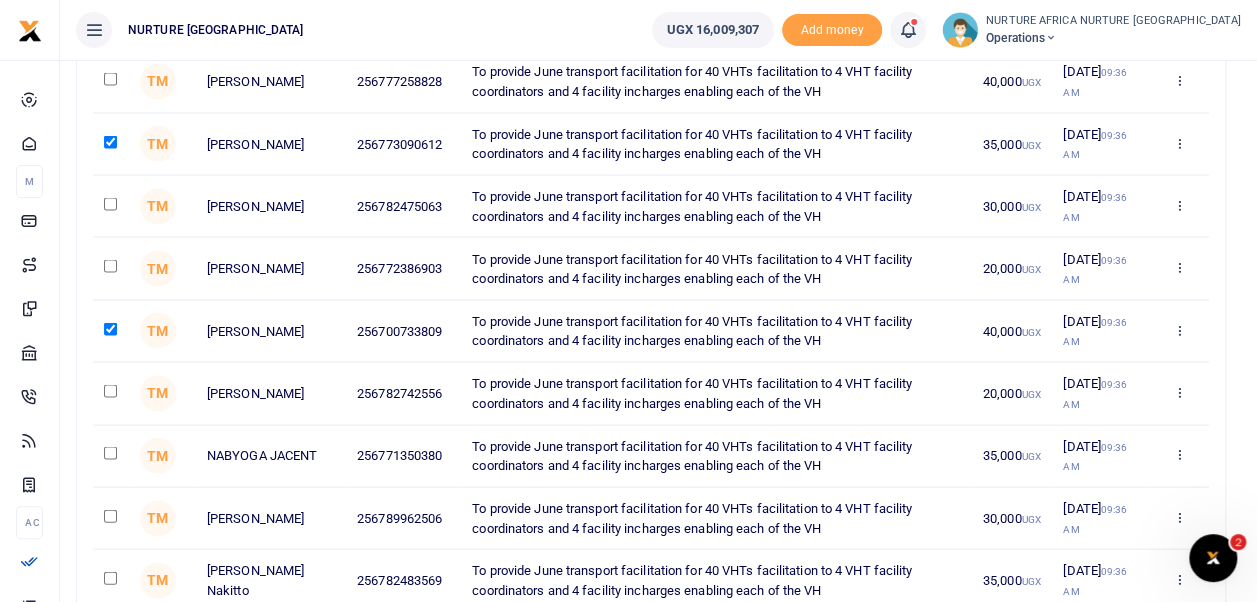 scroll, scrollTop: 3321, scrollLeft: 0, axis: vertical 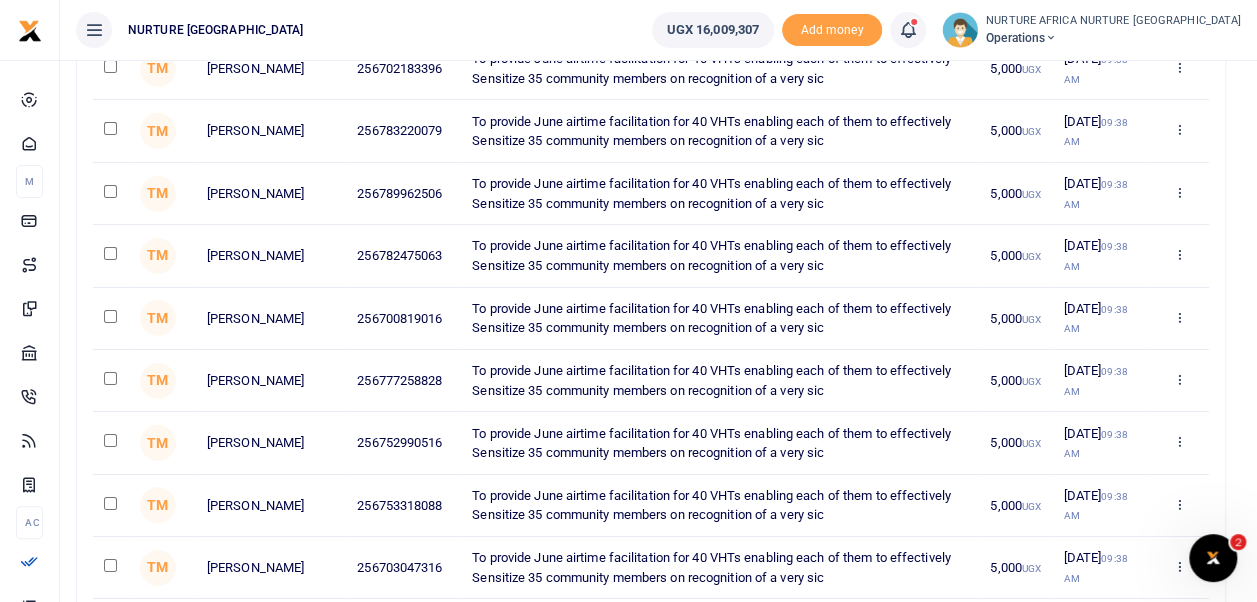 click at bounding box center [110, 316] 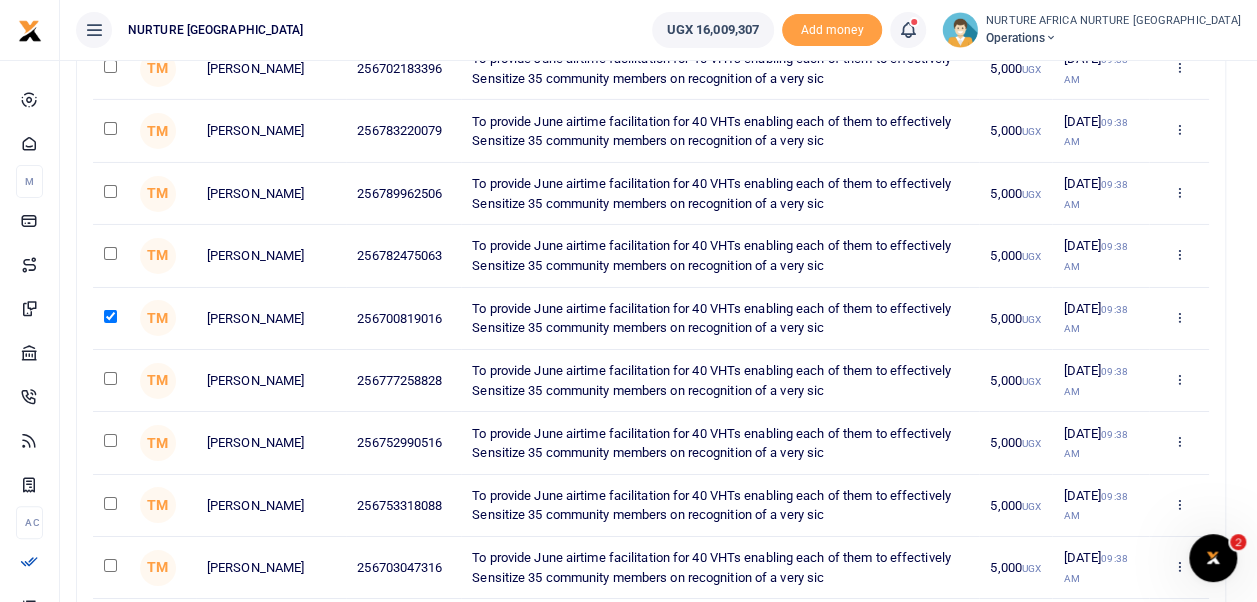 scroll, scrollTop: 6554, scrollLeft: 0, axis: vertical 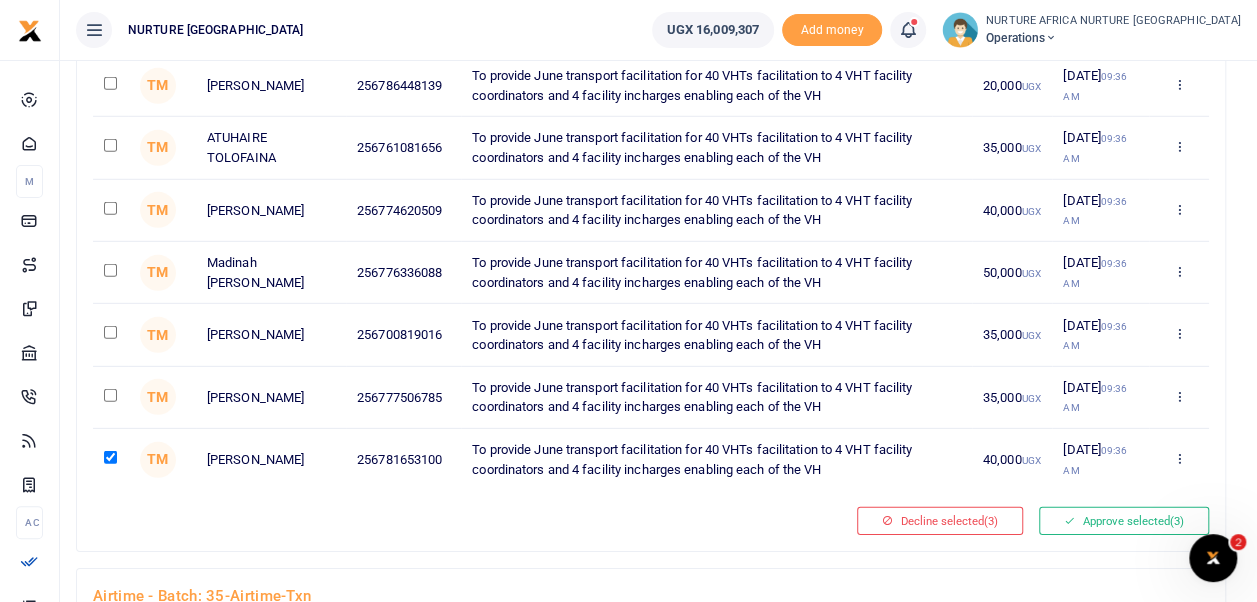 click at bounding box center (110, -1982) 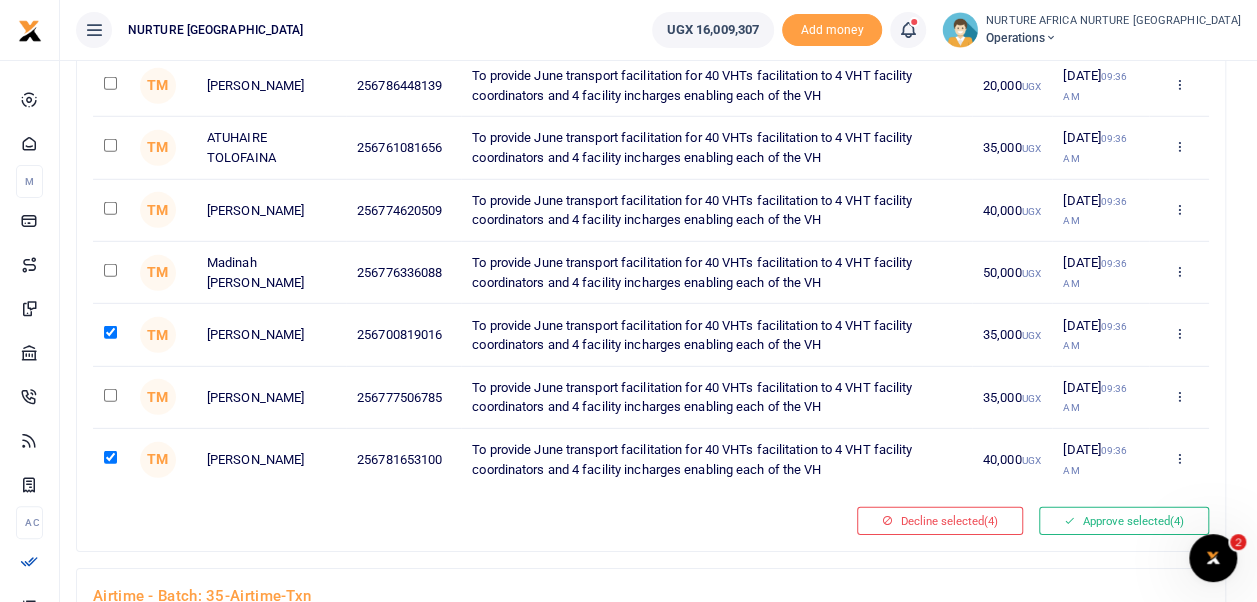 scroll, scrollTop: 4500, scrollLeft: 0, axis: vertical 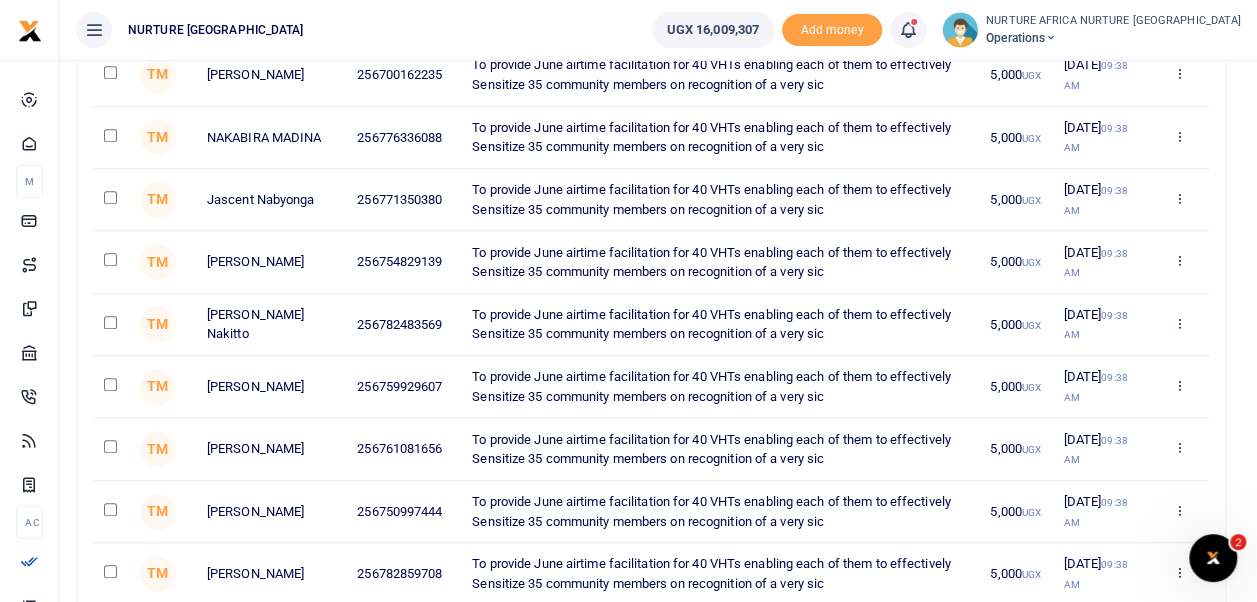 click at bounding box center [110, 322] 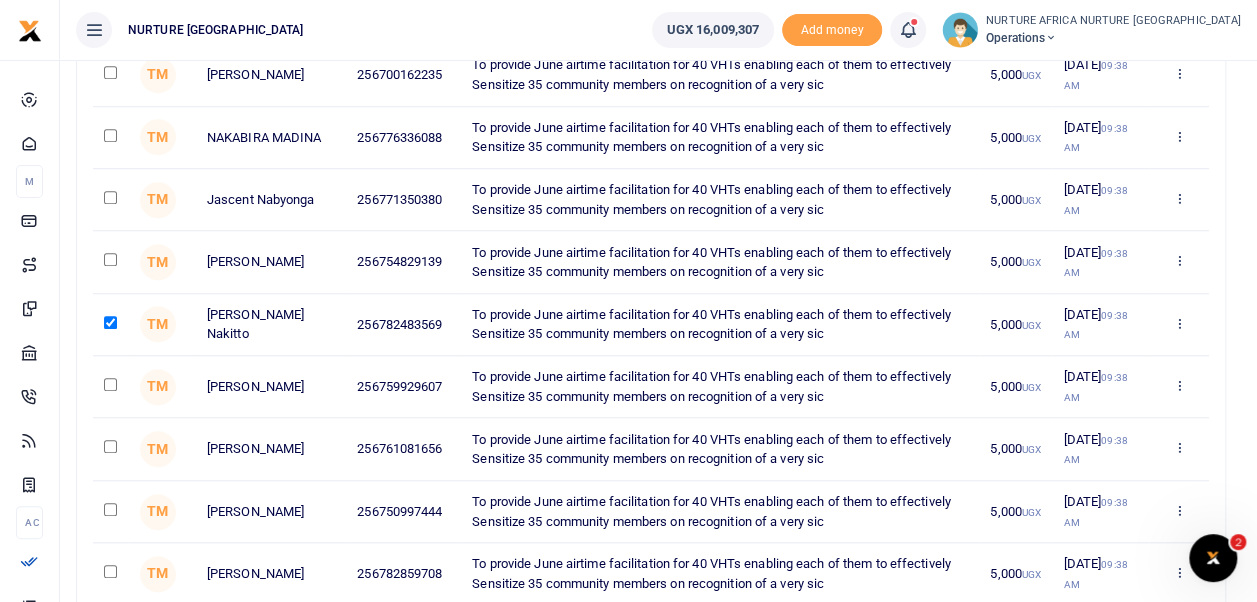scroll, scrollTop: 5871, scrollLeft: 0, axis: vertical 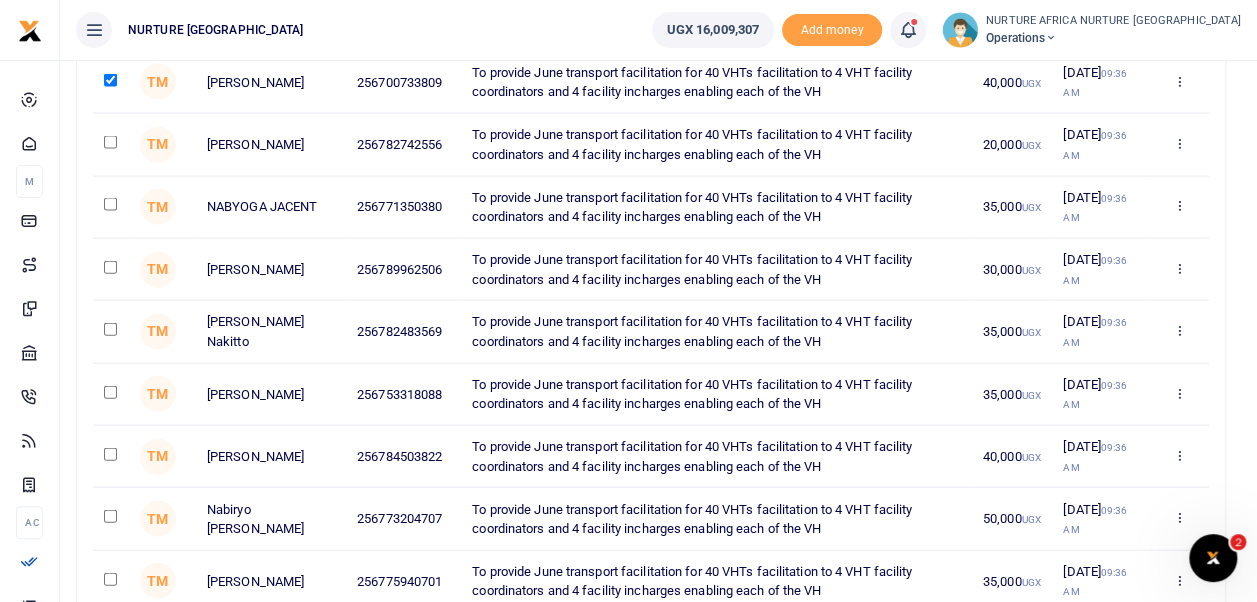 click at bounding box center [110, -1985] 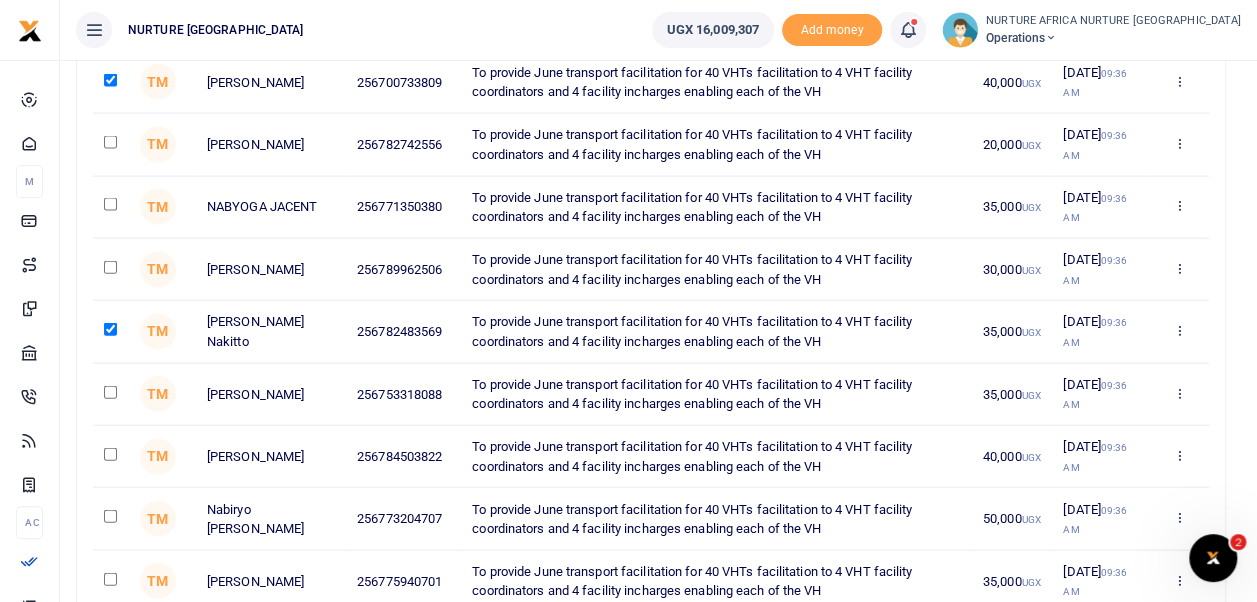 scroll, scrollTop: 2948, scrollLeft: 0, axis: vertical 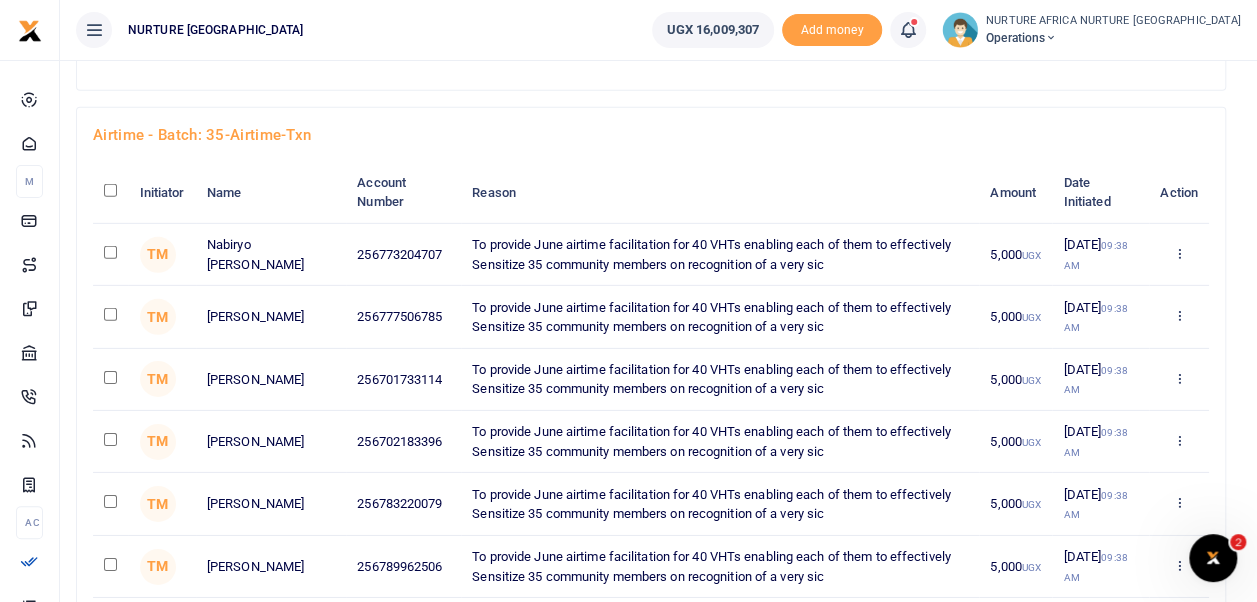 click at bounding box center (110, -2196) 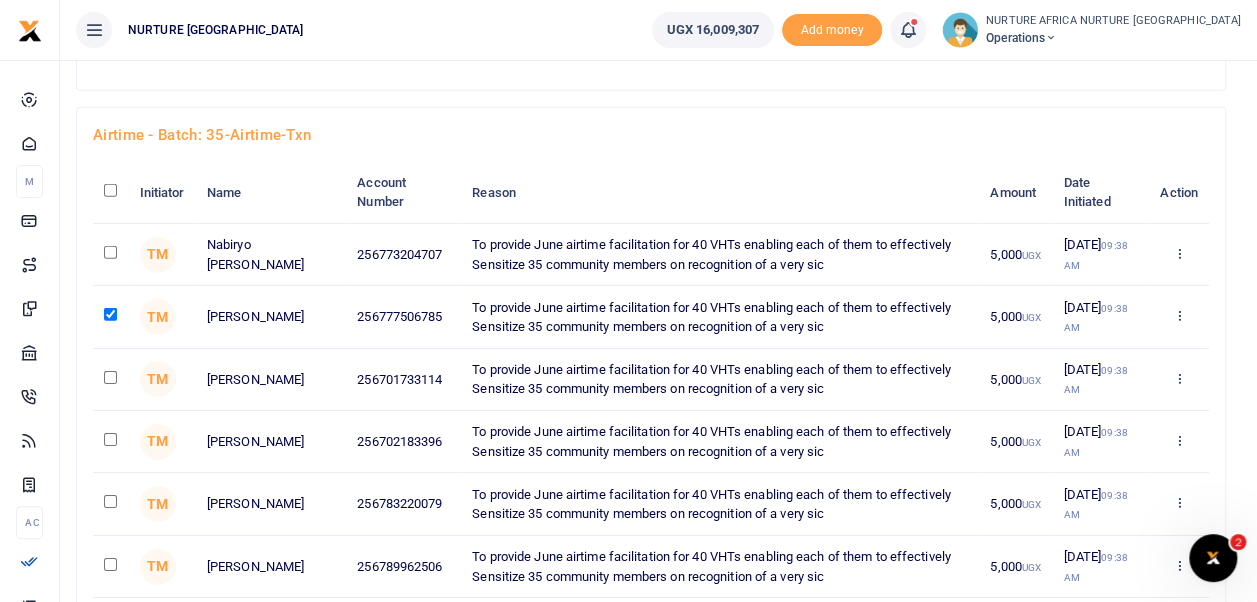scroll, scrollTop: 6616, scrollLeft: 0, axis: vertical 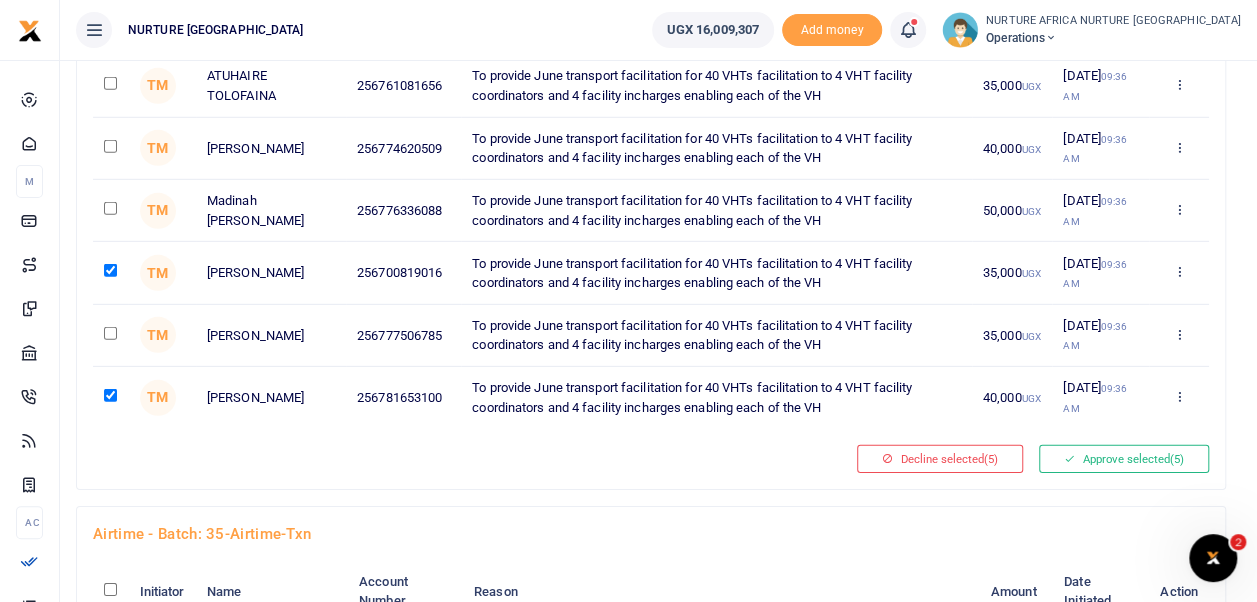 click at bounding box center (110, -1981) 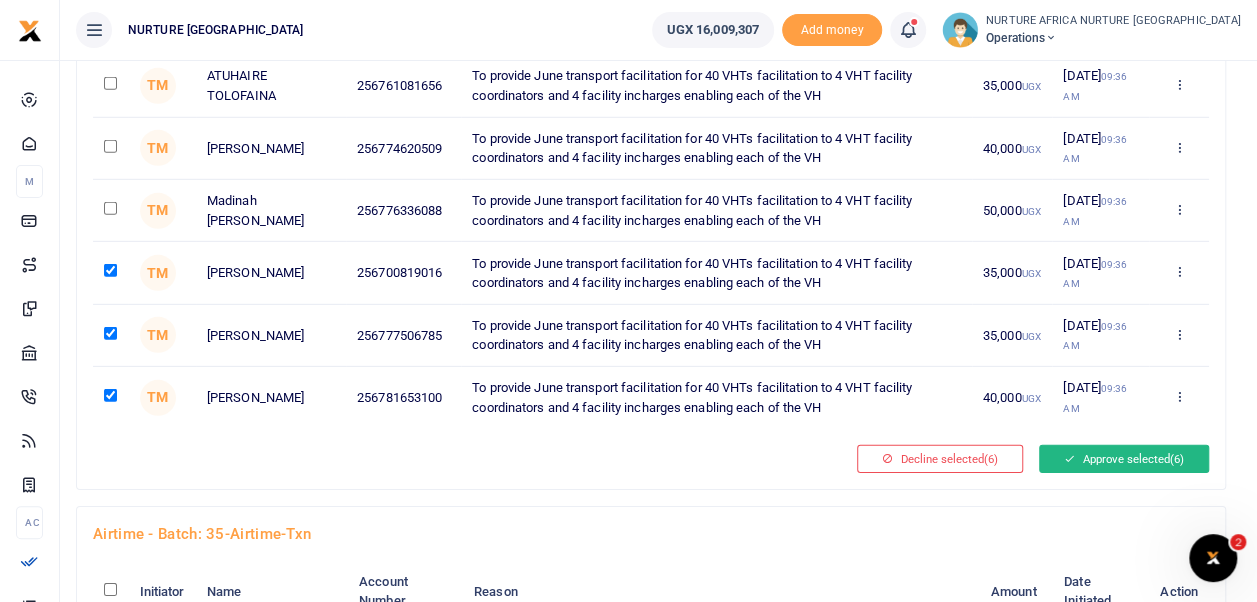 click on "Approve selected  (6)" at bounding box center (1124, 459) 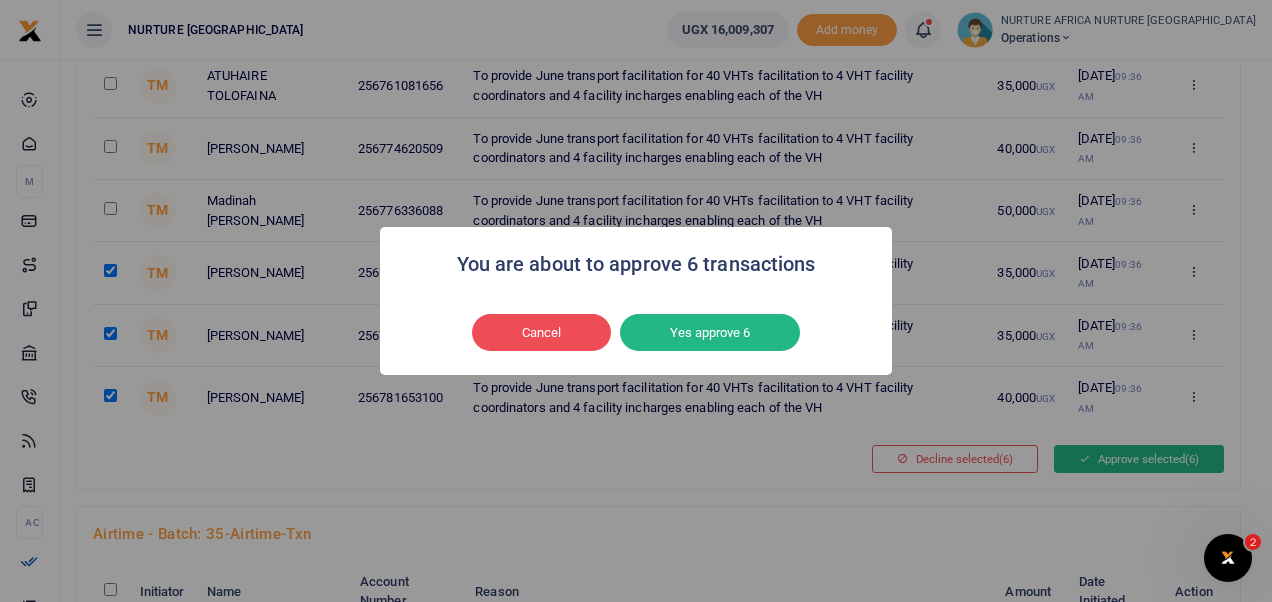 click on "Yes approve 6" at bounding box center [710, 333] 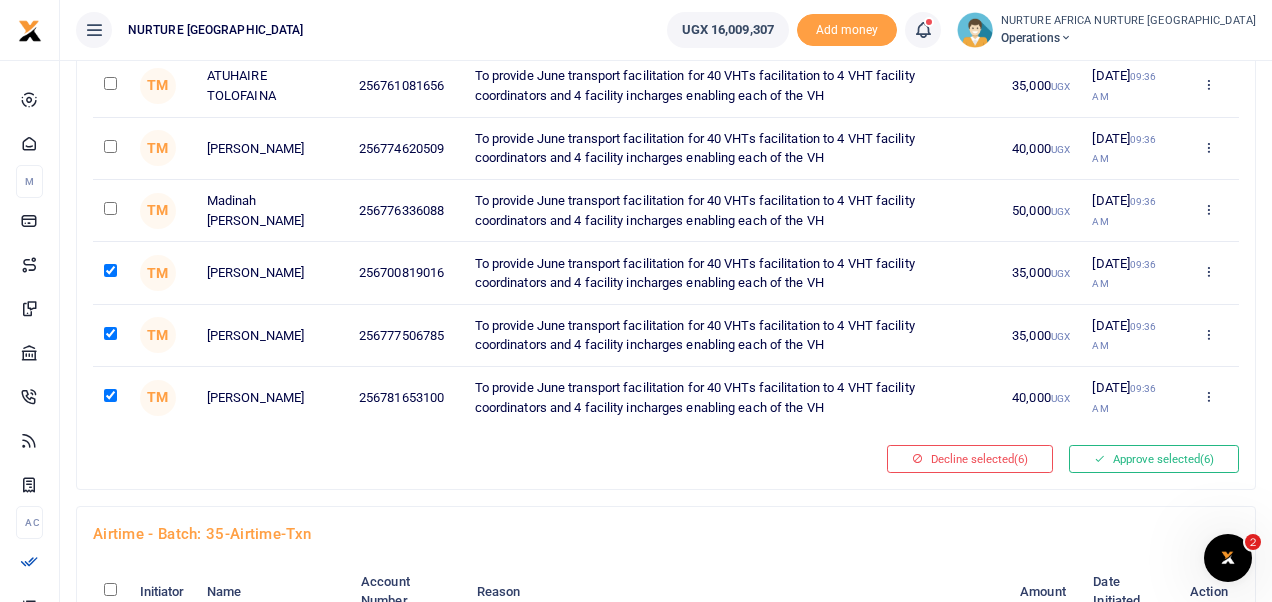 type 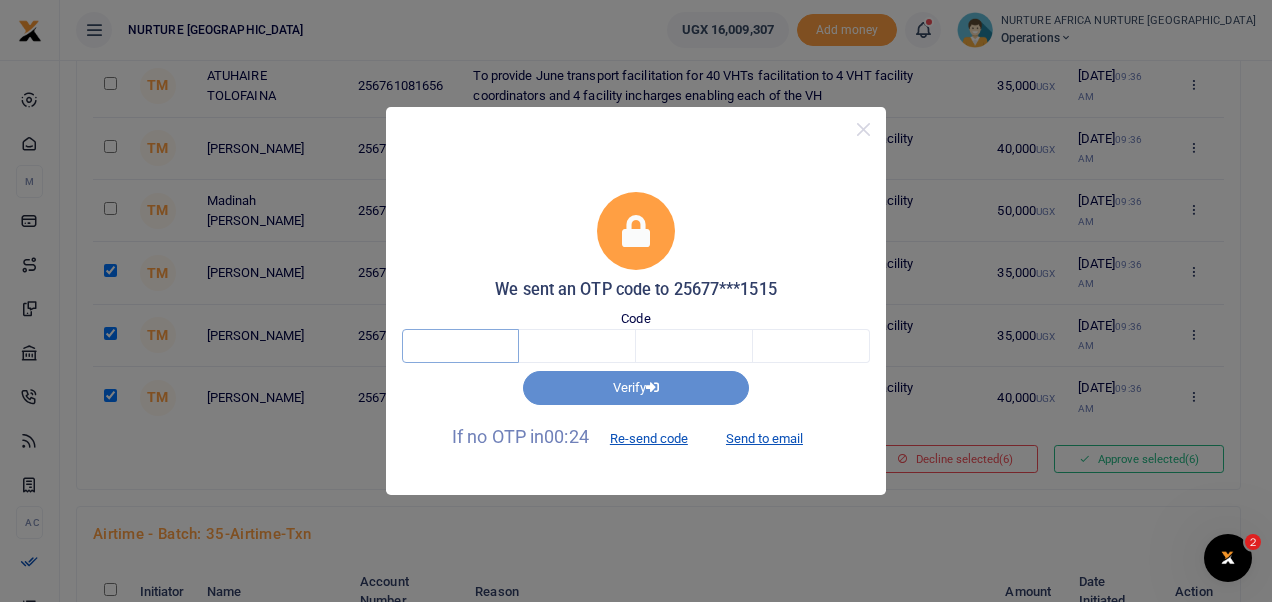 click at bounding box center (460, 346) 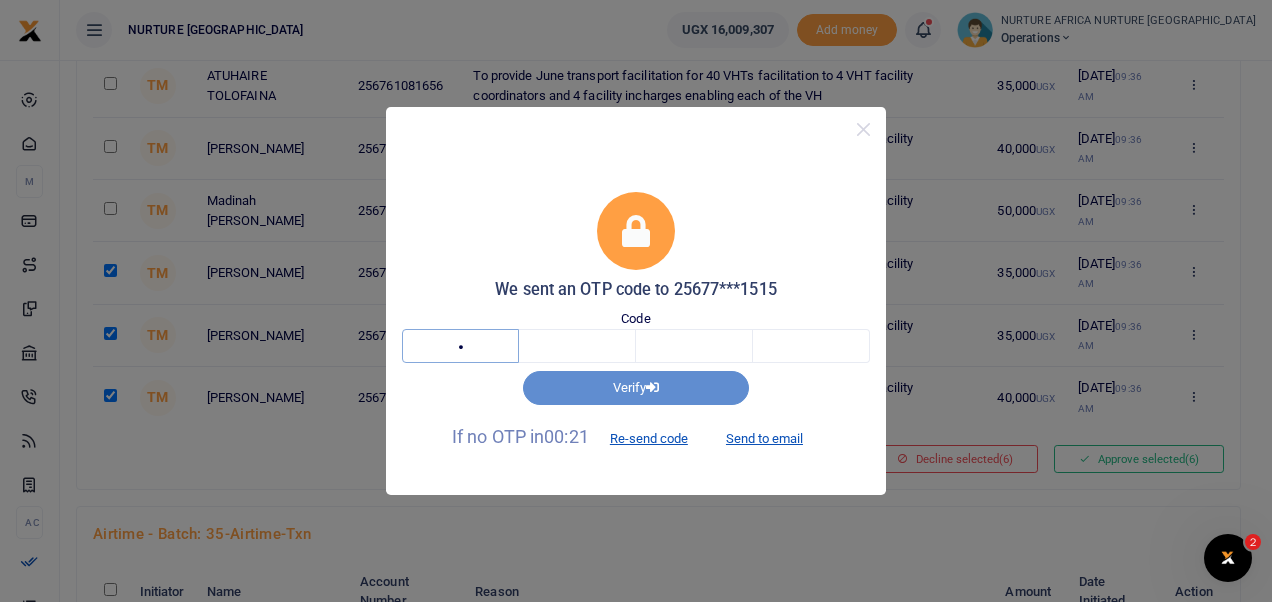type on "1" 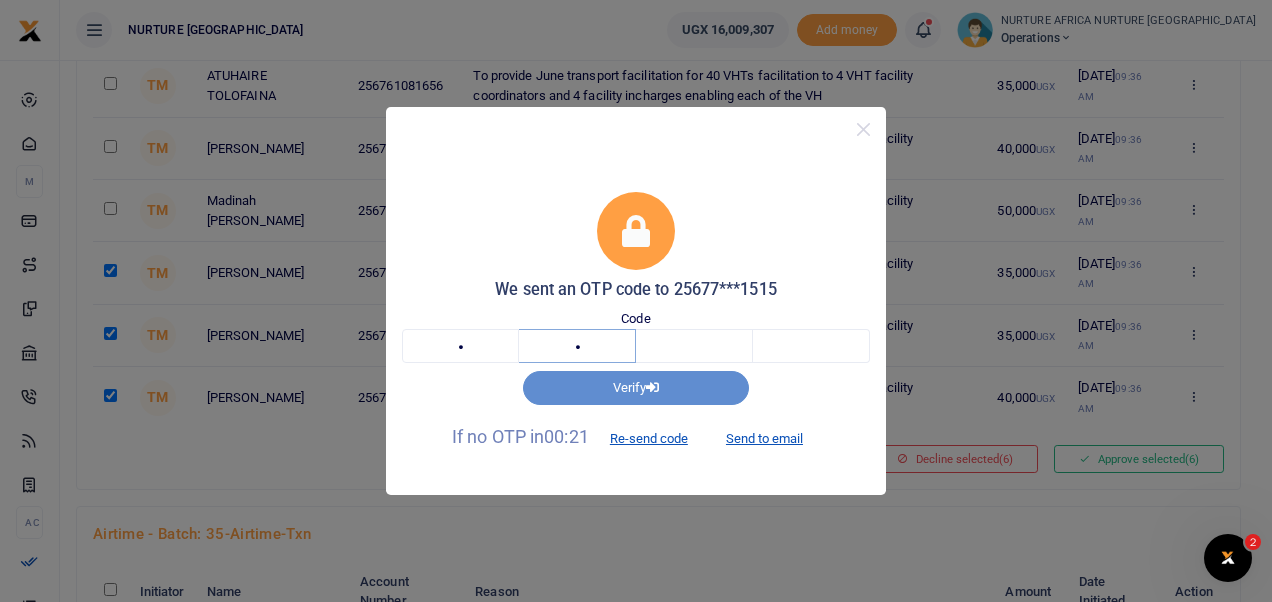 type on "3" 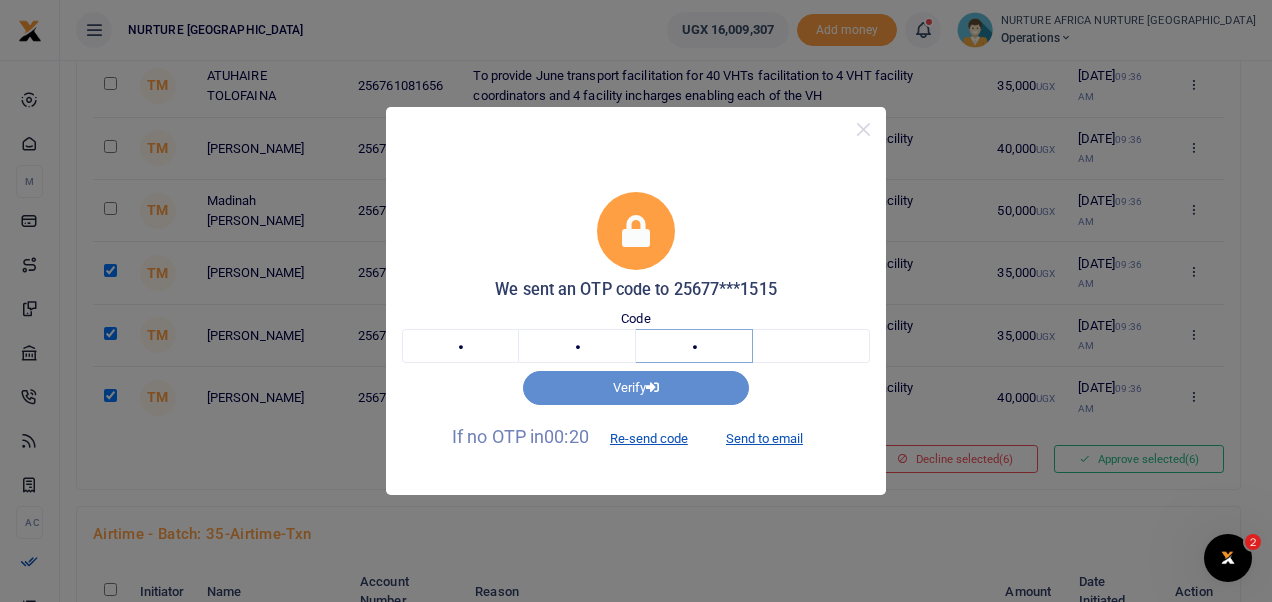 type on "3" 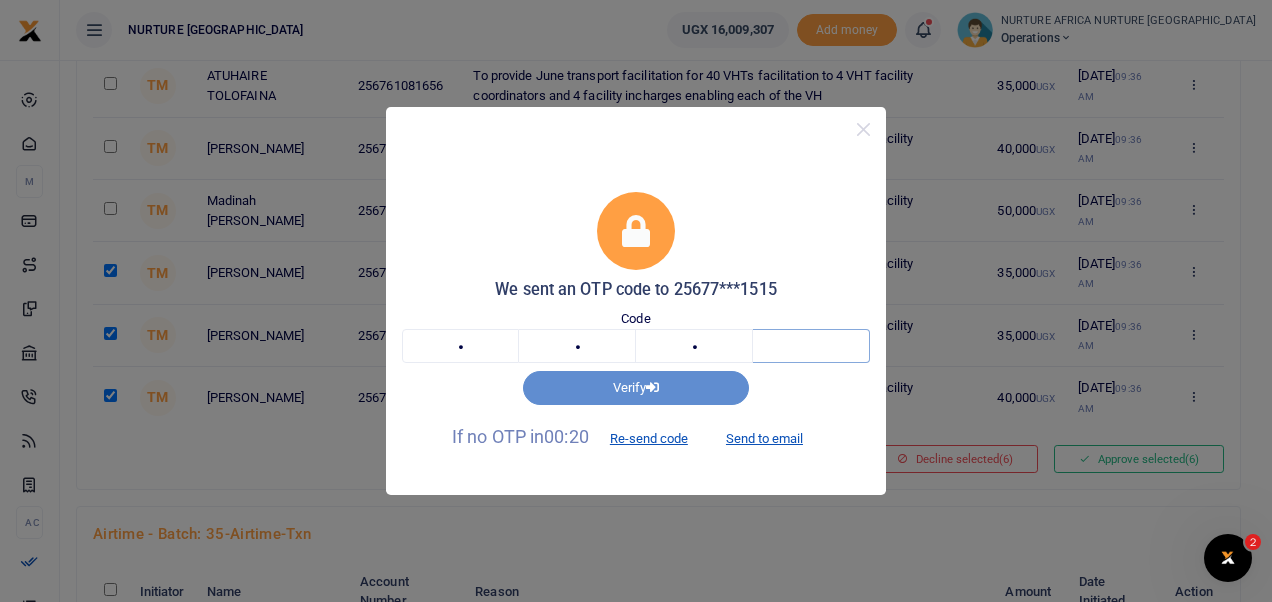 type on "2" 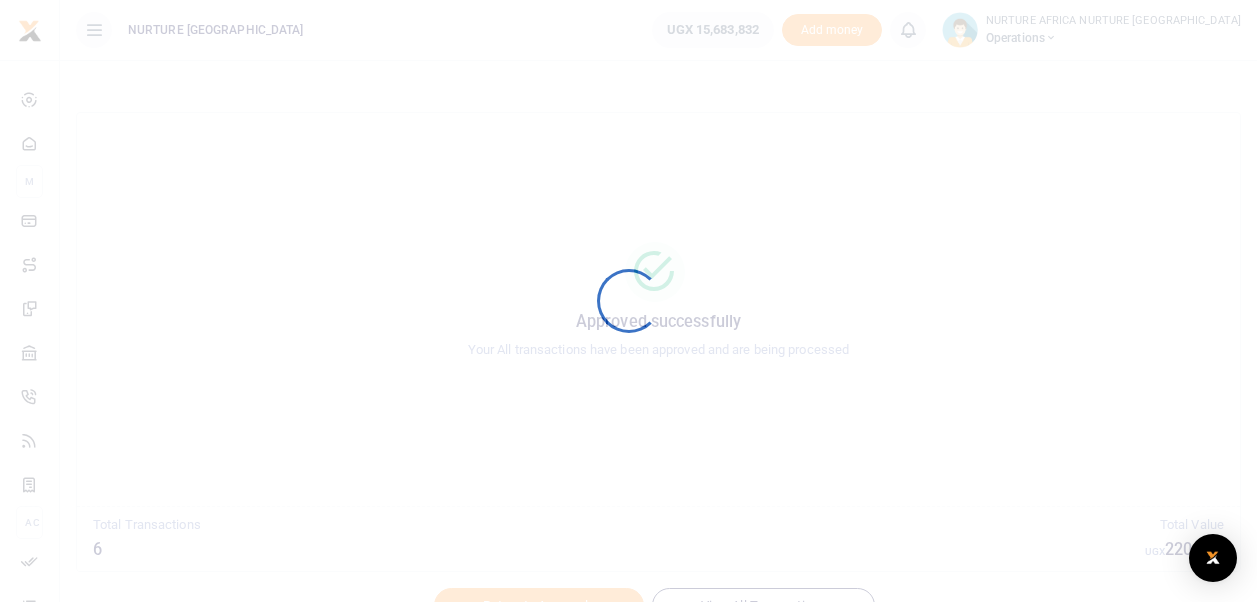scroll, scrollTop: 0, scrollLeft: 0, axis: both 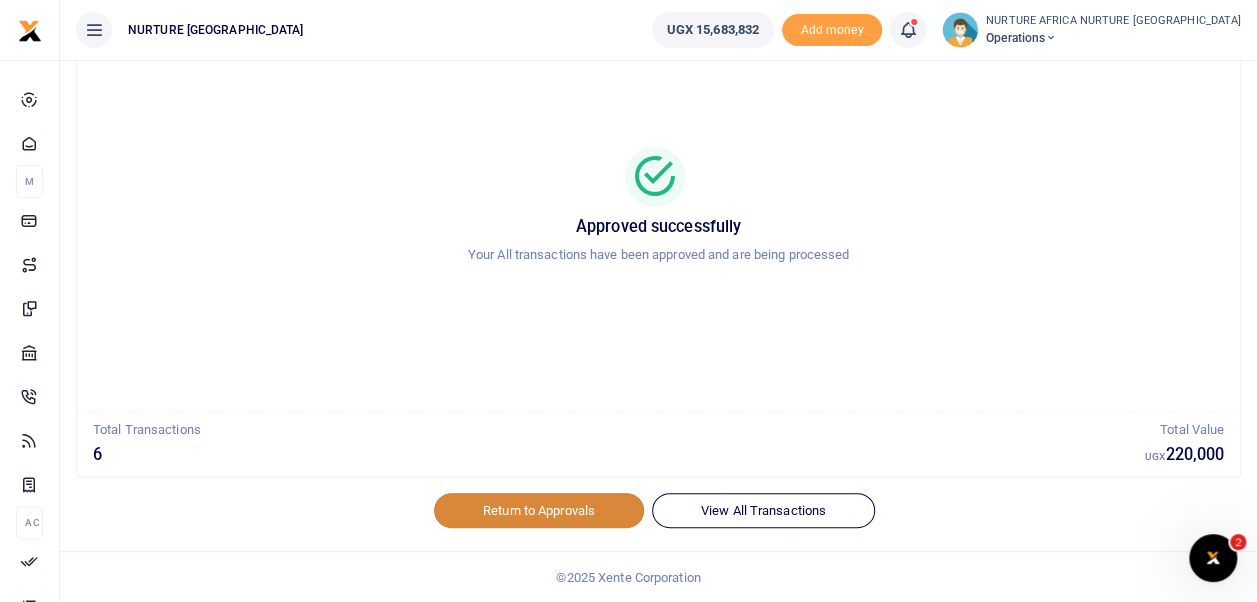 click on "Return to Approvals" at bounding box center [539, 510] 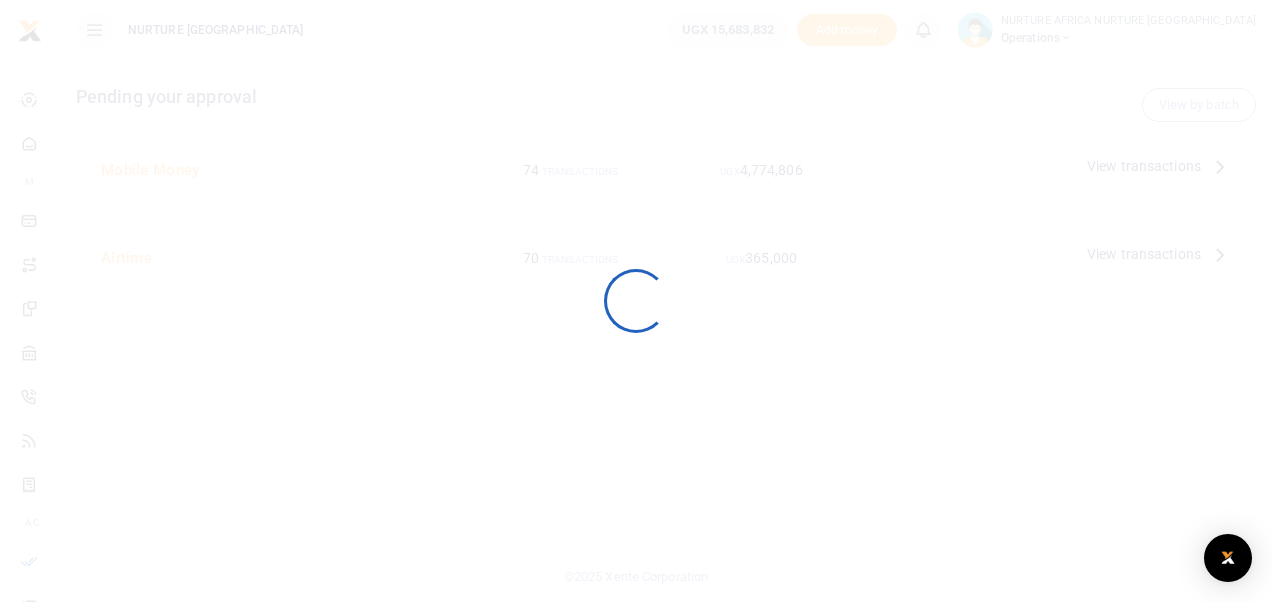 scroll, scrollTop: 0, scrollLeft: 0, axis: both 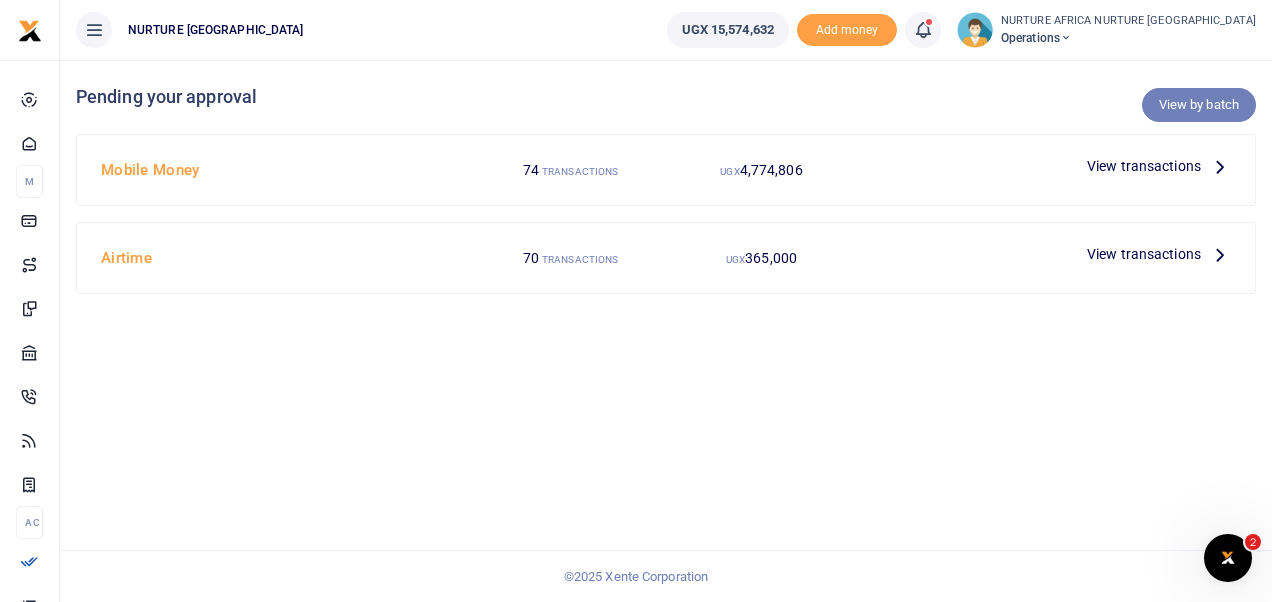 click on "View by batch" at bounding box center [1199, 105] 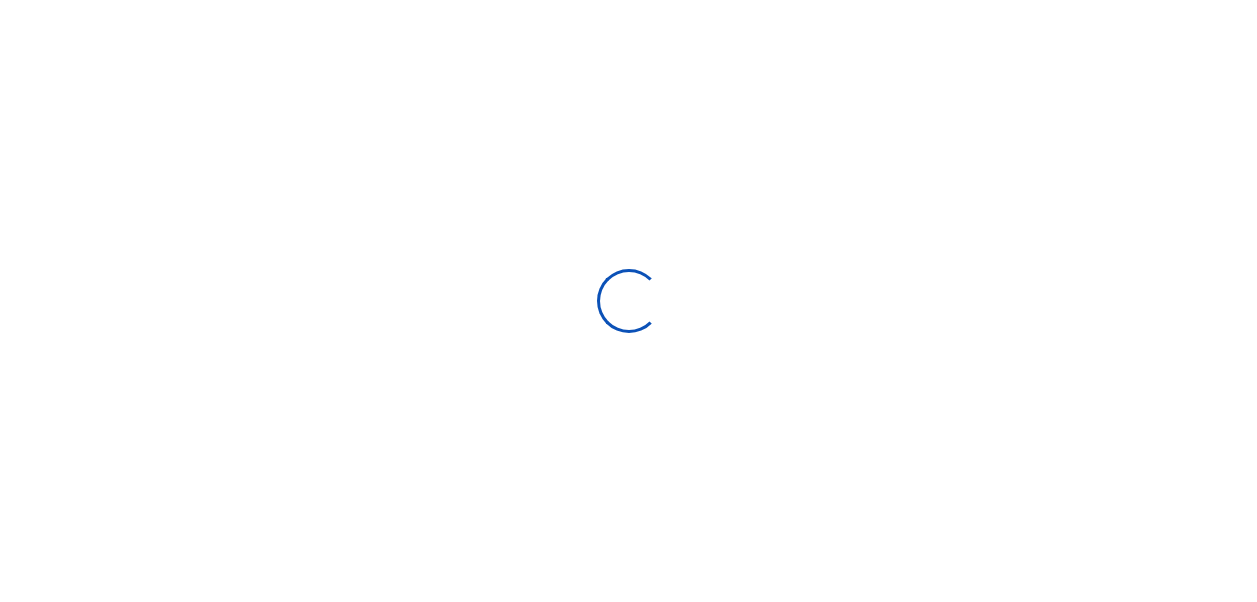 scroll, scrollTop: 0, scrollLeft: 0, axis: both 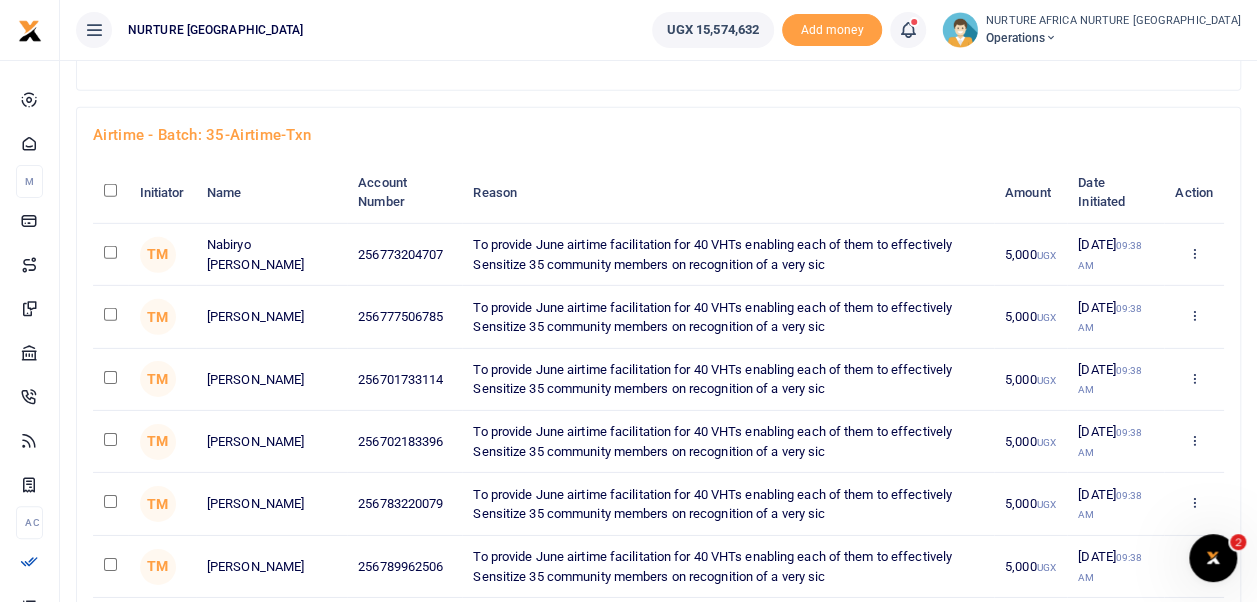 click at bounding box center (110, -2196) 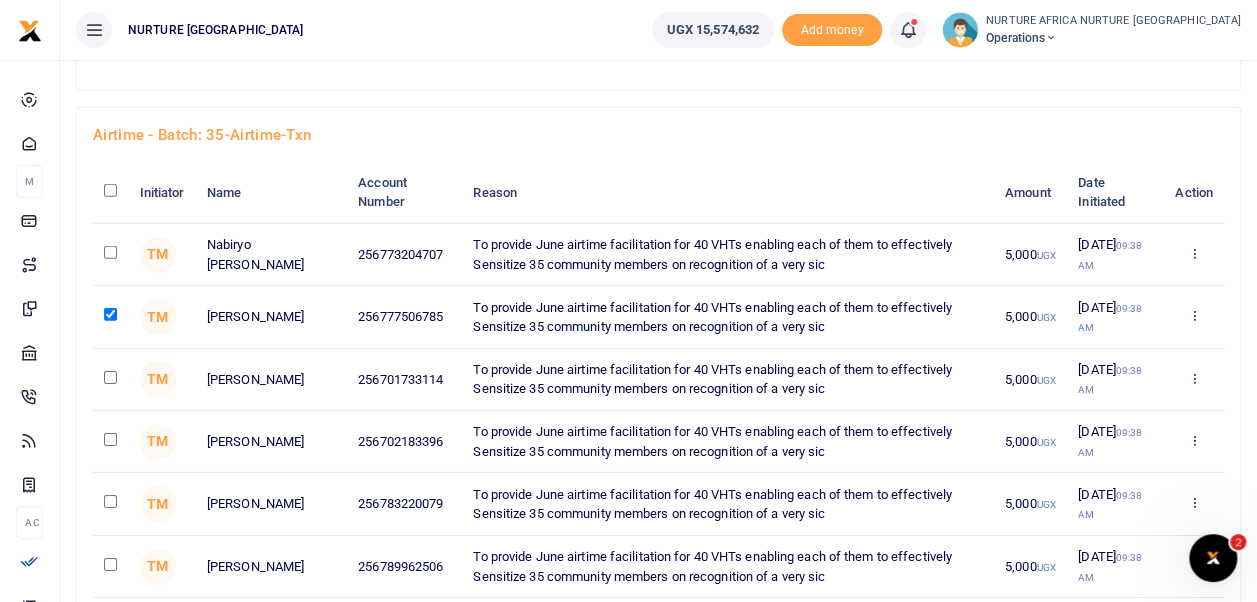 scroll, scrollTop: 4500, scrollLeft: 0, axis: vertical 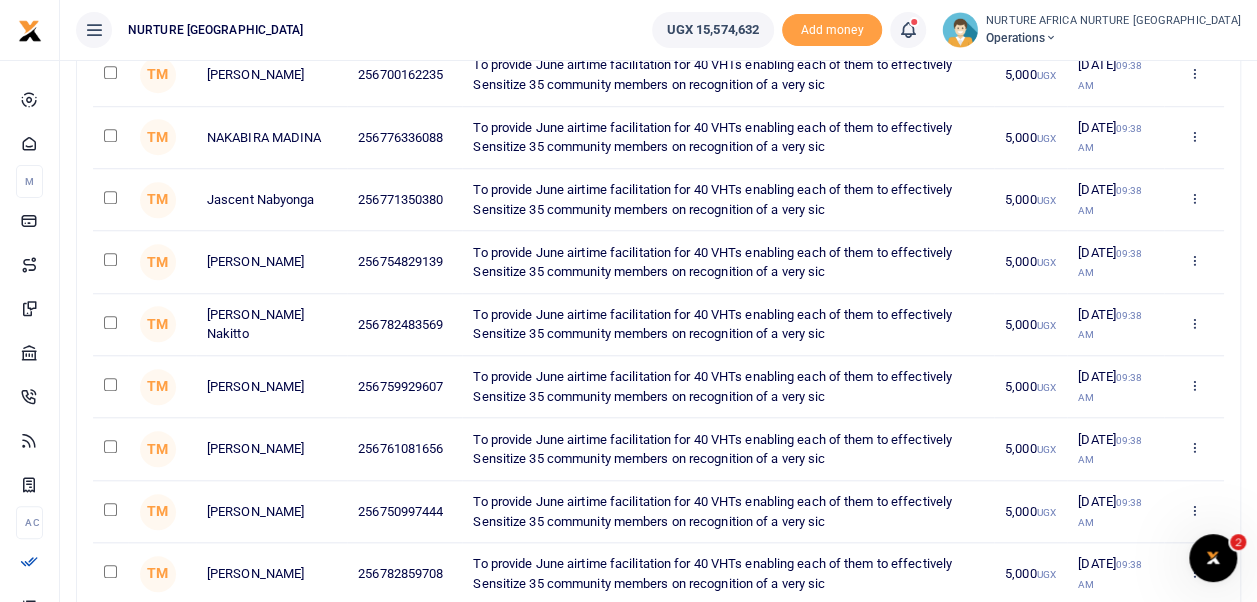 click at bounding box center (110, 322) 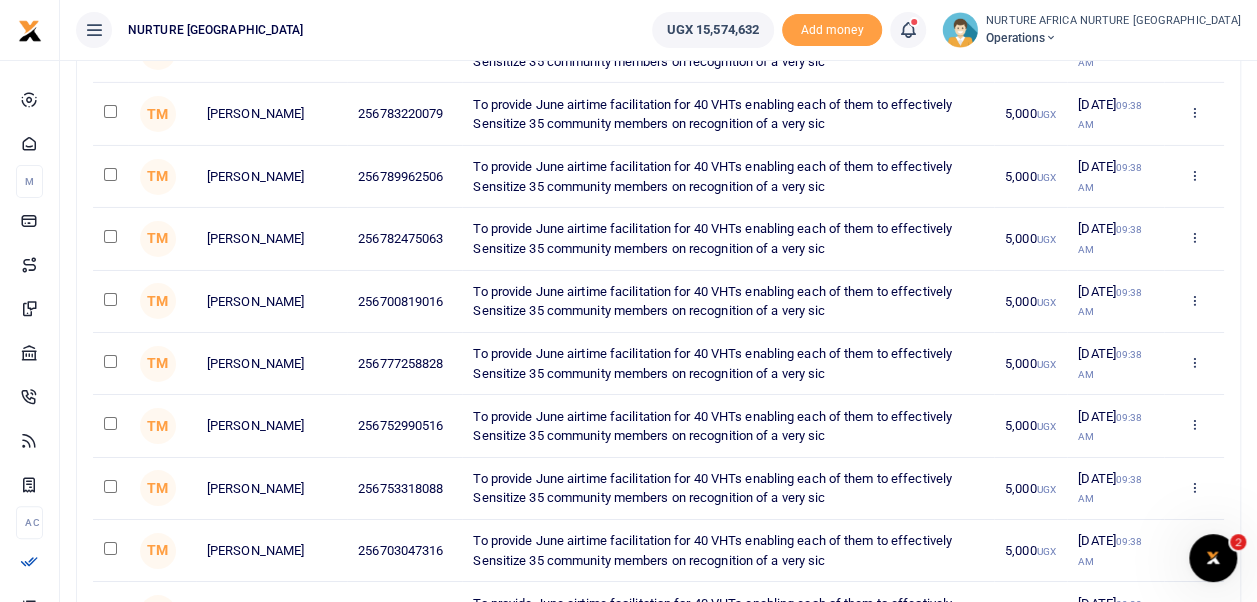 scroll, scrollTop: 3337, scrollLeft: 0, axis: vertical 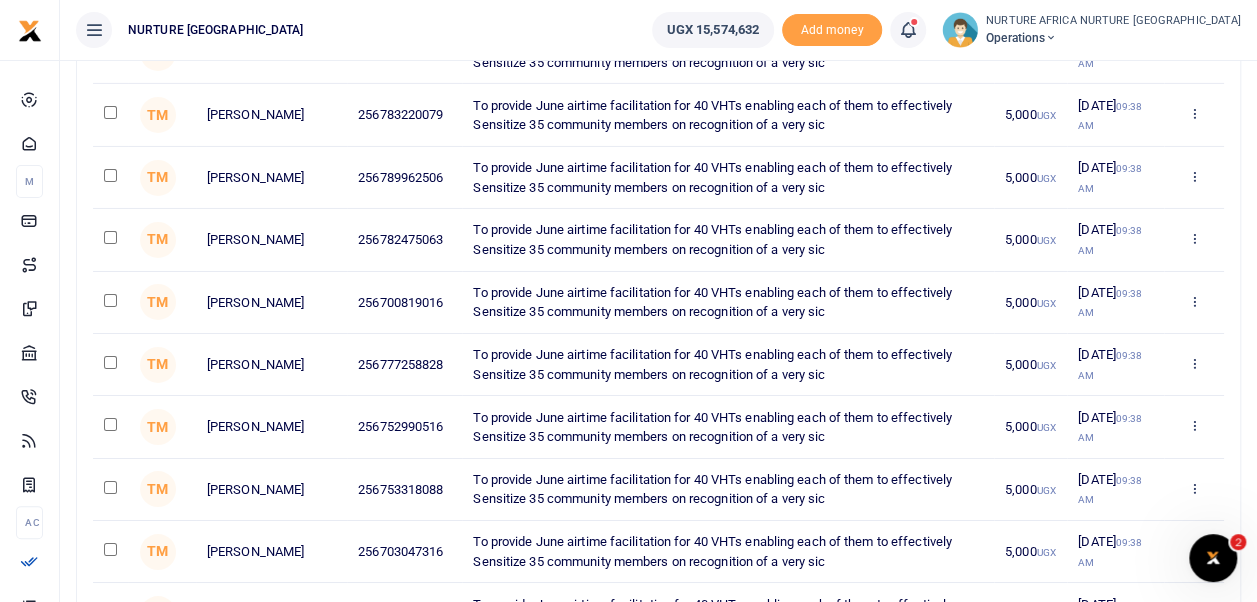click at bounding box center (110, 300) 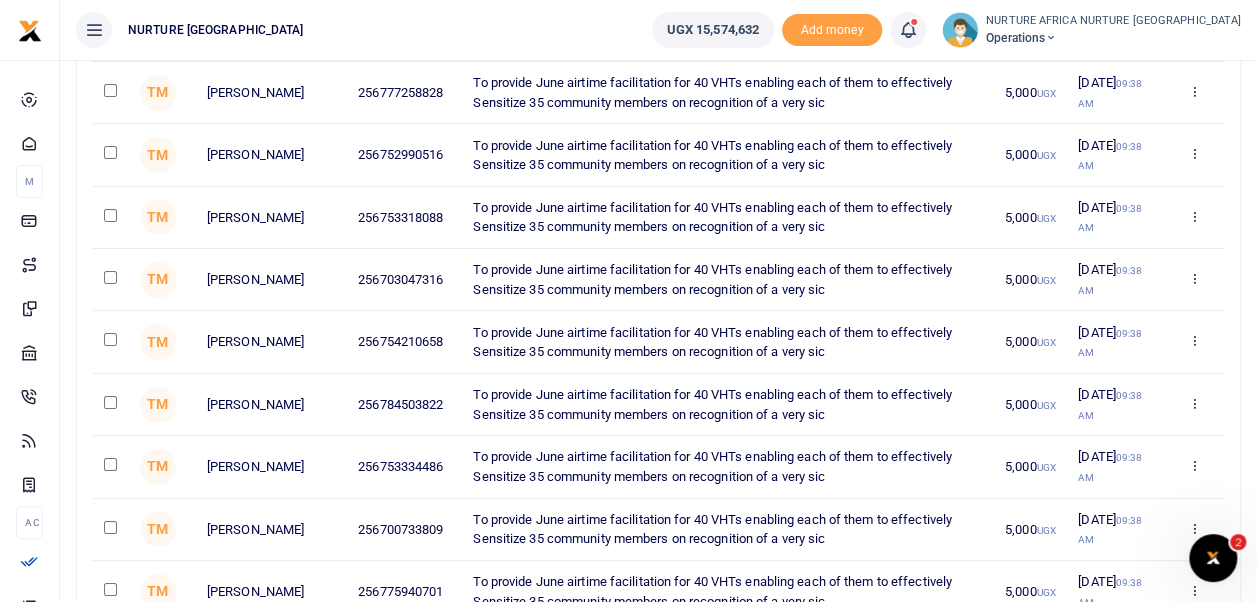 scroll, scrollTop: 3642, scrollLeft: 0, axis: vertical 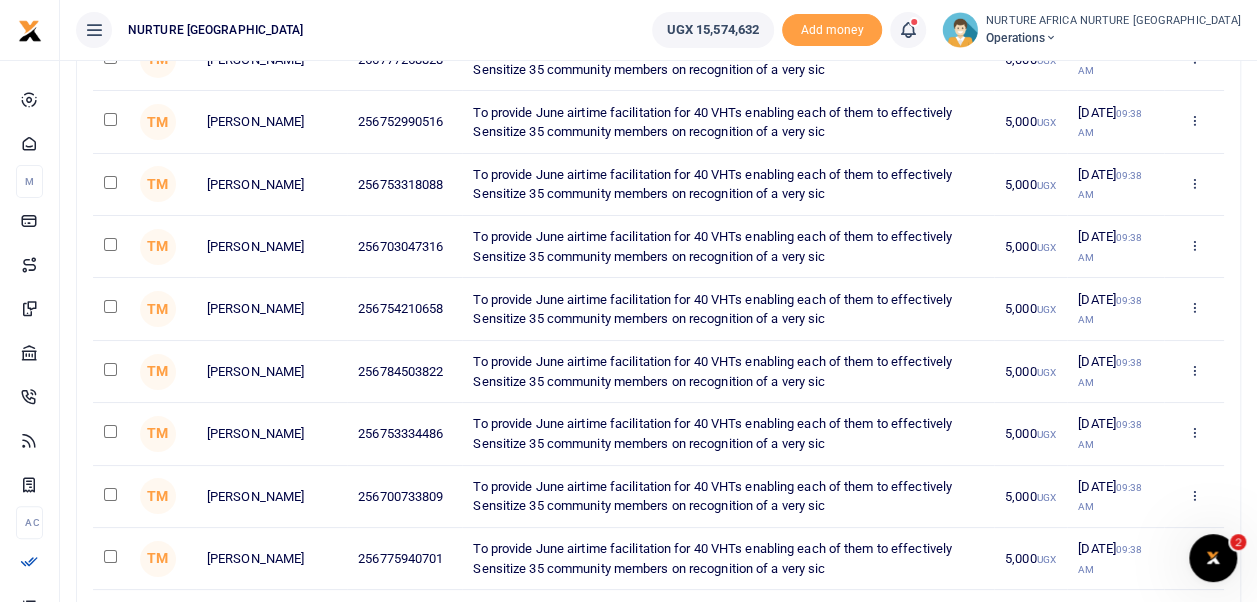 click at bounding box center (110, 494) 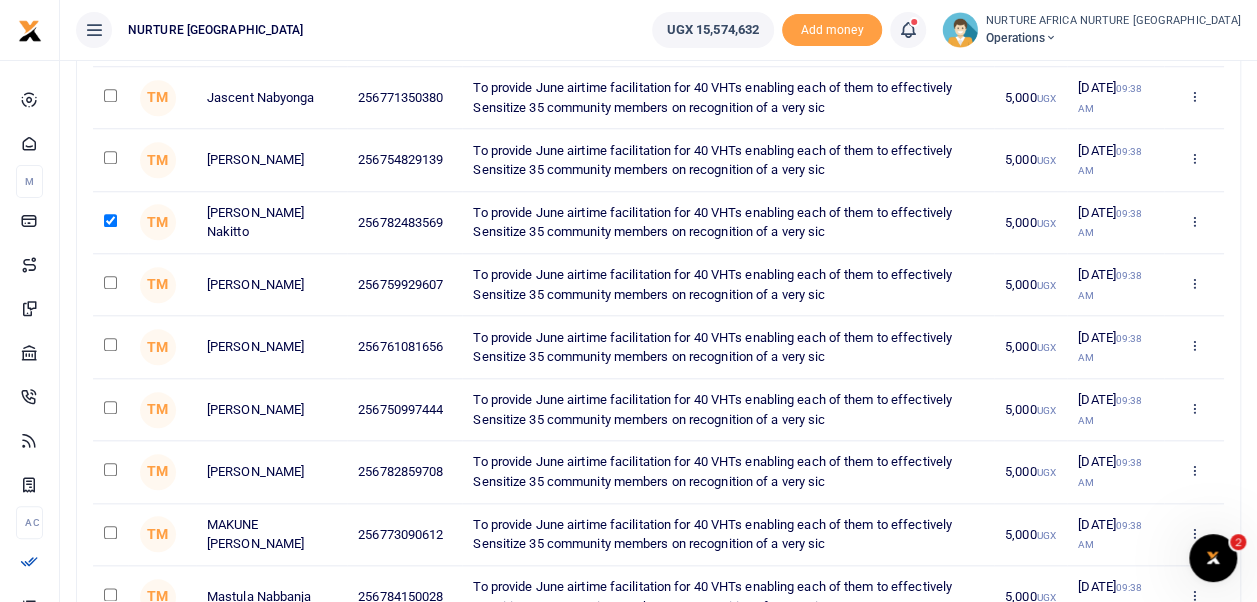 scroll, scrollTop: 4606, scrollLeft: 0, axis: vertical 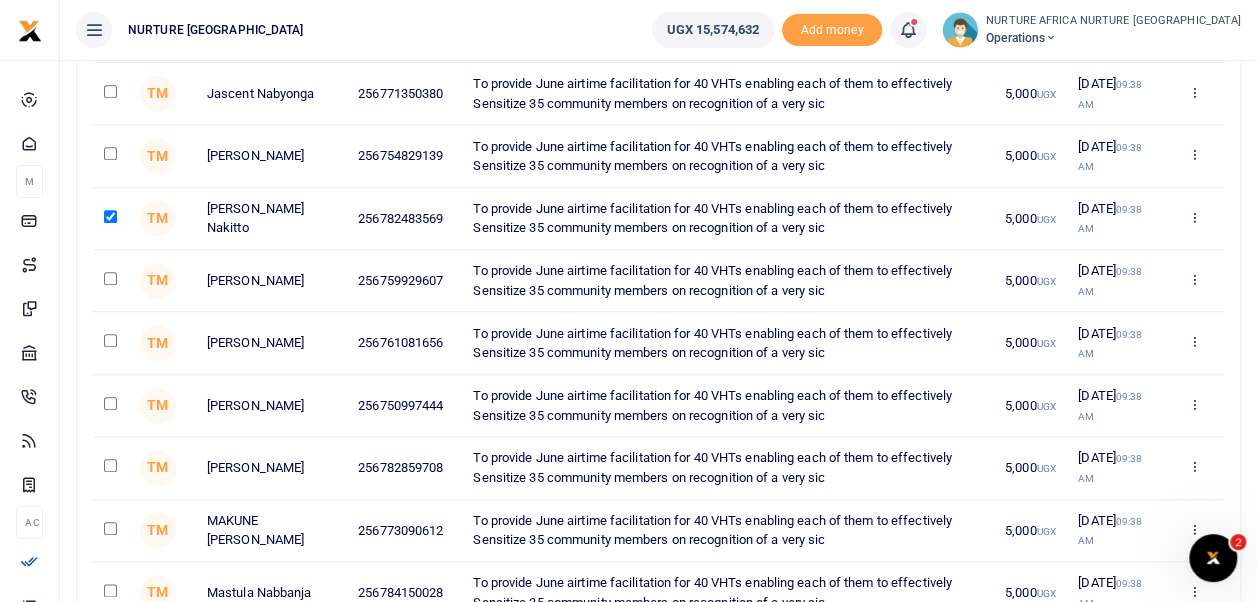 click at bounding box center (110, 528) 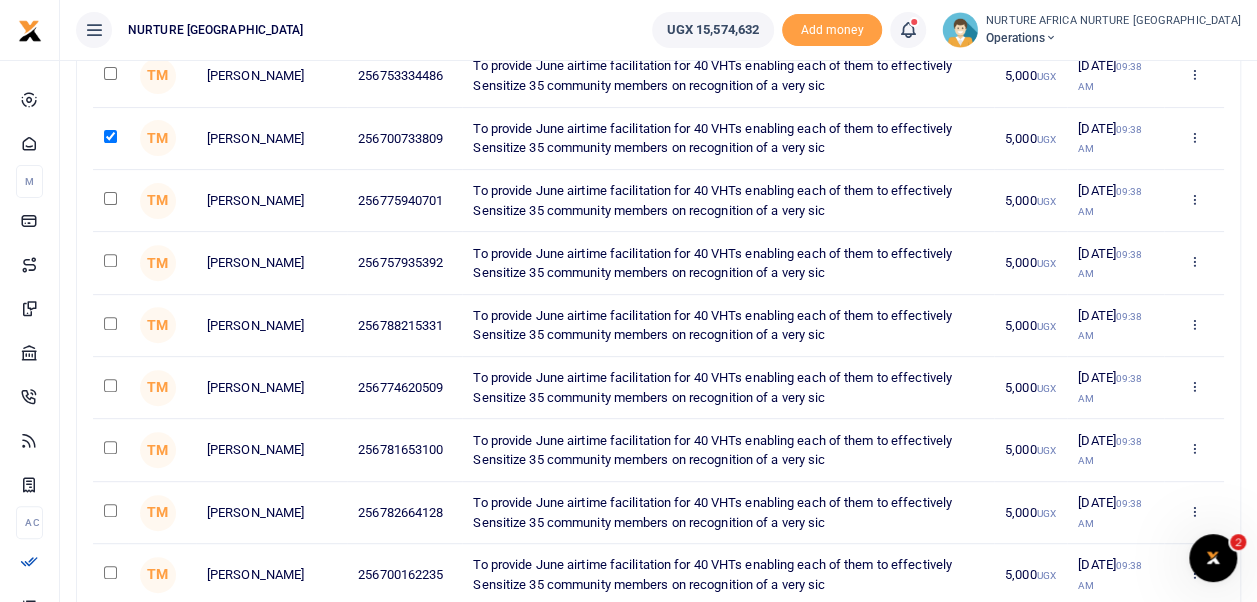 scroll, scrollTop: 3999, scrollLeft: 0, axis: vertical 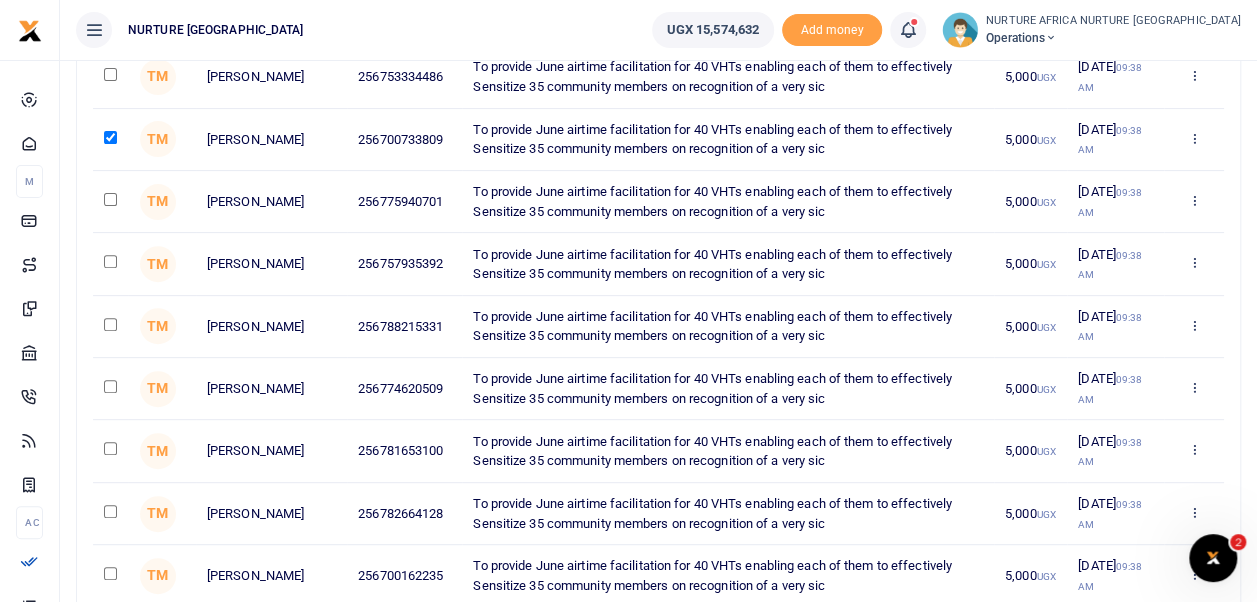 click at bounding box center (110, 448) 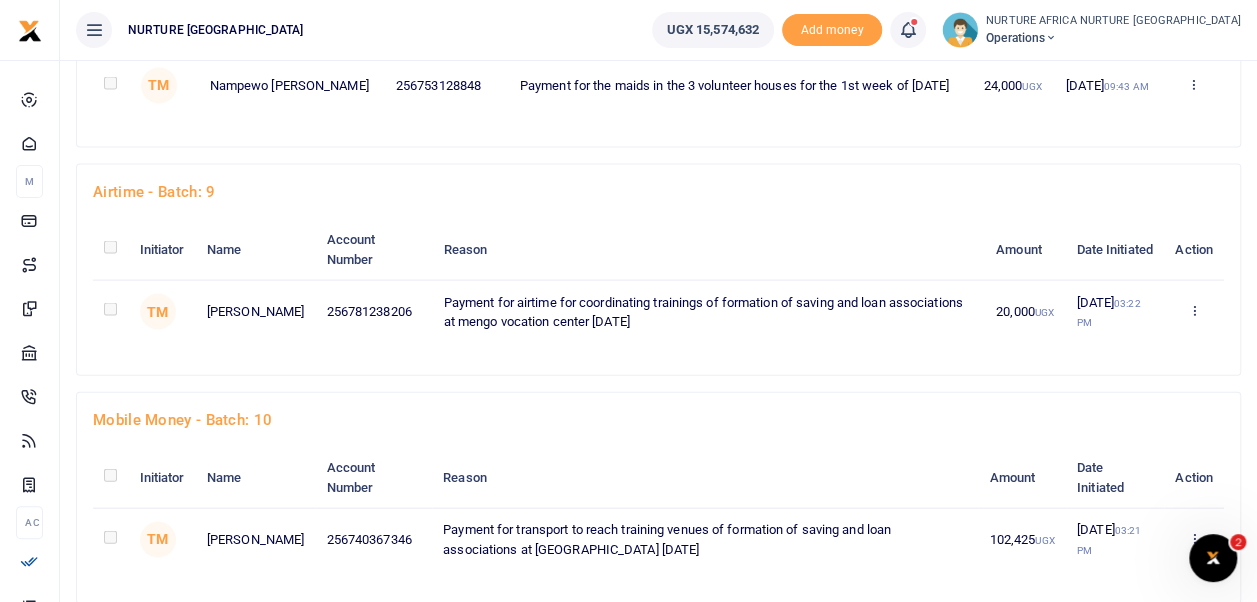 scroll, scrollTop: 6120, scrollLeft: 0, axis: vertical 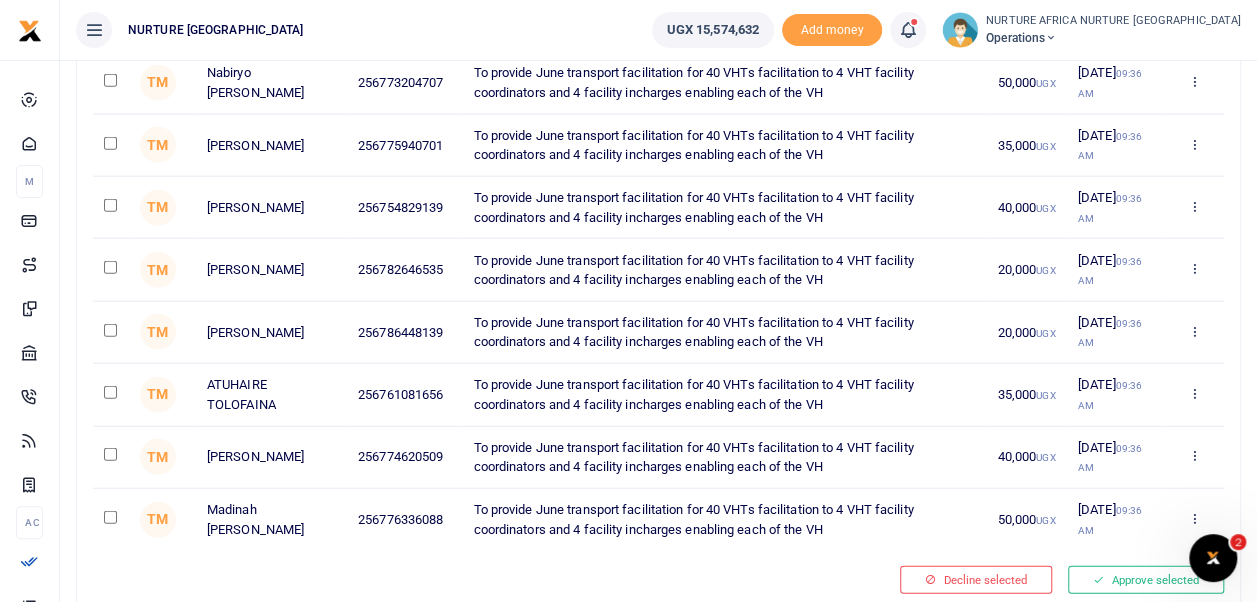 click at bounding box center [110, -1984] 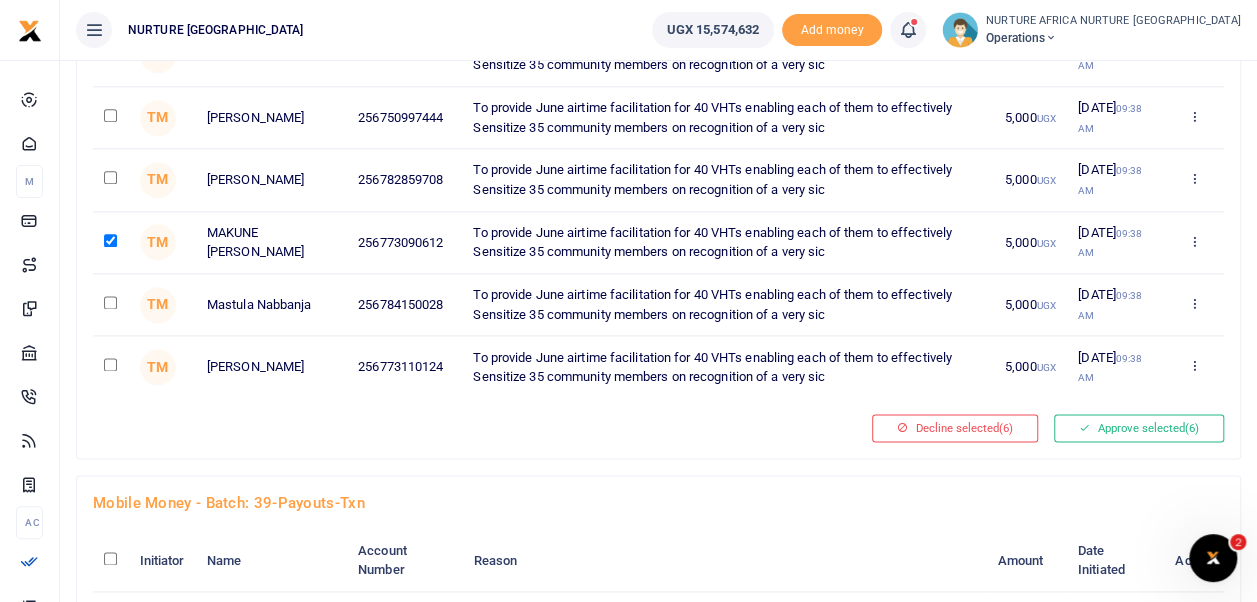 scroll, scrollTop: 4896, scrollLeft: 0, axis: vertical 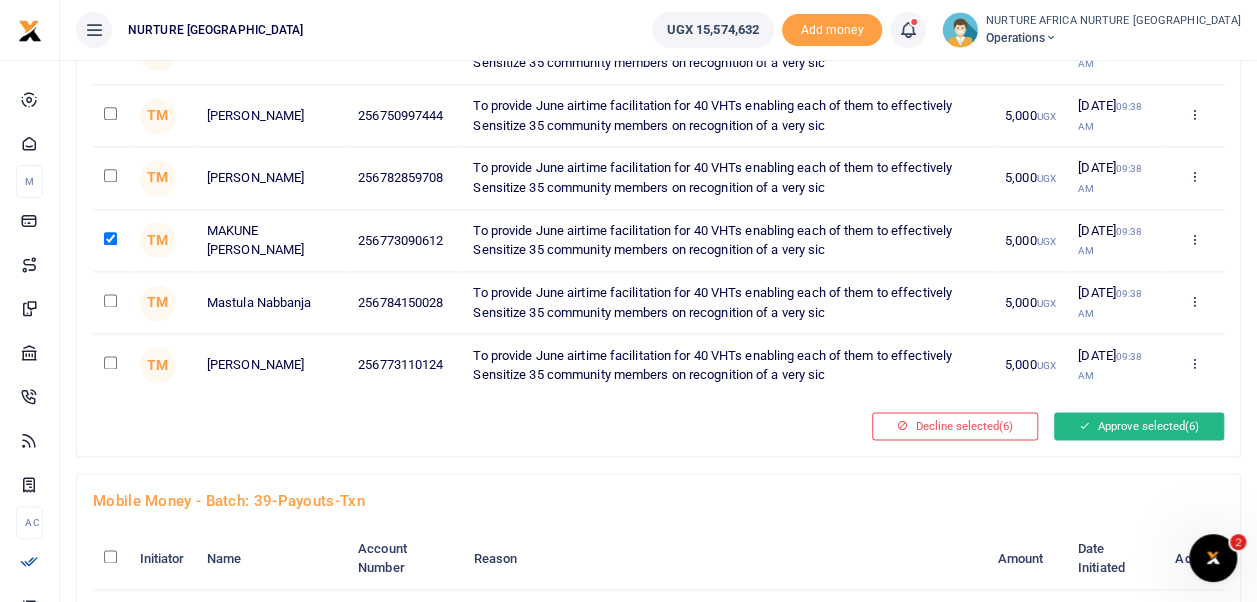 click on "Approve selected  (6)" at bounding box center [1139, 426] 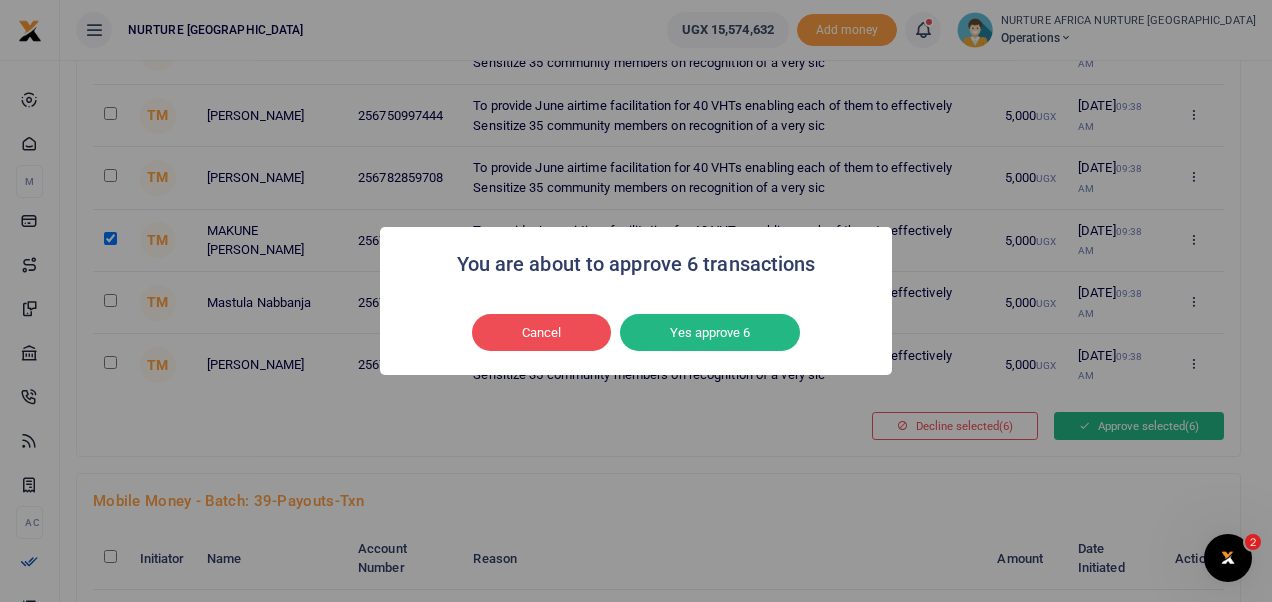 click on "Yes approve 6" at bounding box center [710, 333] 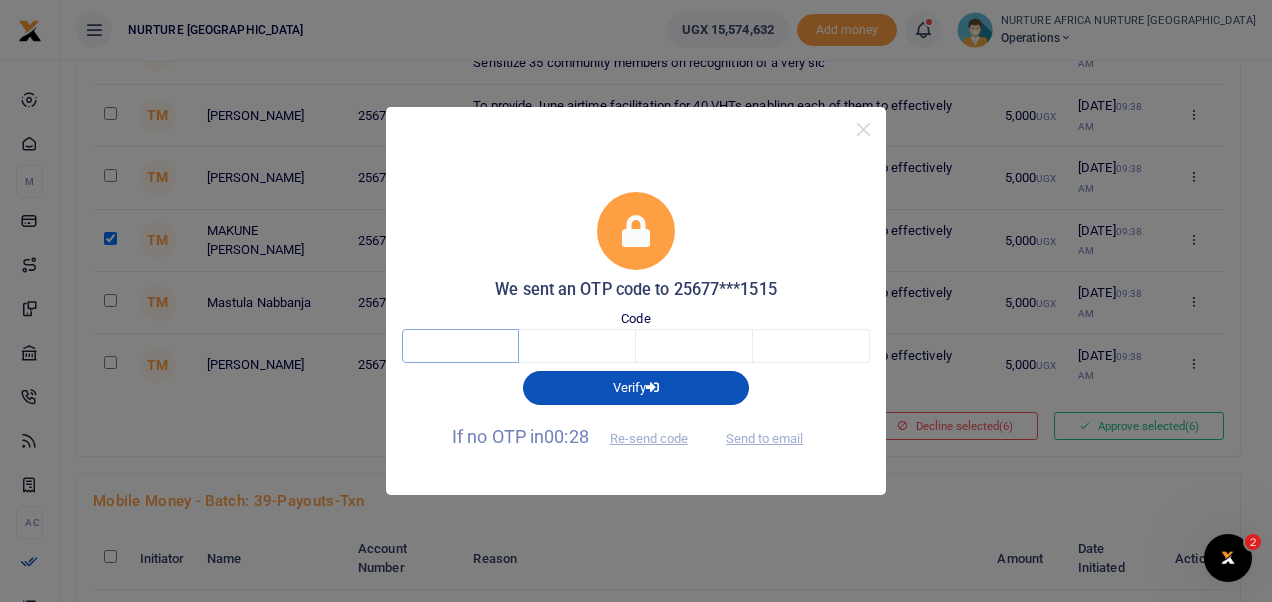 click at bounding box center (460, 346) 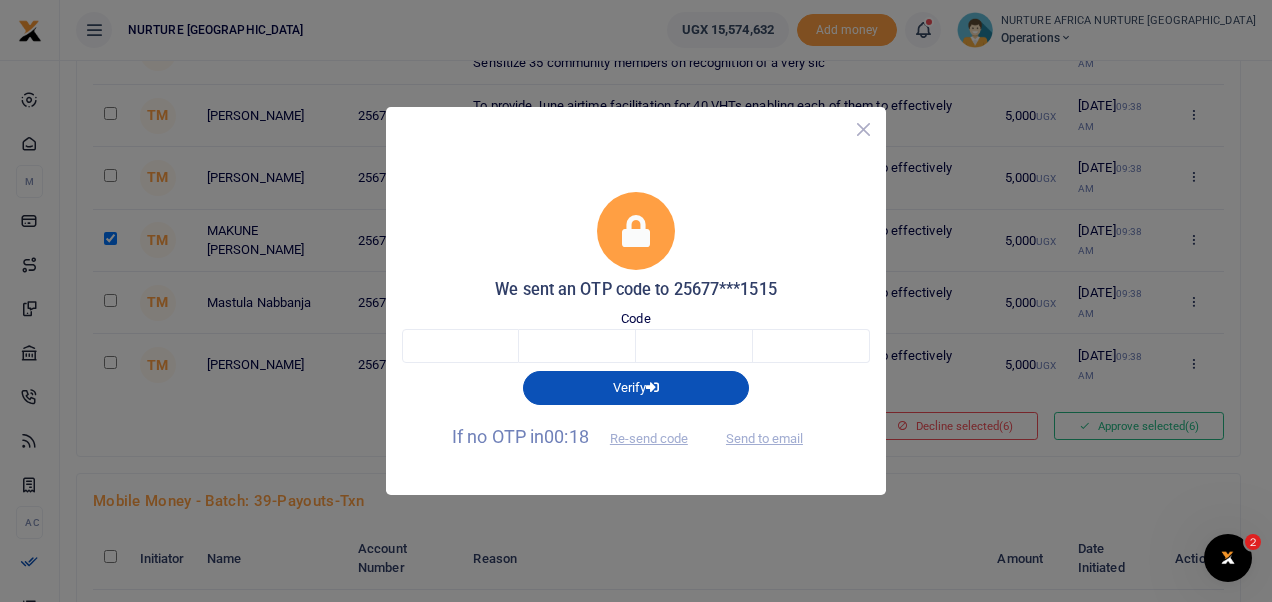 click at bounding box center (863, 129) 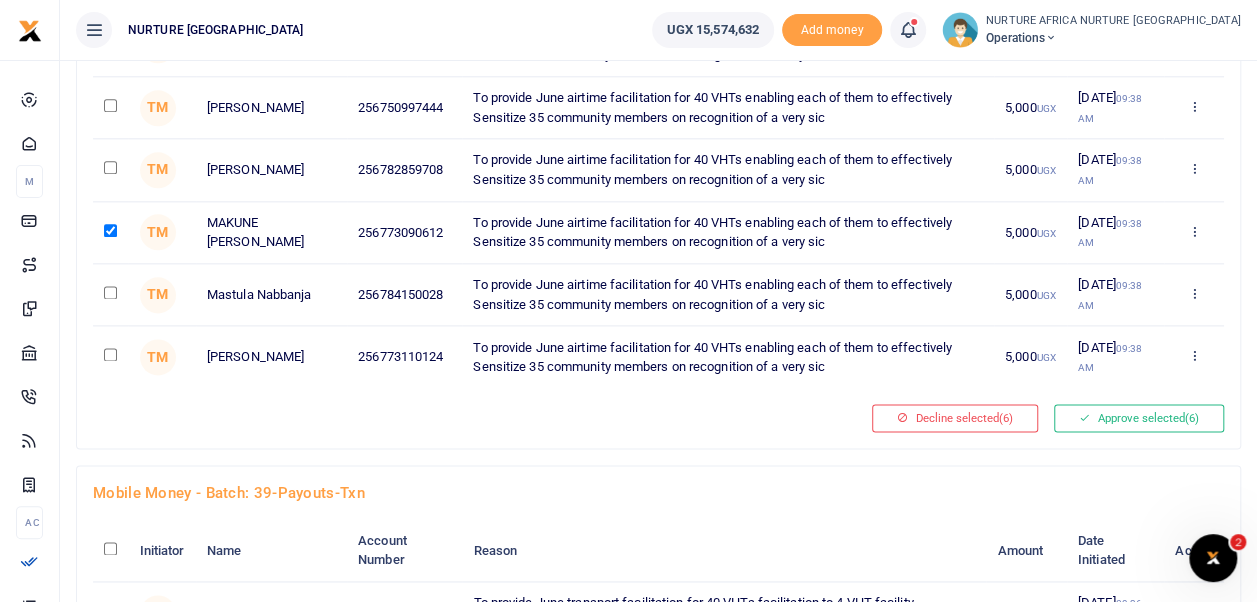 scroll, scrollTop: 4912, scrollLeft: 0, axis: vertical 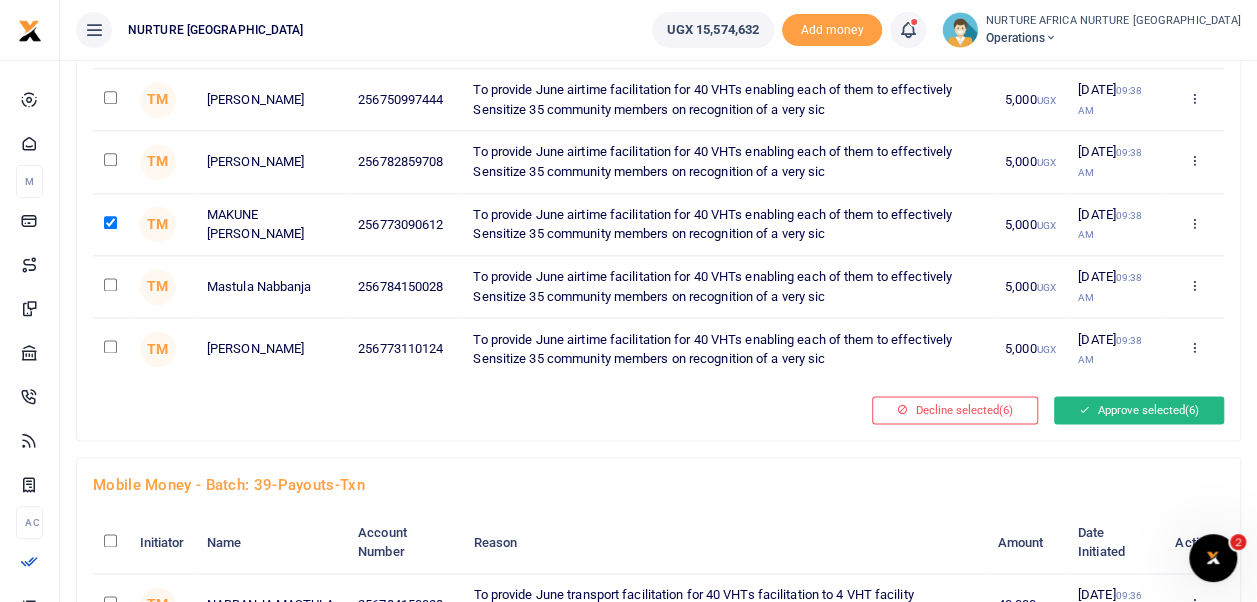 click on "Approve selected  (6)" at bounding box center [1139, 410] 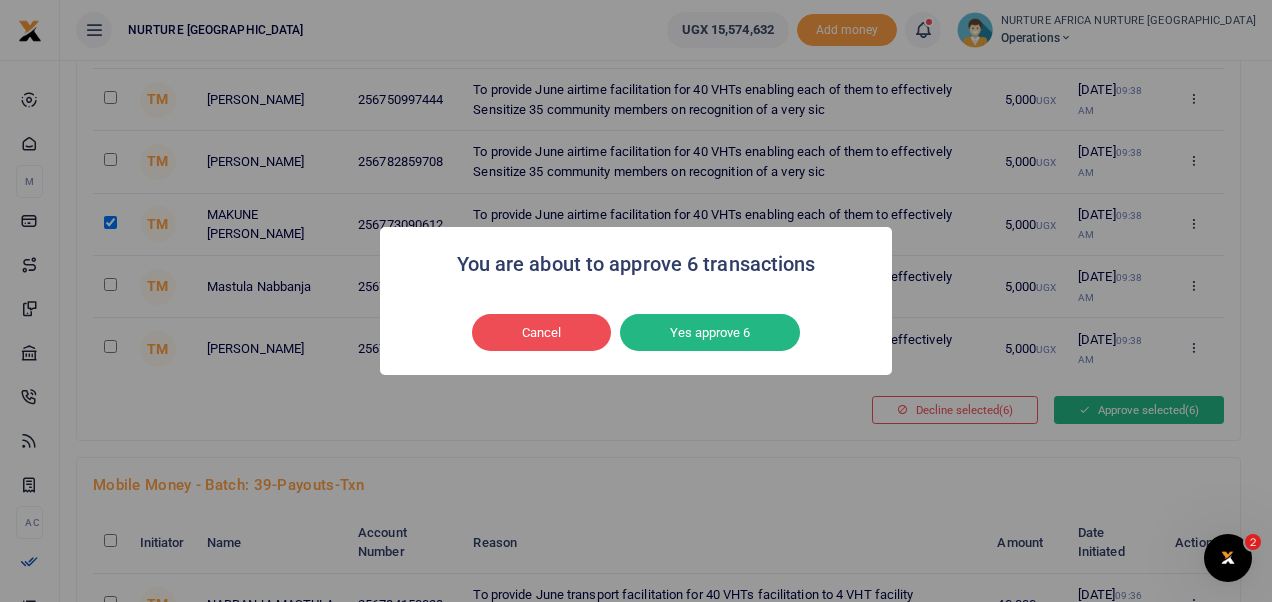 click on "Yes approve 6" at bounding box center (710, 333) 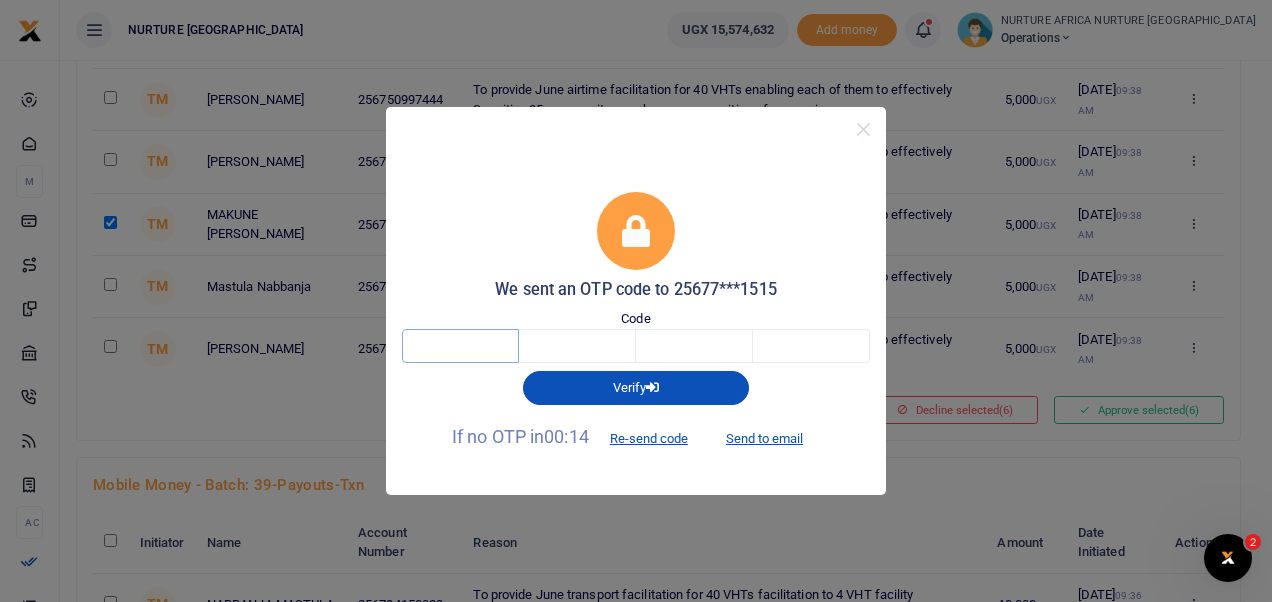 click at bounding box center (460, 346) 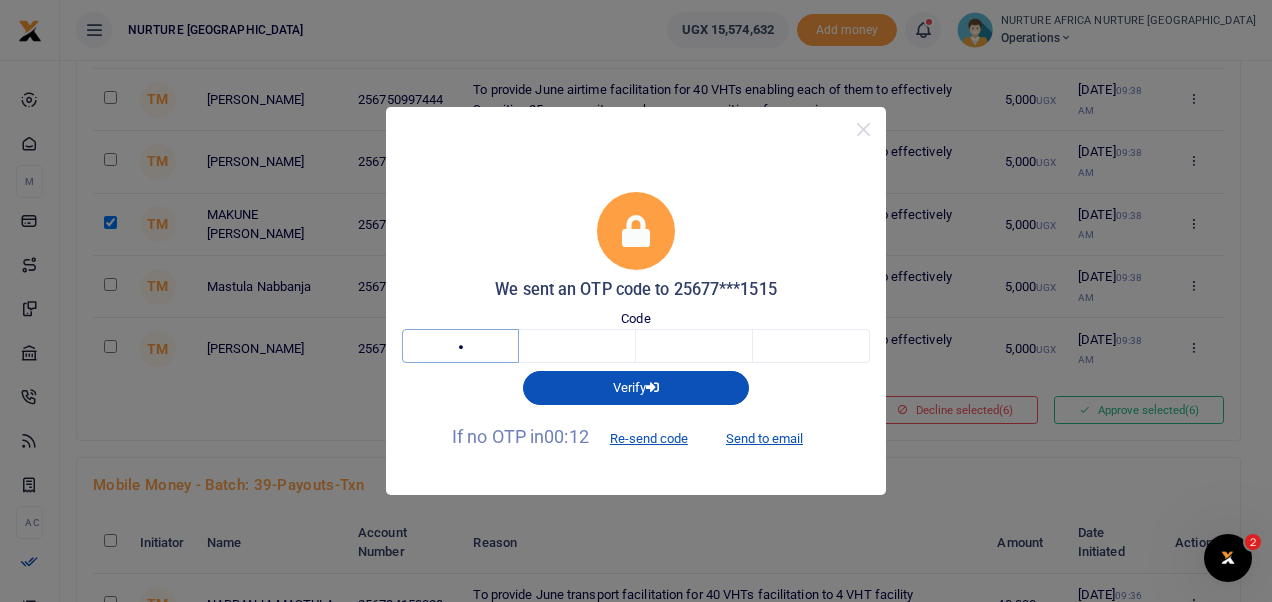 type on "6" 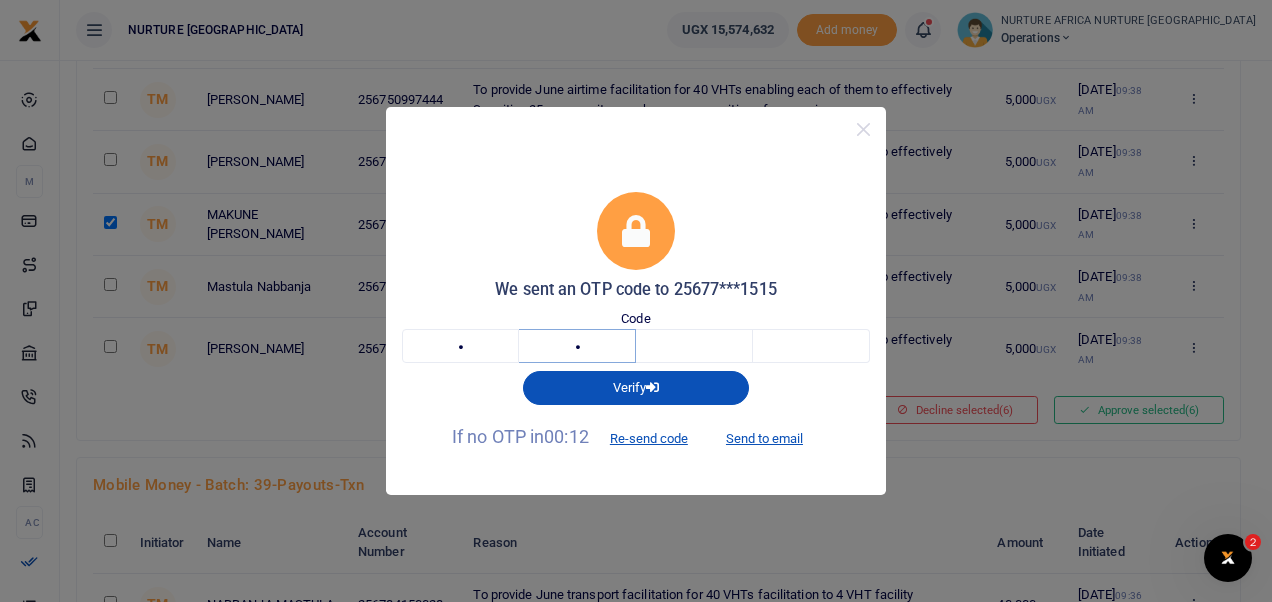 type on "0" 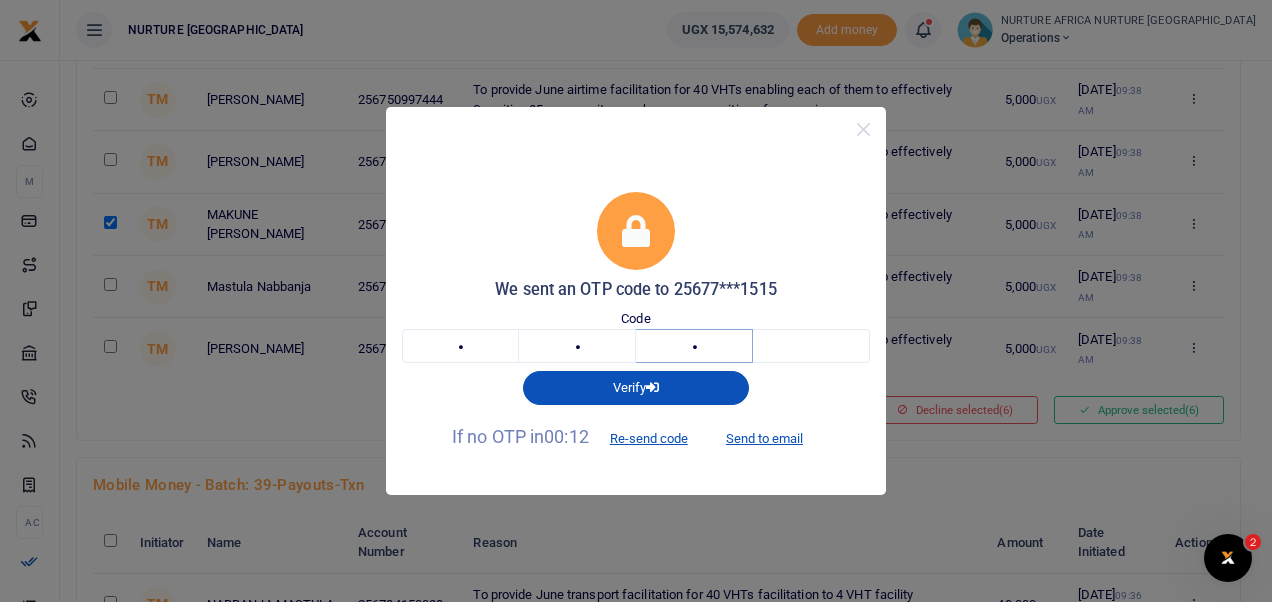 type on "5" 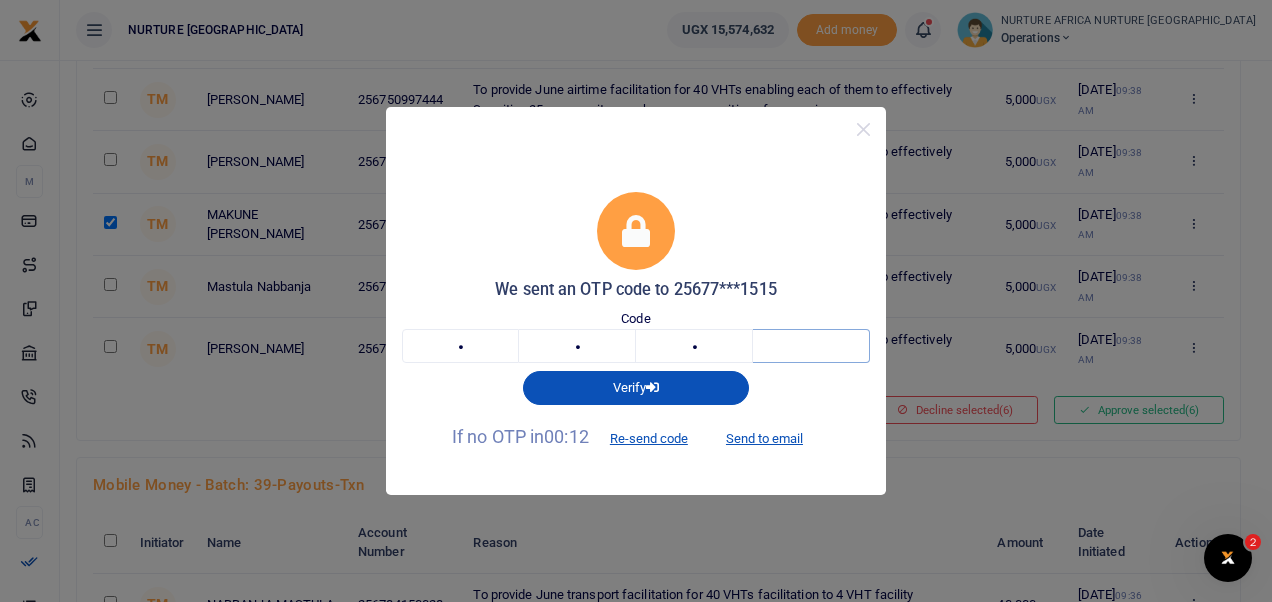 type on "5" 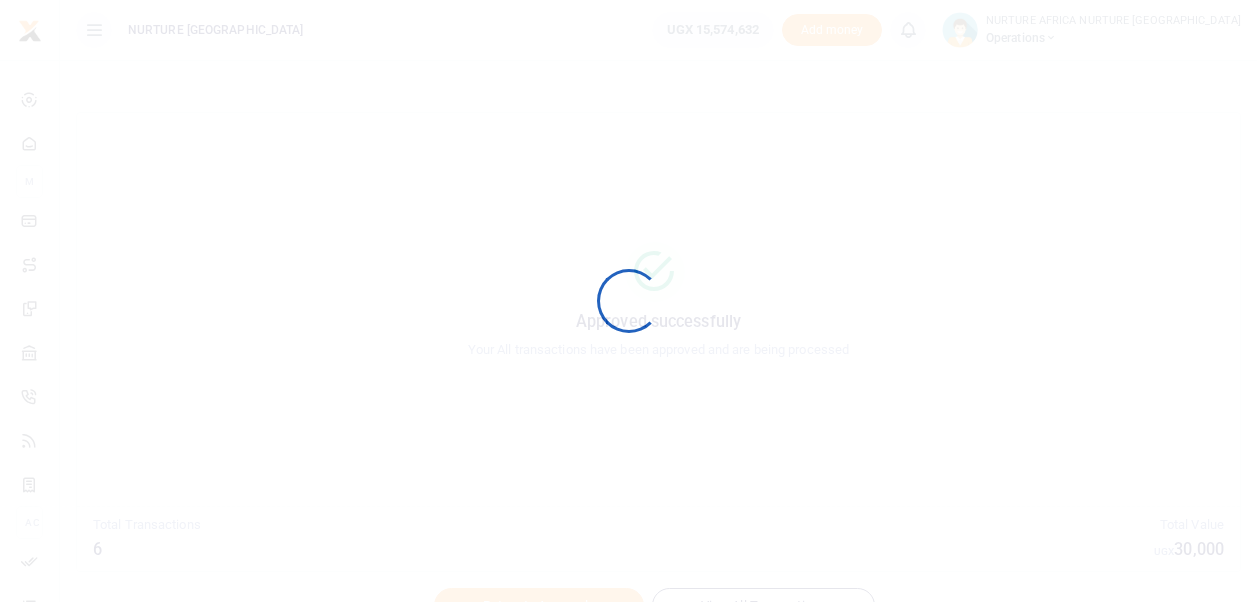 scroll, scrollTop: 0, scrollLeft: 0, axis: both 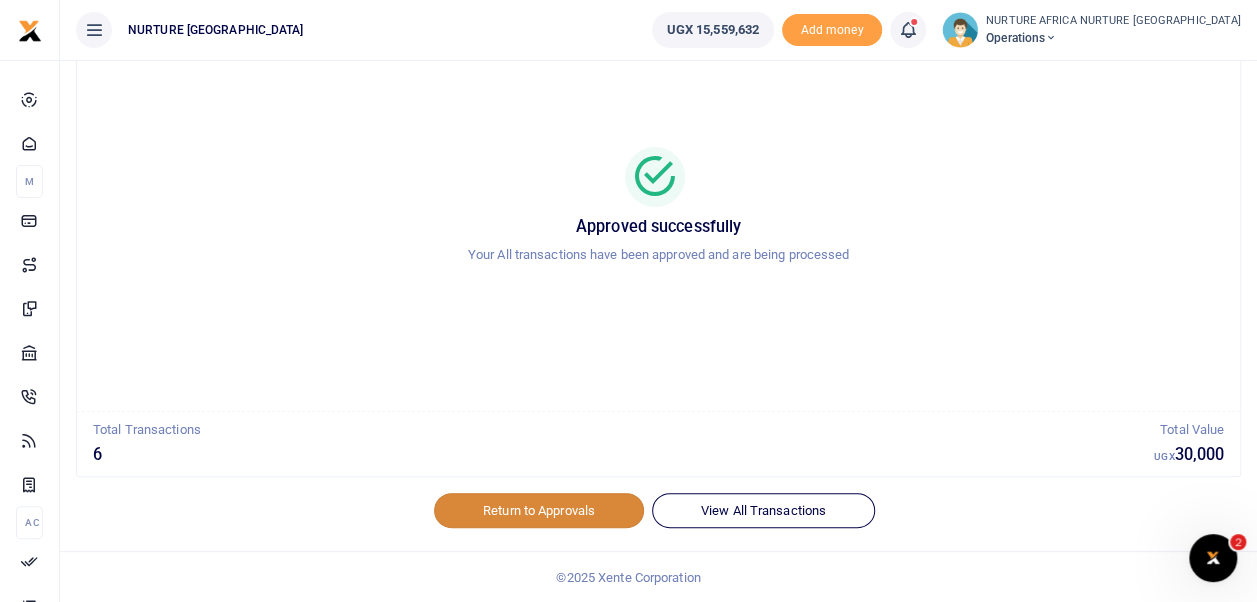 click on "Return to Approvals" at bounding box center (539, 510) 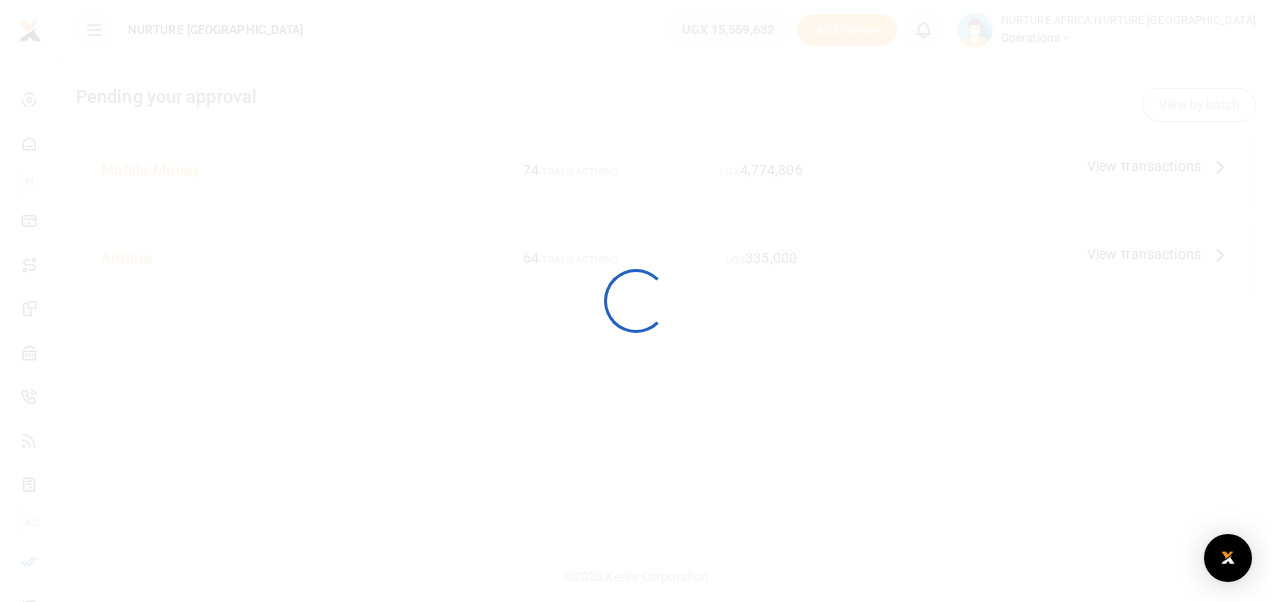 scroll, scrollTop: 0, scrollLeft: 0, axis: both 